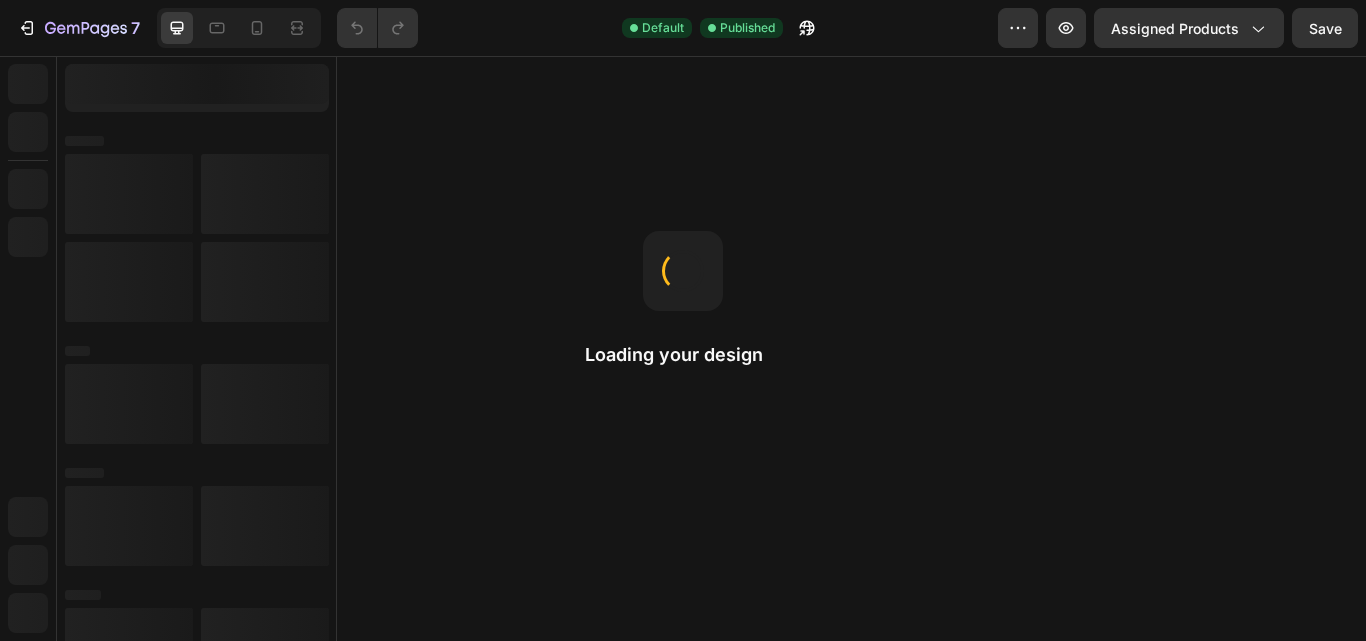 scroll, scrollTop: 0, scrollLeft: 0, axis: both 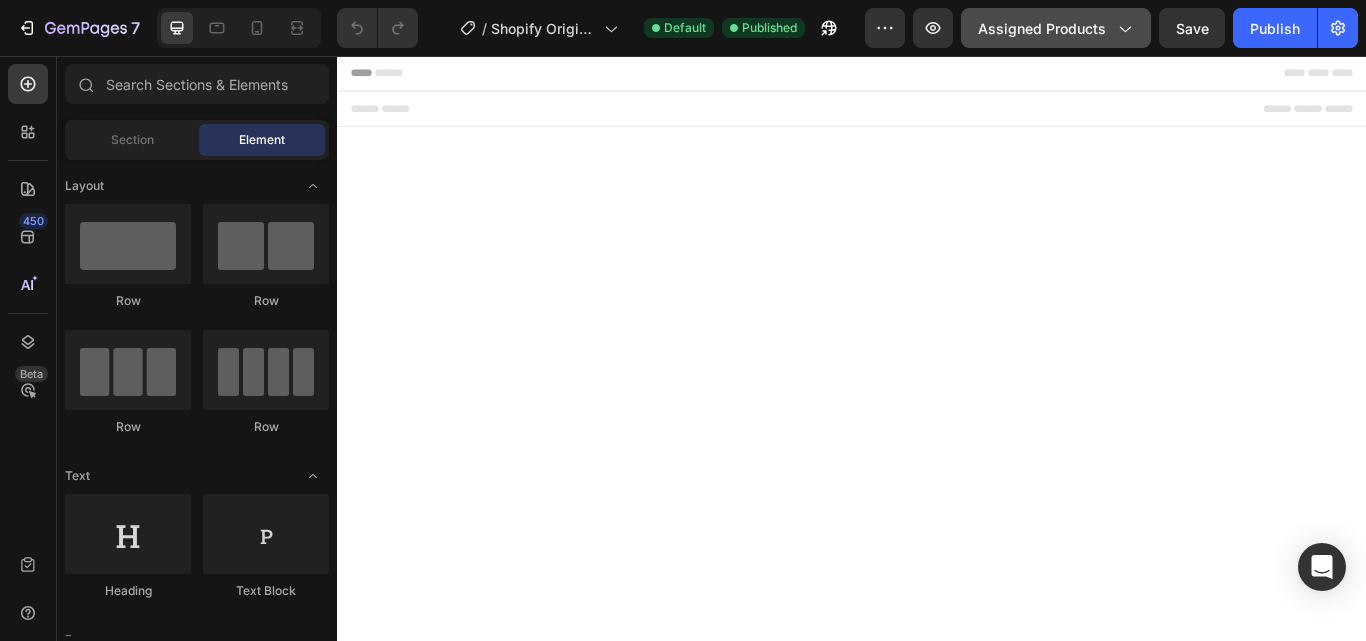 click on "Assigned Products" 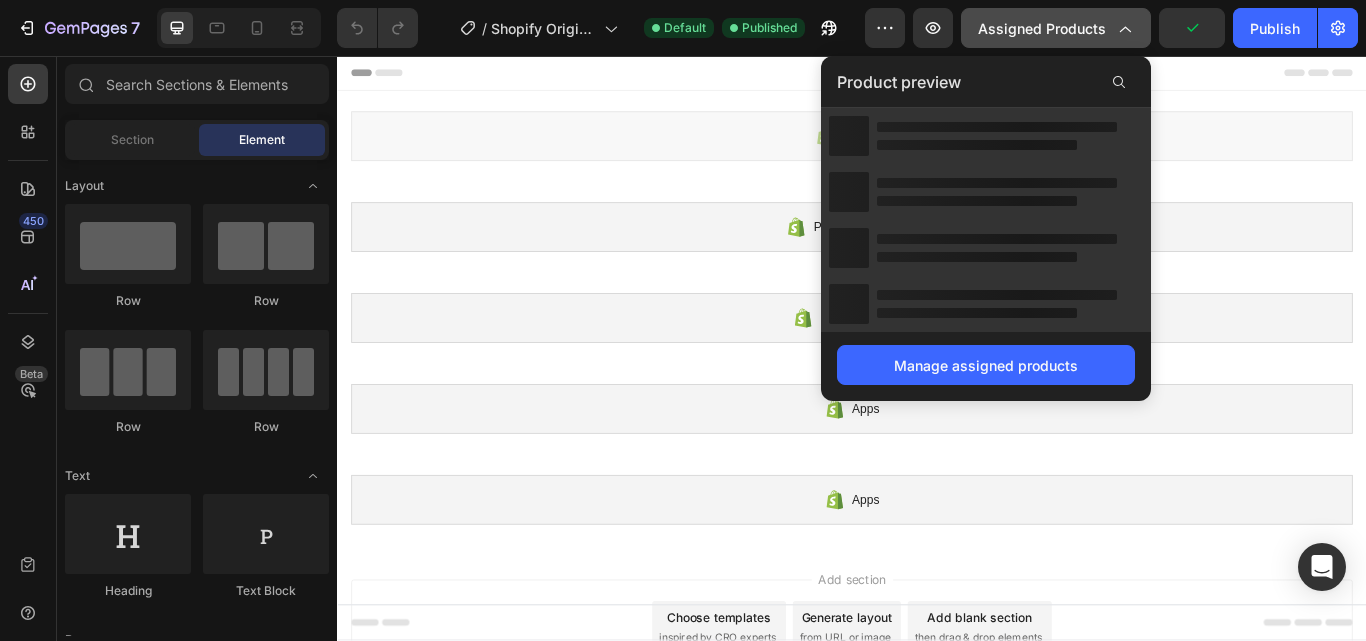scroll, scrollTop: 0, scrollLeft: 0, axis: both 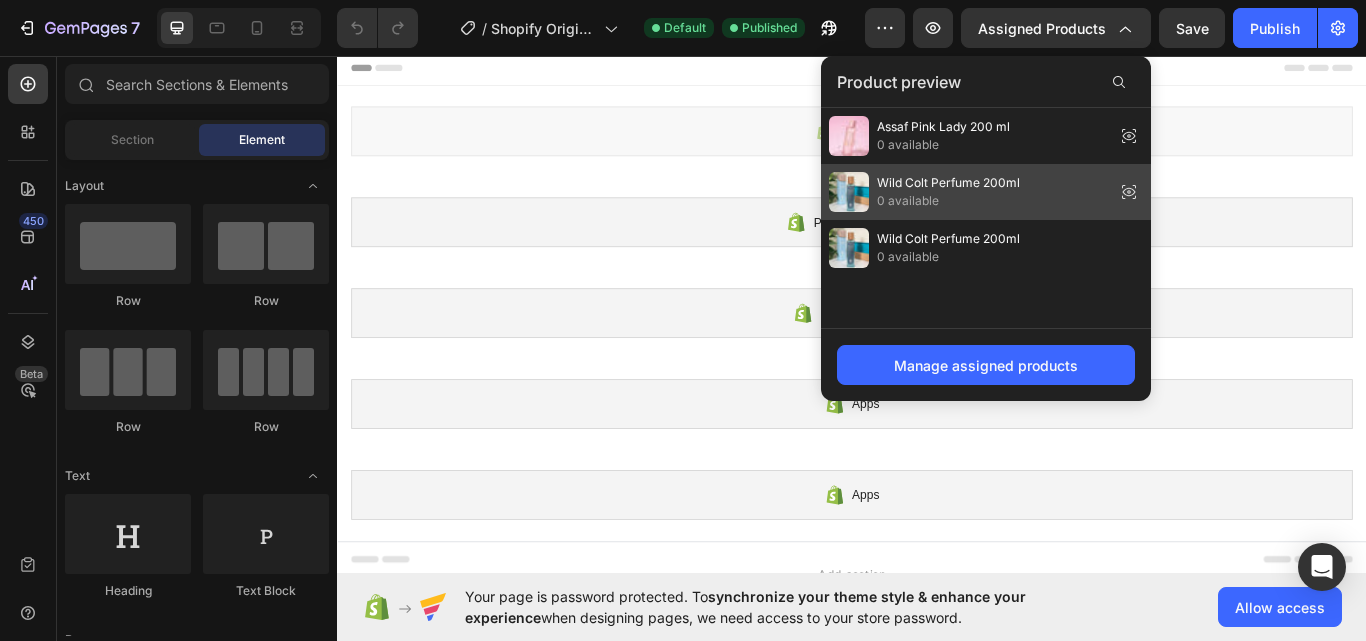 click on "0 available" at bounding box center (948, 201) 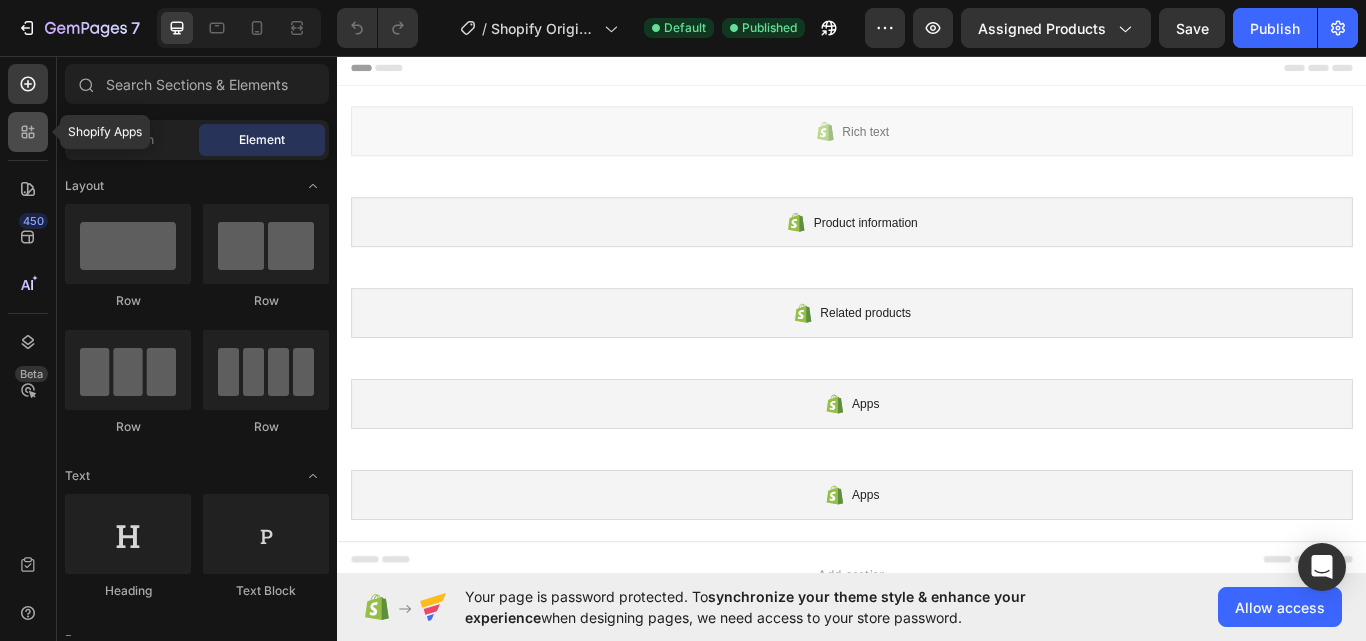 click 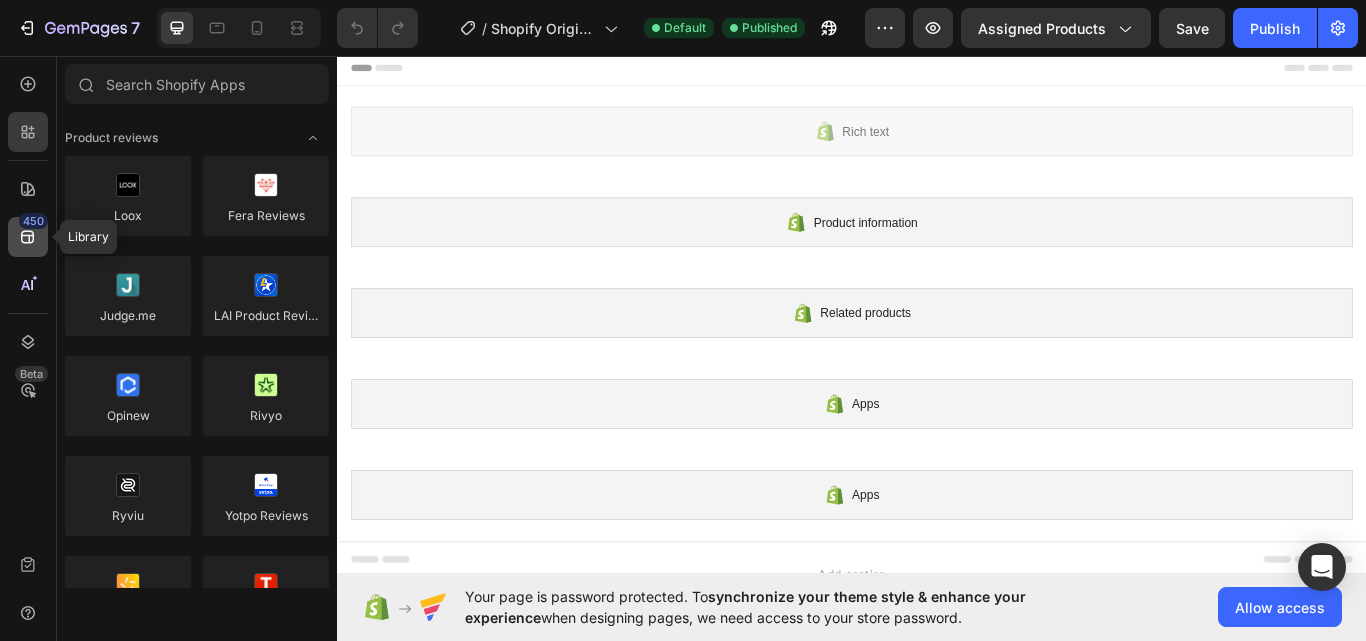click on "450" at bounding box center [33, 221] 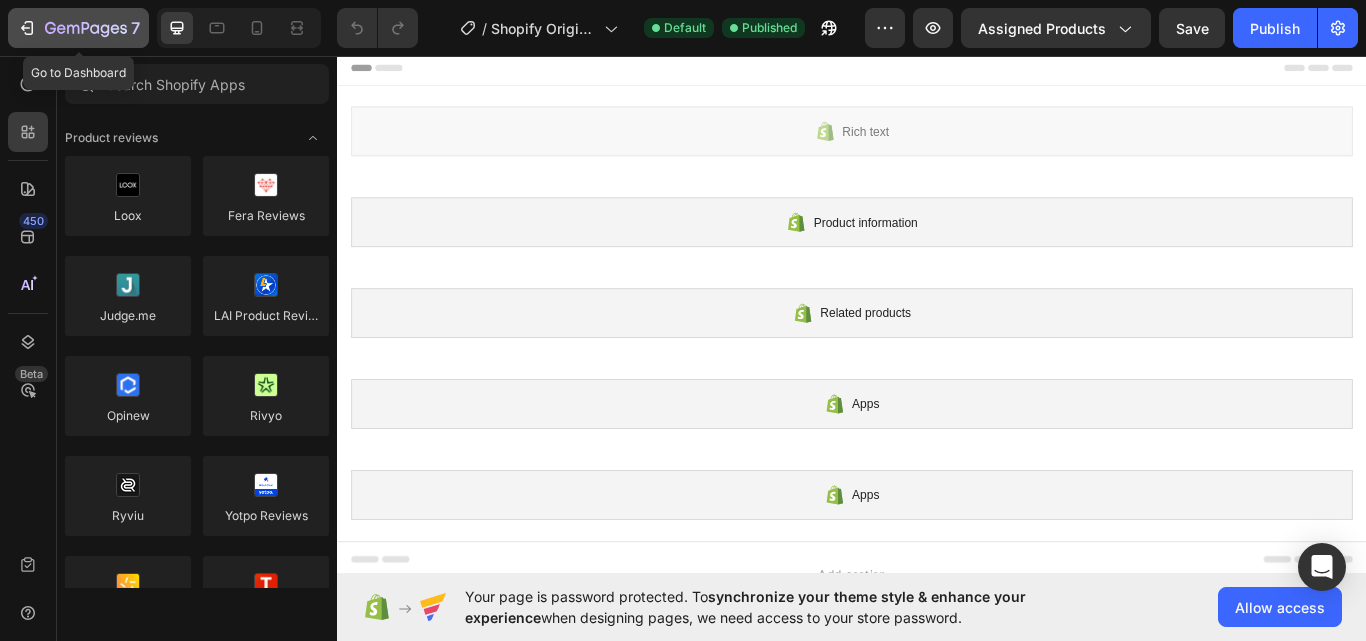 click 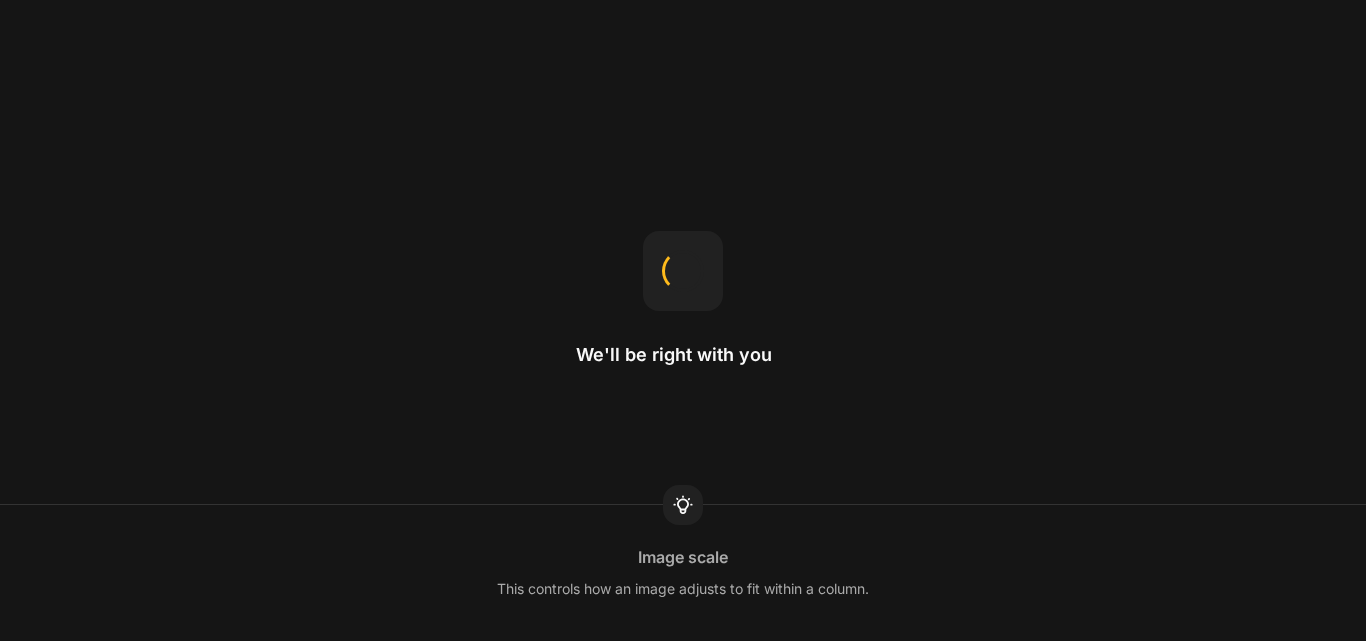 scroll, scrollTop: 0, scrollLeft: 0, axis: both 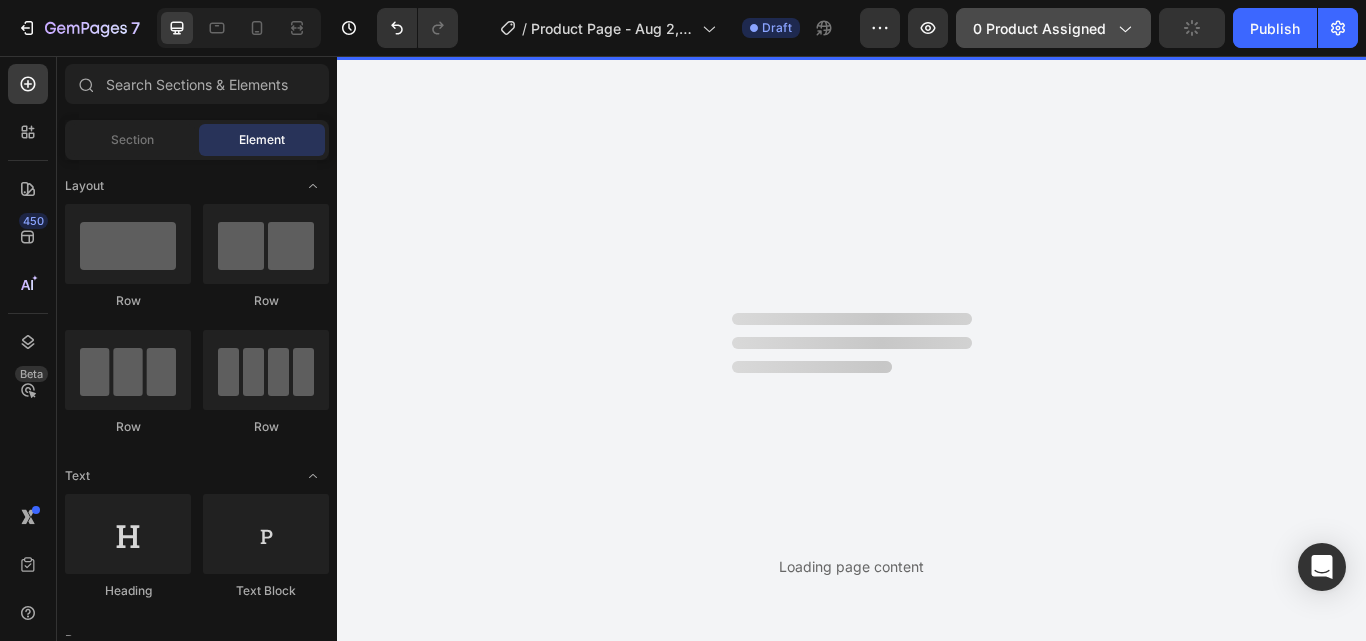 click on "0 product assigned" 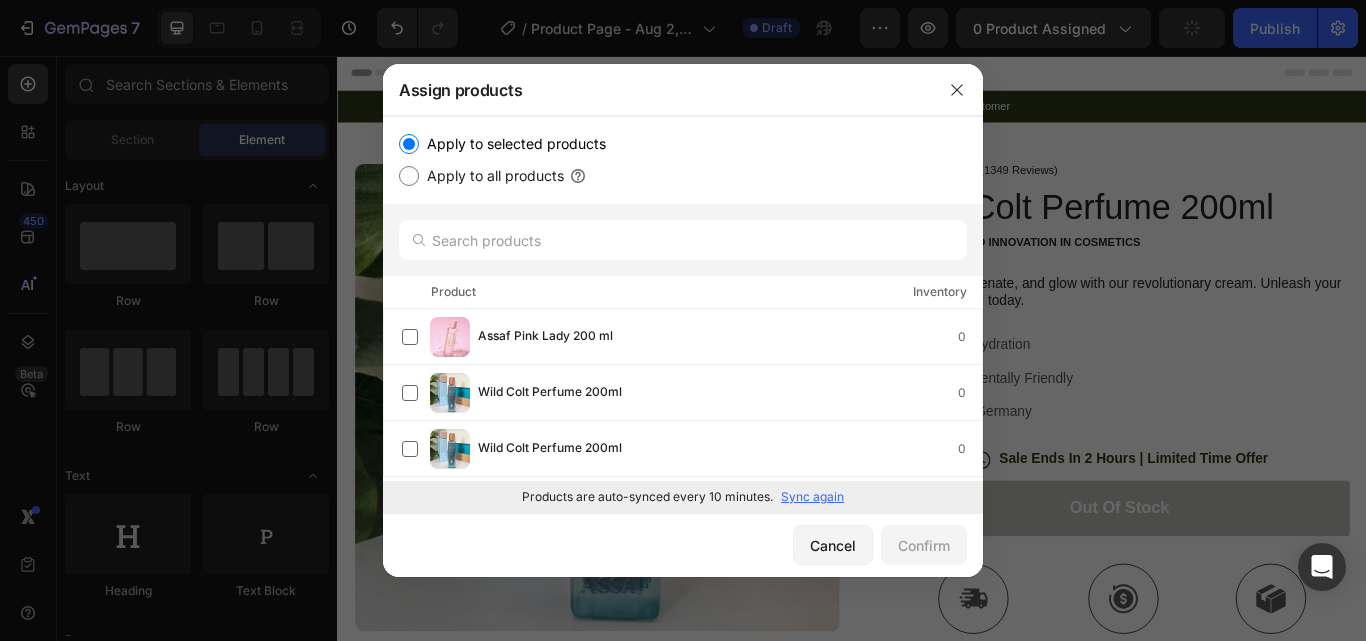 scroll, scrollTop: 0, scrollLeft: 0, axis: both 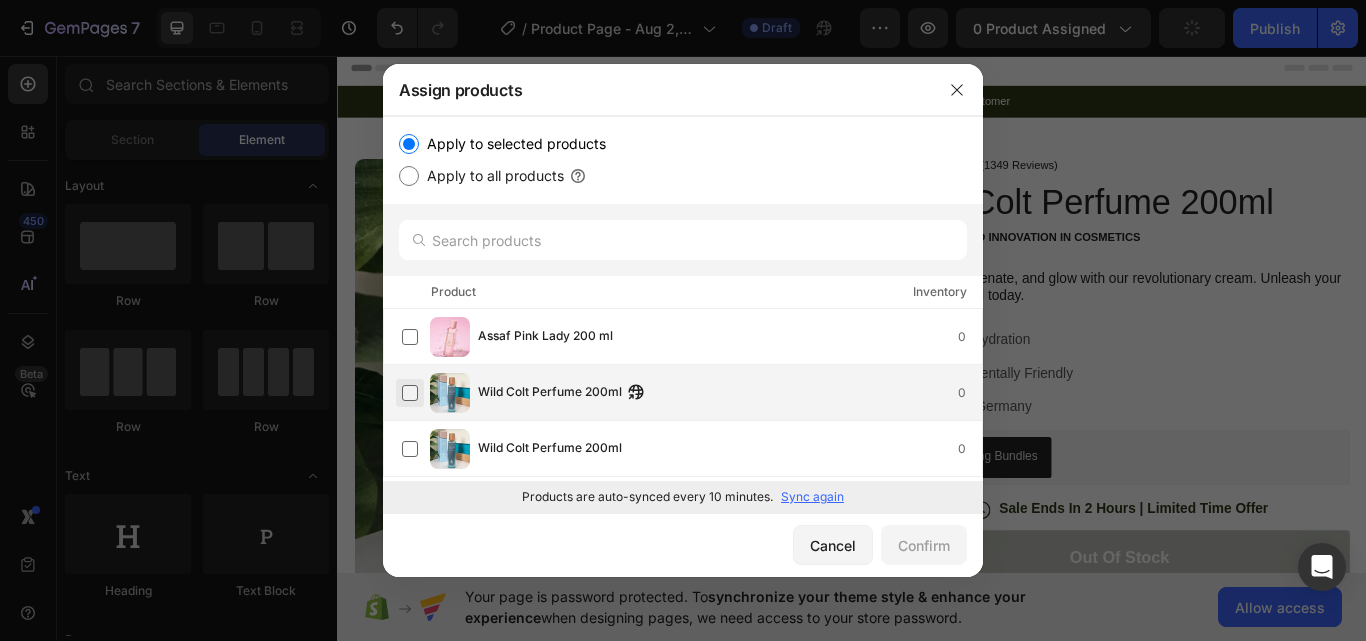 click at bounding box center (410, 393) 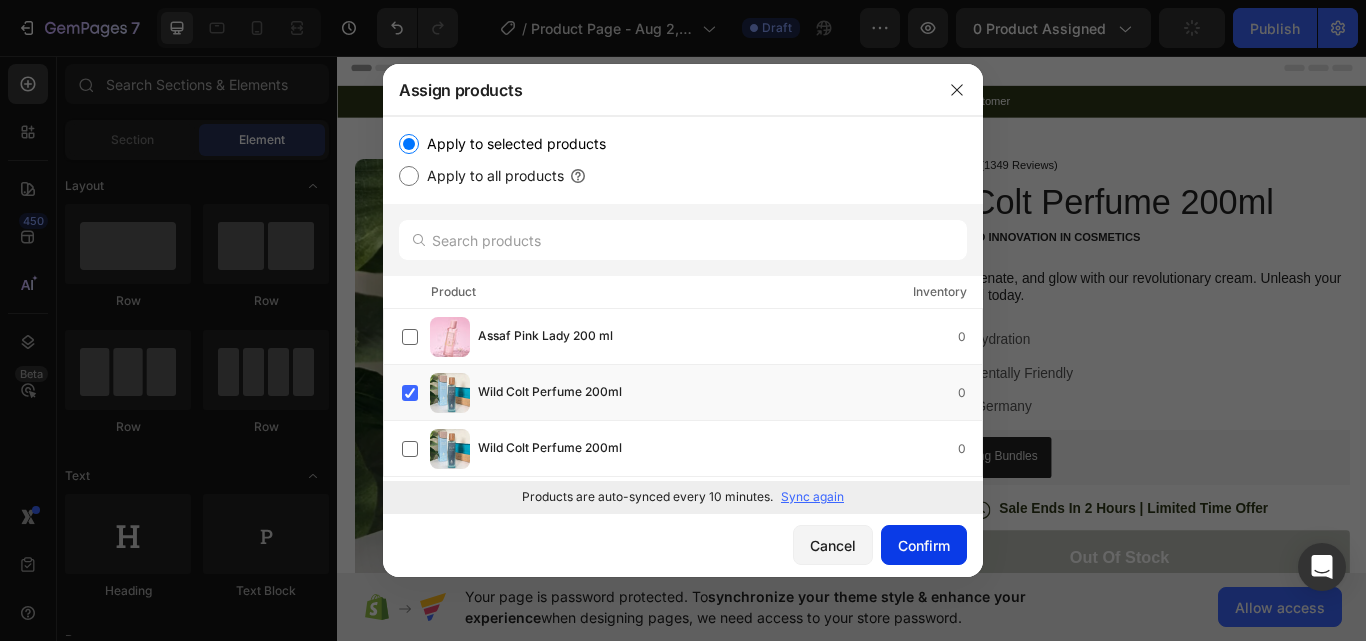 click on "Confirm" at bounding box center [924, 545] 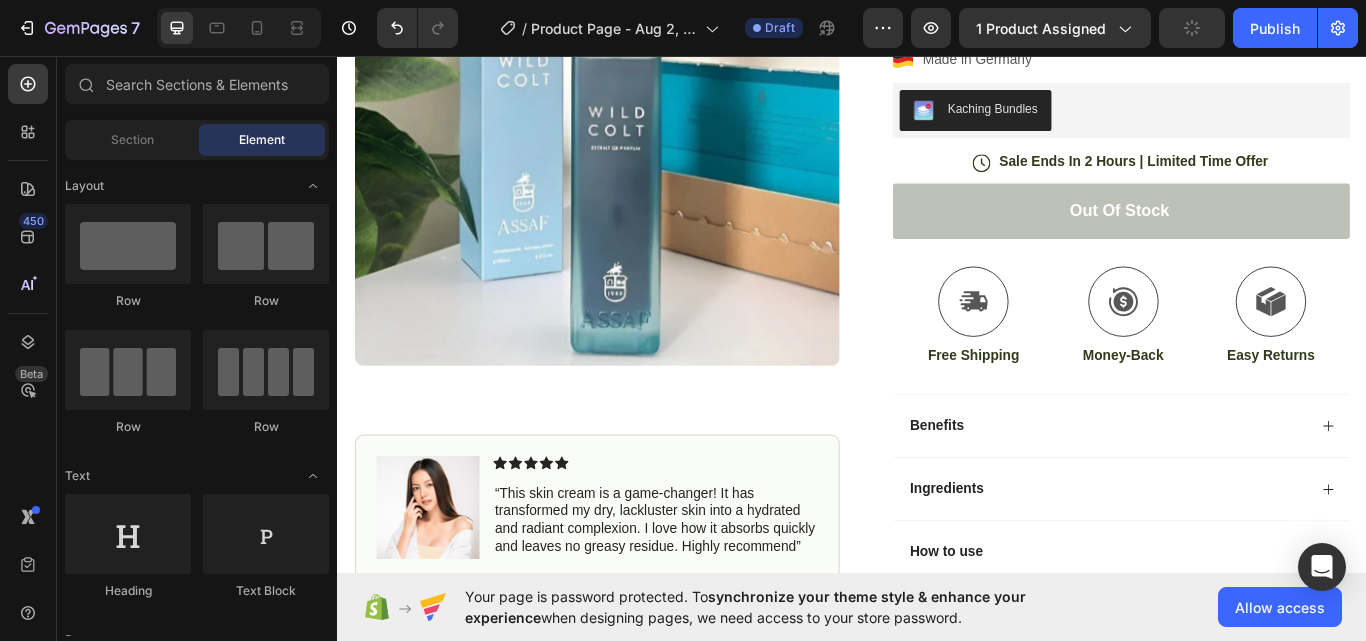 scroll, scrollTop: 0, scrollLeft: 0, axis: both 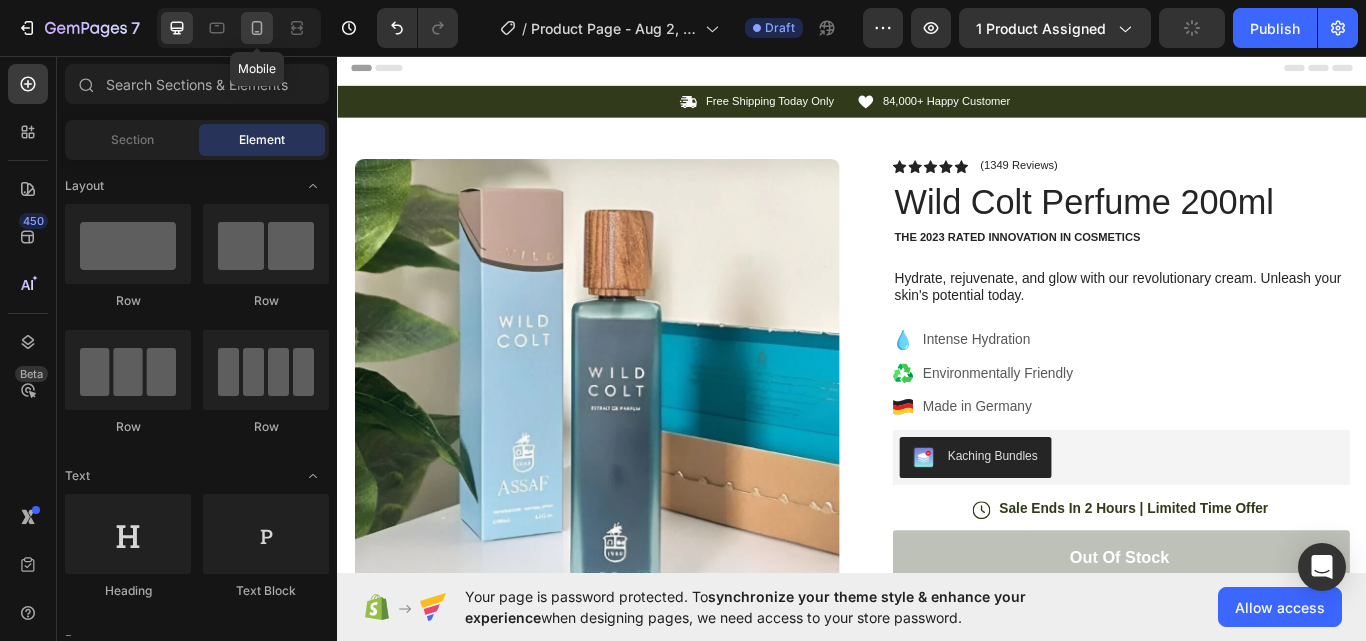 click 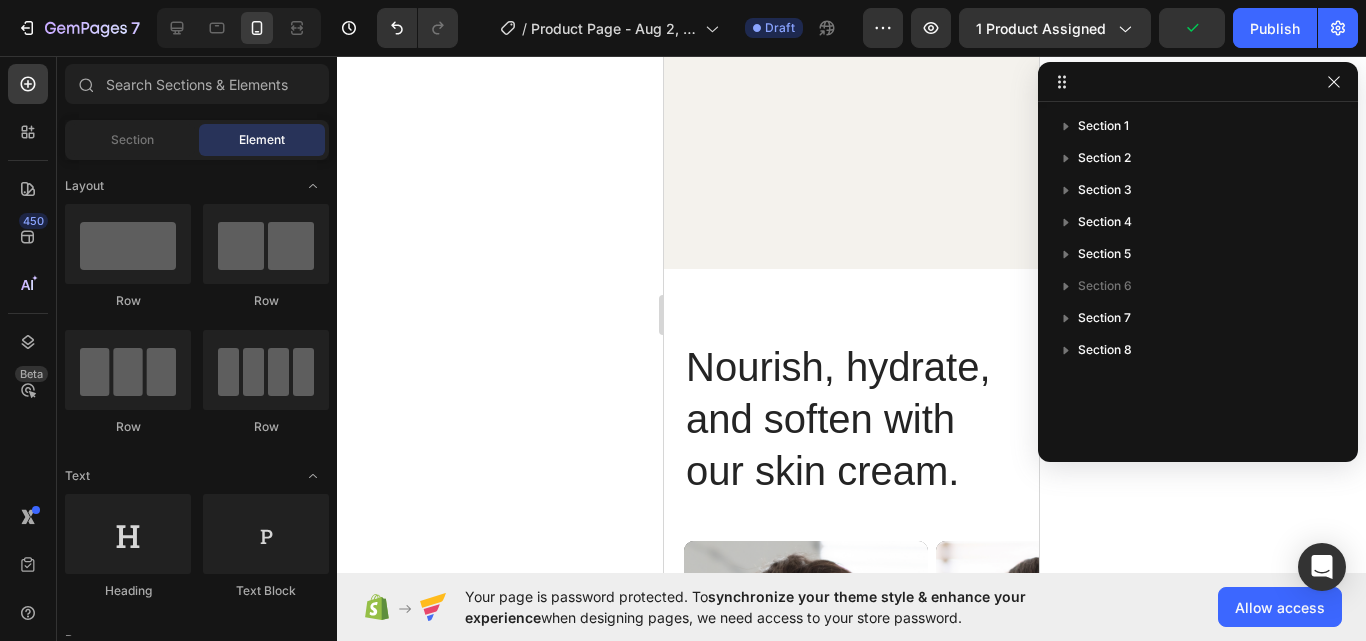 scroll, scrollTop: 4966, scrollLeft: 0, axis: vertical 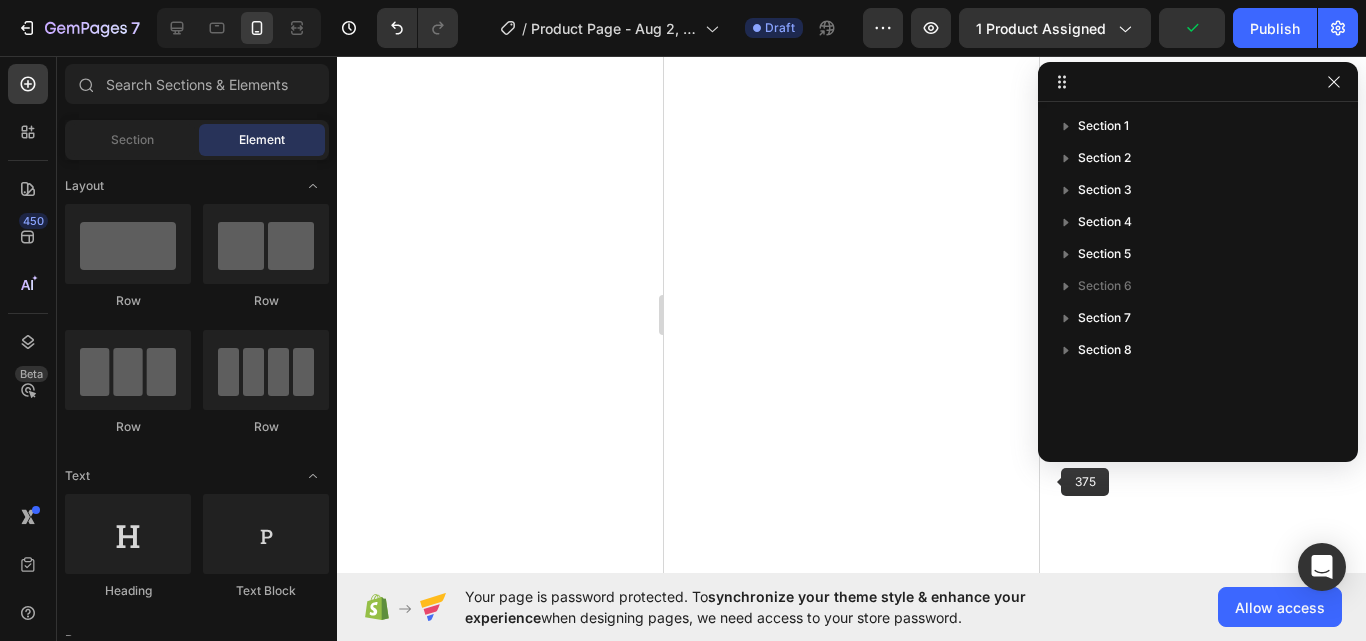 click 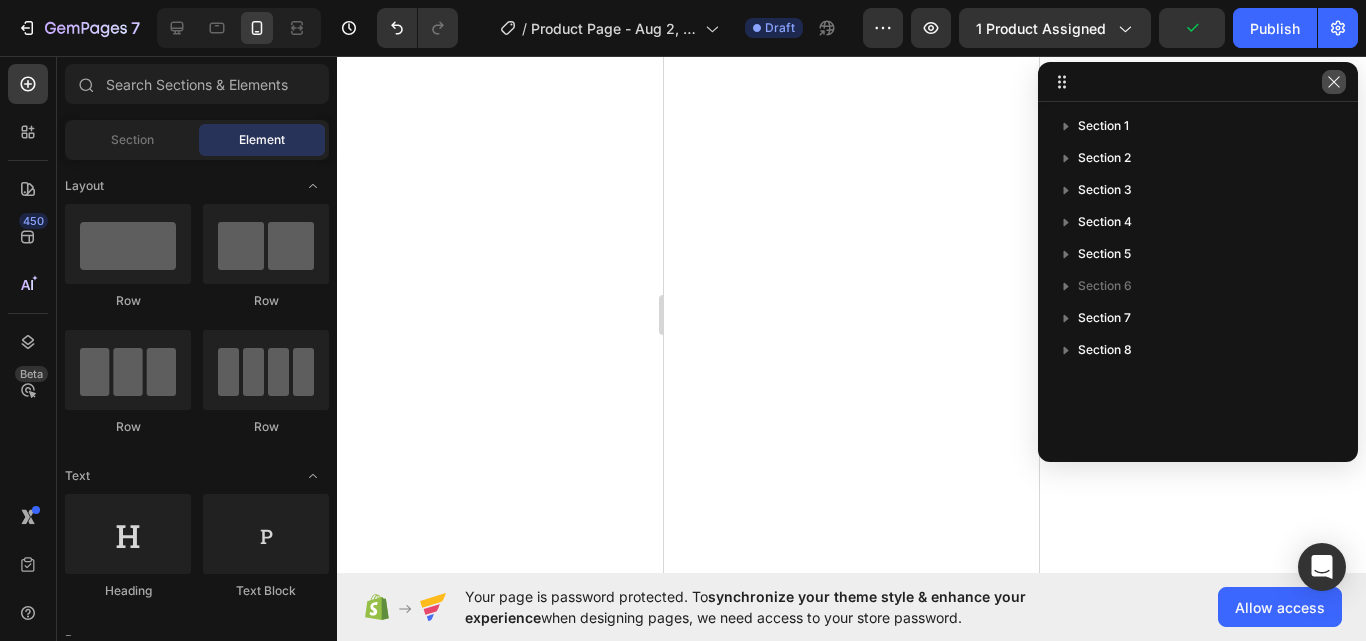 scroll, scrollTop: 5911, scrollLeft: 0, axis: vertical 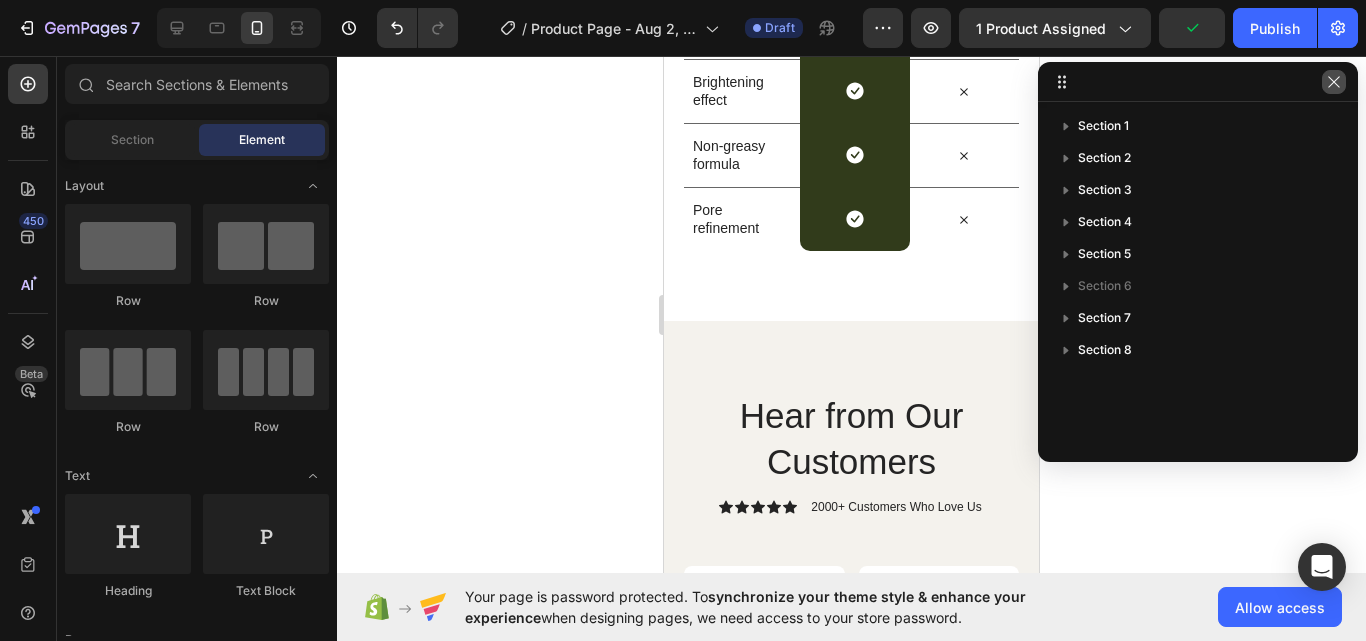 click at bounding box center (1334, 82) 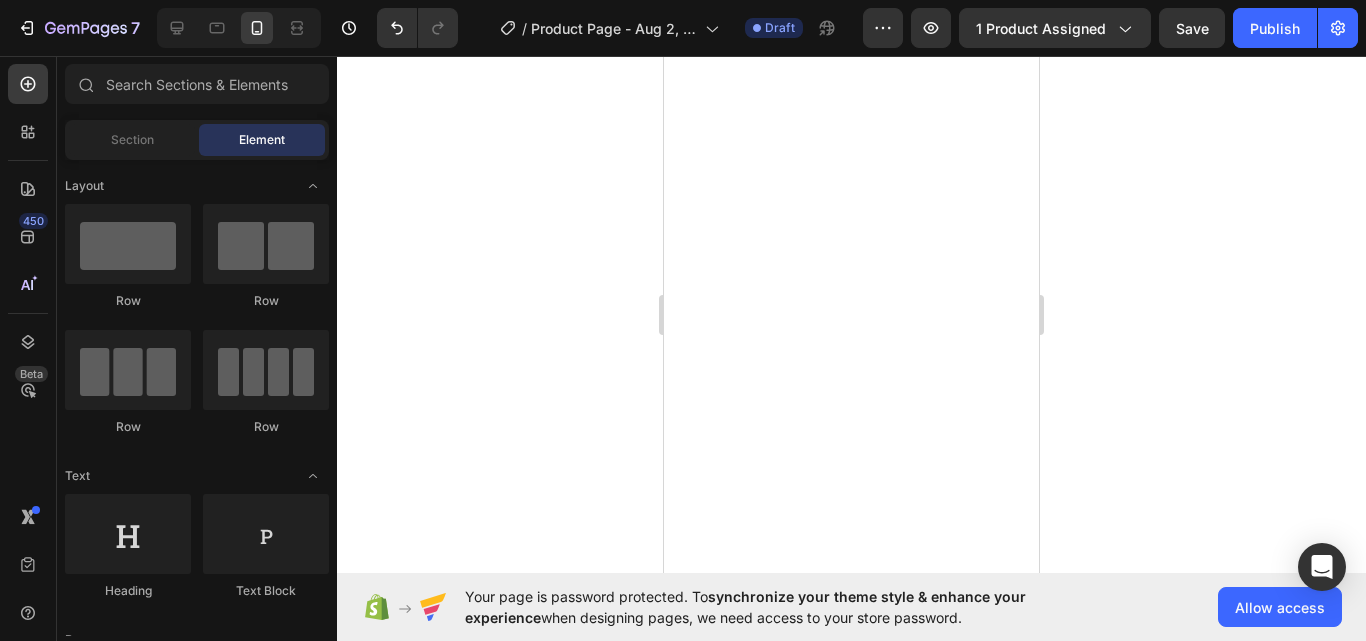 scroll, scrollTop: 1679, scrollLeft: 0, axis: vertical 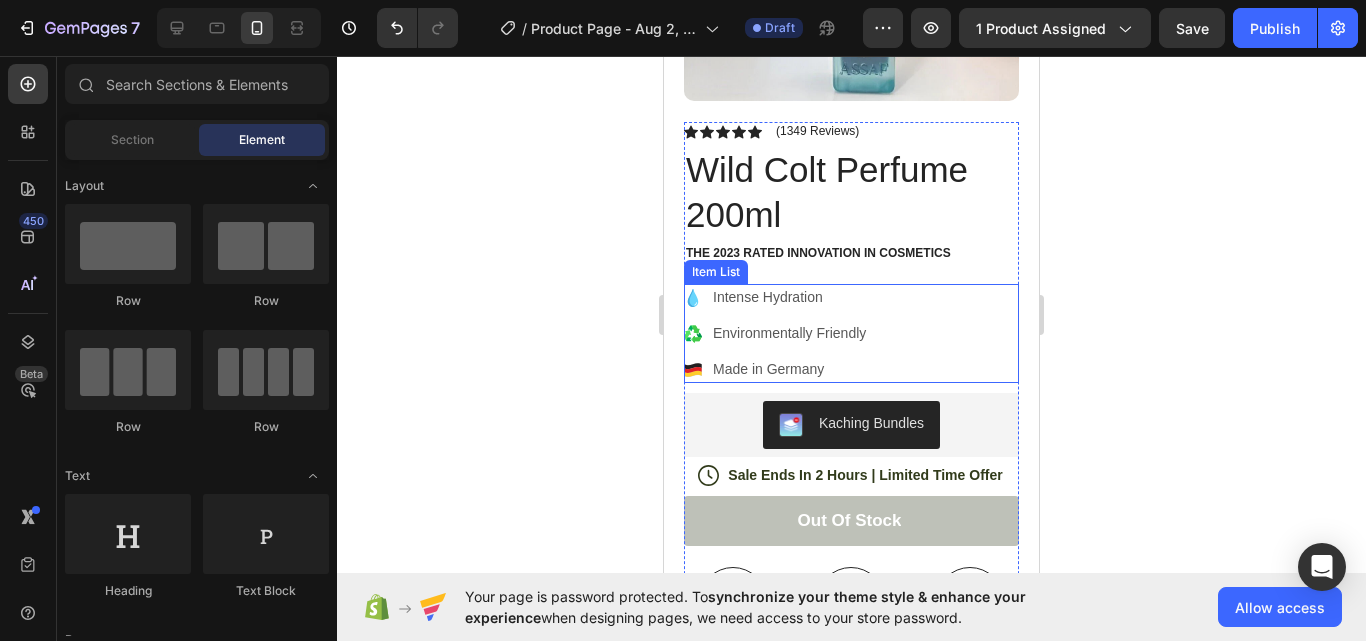 click on "Intense Hydration" at bounding box center [789, 297] 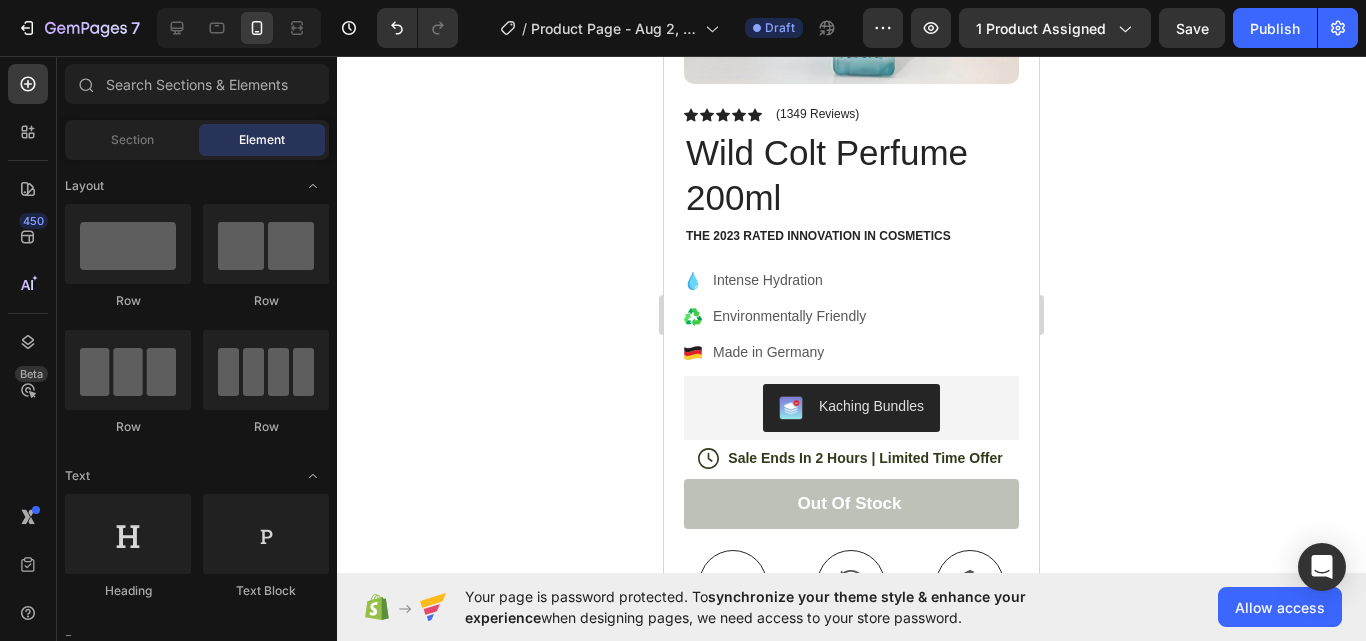 scroll, scrollTop: 527, scrollLeft: 0, axis: vertical 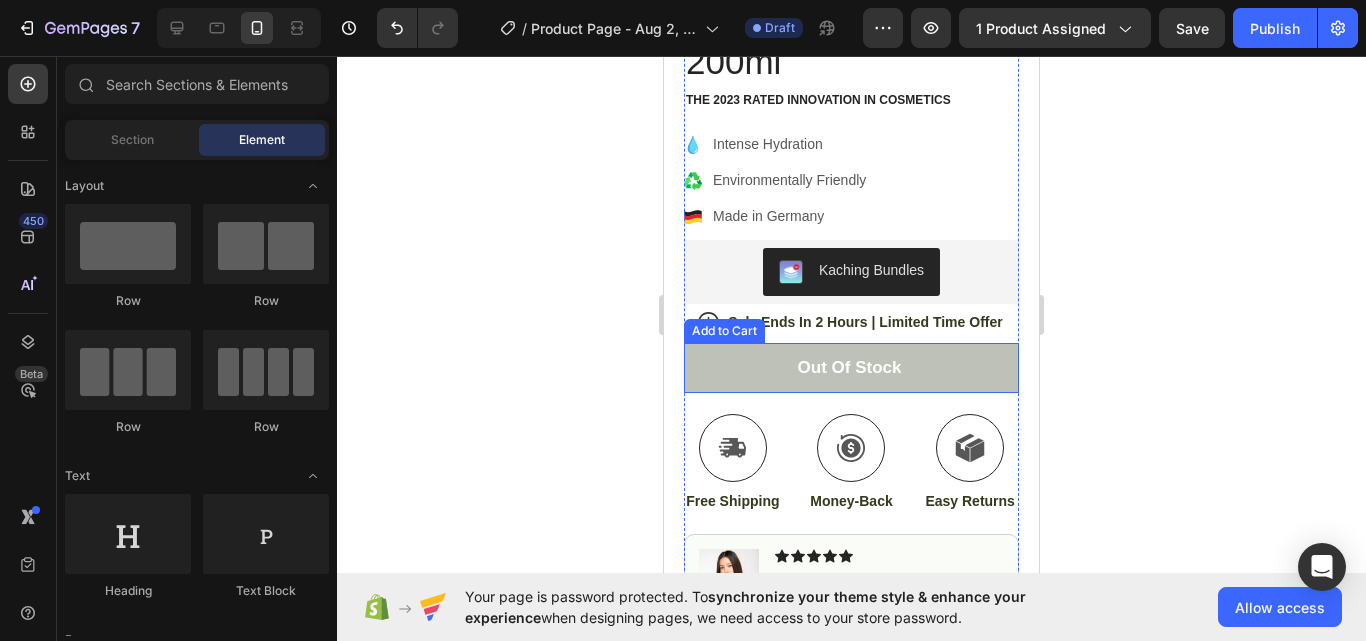click on "Out of stock" at bounding box center (851, 368) 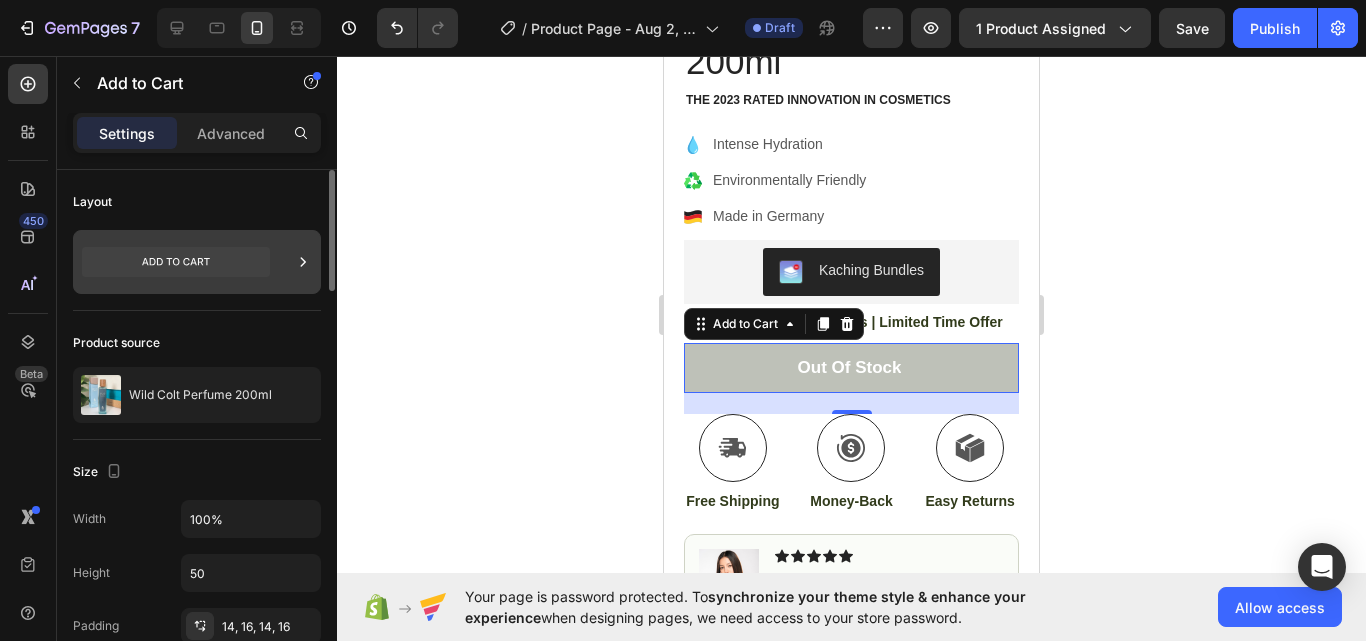 click 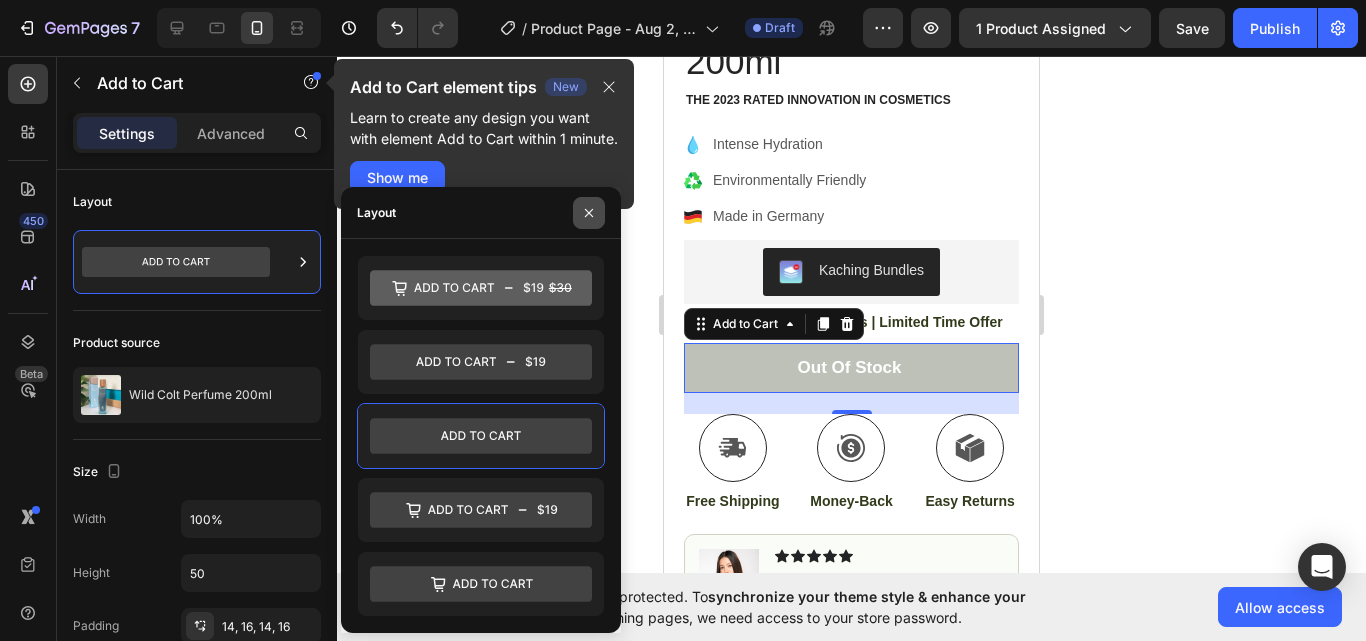 click 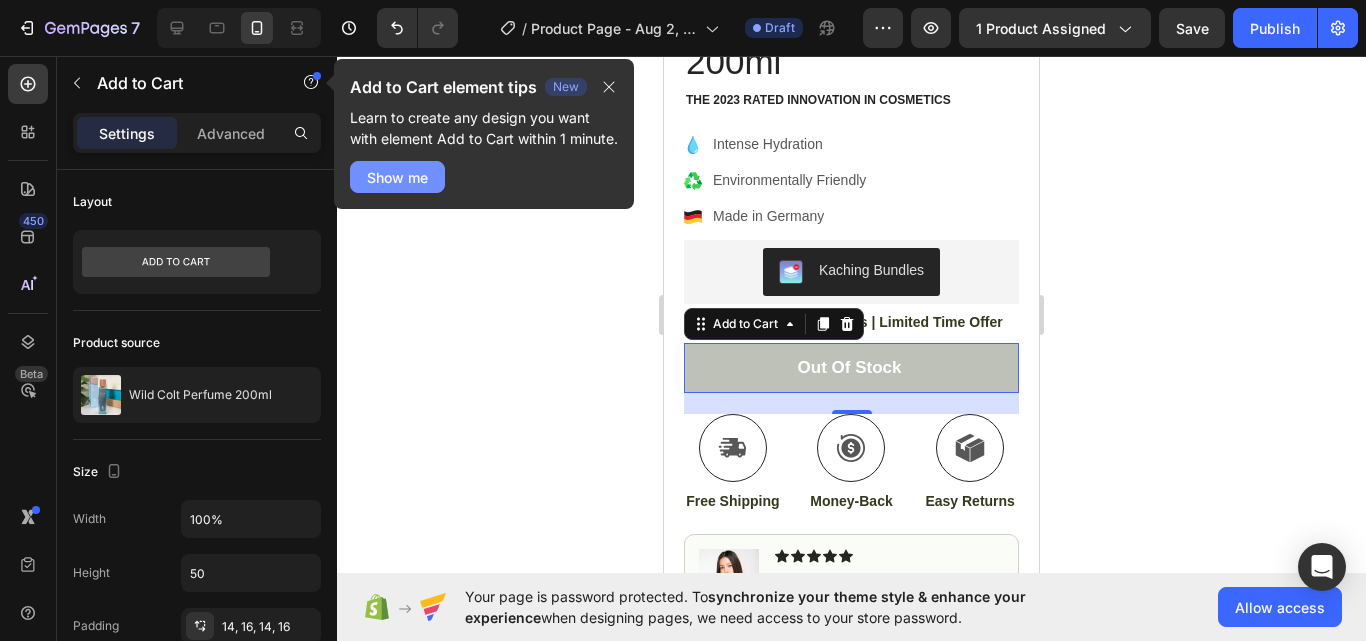 click on "Show me" at bounding box center (397, 177) 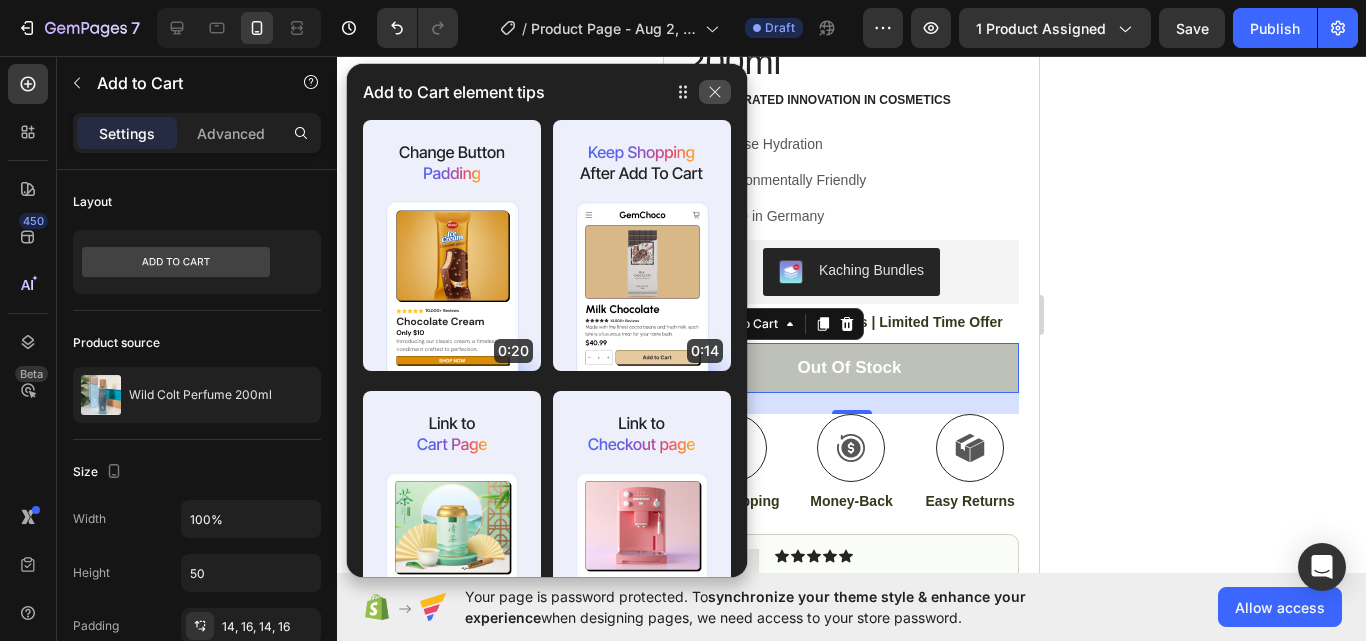 click 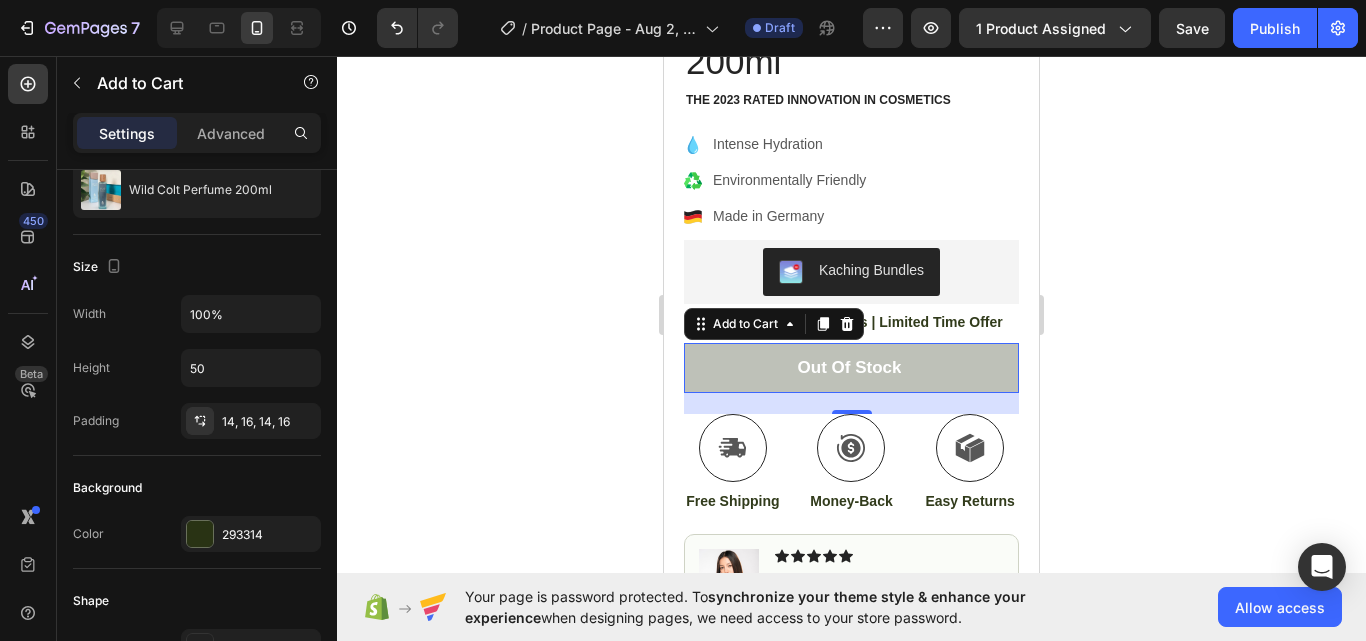 scroll, scrollTop: 0, scrollLeft: 0, axis: both 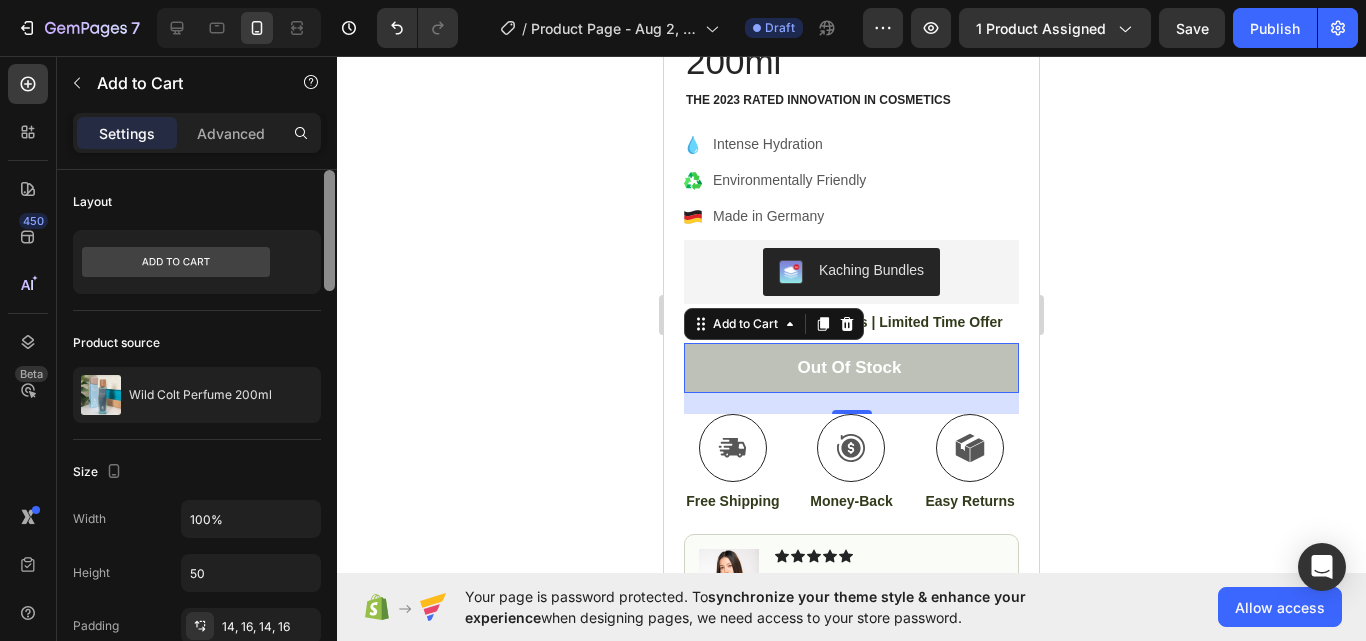 drag, startPoint x: 330, startPoint y: 252, endPoint x: 320, endPoint y: 124, distance: 128.39003 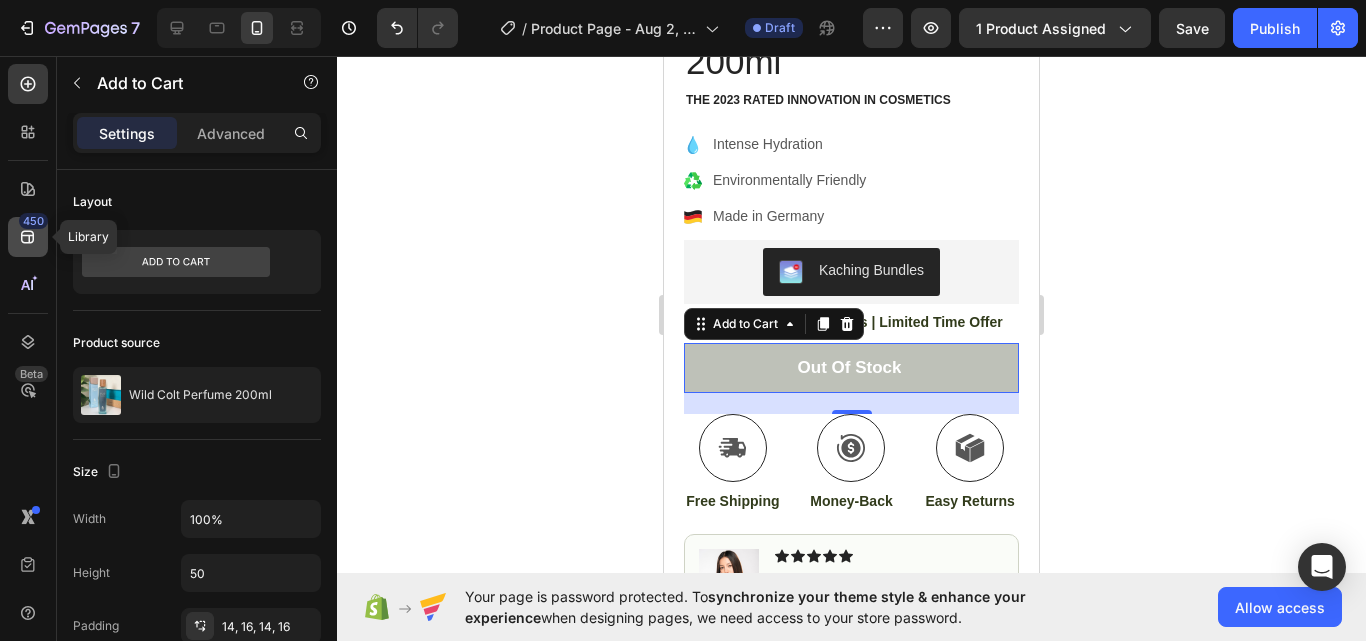 click 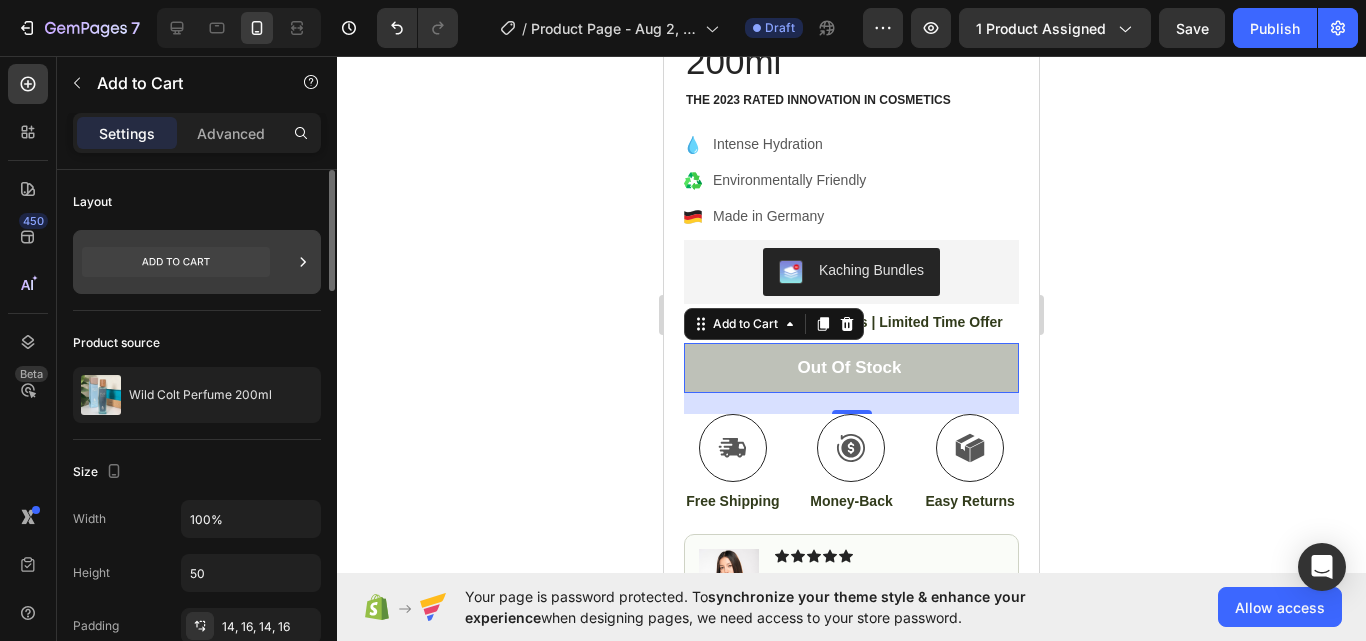 click 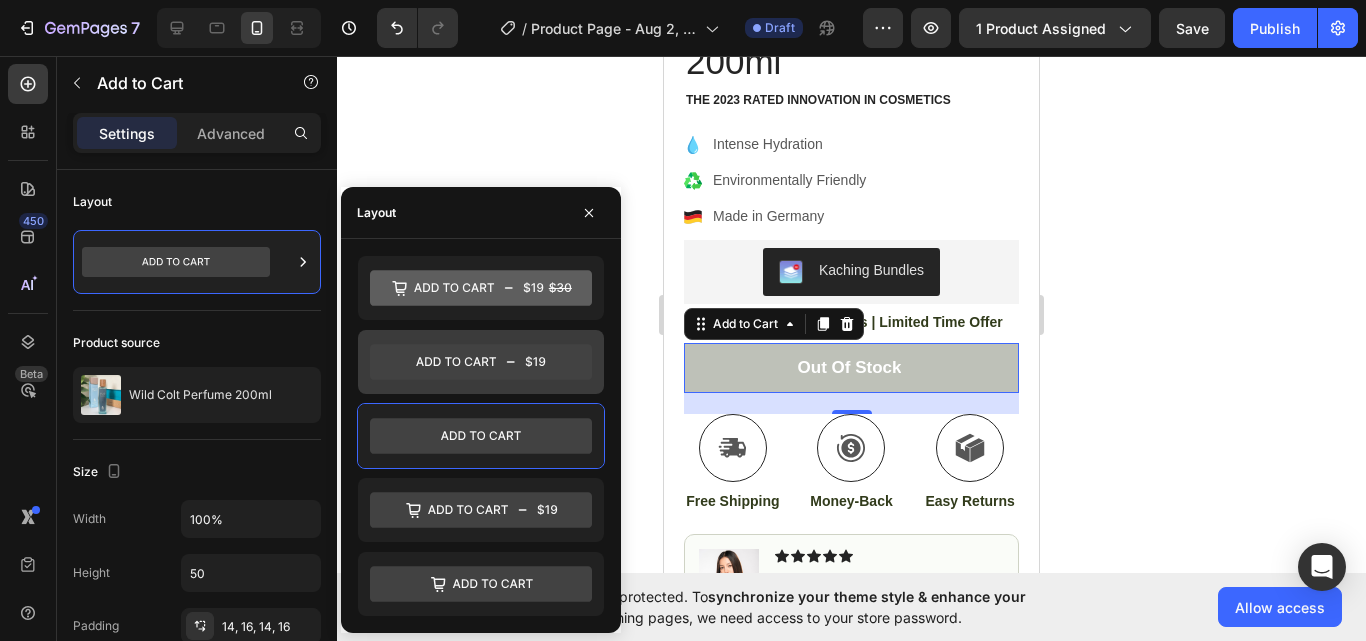click 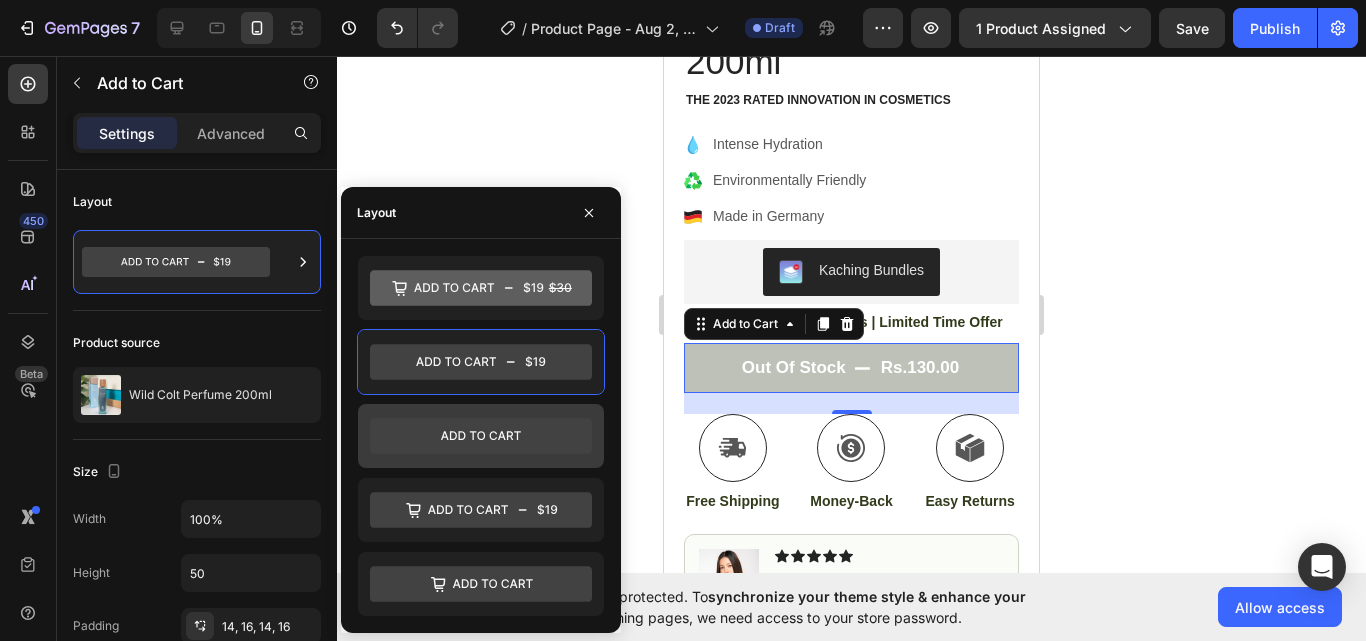 click 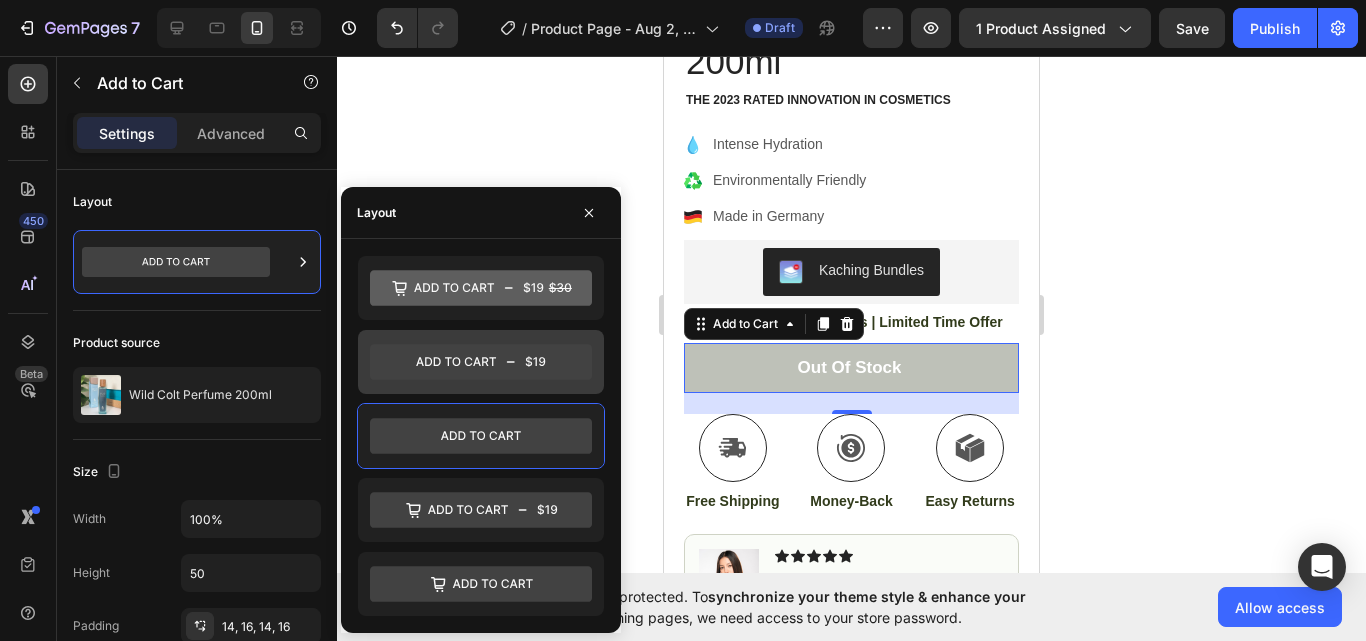 click 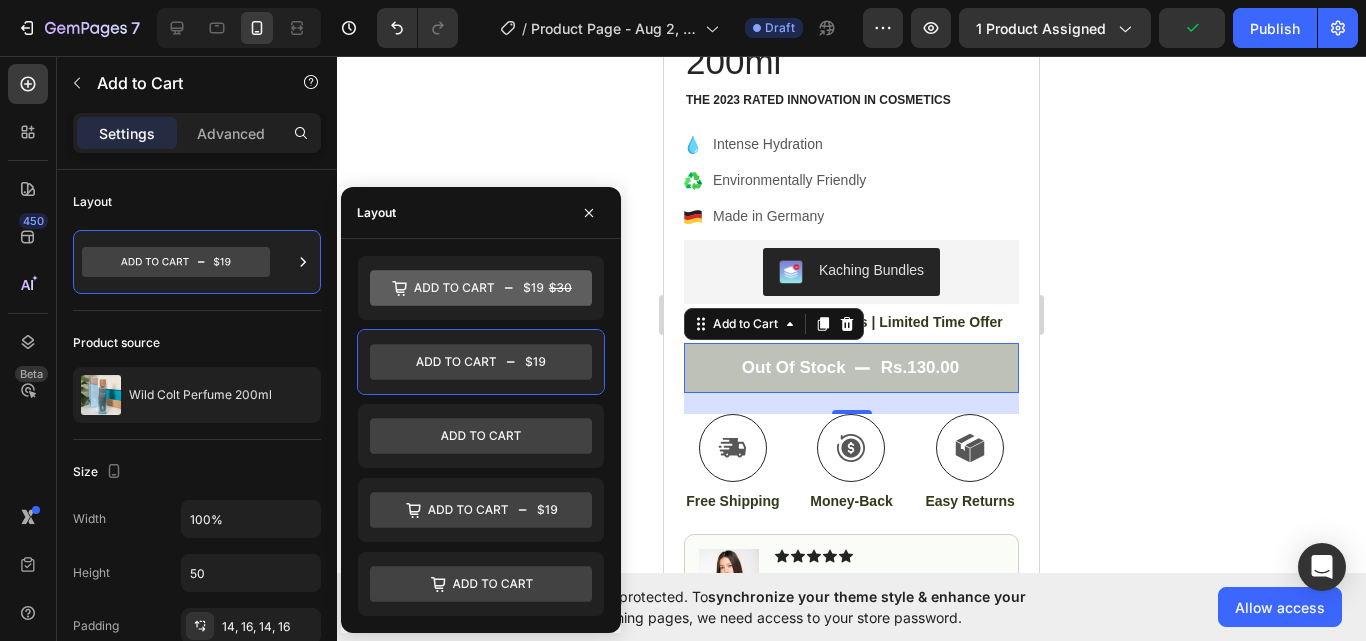 click 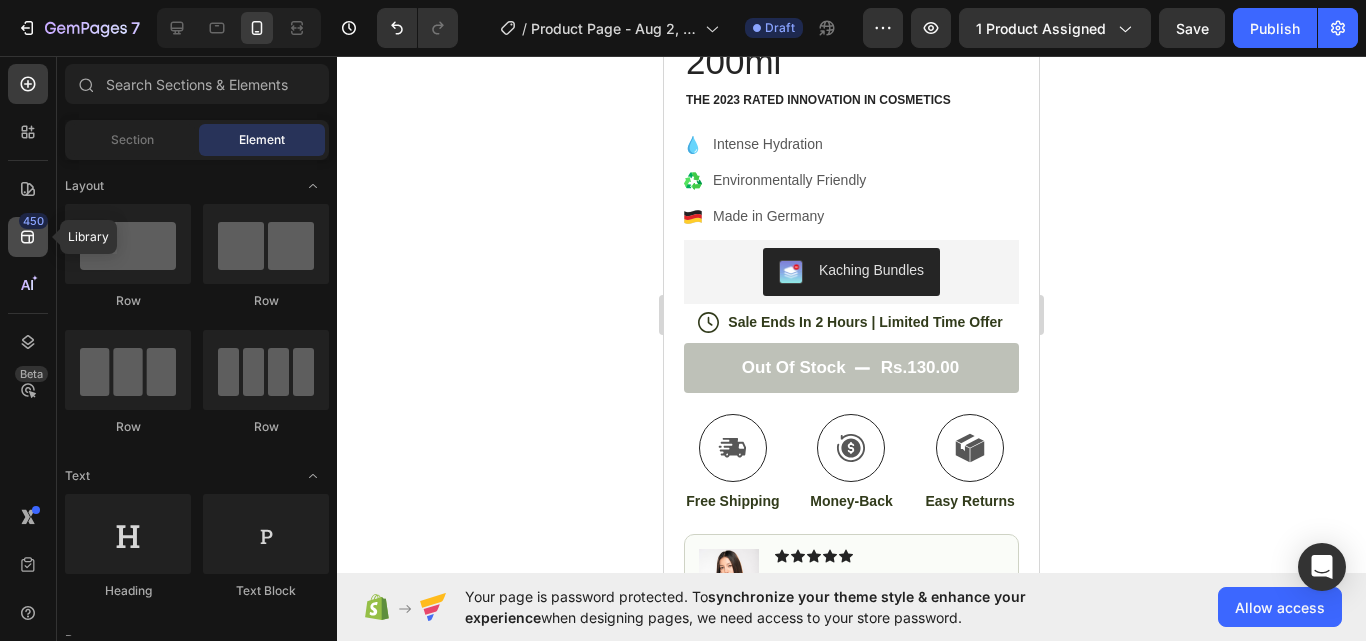 click on "450" 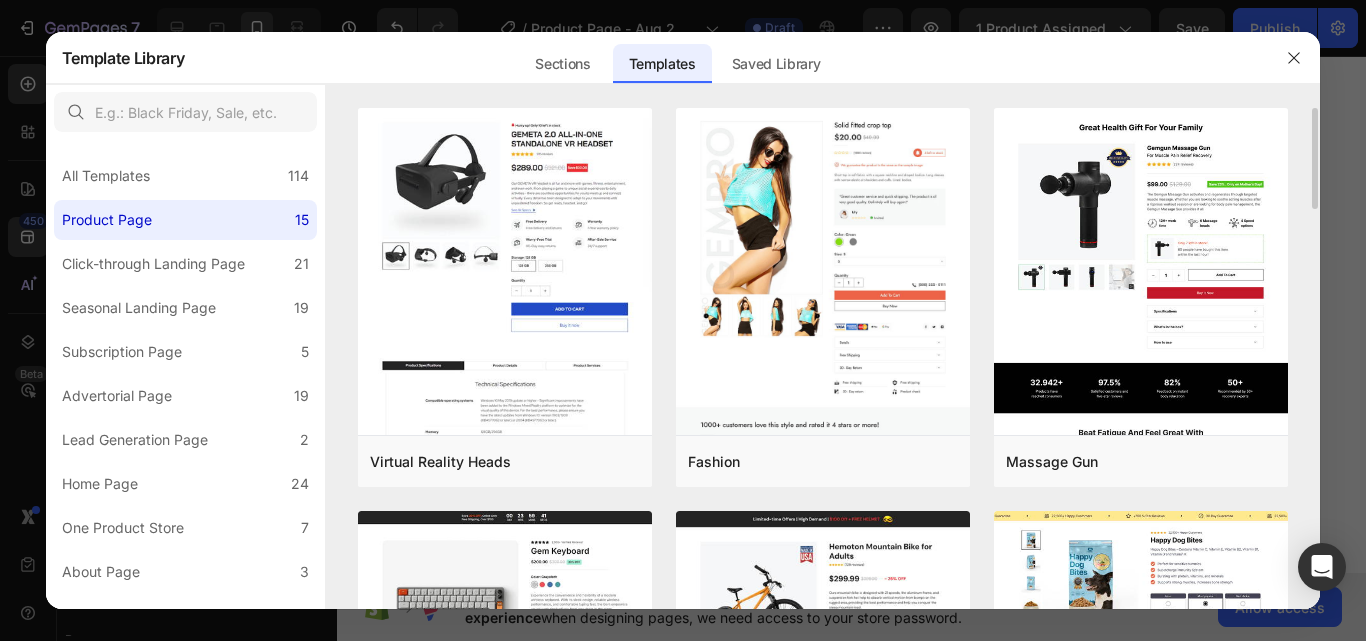 drag, startPoint x: 1314, startPoint y: 200, endPoint x: 1317, endPoint y: 174, distance: 26.172504 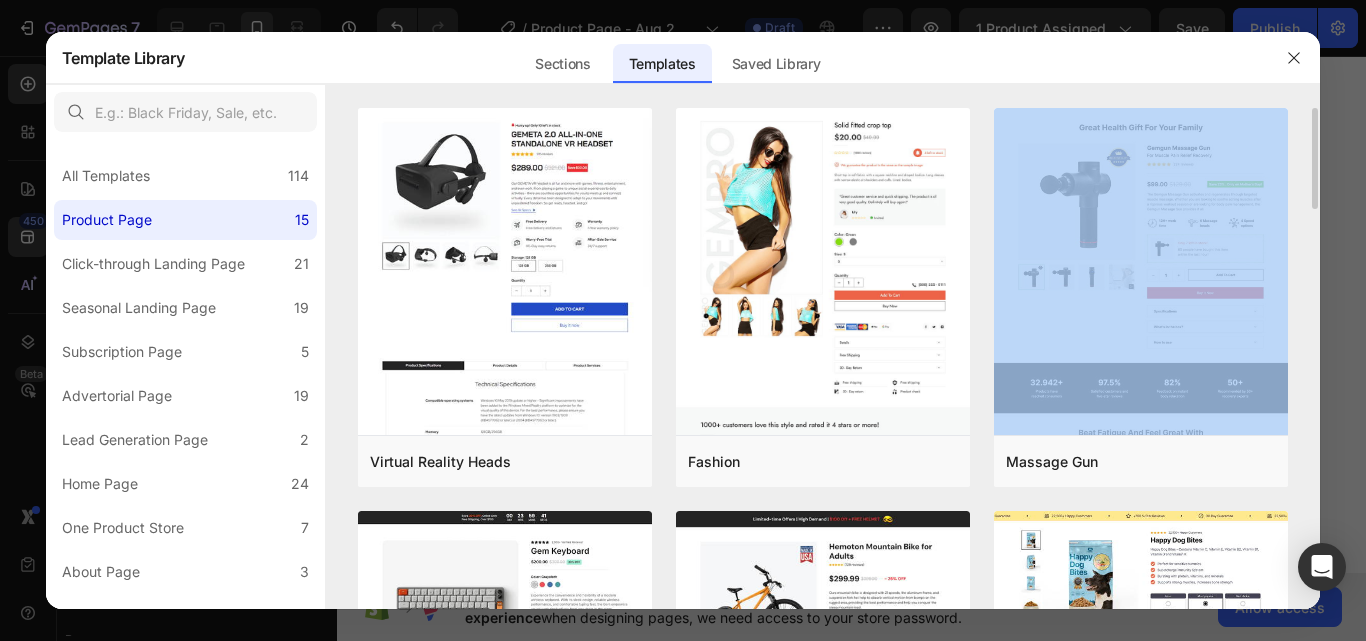 click on "Virtual Reality Heads Add to page  Preview  Fashion Add to page  Preview  Massage Gun Add to page  Preview  Product Page - Consumer Electronics - Keyboard Add to page  Preview  Vélocity Bikes Add to page  Preview  Pet Food & Supplies - Product Page with Bundle Add to page  Preview  Subscription Page - Pet & Animals - Gem Cat Food - Style 4 Add to page  Preview  Product Page - Sports Add to page  Preview  Baby Toys Add to page  Preview  Eco-friendly Add to page  Preview  Kitchenware Add to page  Preview  Click-Through Page - Sport - Road Bike Add to page  Preview  Click-Through Page - Hobbies & Toys - Remote Racer Car Add to page  Preview  Click-Through Page - Beauty & Fitness - Cosmetic Add to page  Preview  GemSleep Gummies Vitamin Add to page  Preview   Numerous Templates  are on the way   Perfectly hand-crafted templates are waiting for you to use" at bounding box center (823, 358) 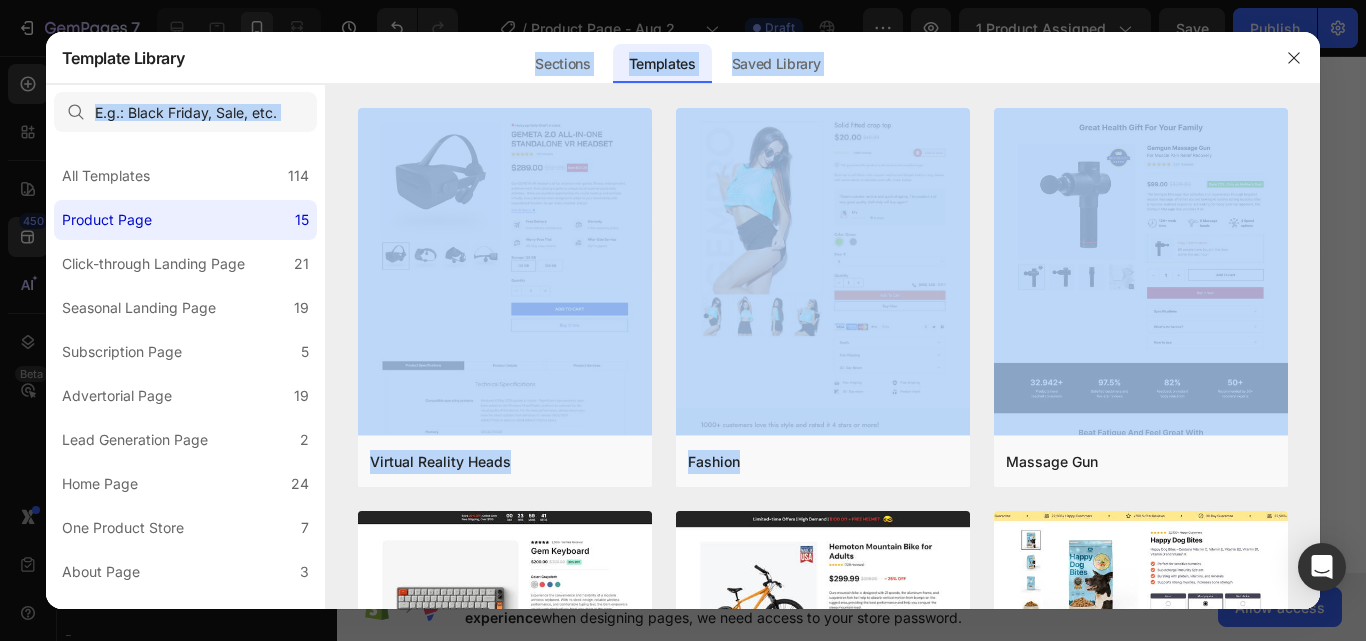 drag, startPoint x: 1314, startPoint y: 165, endPoint x: 355, endPoint y: 52, distance: 965.6345 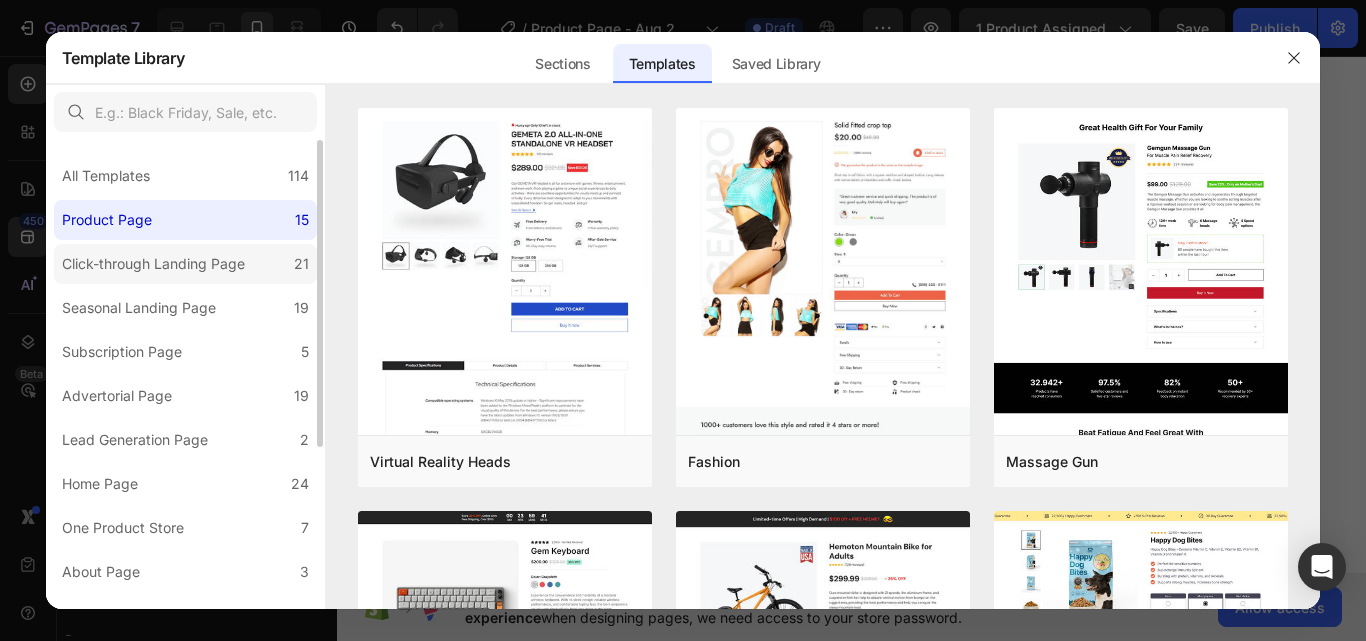 click on "Click-through Landing Page" at bounding box center (153, 264) 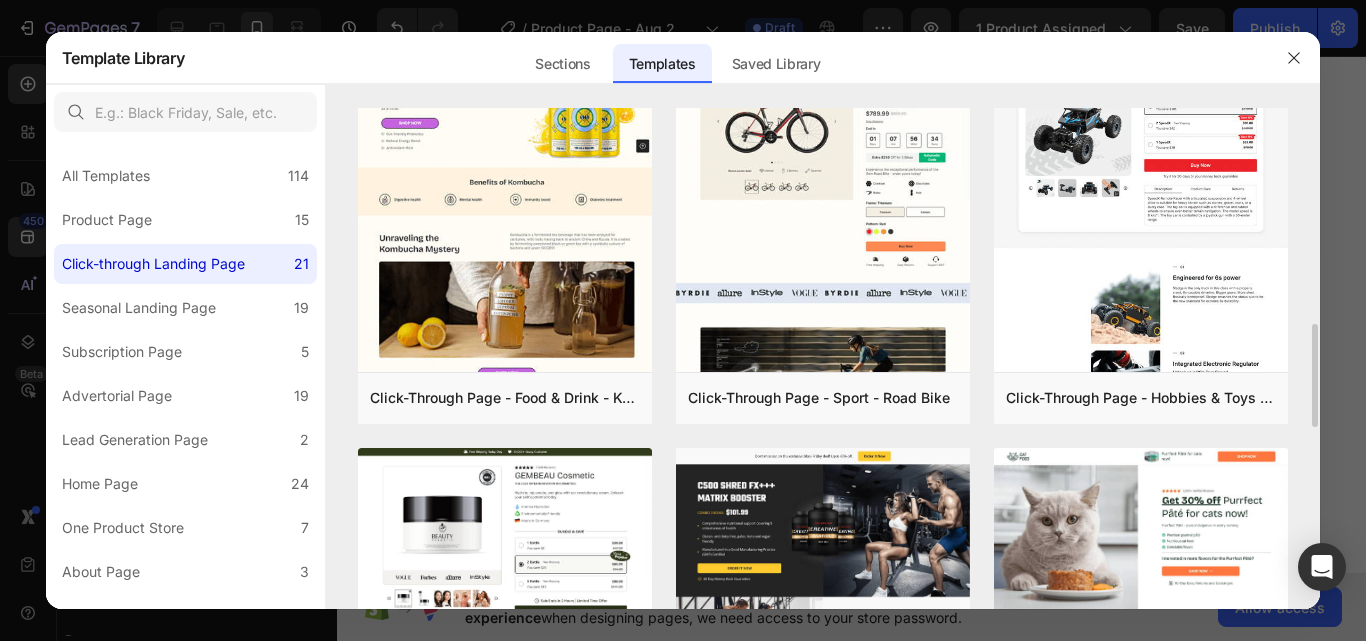 scroll, scrollTop: 900, scrollLeft: 0, axis: vertical 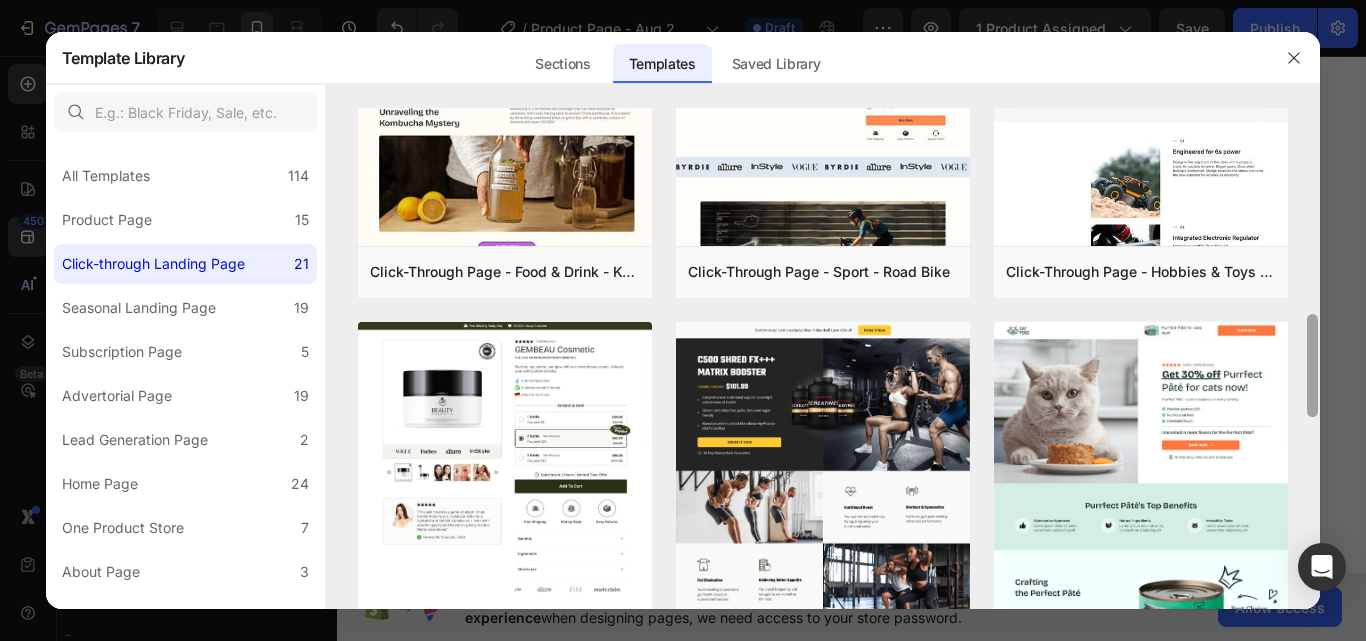 drag, startPoint x: 1313, startPoint y: 306, endPoint x: 1311, endPoint y: 326, distance: 20.09975 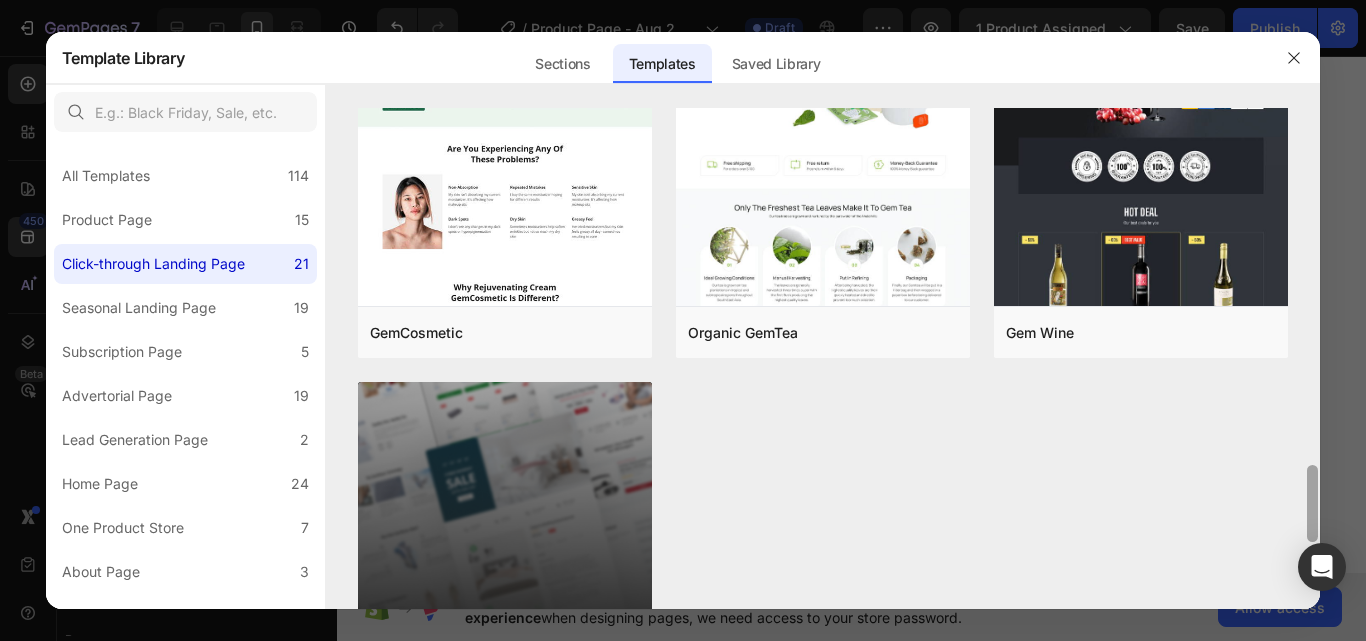 scroll, scrollTop: 2573, scrollLeft: 0, axis: vertical 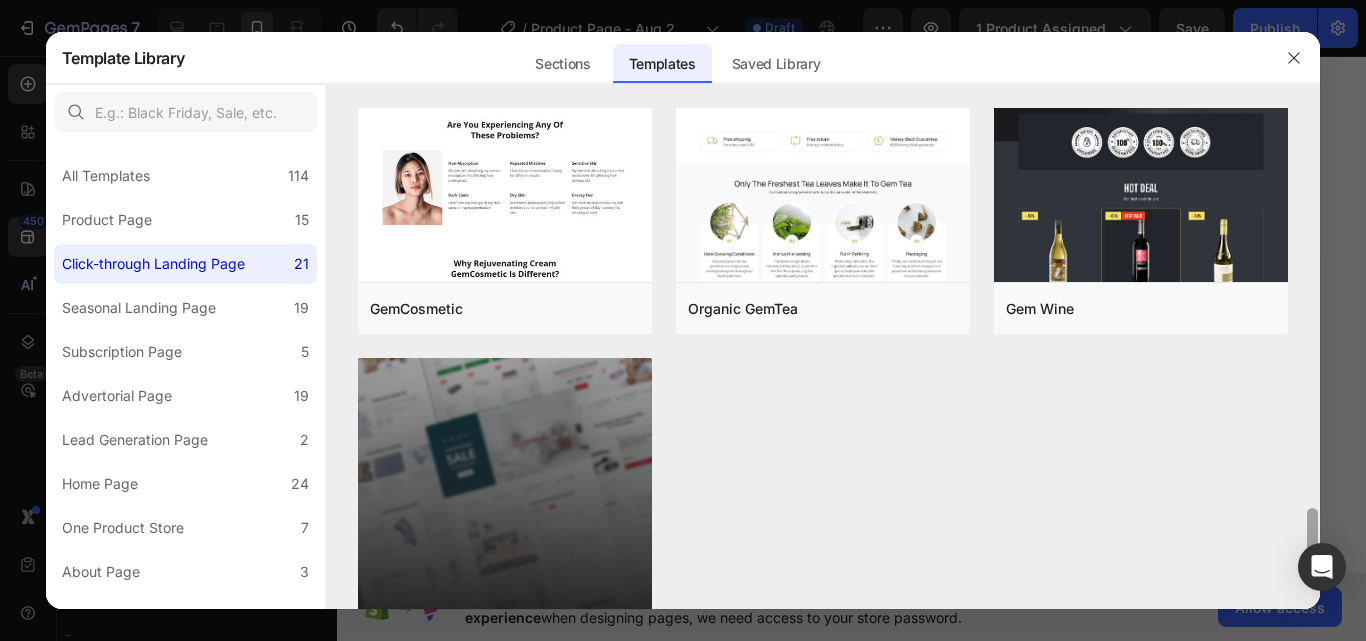 drag, startPoint x: 1314, startPoint y: 353, endPoint x: 1314, endPoint y: 680, distance: 327 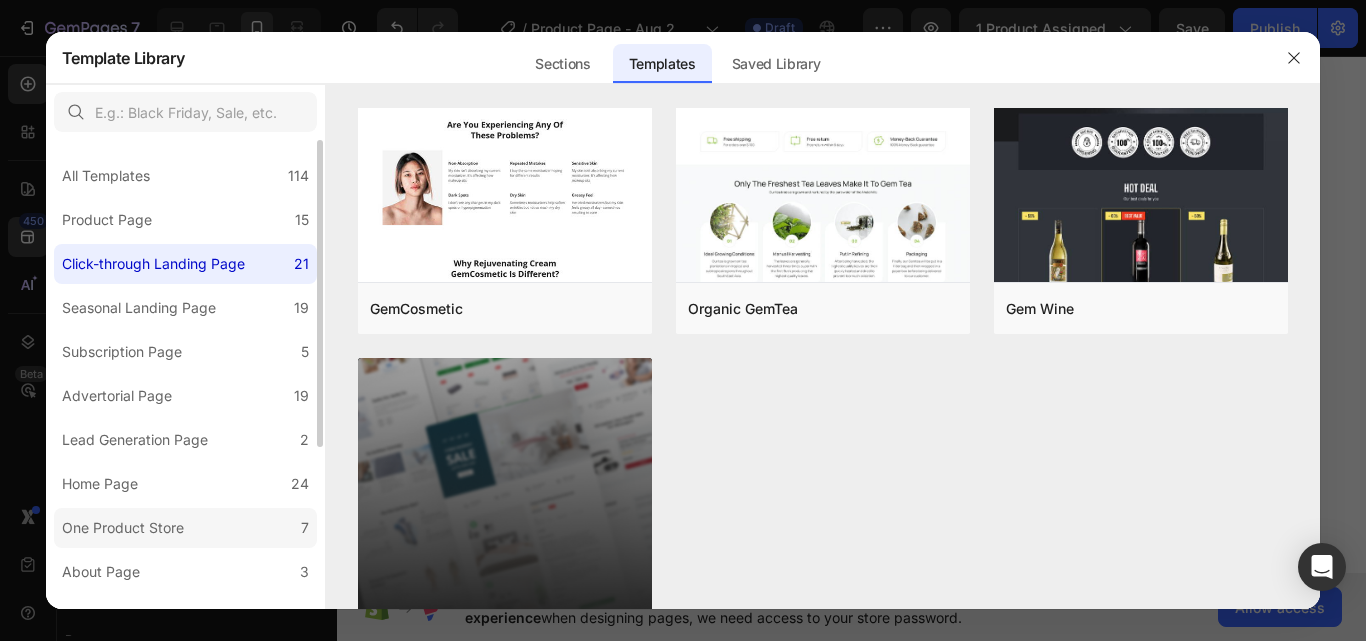 click on "One Product Store" at bounding box center [123, 528] 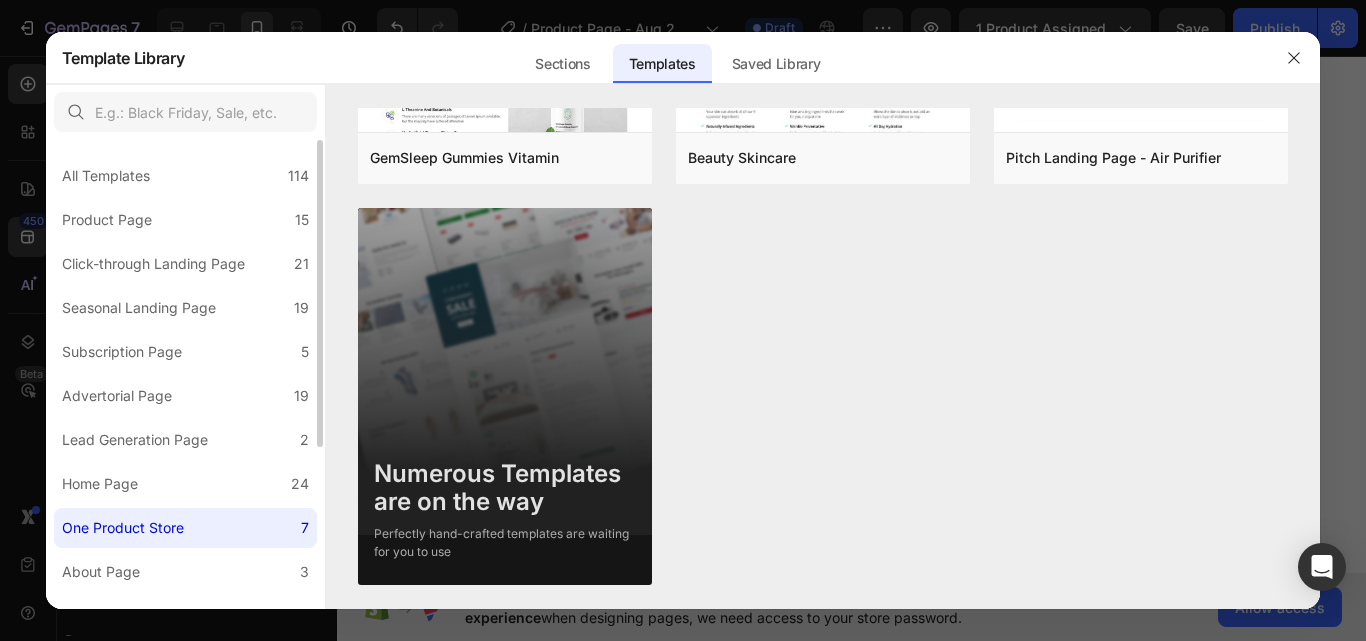 scroll, scrollTop: 0, scrollLeft: 0, axis: both 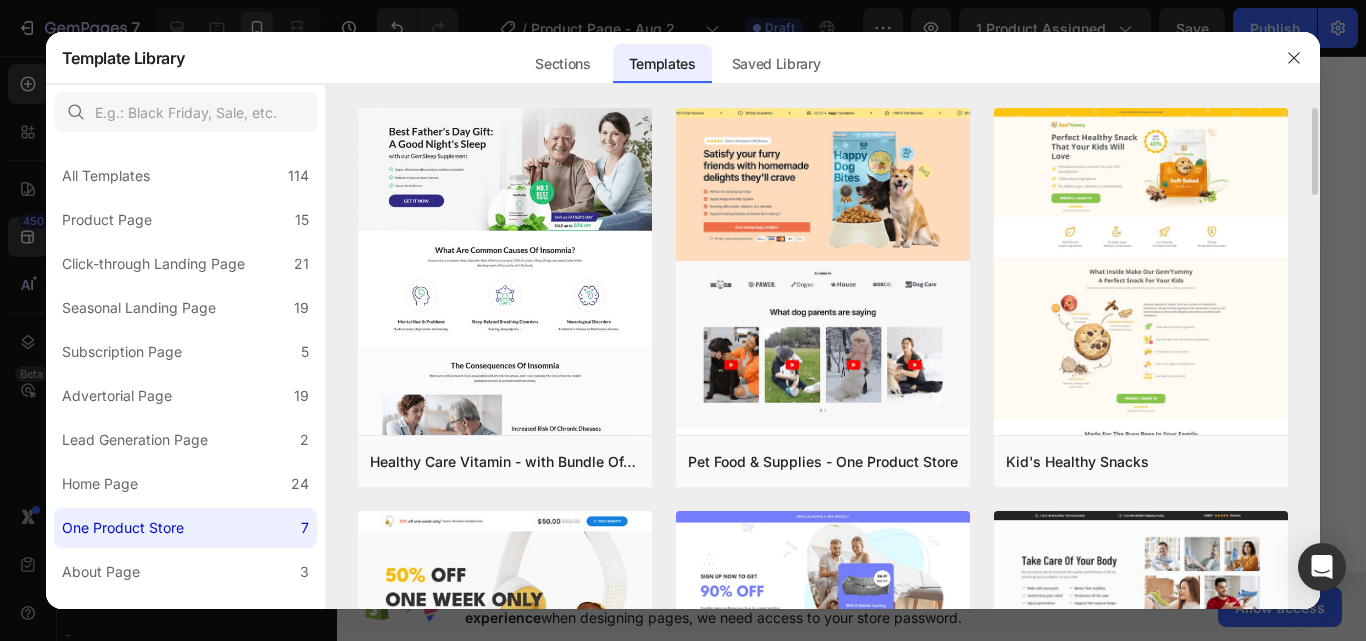drag, startPoint x: 1317, startPoint y: 177, endPoint x: 1313, endPoint y: 214, distance: 37.215588 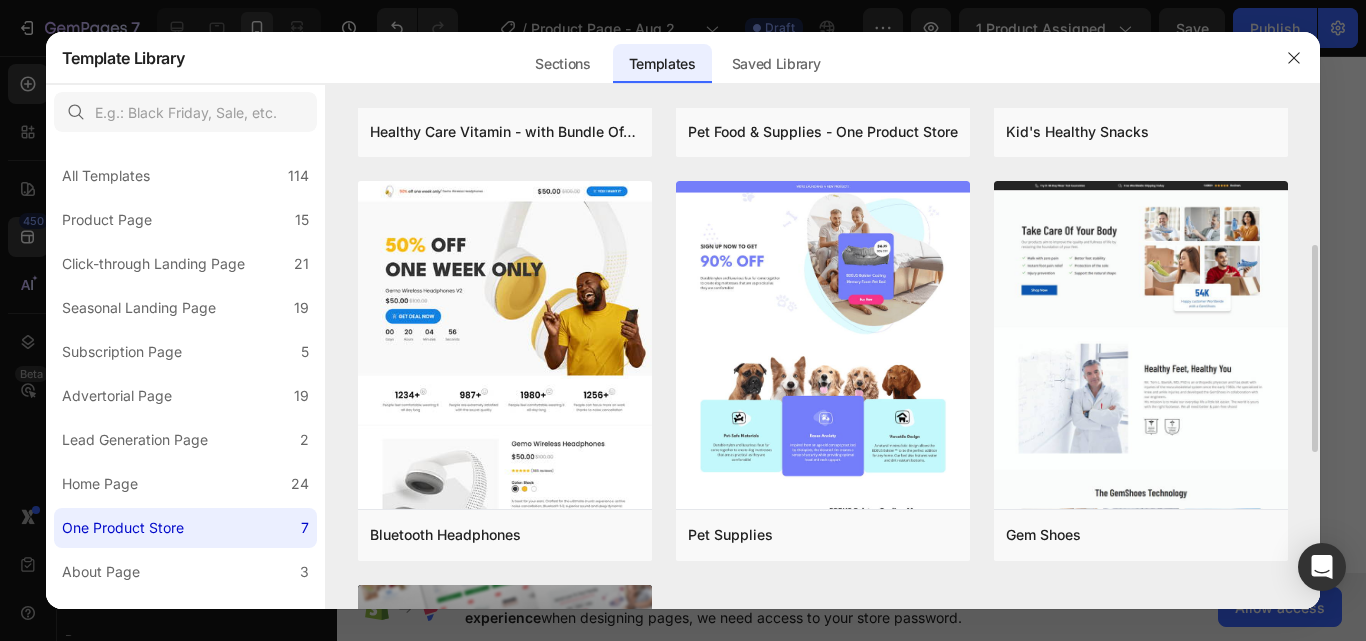 scroll, scrollTop: 360, scrollLeft: 0, axis: vertical 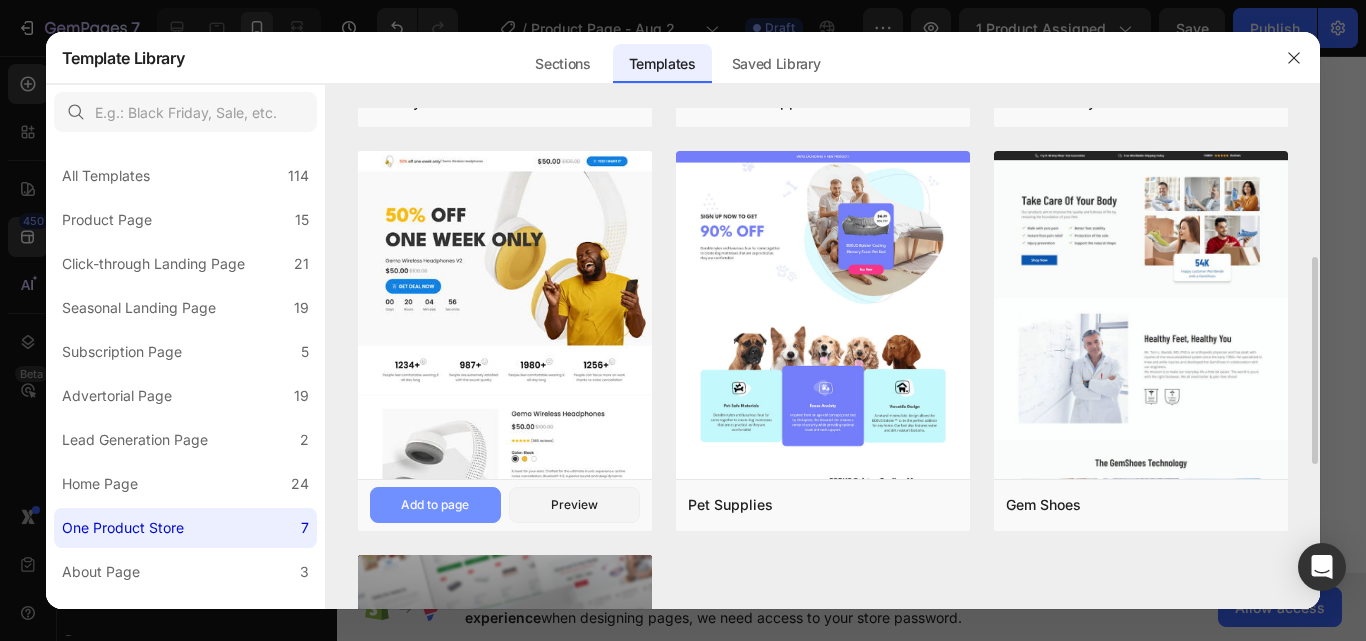 click on "Add to page" at bounding box center (435, 505) 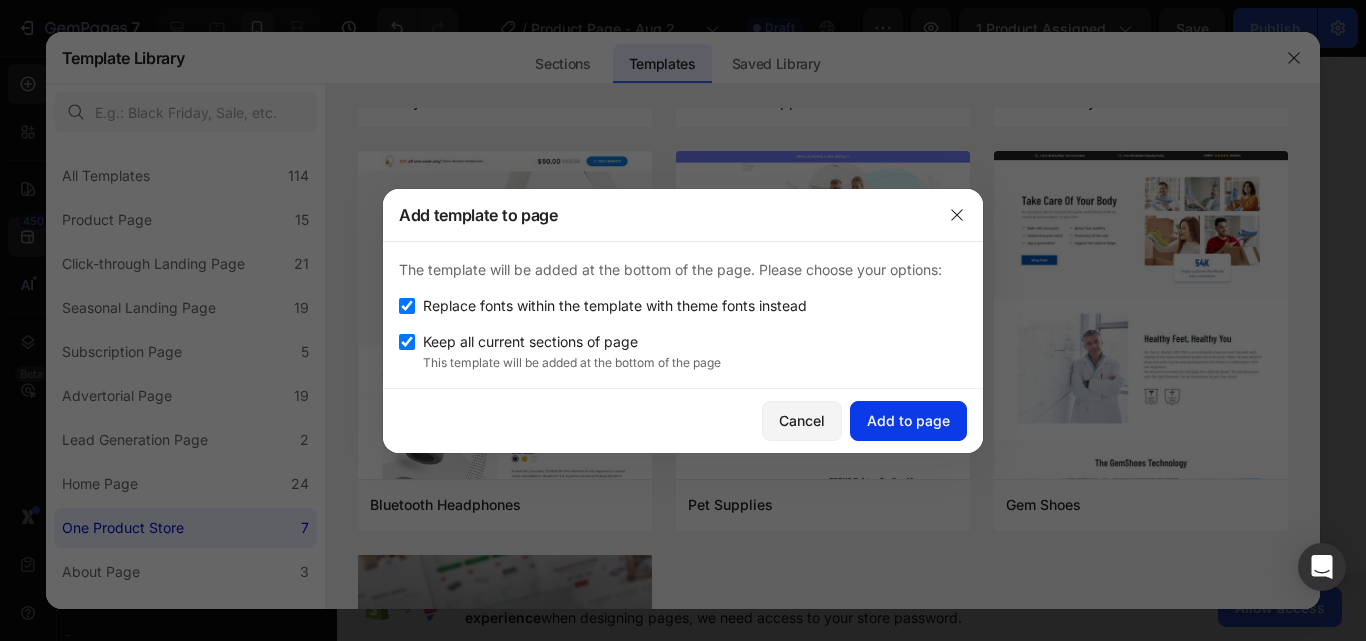 click on "Add to page" at bounding box center [908, 420] 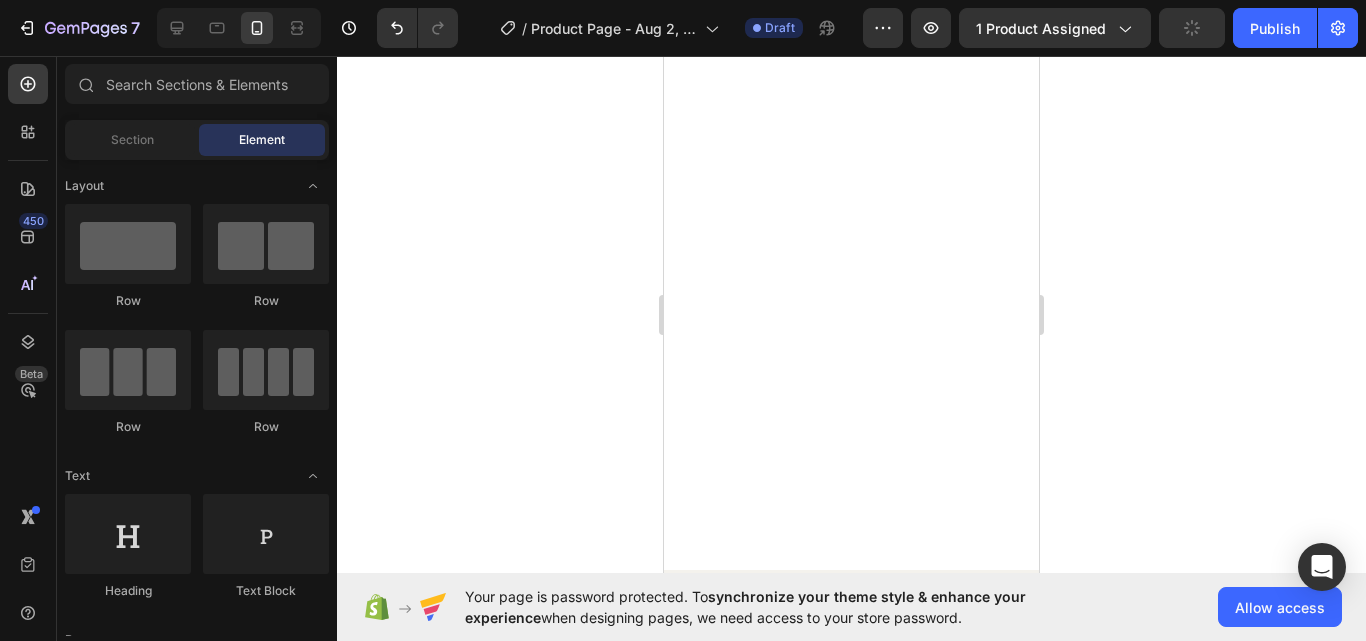 scroll, scrollTop: 7847, scrollLeft: 0, axis: vertical 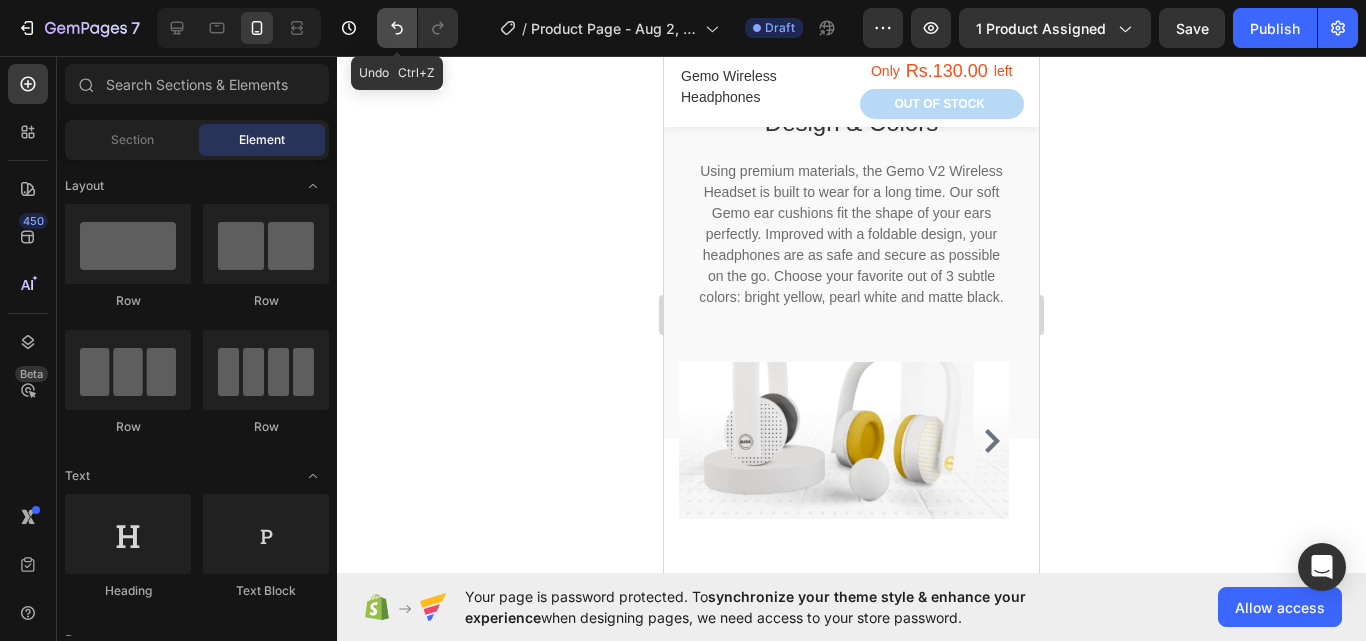 click 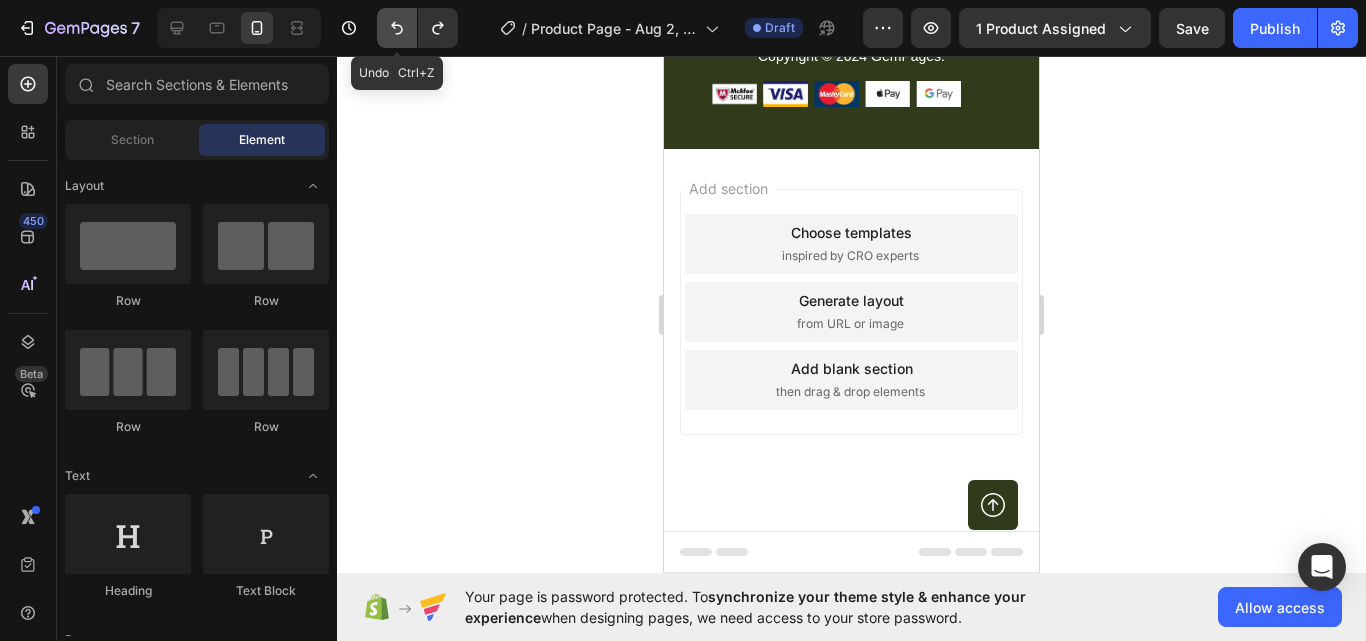 scroll, scrollTop: 7309, scrollLeft: 0, axis: vertical 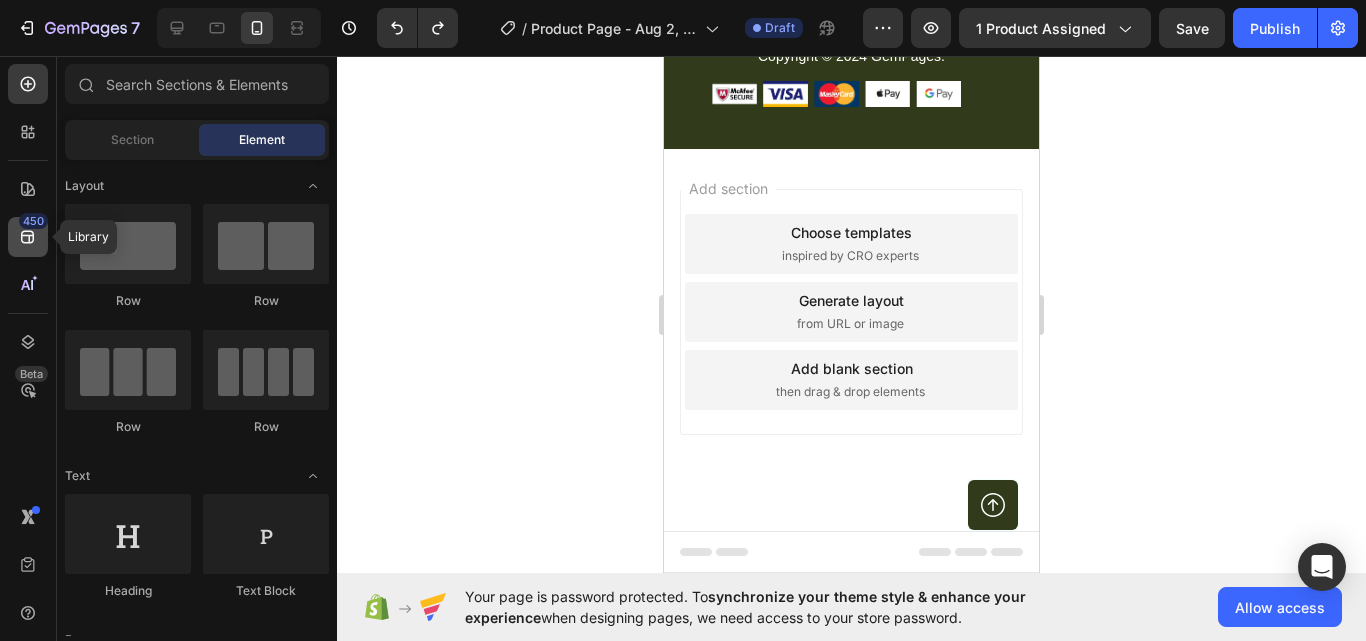 click 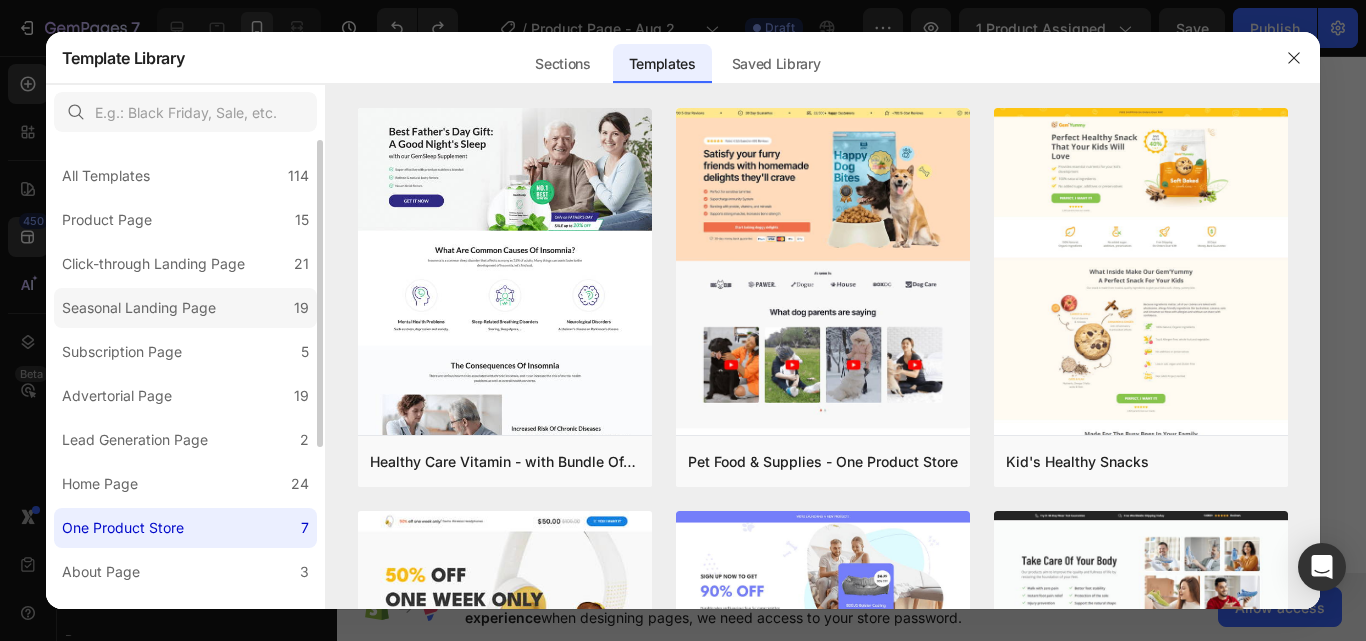 click on "Seasonal Landing Page" at bounding box center [139, 308] 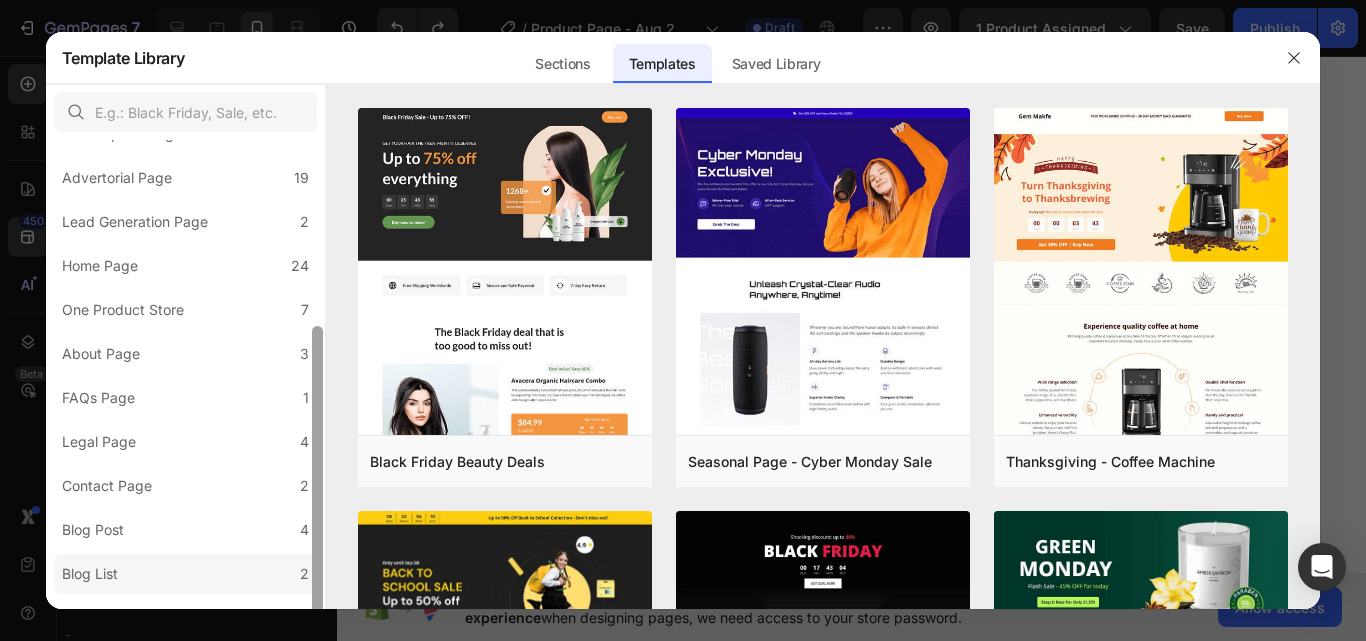 scroll, scrollTop: 247, scrollLeft: 0, axis: vertical 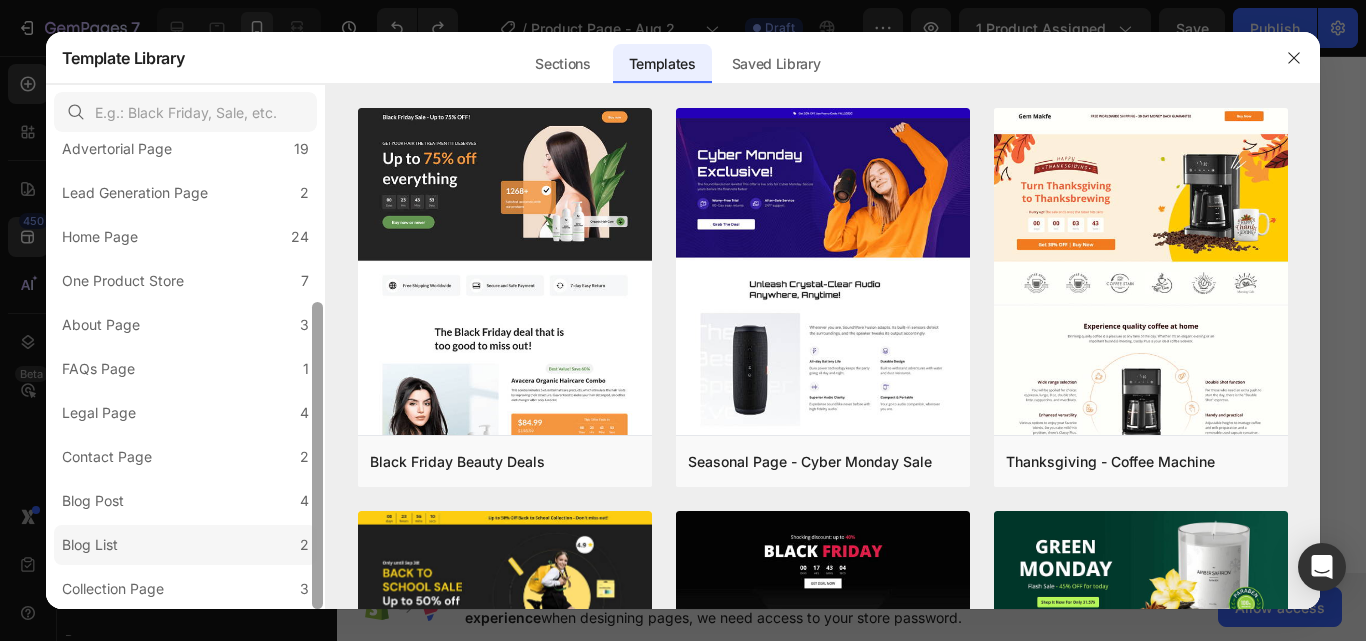 drag, startPoint x: 317, startPoint y: 325, endPoint x: 298, endPoint y: 542, distance: 217.83022 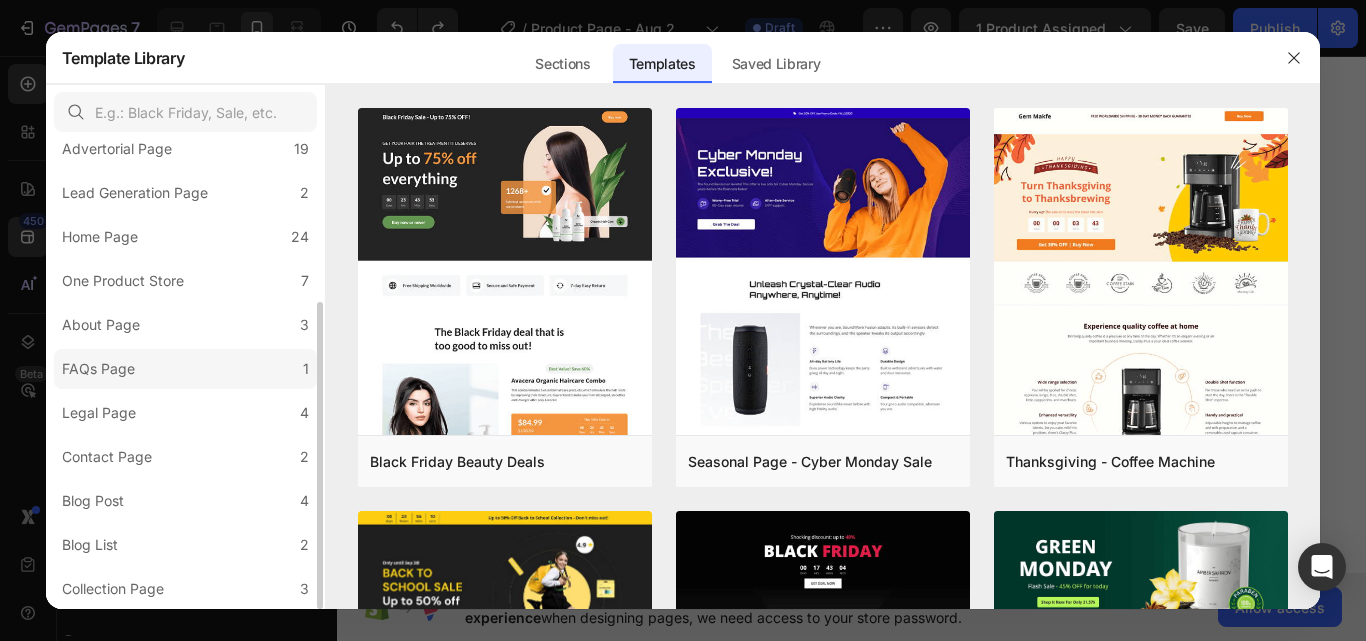 click on "FAQs Page" at bounding box center [98, 369] 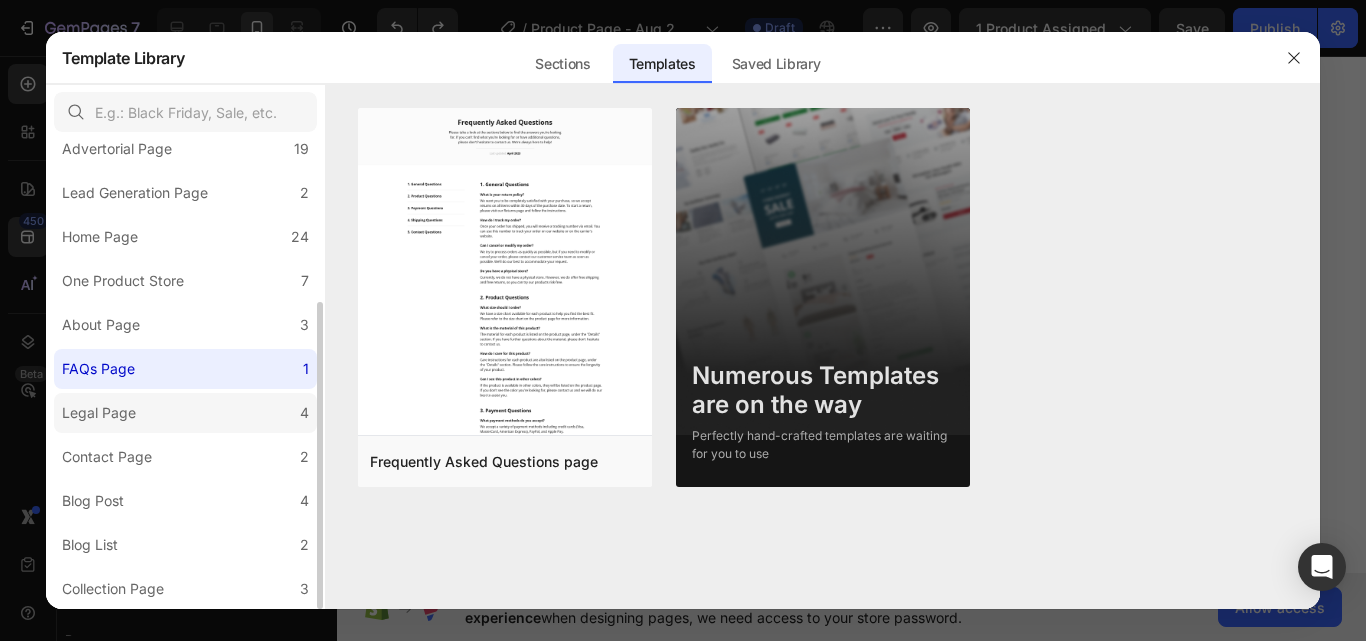 click on "Legal Page" at bounding box center (99, 413) 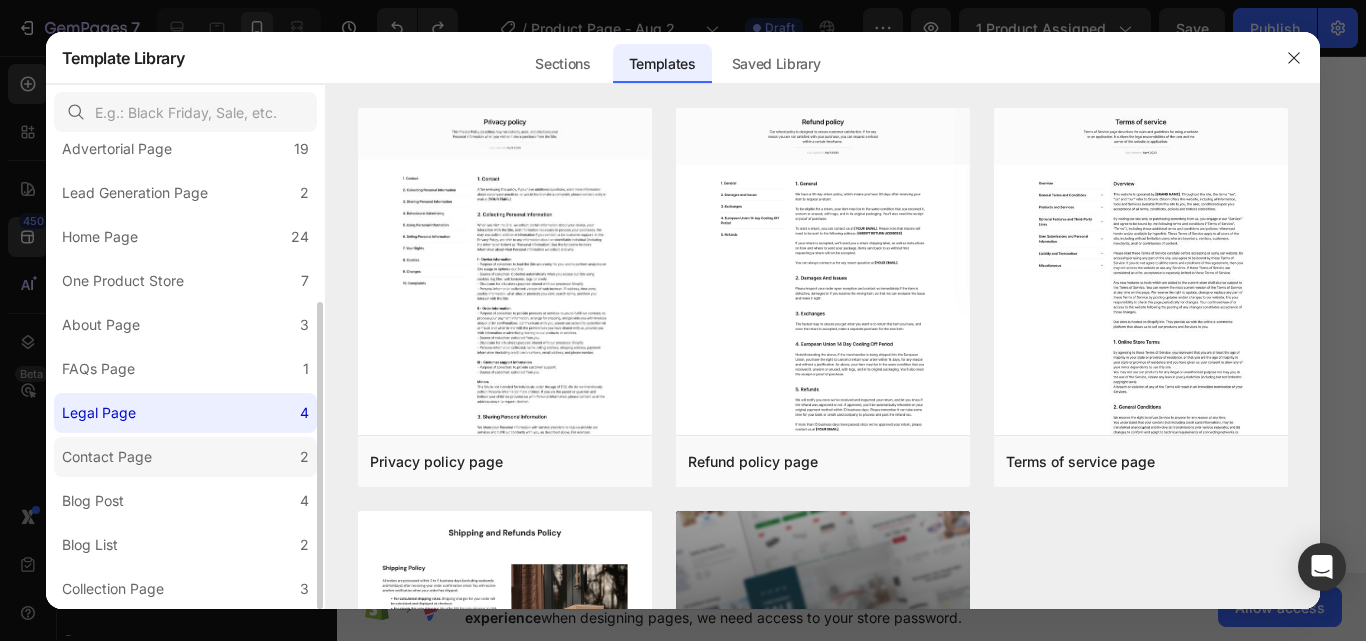 click on "Contact Page" at bounding box center [107, 457] 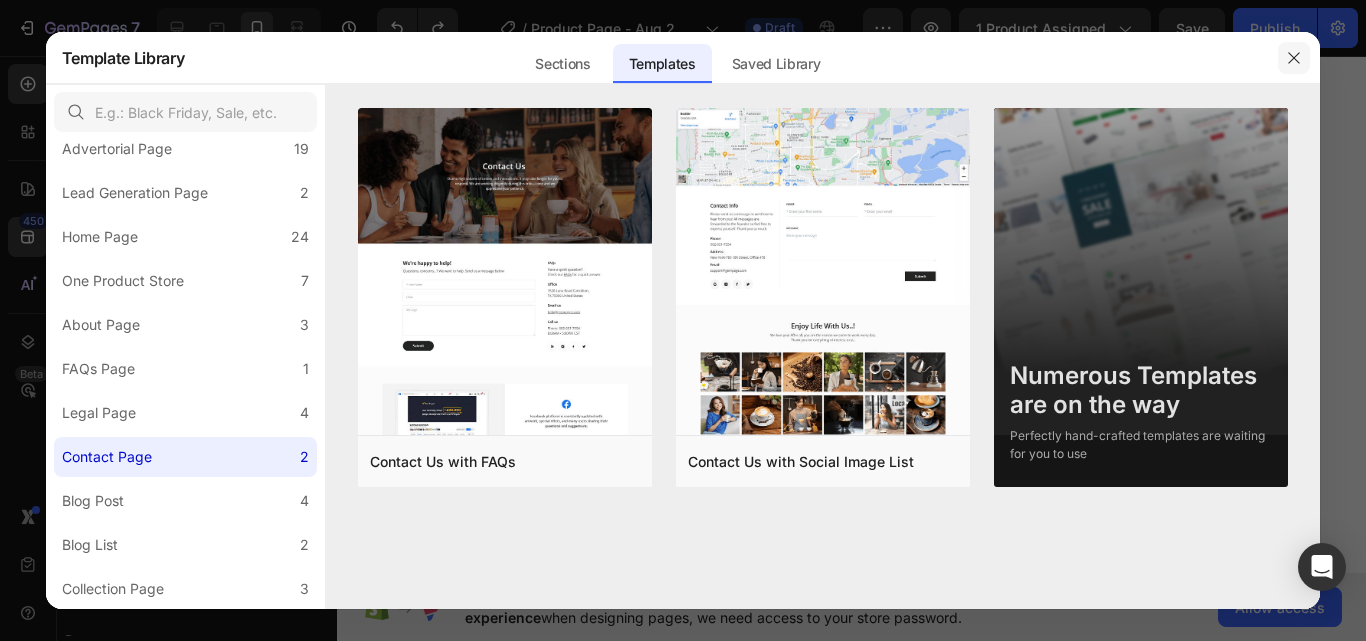 click 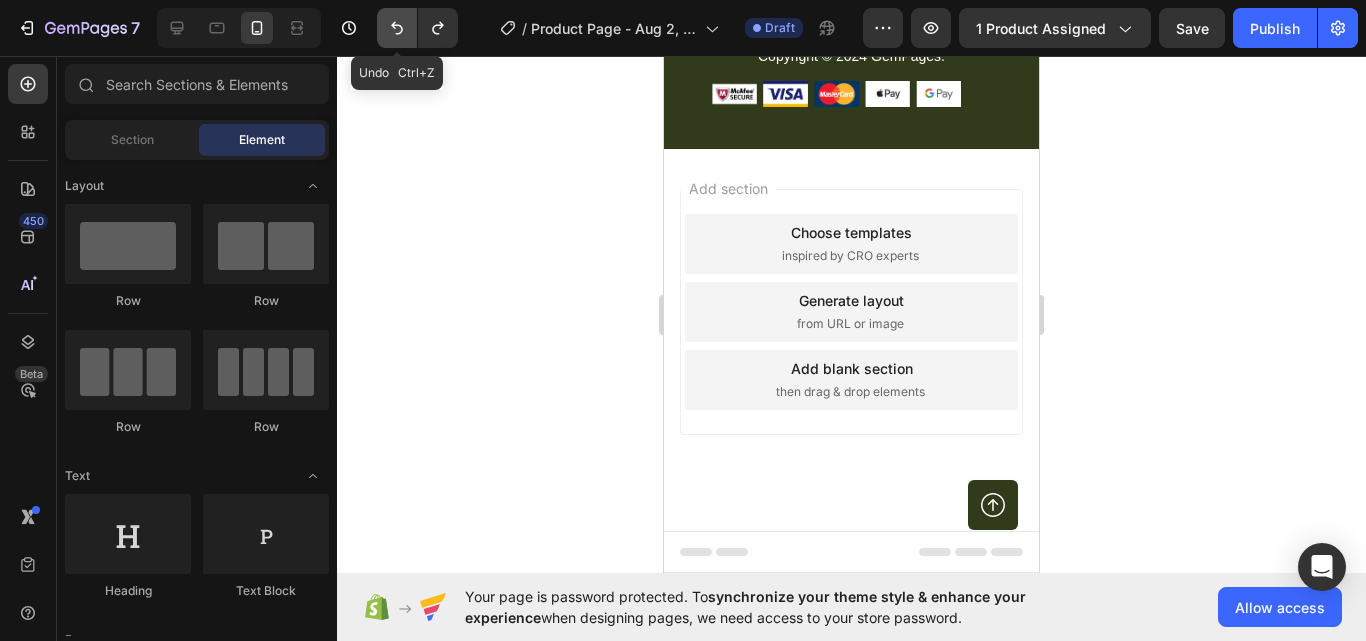 click 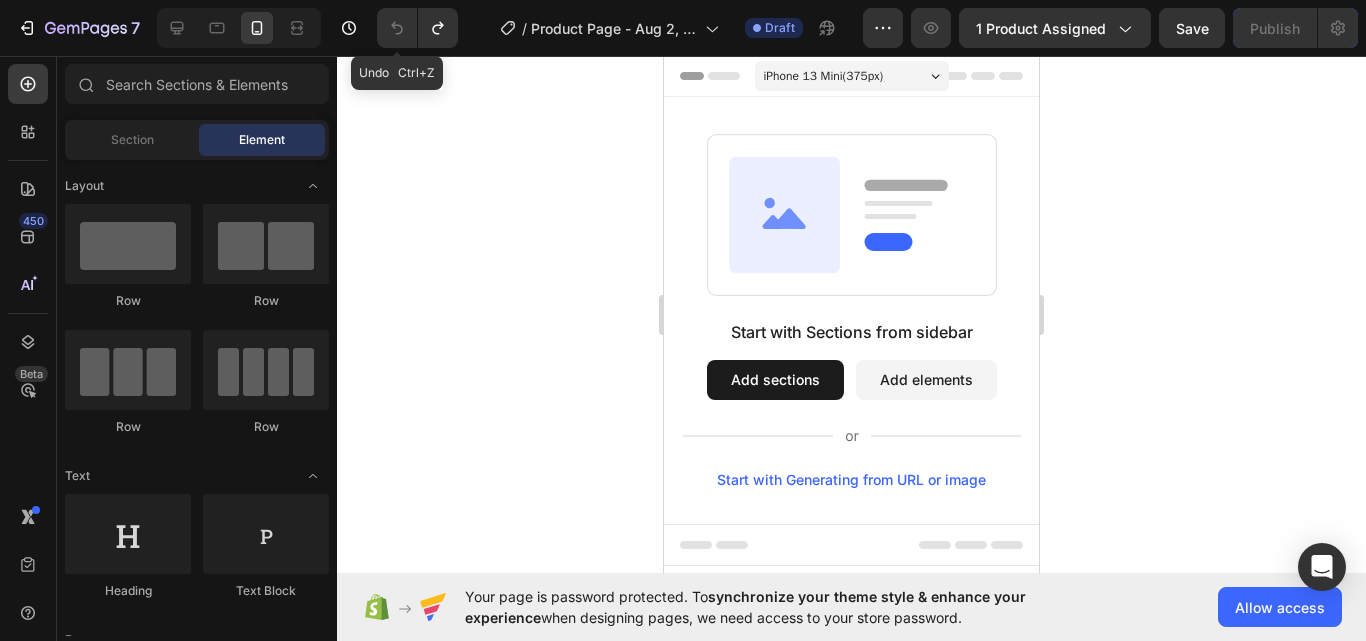 scroll, scrollTop: 0, scrollLeft: 0, axis: both 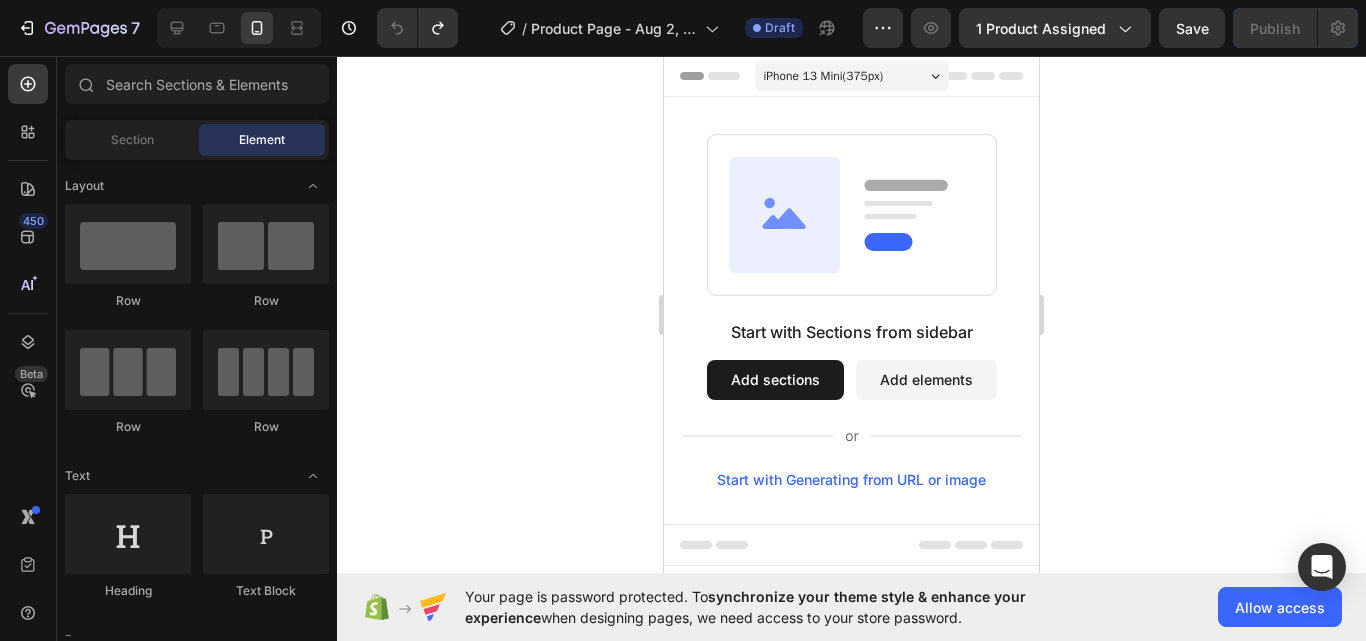 click on "Add sections" at bounding box center (775, 380) 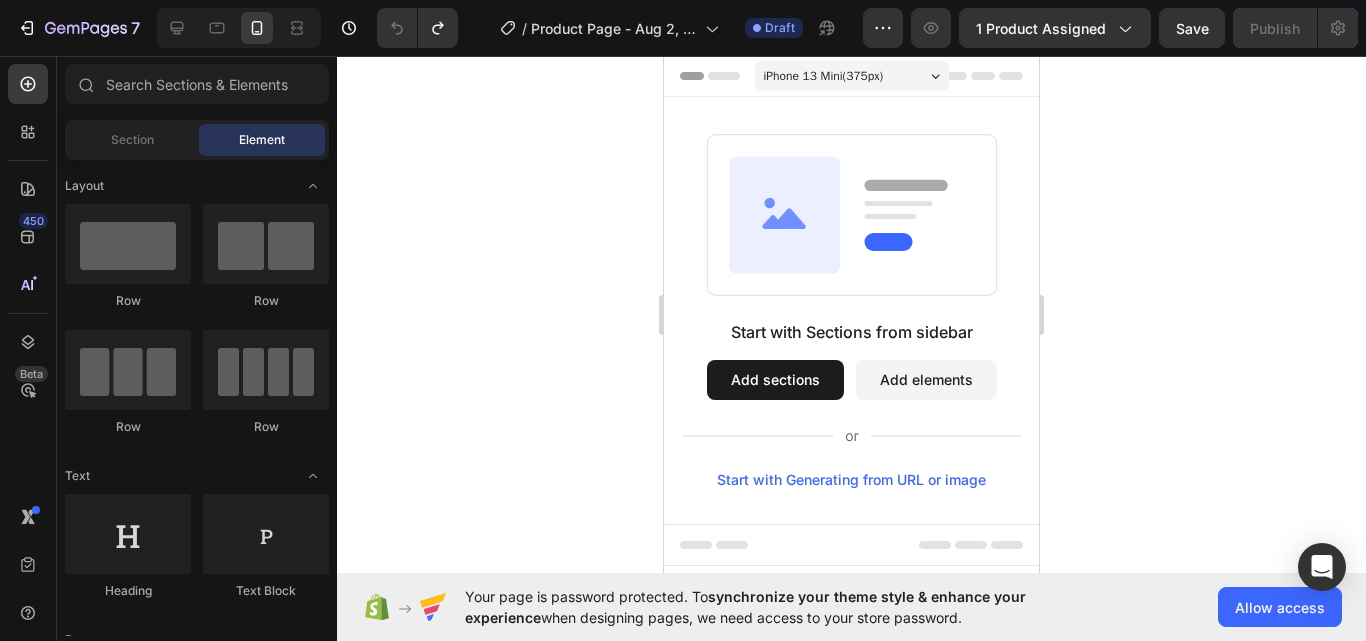 click on "Add sections" at bounding box center (775, 380) 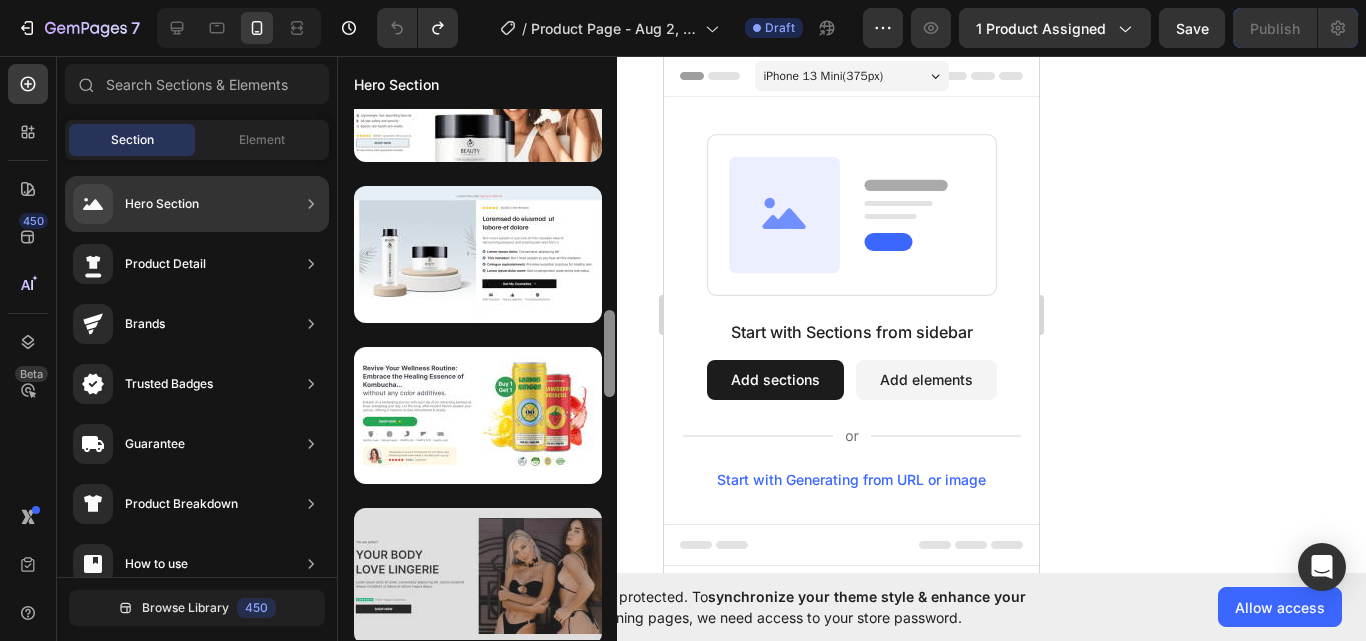 scroll, scrollTop: 1208, scrollLeft: 0, axis: vertical 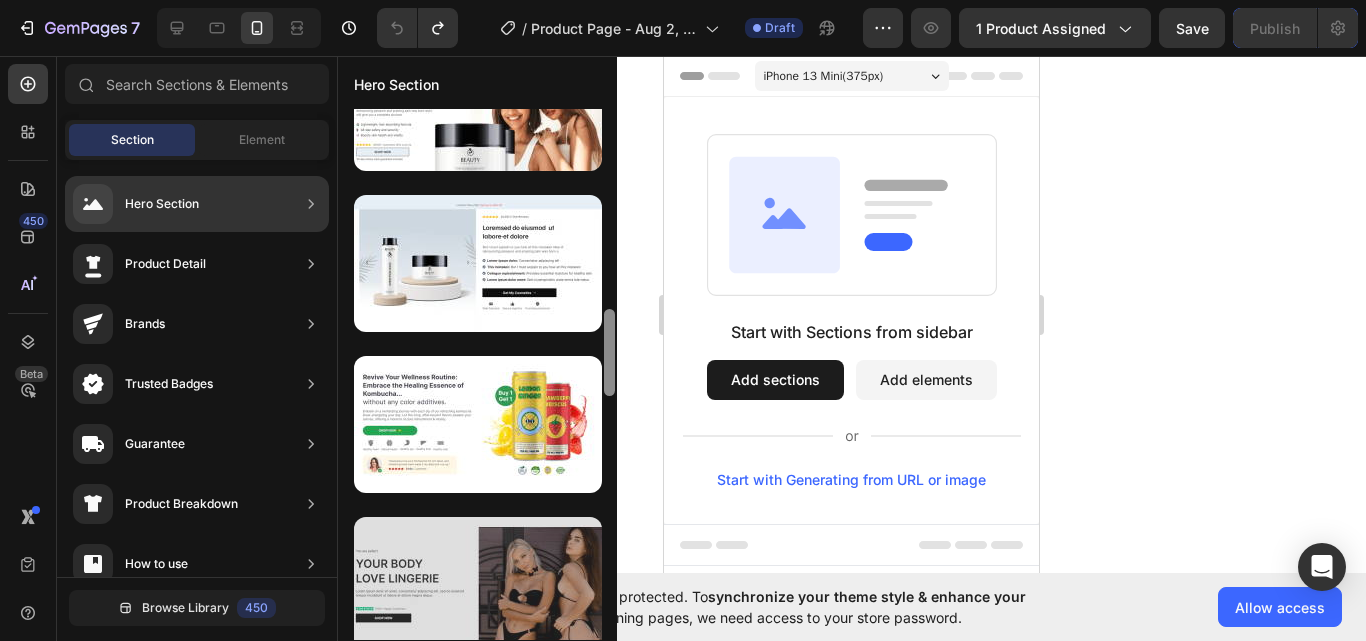 click at bounding box center (478, 585) 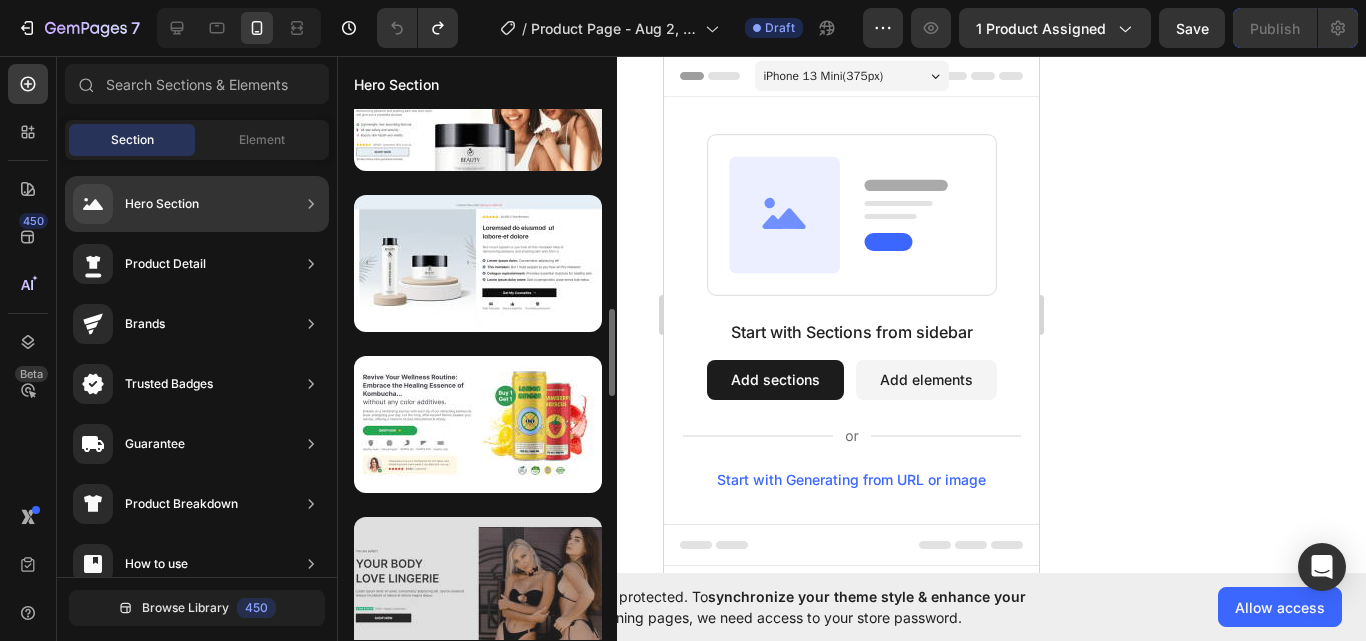 click at bounding box center [478, 585] 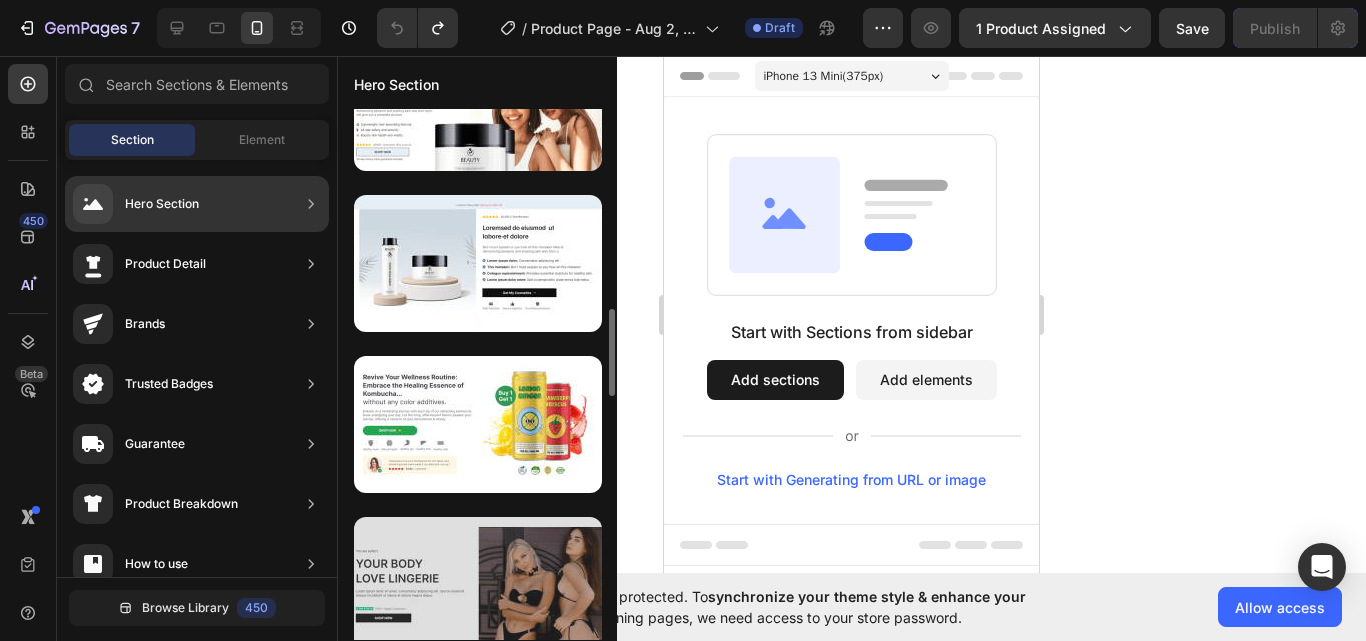 click at bounding box center [478, 585] 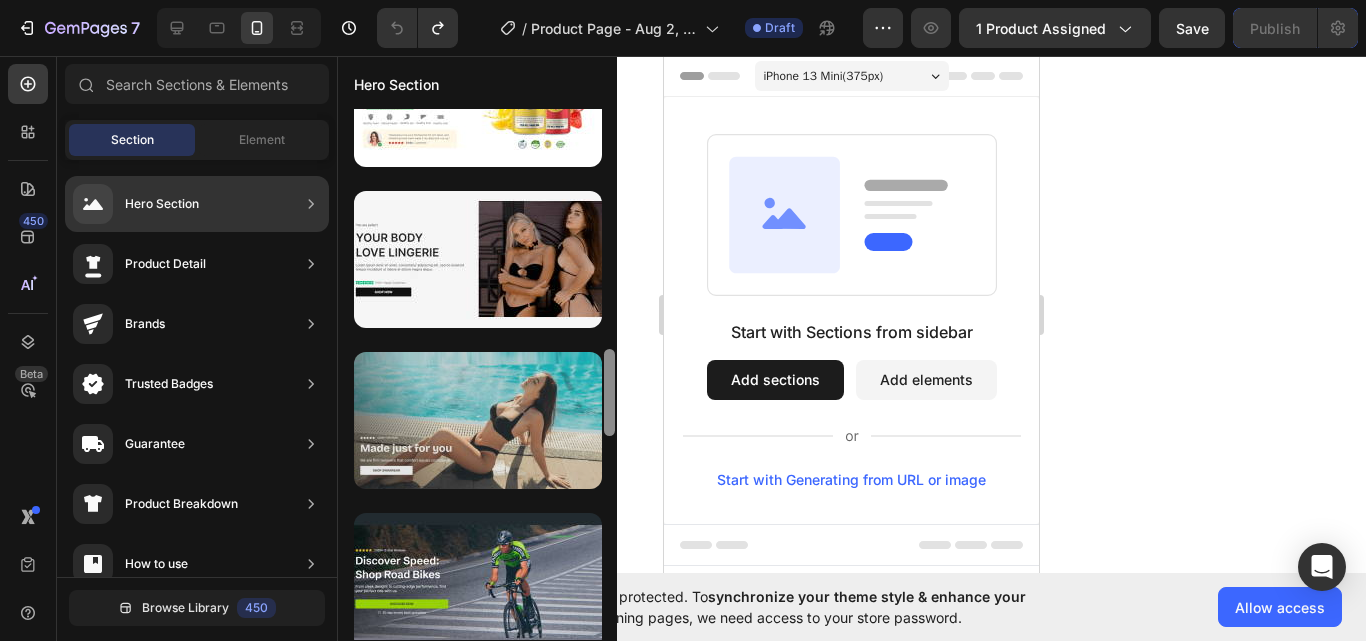 scroll, scrollTop: 1522, scrollLeft: 0, axis: vertical 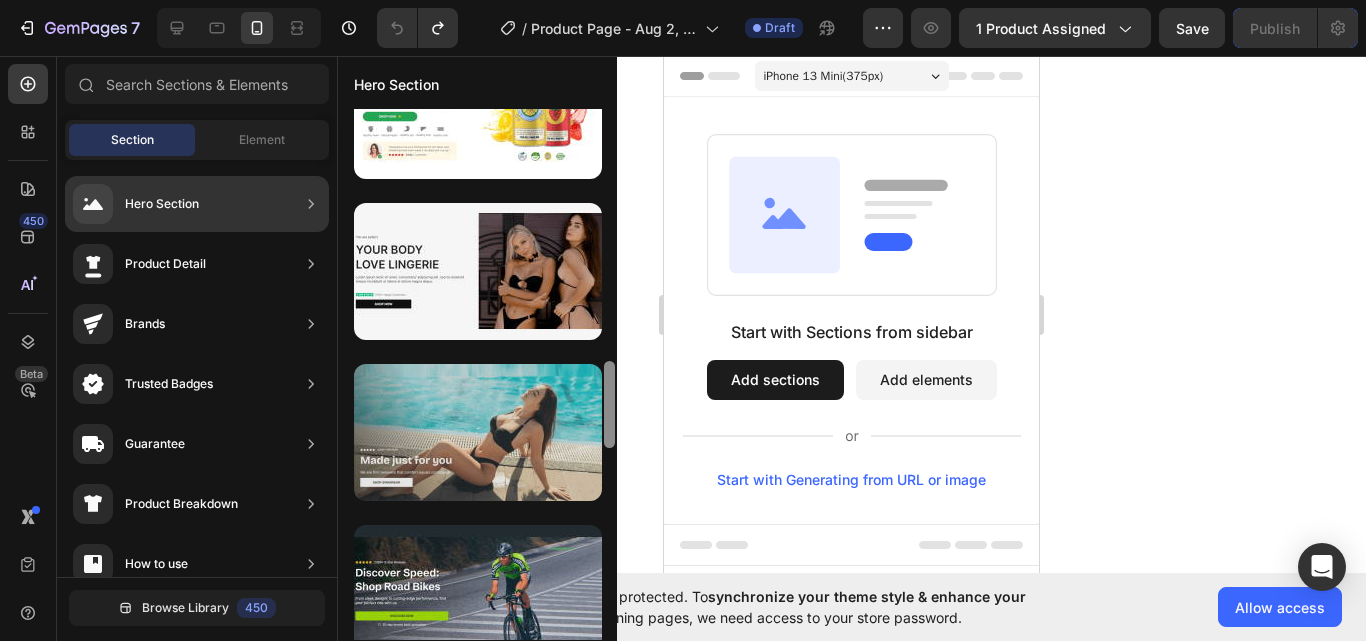 drag, startPoint x: 609, startPoint y: 388, endPoint x: 601, endPoint y: 440, distance: 52.611786 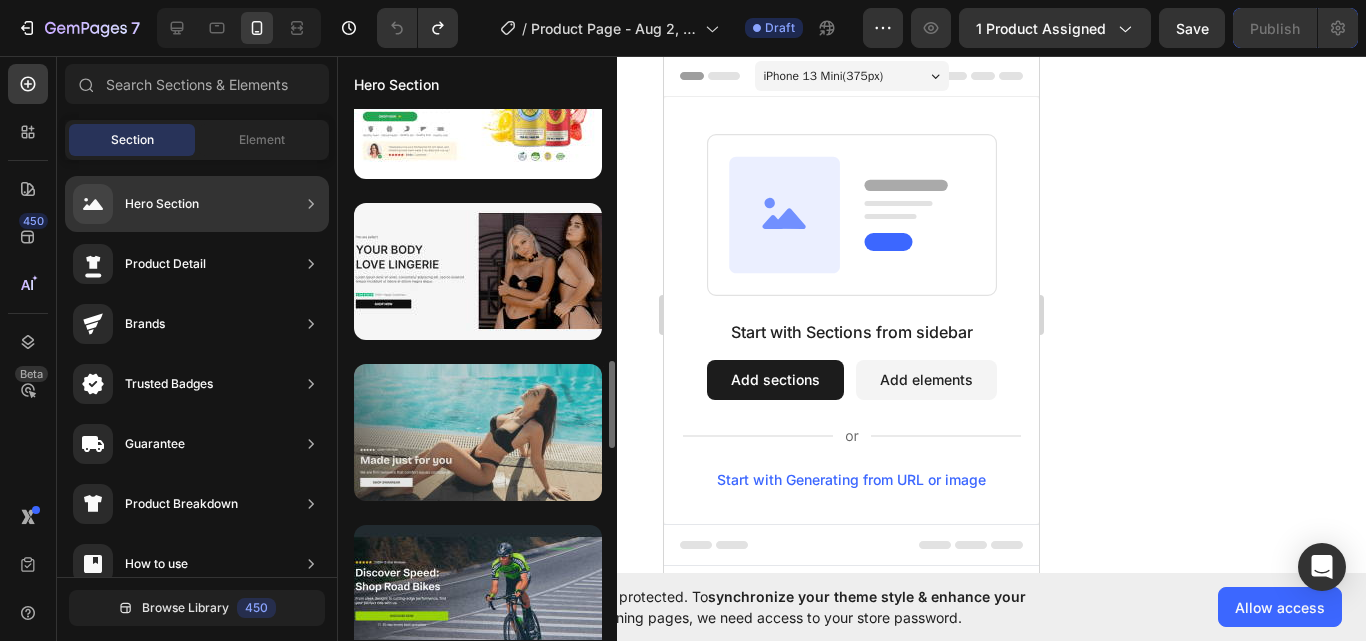 click at bounding box center [478, 432] 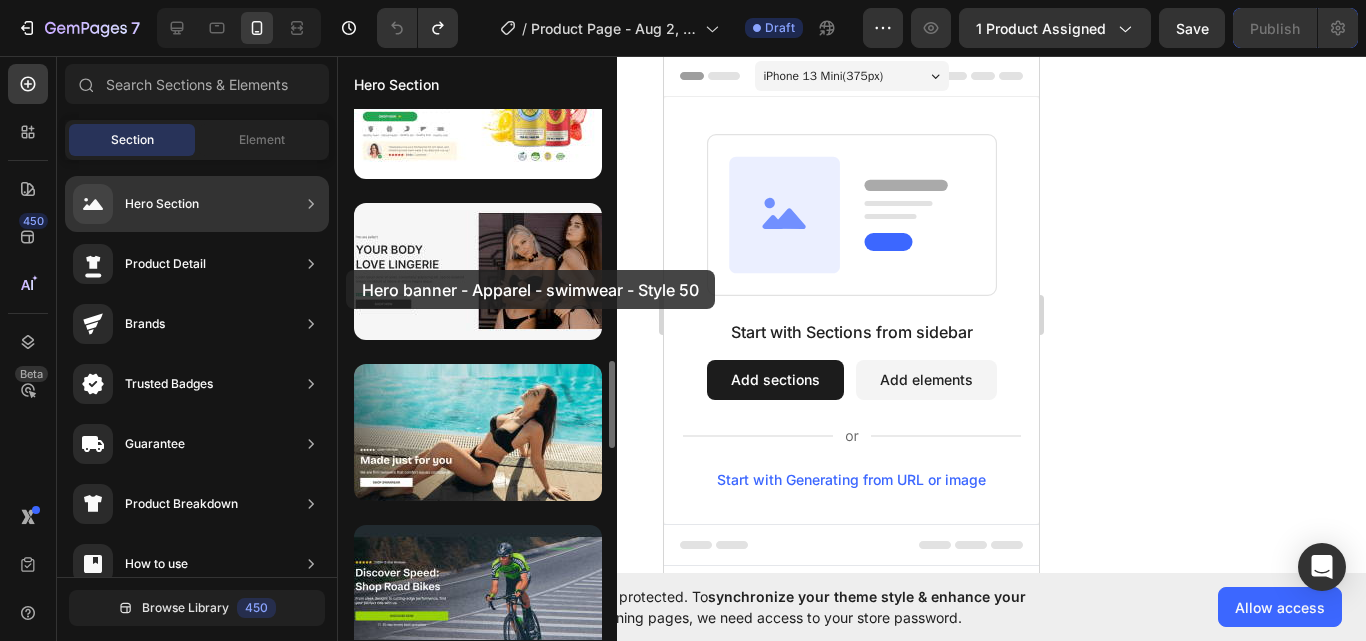 drag, startPoint x: 379, startPoint y: 259, endPoint x: 346, endPoint y: 270, distance: 34.785053 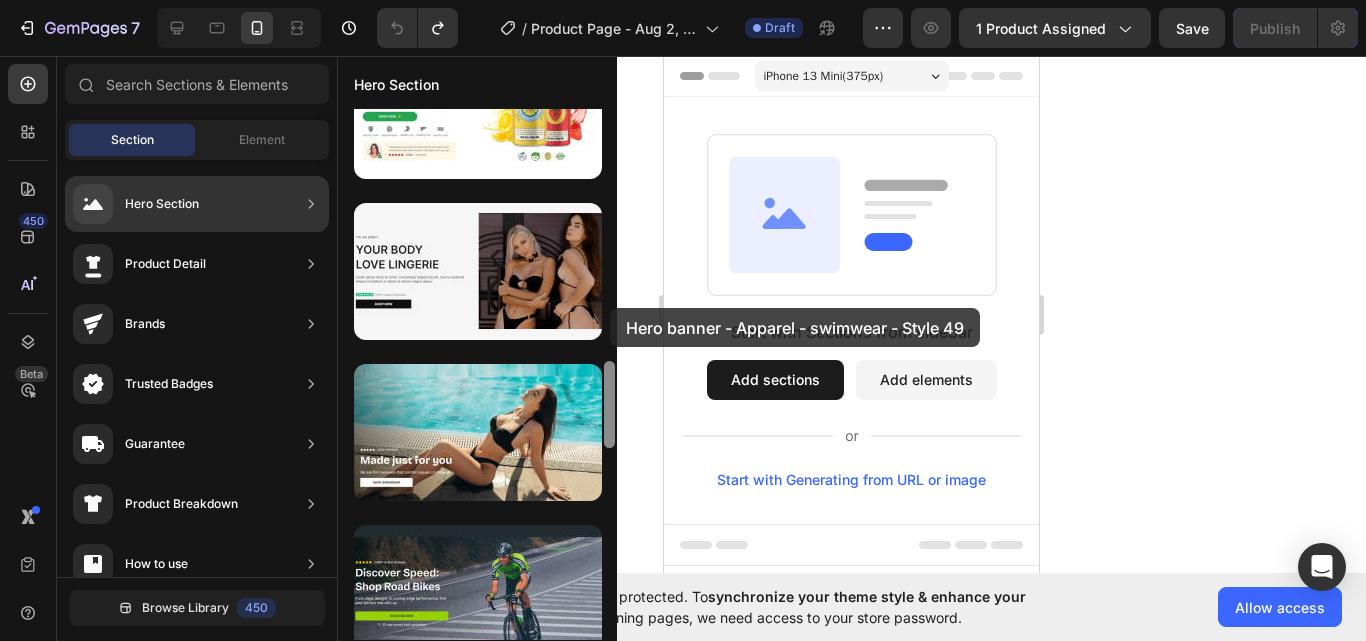 drag, startPoint x: 394, startPoint y: 417, endPoint x: 610, endPoint y: 308, distance: 241.94421 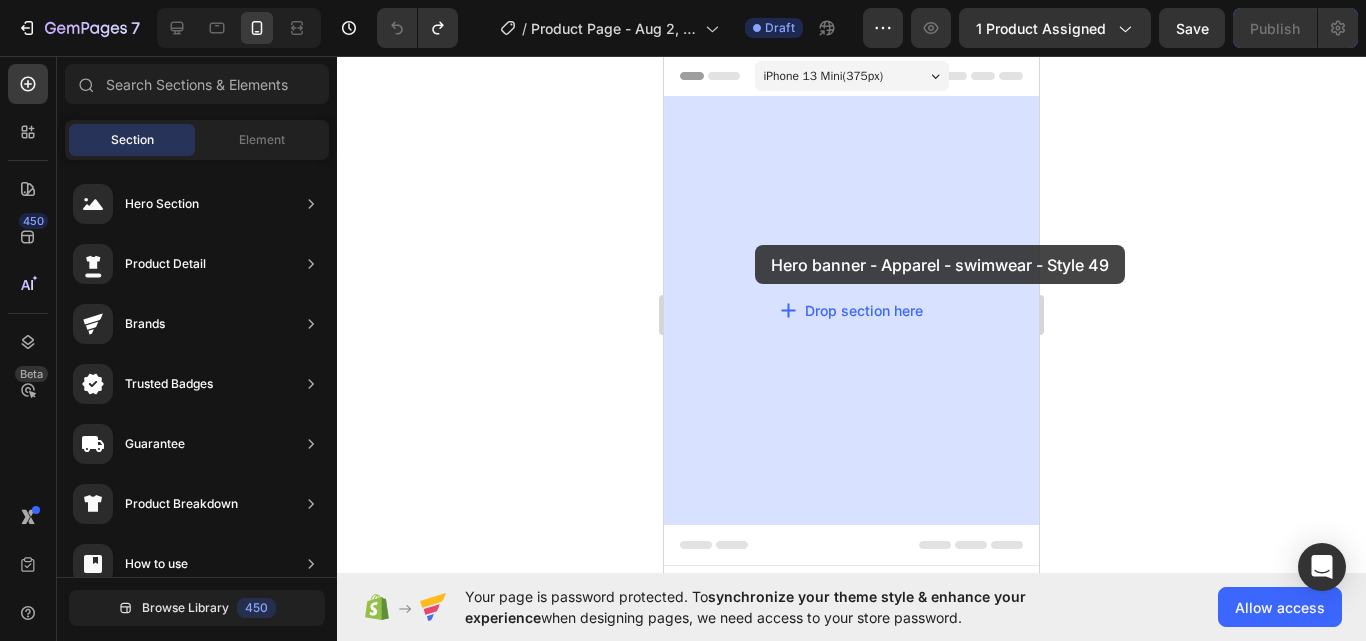 drag, startPoint x: 1169, startPoint y: 521, endPoint x: 755, endPoint y: 245, distance: 497.56607 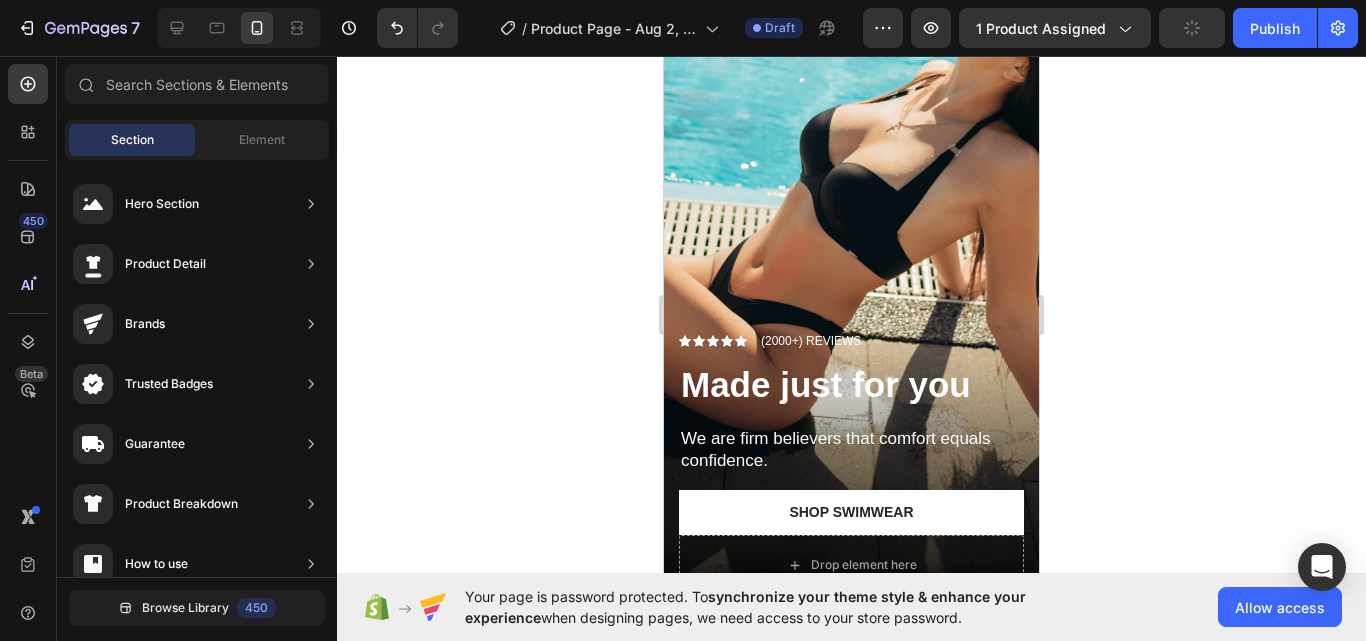 scroll, scrollTop: 106, scrollLeft: 0, axis: vertical 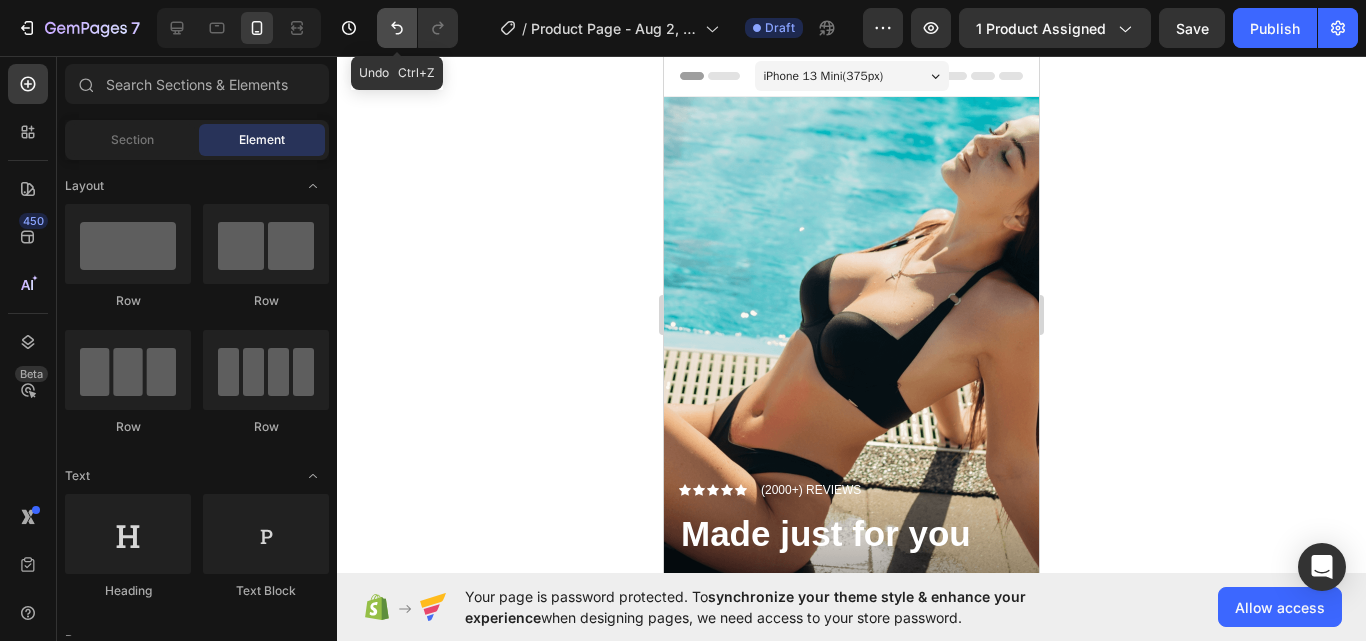 click 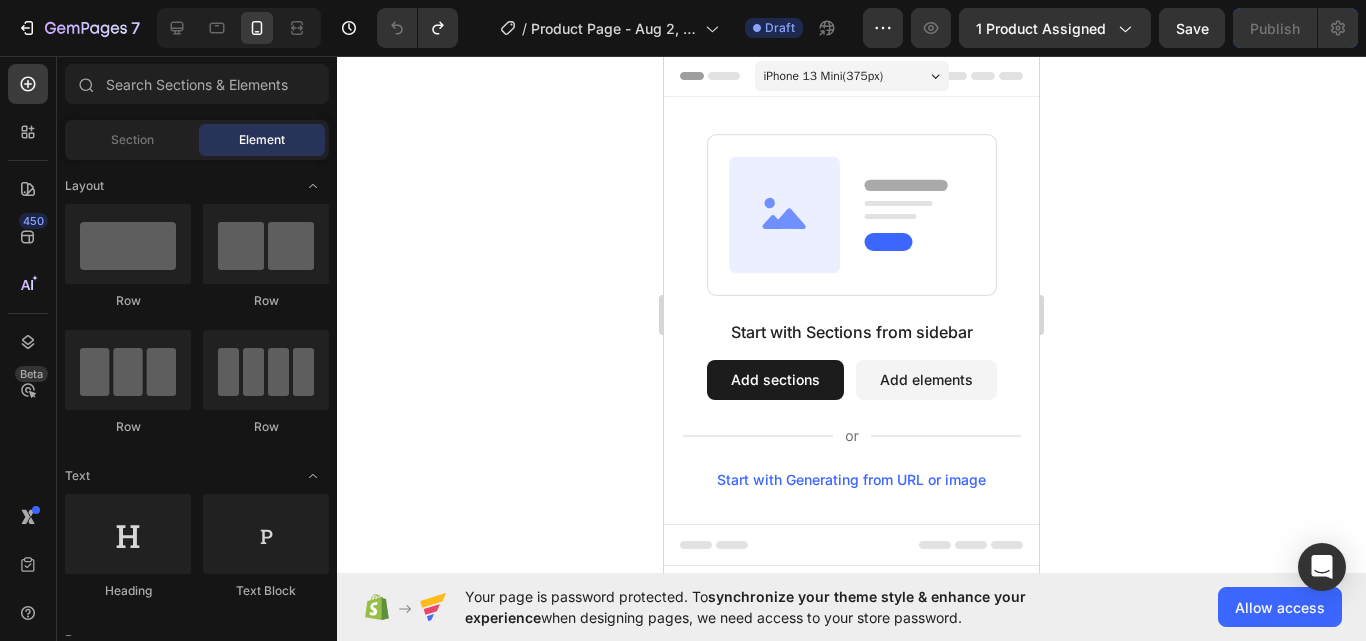 click on "Add sections" at bounding box center [775, 380] 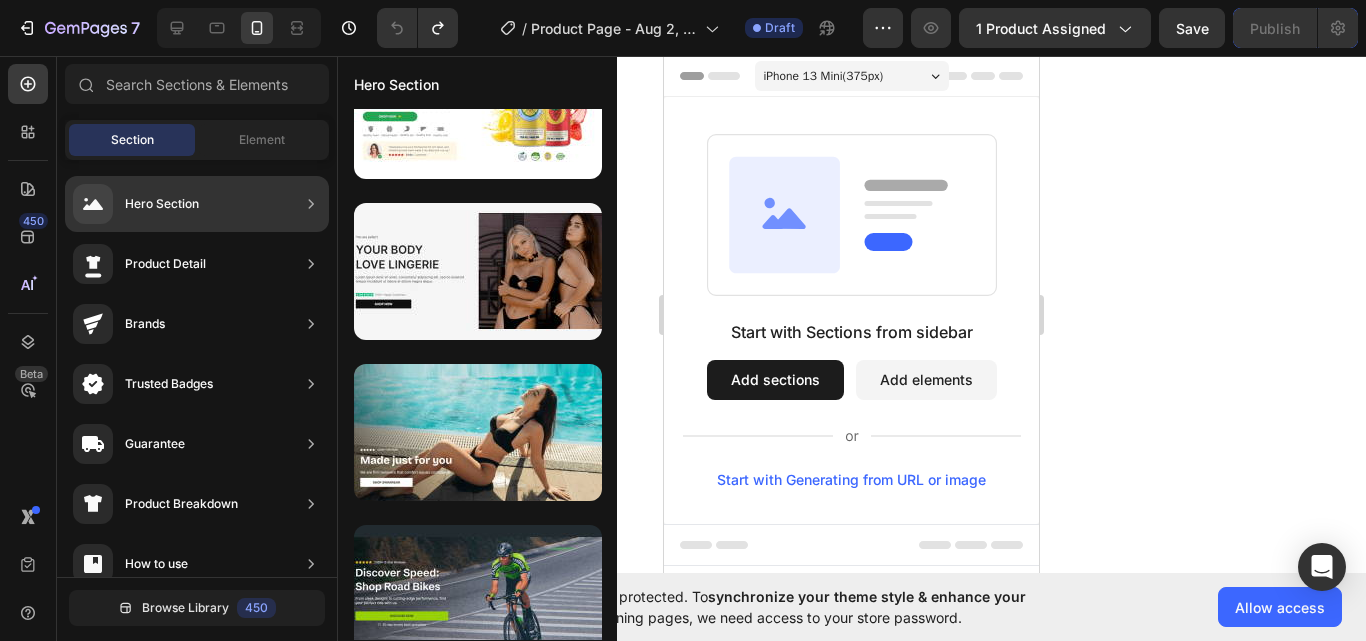 scroll, scrollTop: 1067, scrollLeft: 0, axis: vertical 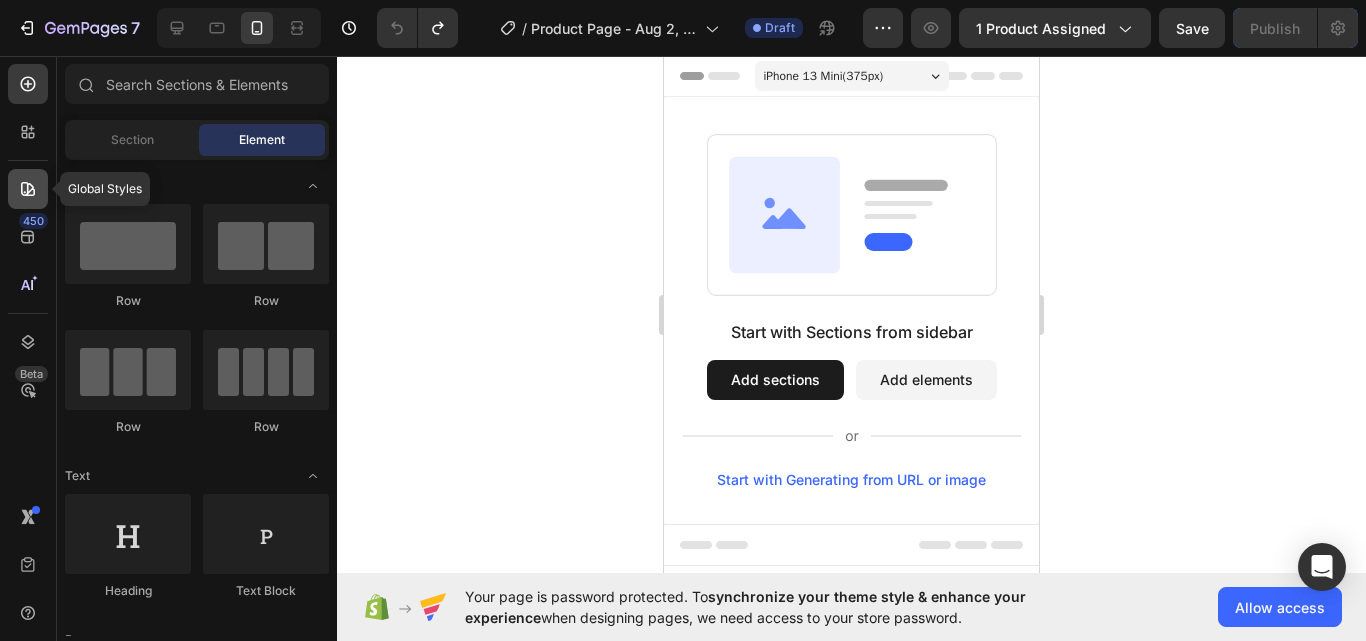 drag, startPoint x: 607, startPoint y: 339, endPoint x: 16, endPoint y: 188, distance: 609.9852 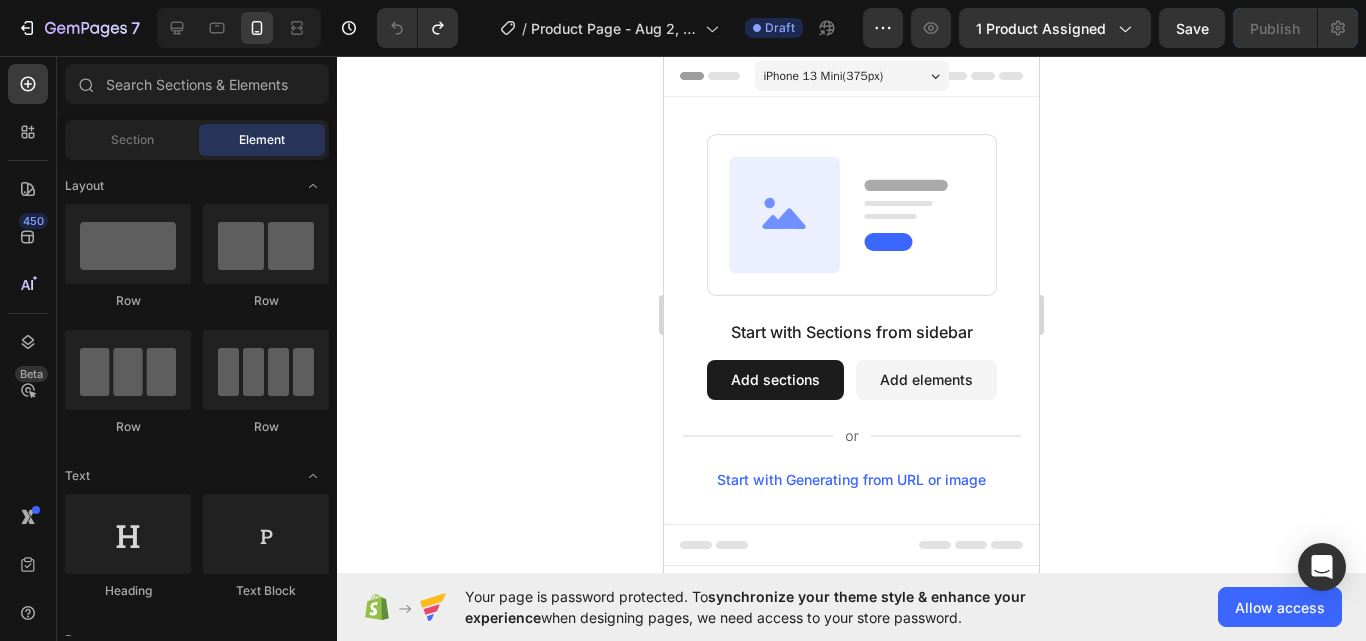 click on "Add sections" at bounding box center [775, 380] 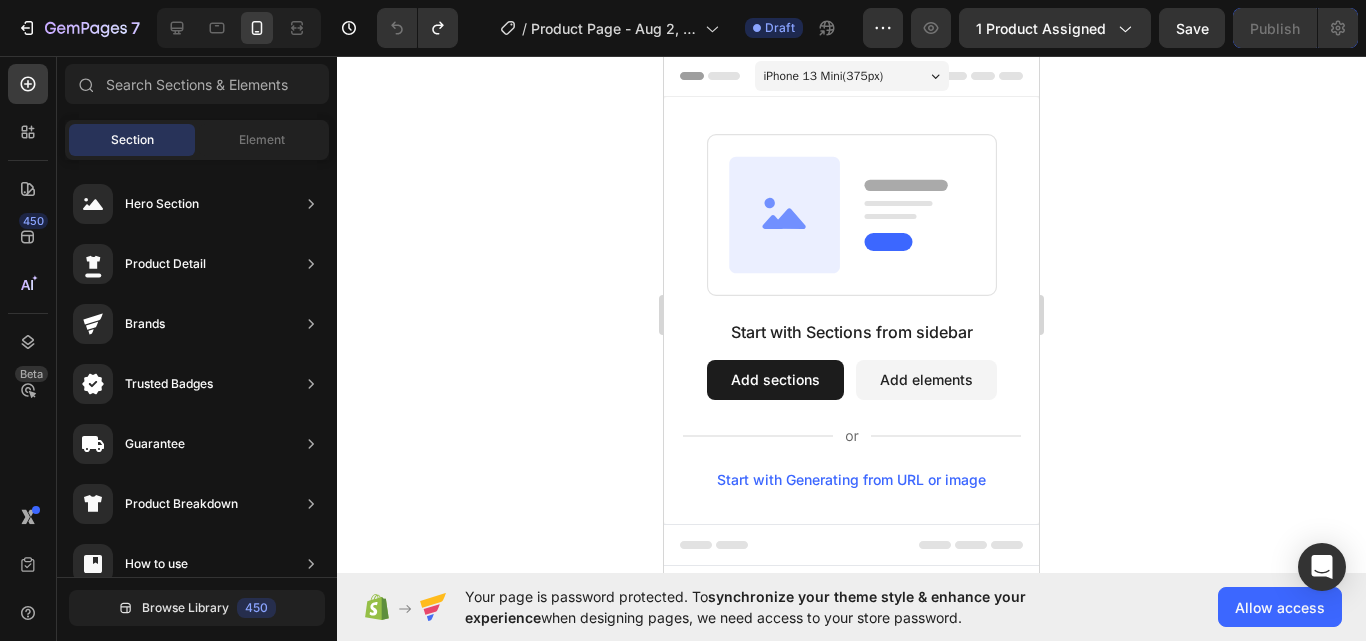 click on "Add sections" at bounding box center [775, 380] 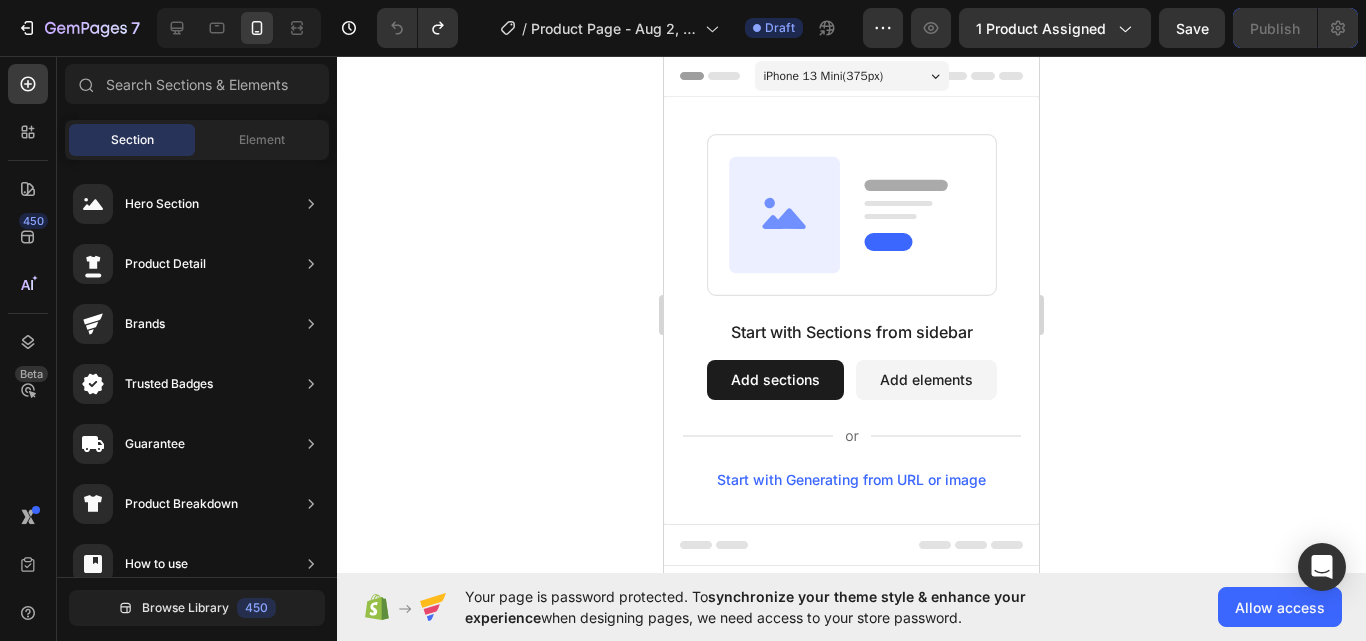 click on "Add sections" at bounding box center [775, 380] 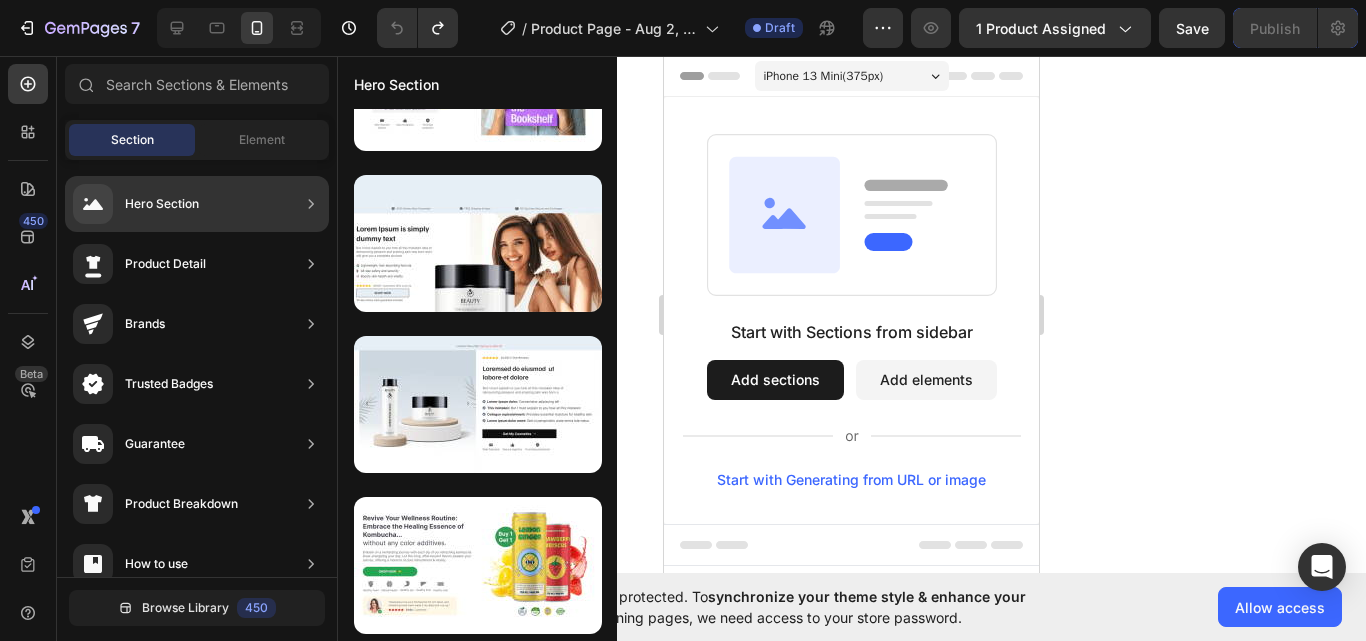 scroll, scrollTop: 262, scrollLeft: 0, axis: vertical 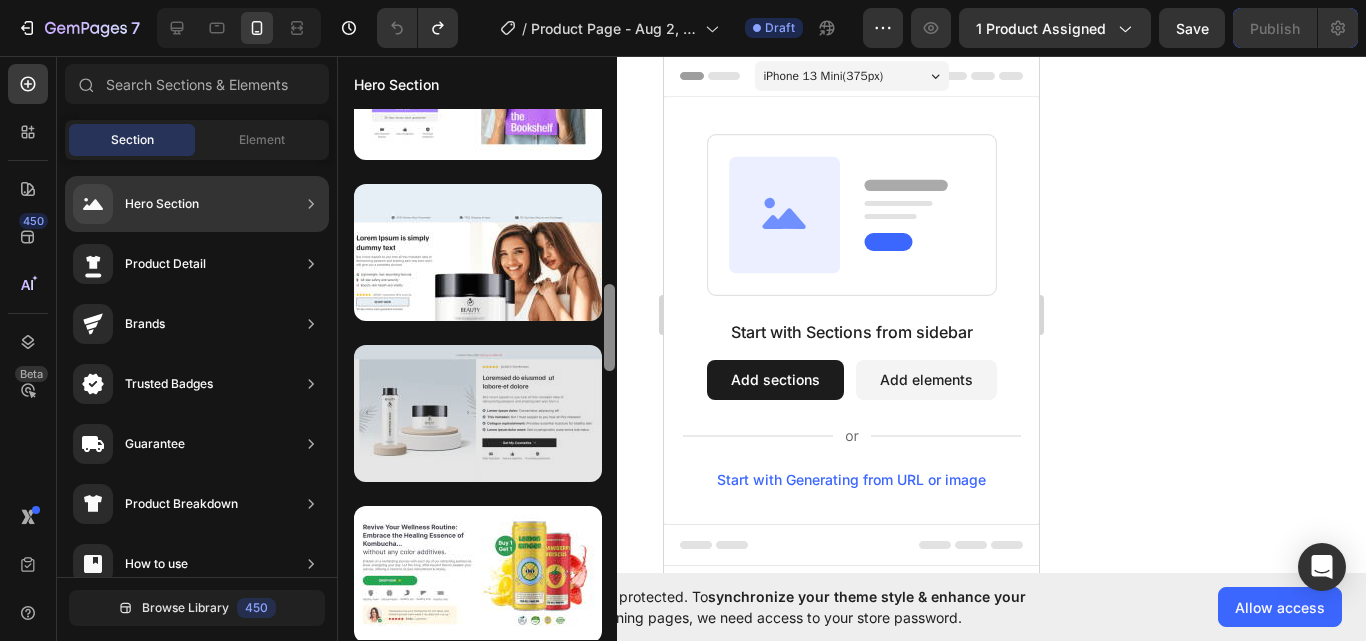 drag, startPoint x: 612, startPoint y: 222, endPoint x: 595, endPoint y: 354, distance: 133.0902 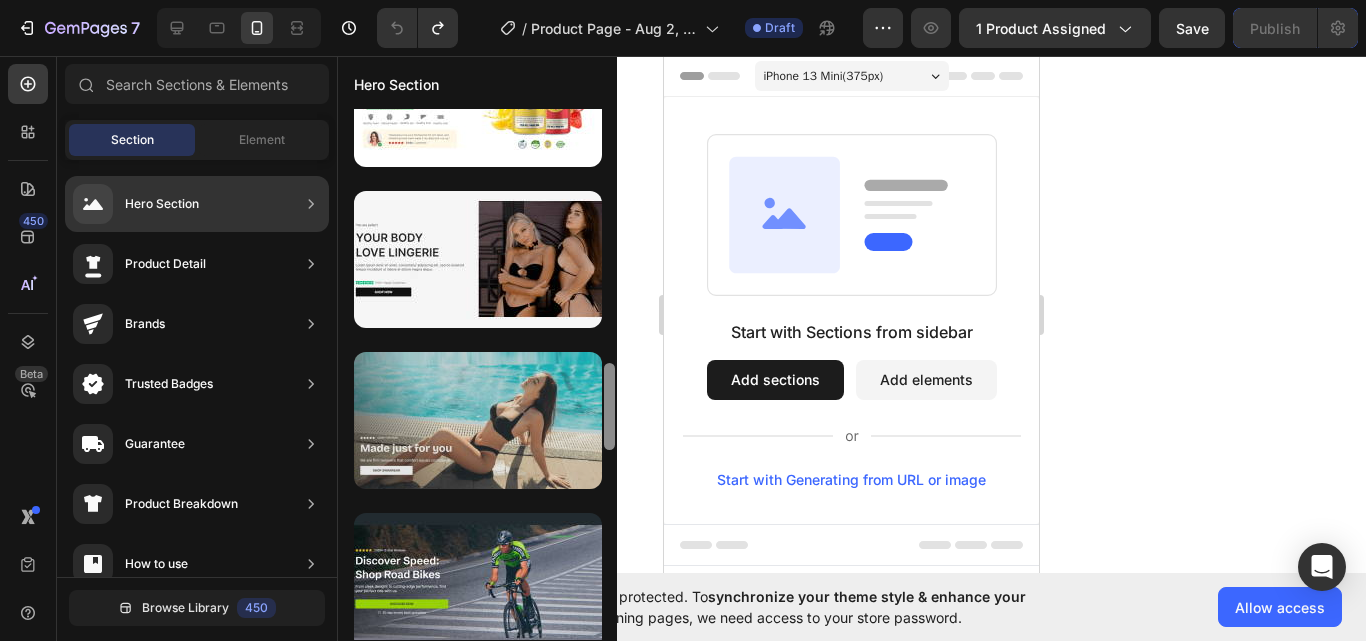 scroll, scrollTop: 1540, scrollLeft: 0, axis: vertical 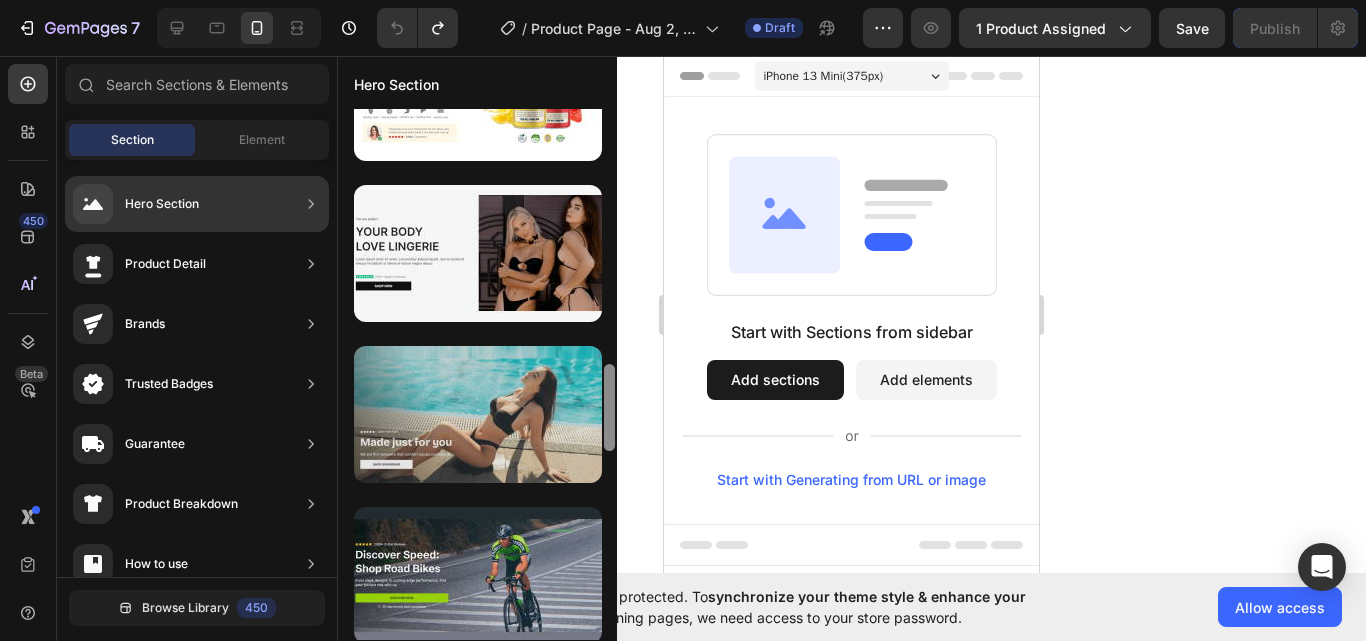 drag, startPoint x: 610, startPoint y: 355, endPoint x: 599, endPoint y: 435, distance: 80.75271 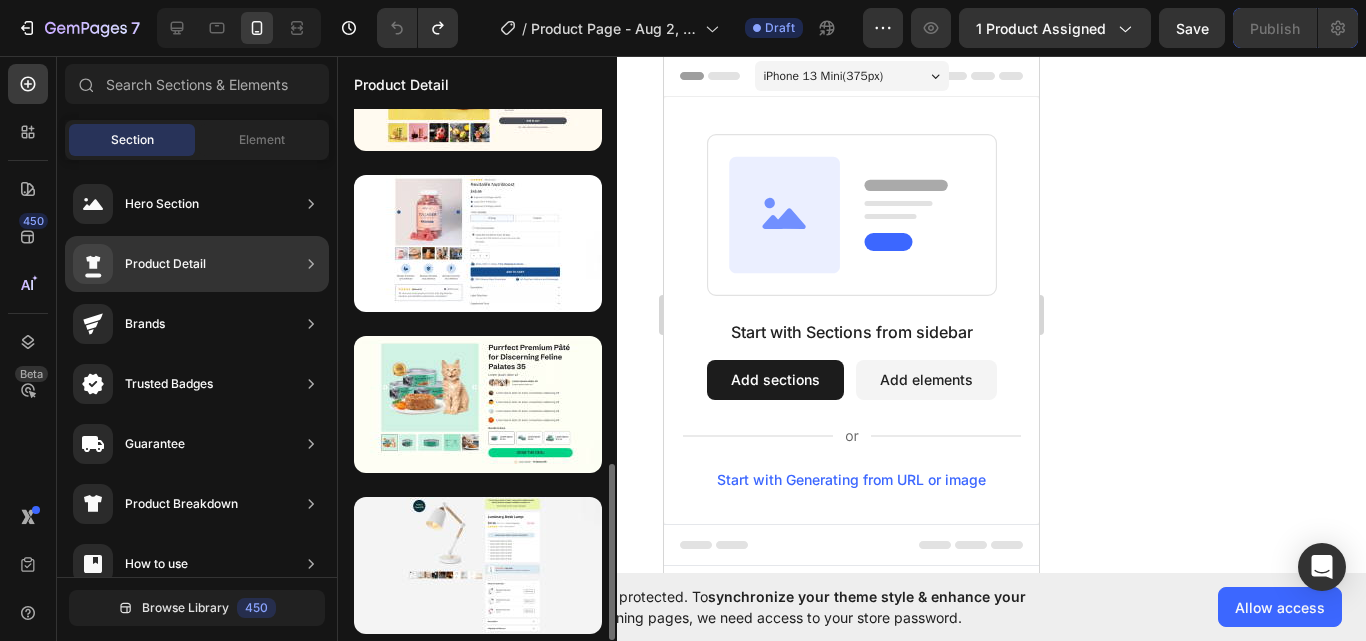 scroll, scrollTop: 1067, scrollLeft: 0, axis: vertical 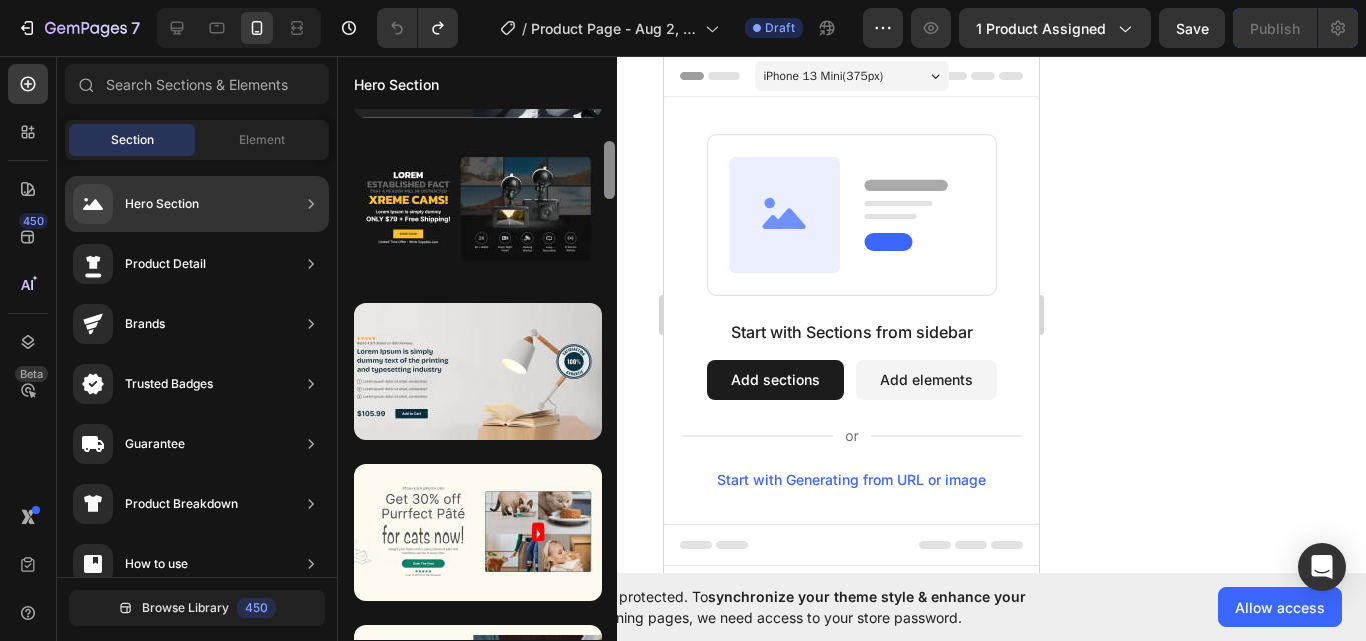 drag, startPoint x: 606, startPoint y: 329, endPoint x: 228, endPoint y: 201, distance: 399.08395 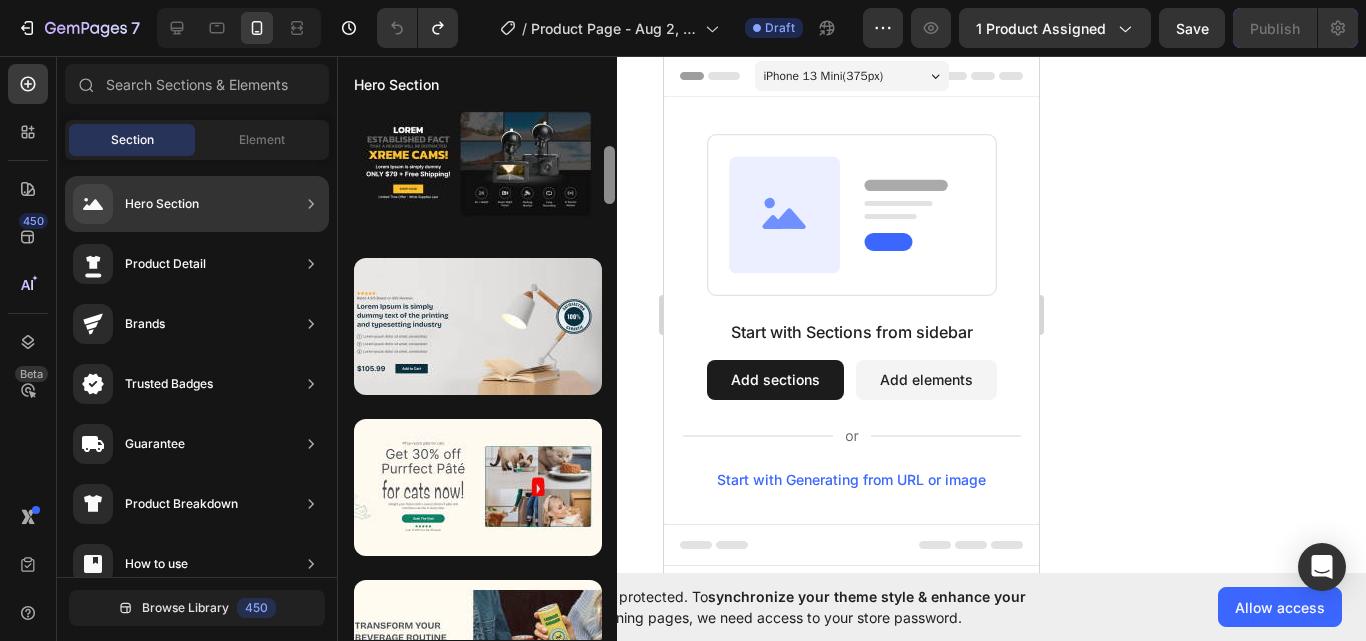 click at bounding box center [609, 175] 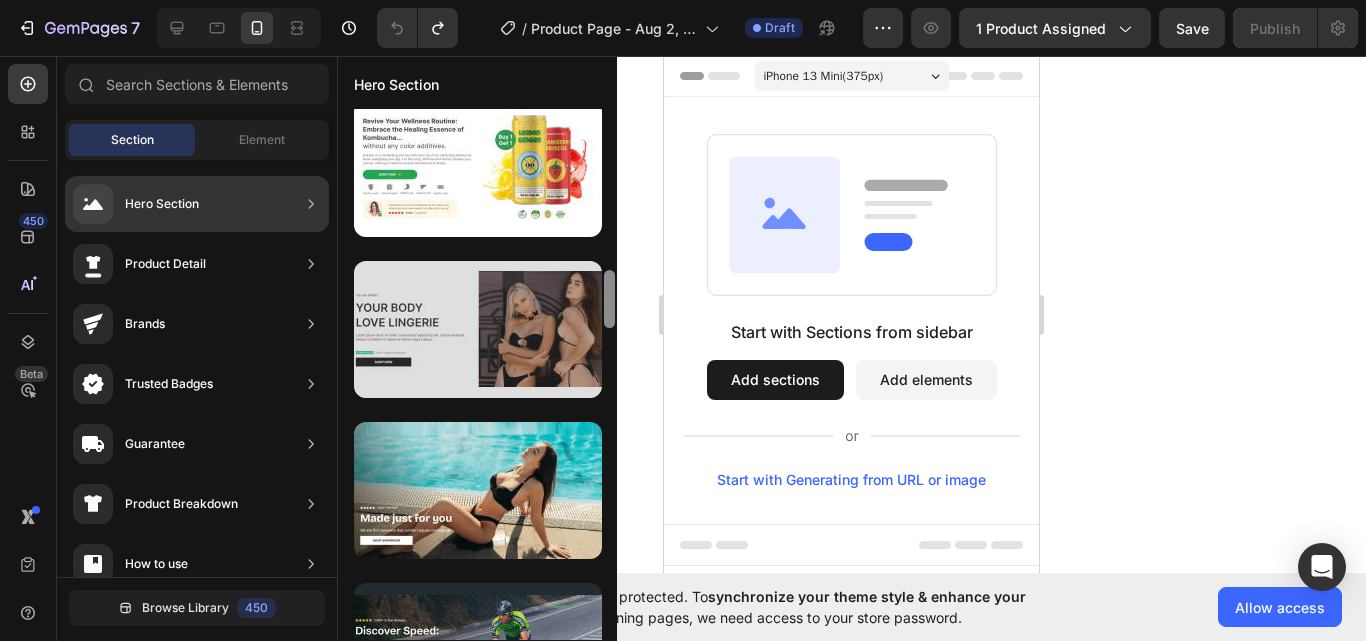 scroll, scrollTop: 1473, scrollLeft: 0, axis: vertical 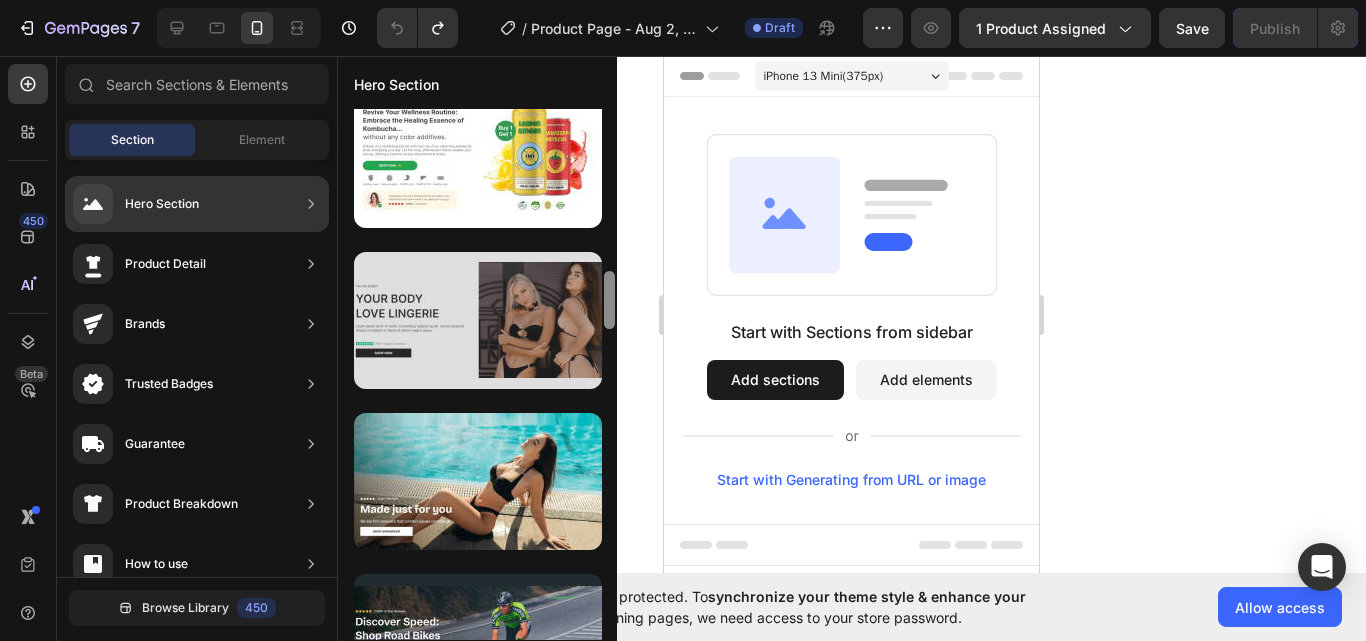 drag, startPoint x: 606, startPoint y: 193, endPoint x: 577, endPoint y: 318, distance: 128.31992 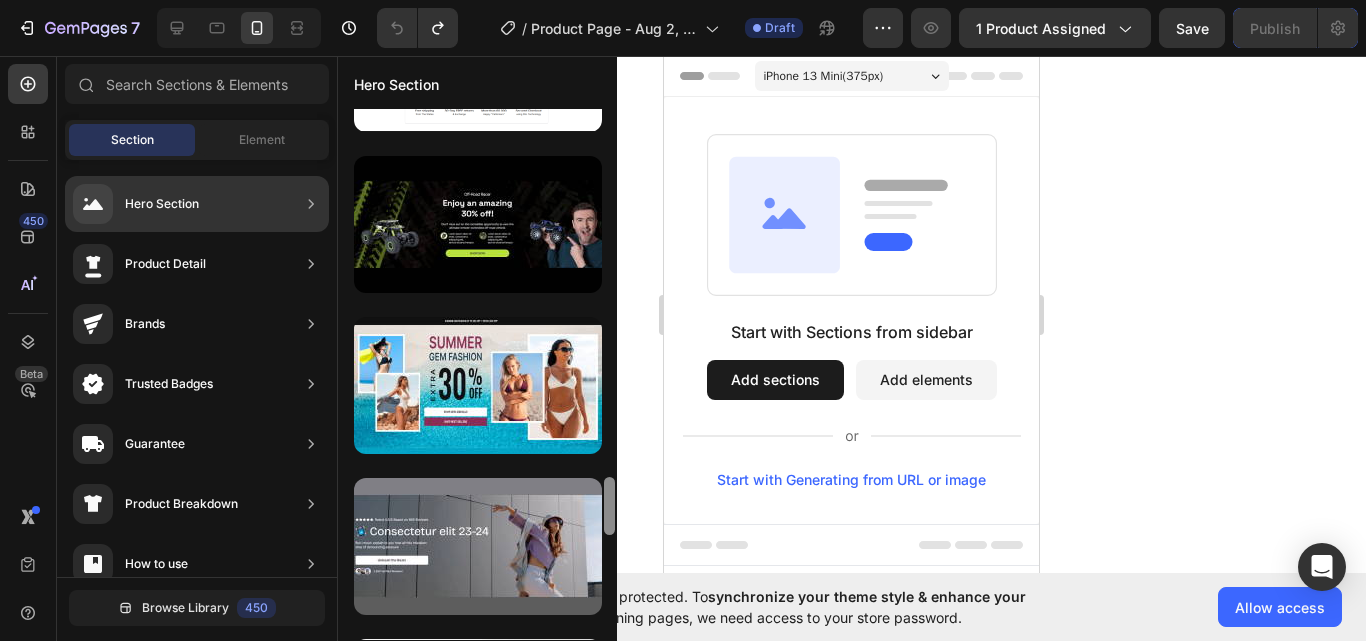 scroll, scrollTop: 3349, scrollLeft: 0, axis: vertical 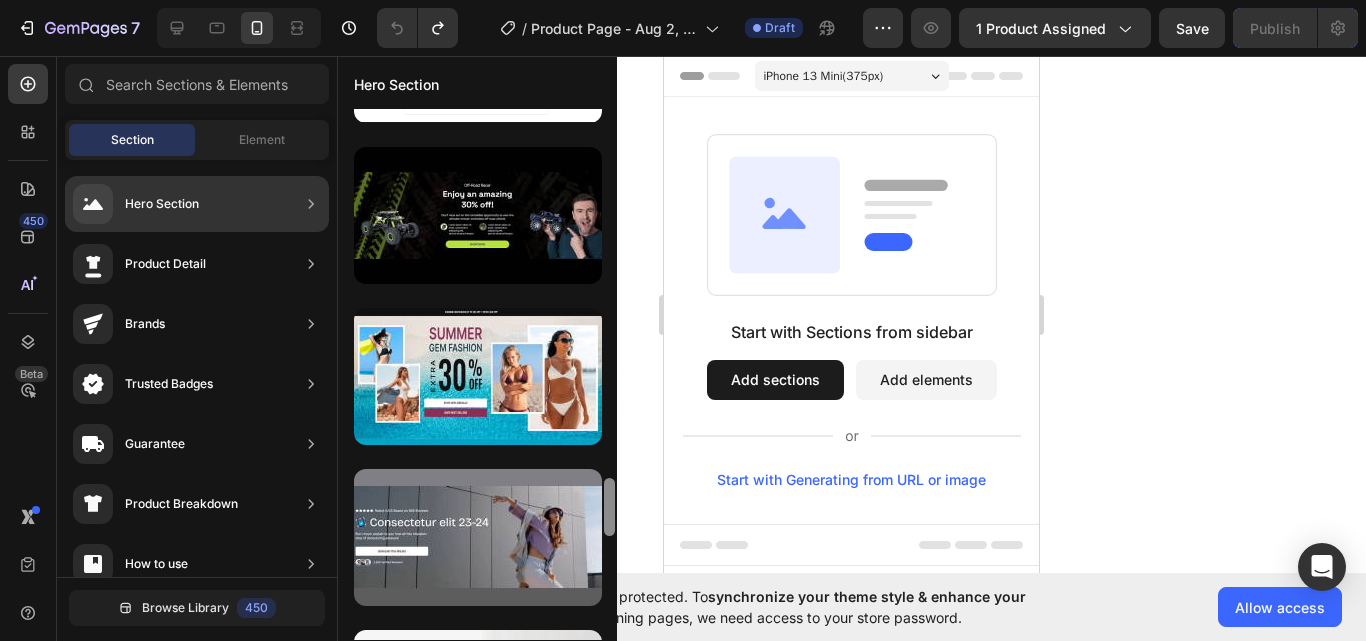 drag, startPoint x: 606, startPoint y: 311, endPoint x: 603, endPoint y: 518, distance: 207.02174 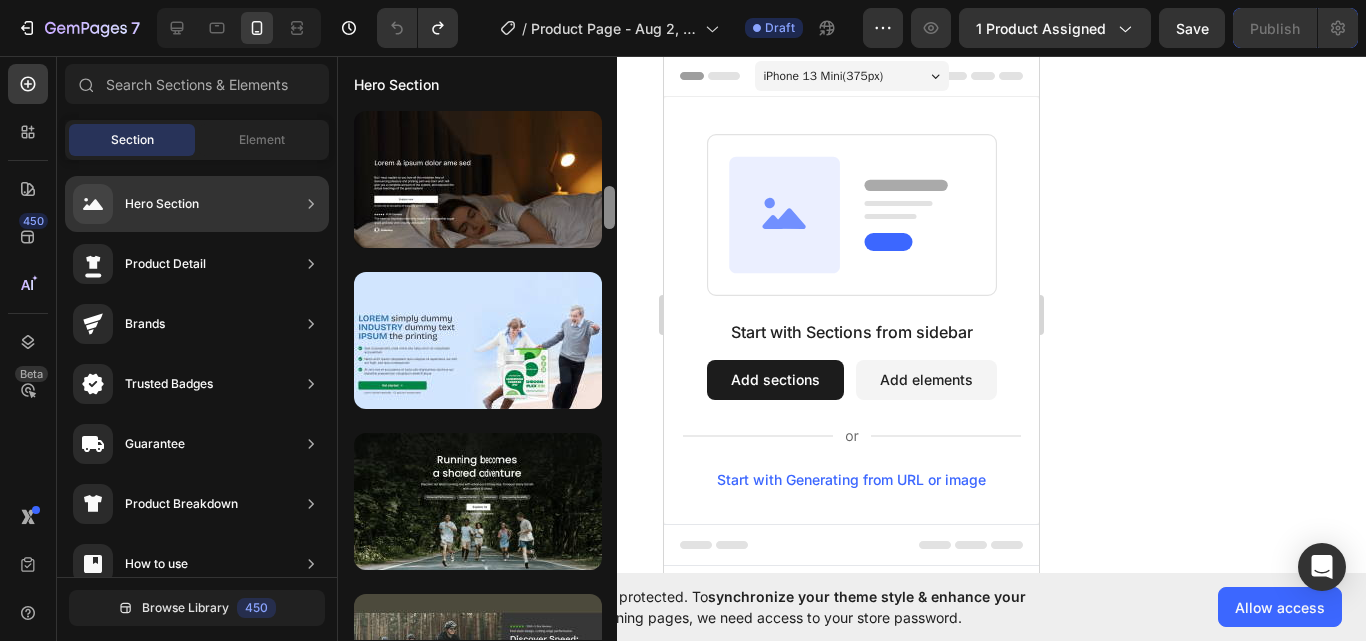 scroll, scrollTop: 4092, scrollLeft: 0, axis: vertical 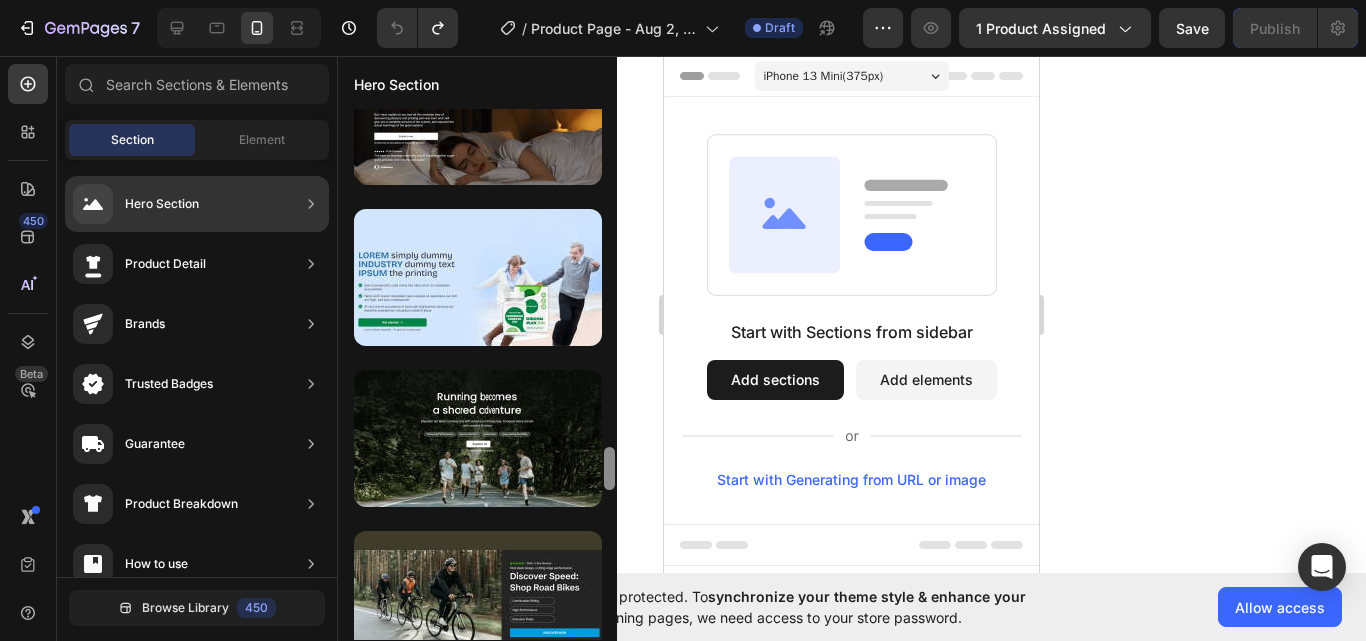 drag, startPoint x: 608, startPoint y: 515, endPoint x: 610, endPoint y: 597, distance: 82.02438 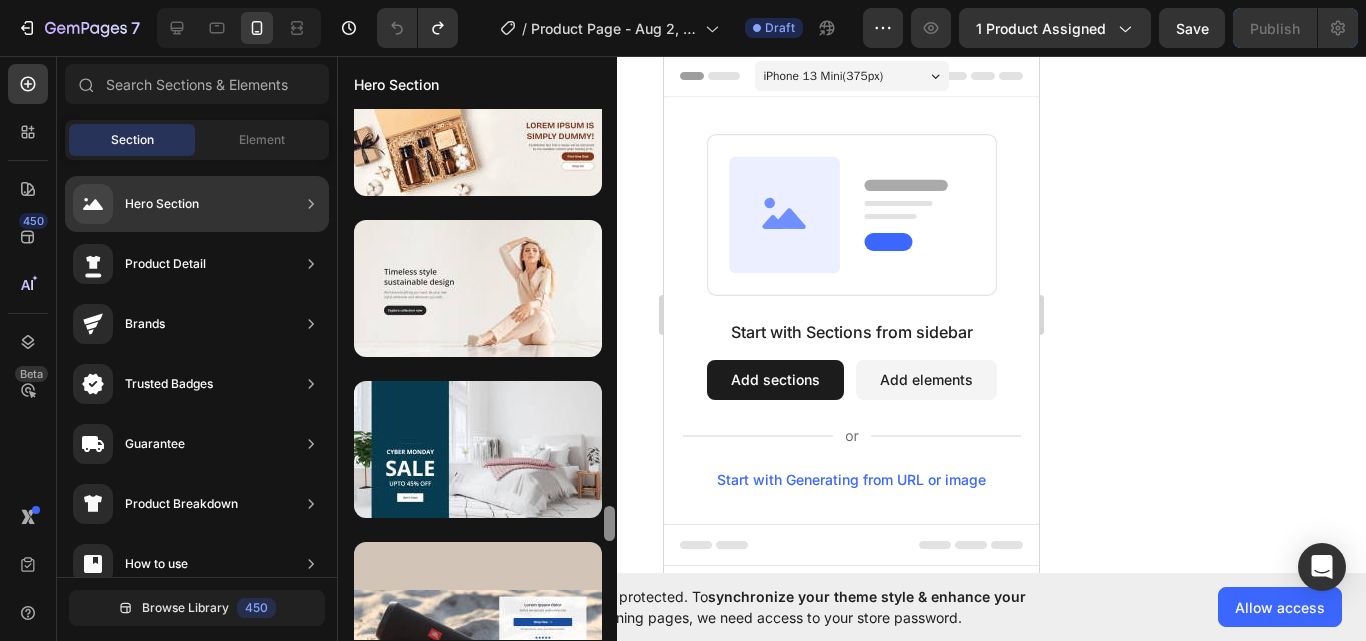 scroll, scrollTop: 6025, scrollLeft: 0, axis: vertical 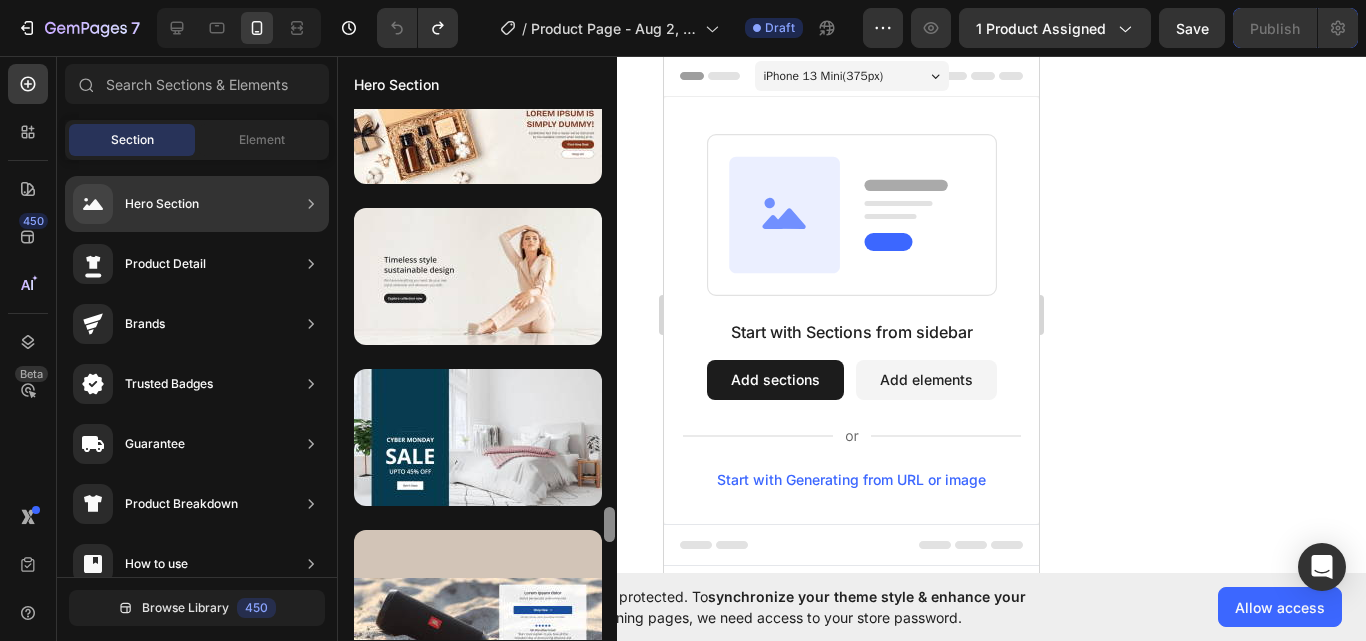 drag, startPoint x: 604, startPoint y: 471, endPoint x: 606, endPoint y: 631, distance: 160.0125 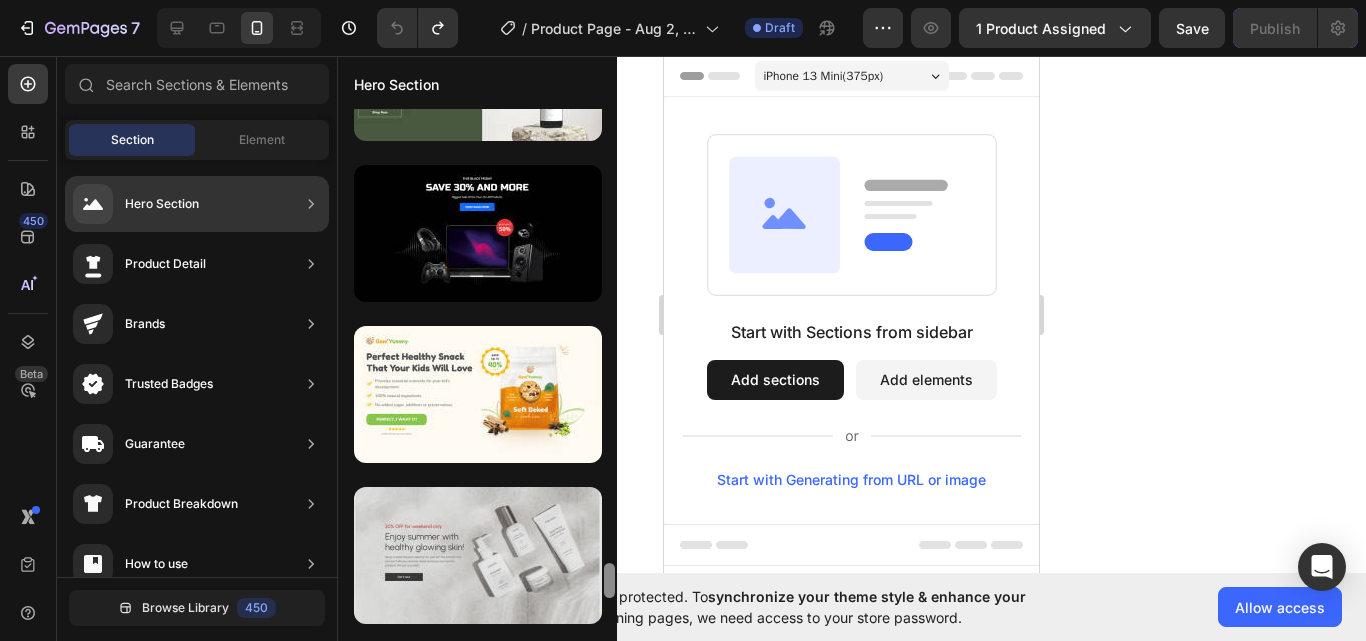 scroll, scrollTop: 6888, scrollLeft: 0, axis: vertical 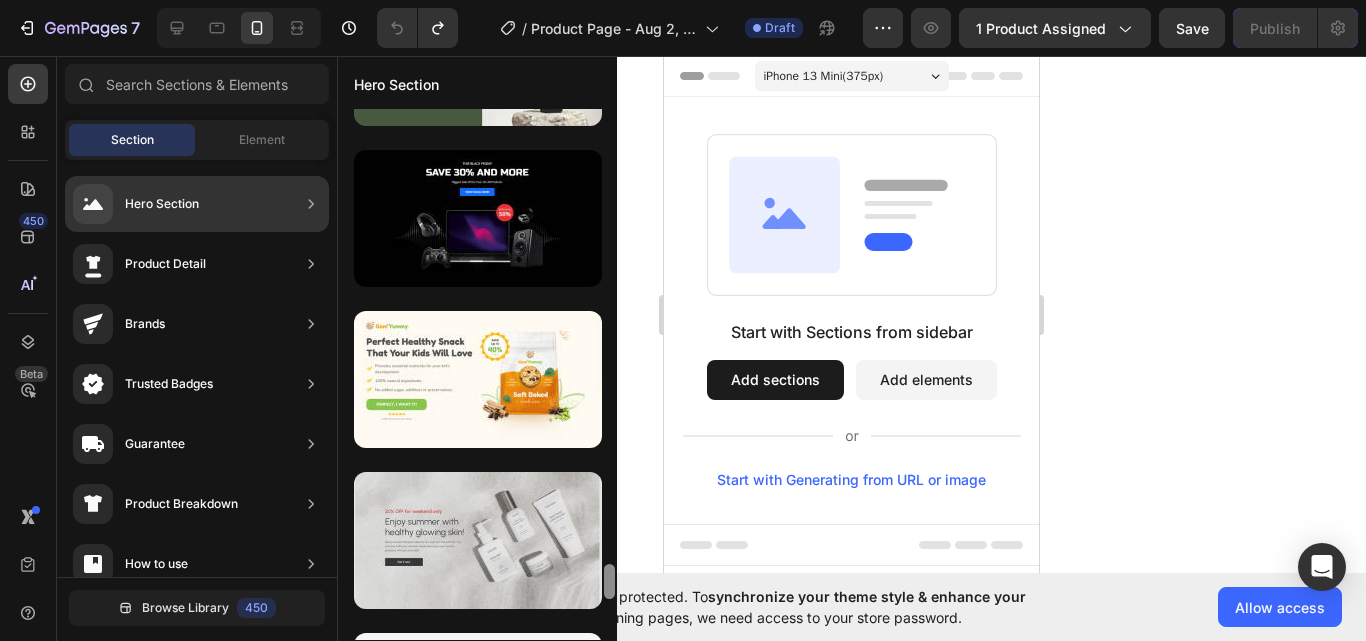 drag, startPoint x: 607, startPoint y: 517, endPoint x: 601, endPoint y: 574, distance: 57.31492 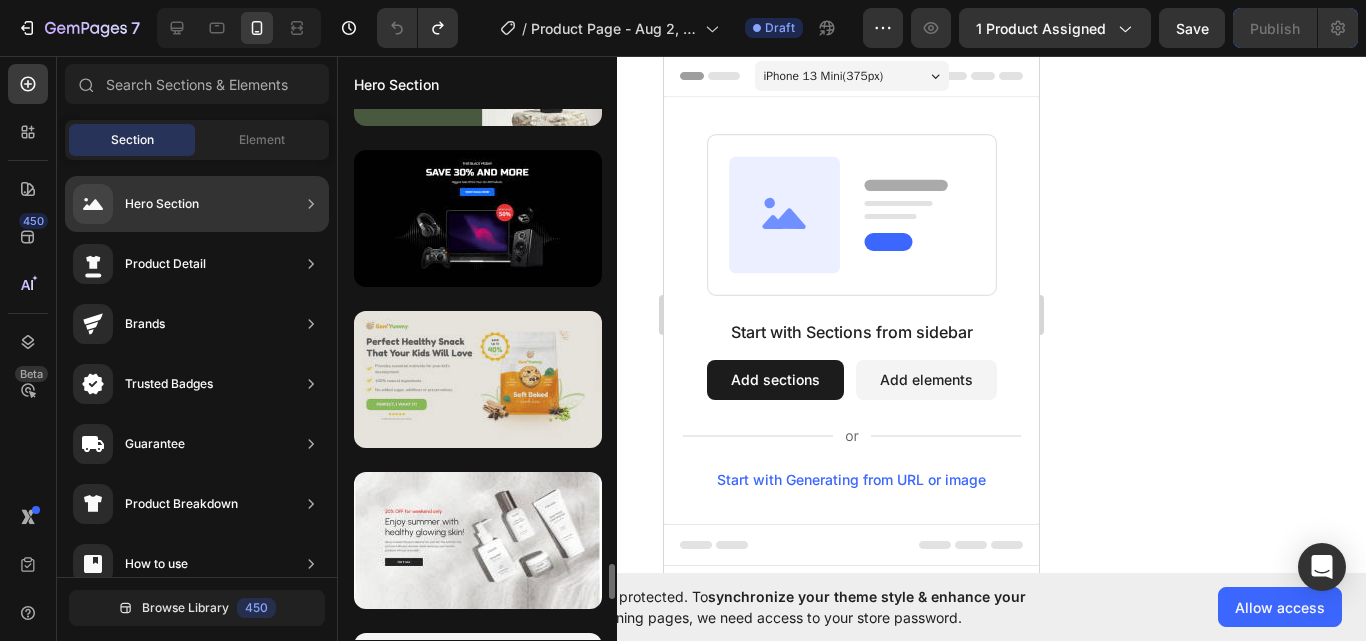 click at bounding box center [478, 379] 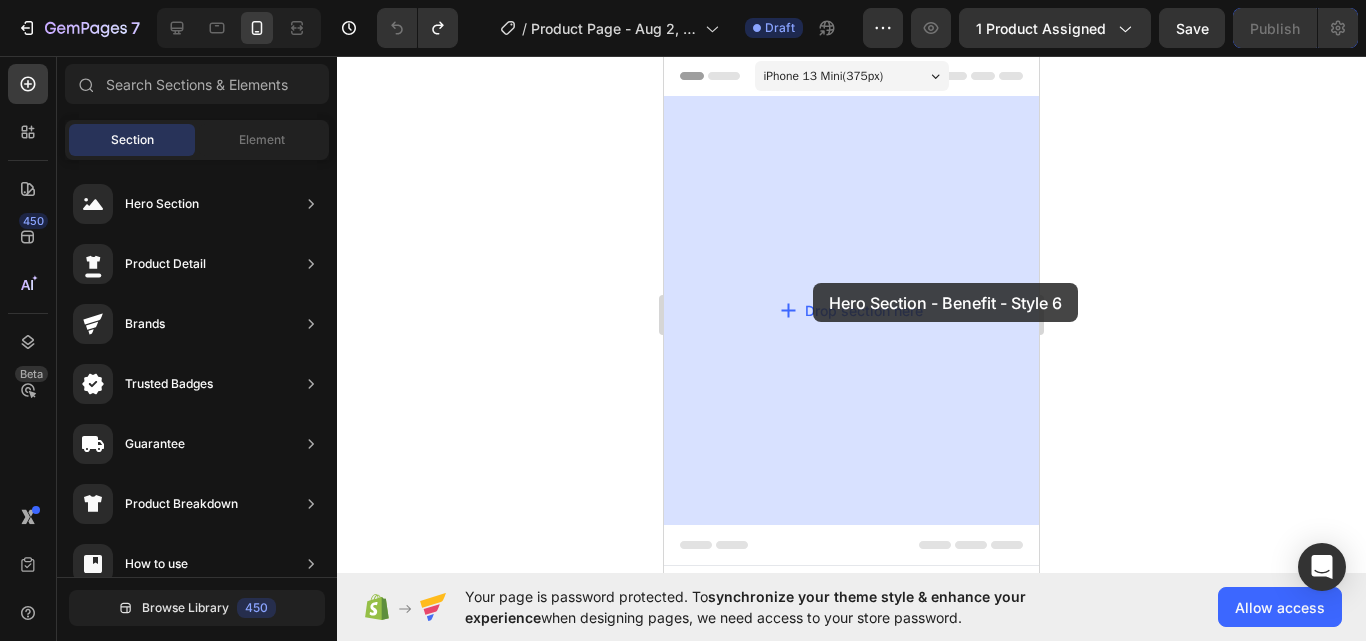 drag, startPoint x: 1178, startPoint y: 460, endPoint x: 813, endPoint y: 283, distance: 405.65256 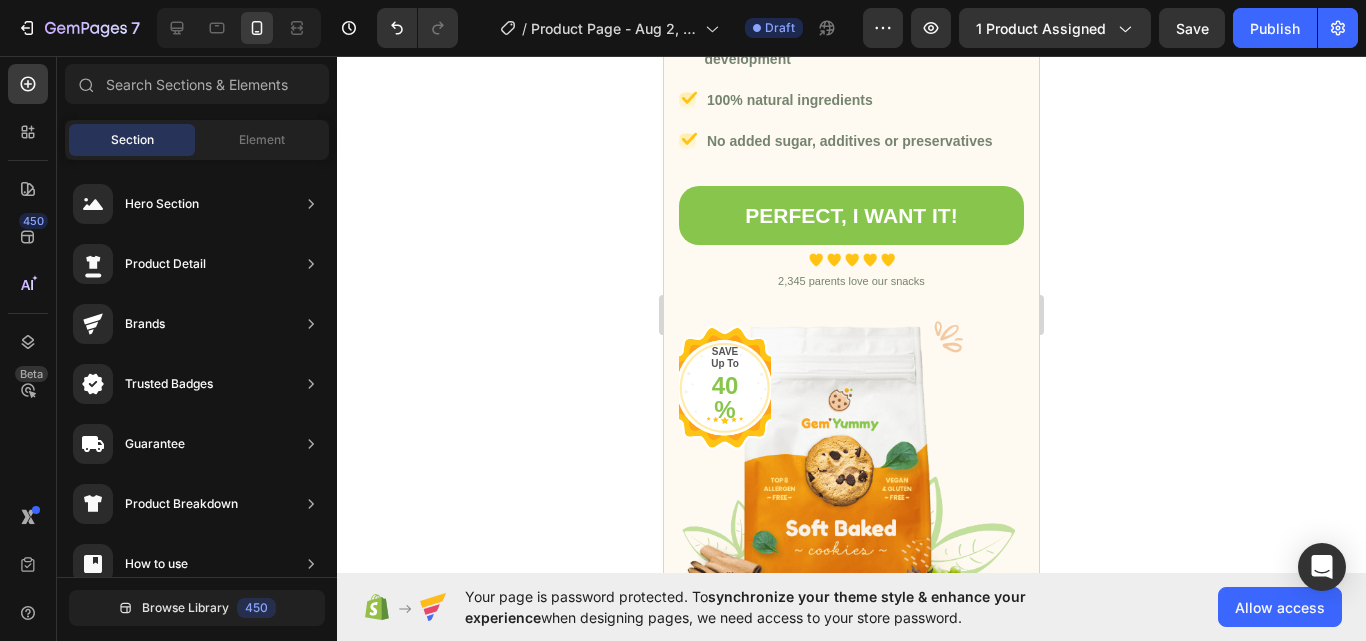 scroll, scrollTop: 0, scrollLeft: 0, axis: both 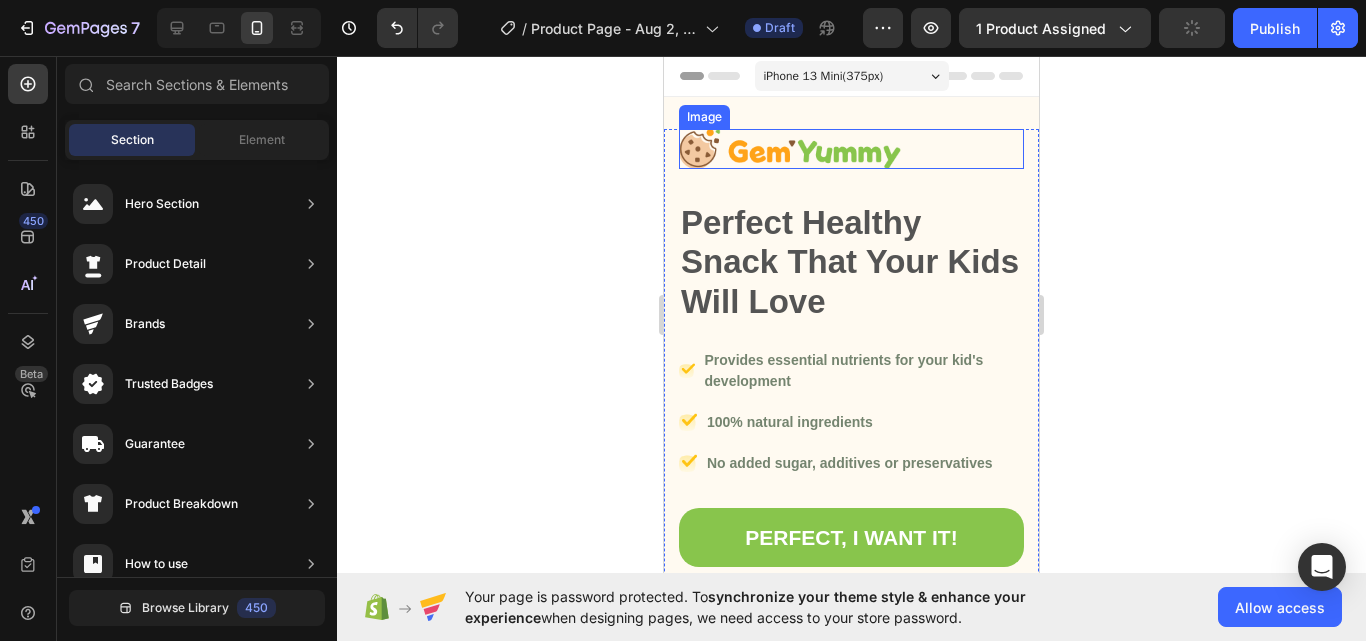 click at bounding box center [790, 149] 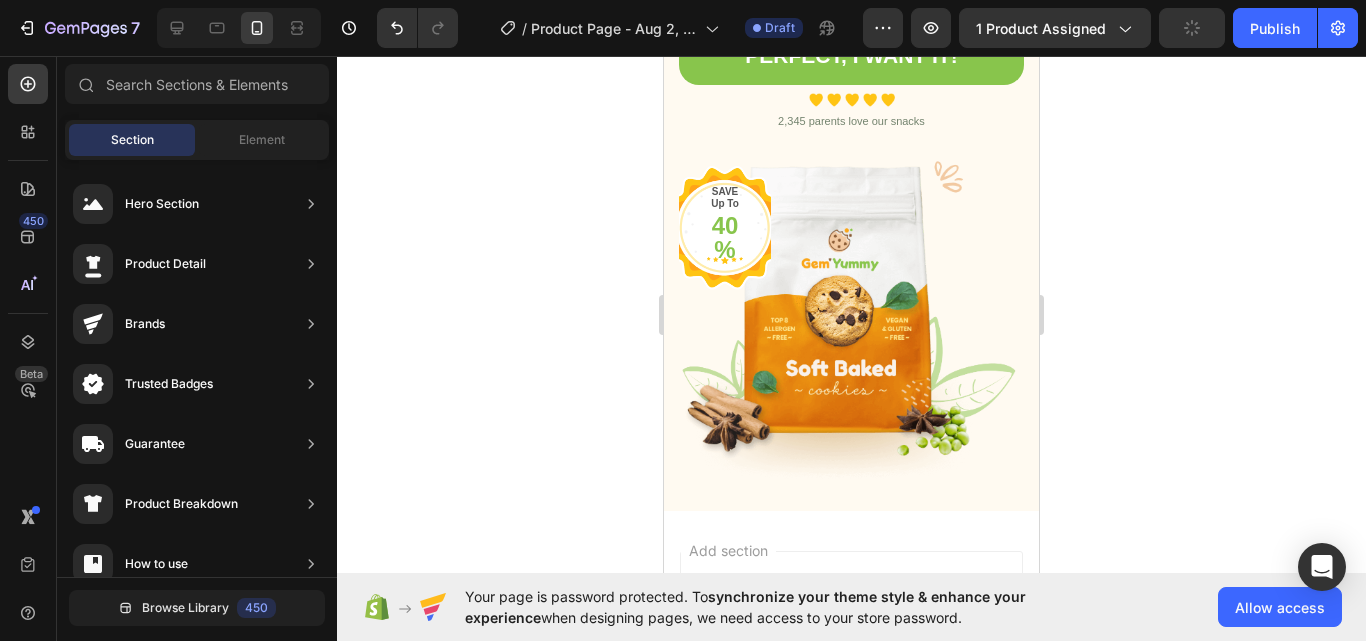 scroll, scrollTop: 490, scrollLeft: 0, axis: vertical 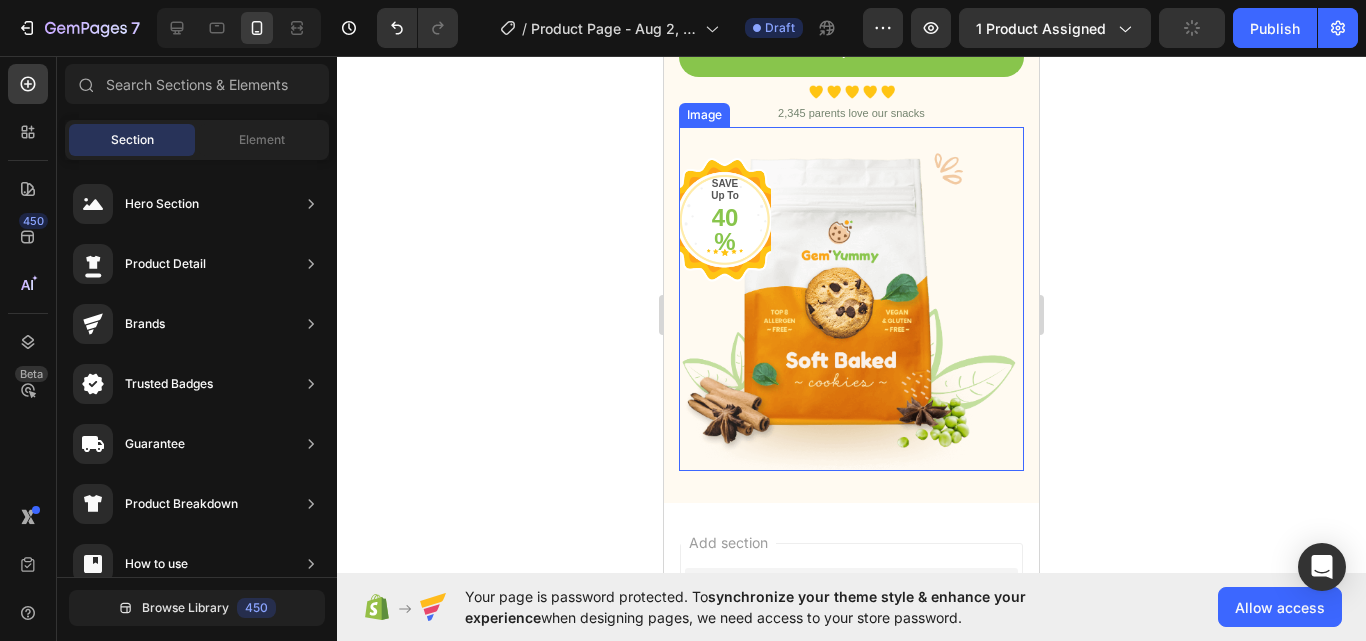 click at bounding box center (851, 299) 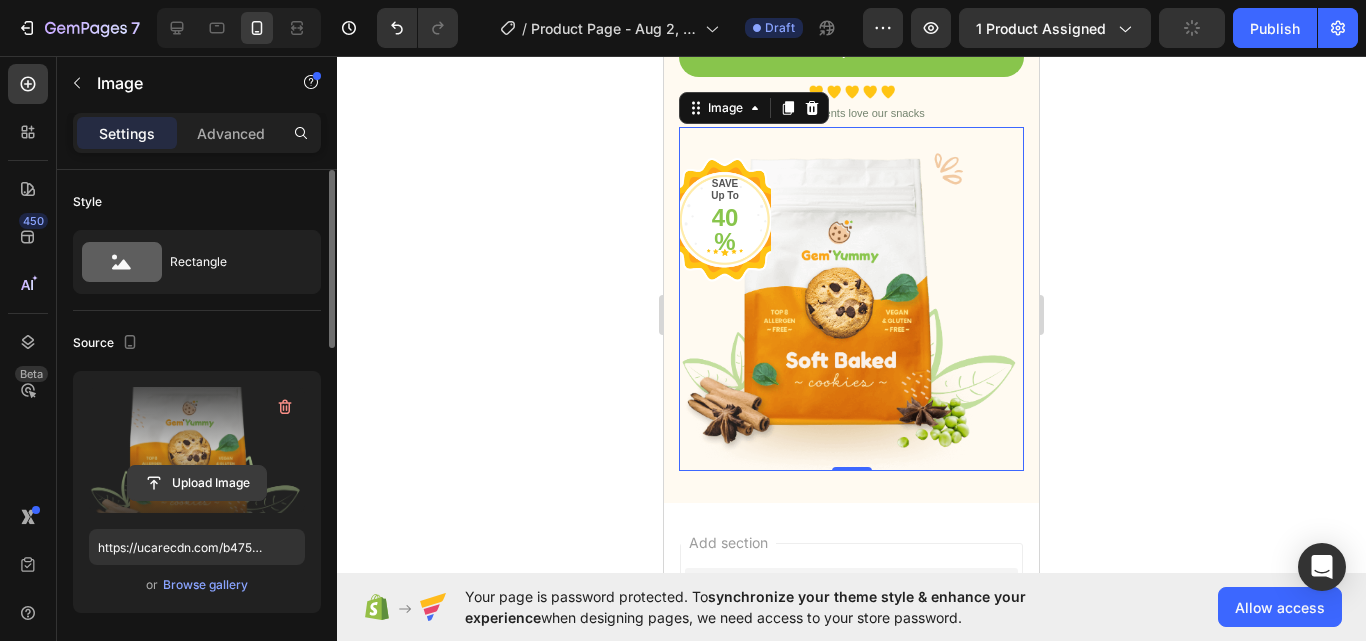 click 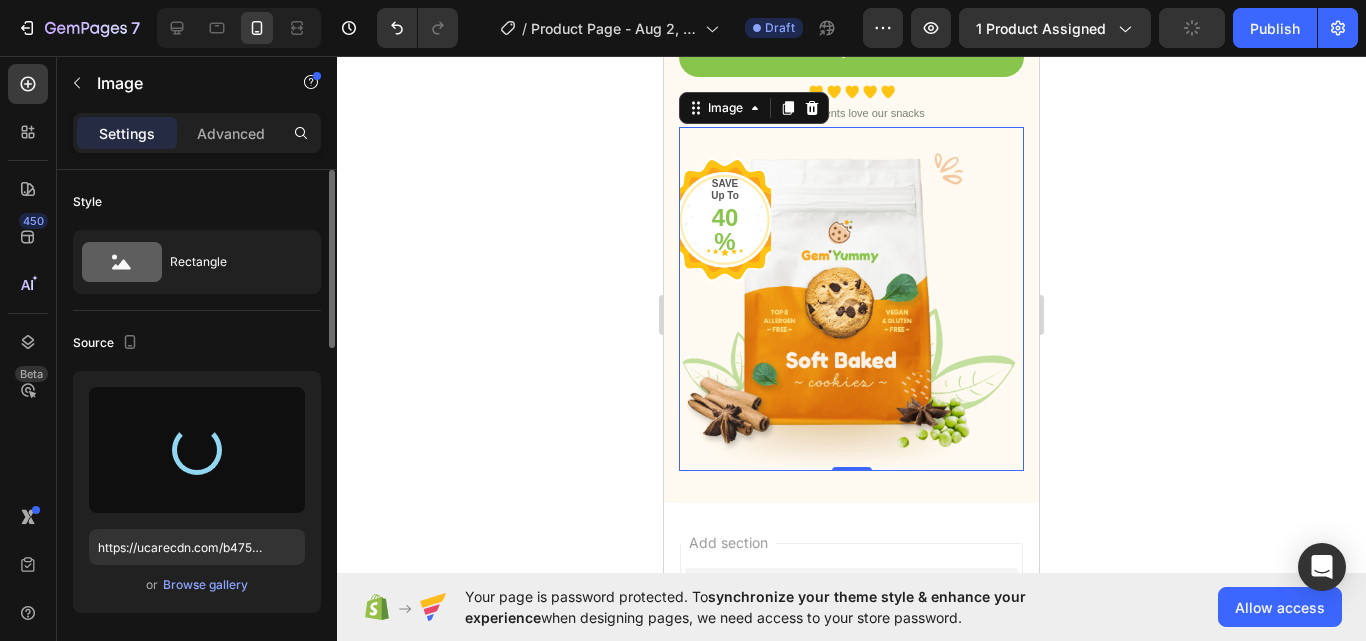 type on "https://cdn.shopify.com/s/files/1/0948/0080/6186/files/gempages_578028331060953788-0b163ff2-cbb6-40e7-9413-9dbccde696cd.jpg" 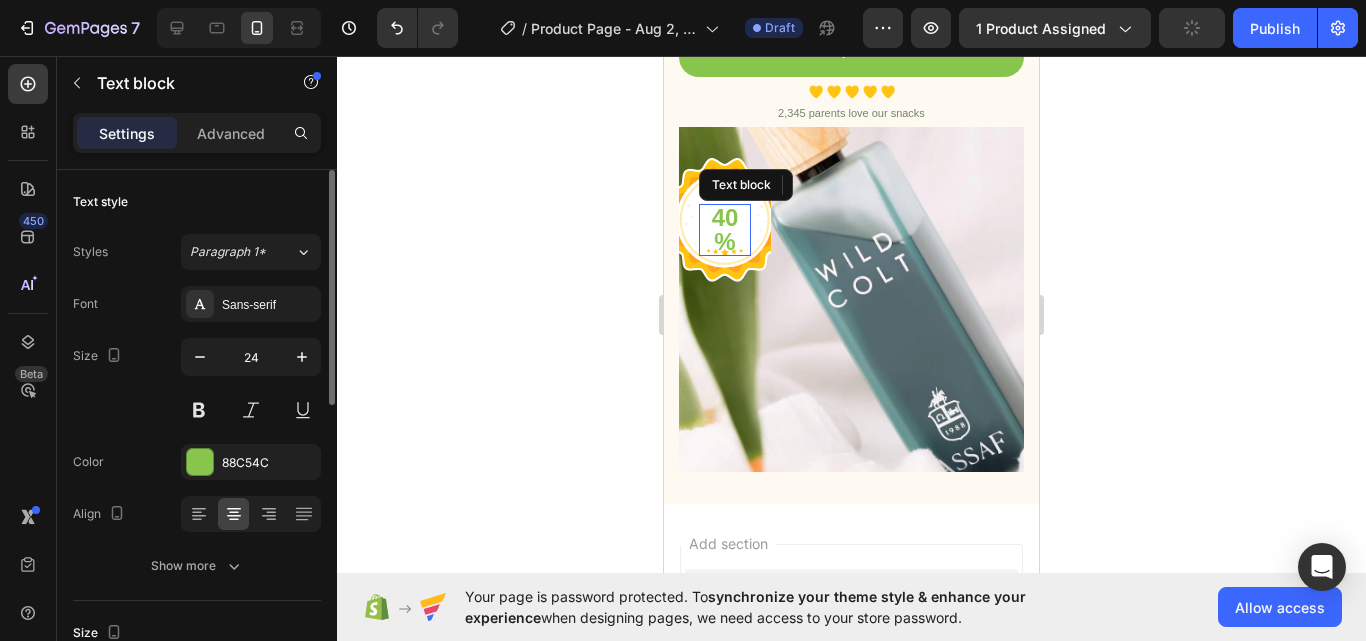 click on "40%" at bounding box center (725, 230) 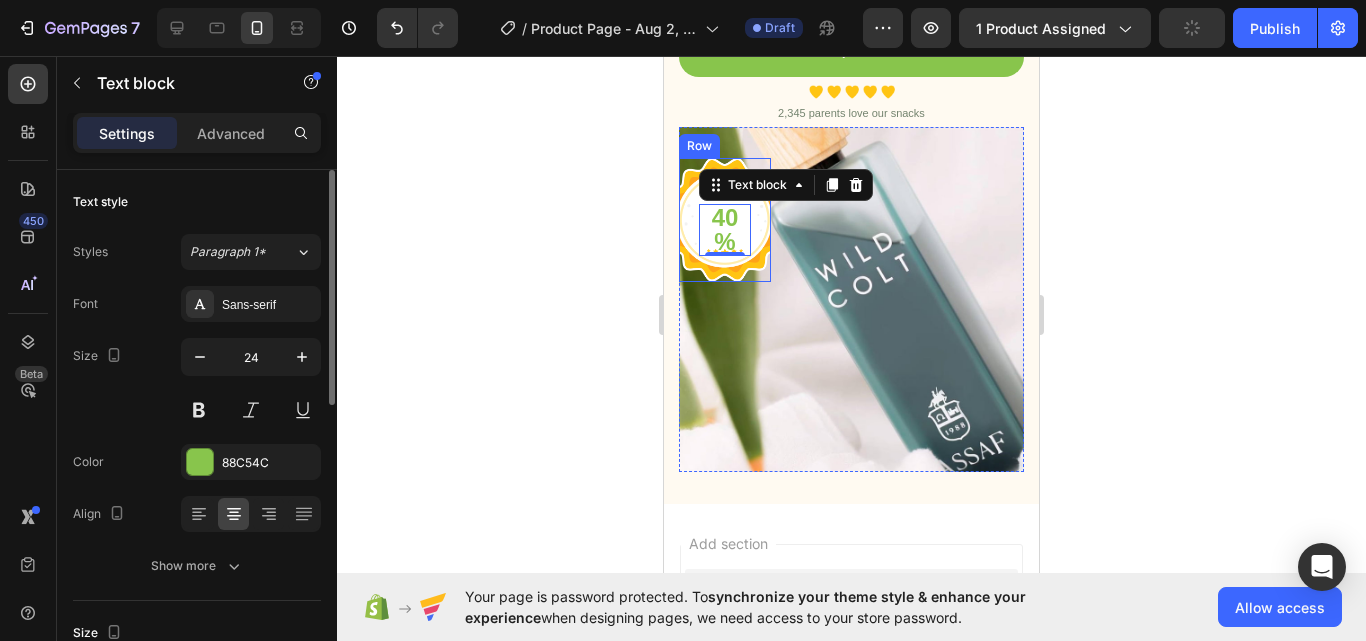 click on "SAVE Up To Text block 40% Text block   0 Row" at bounding box center [725, 220] 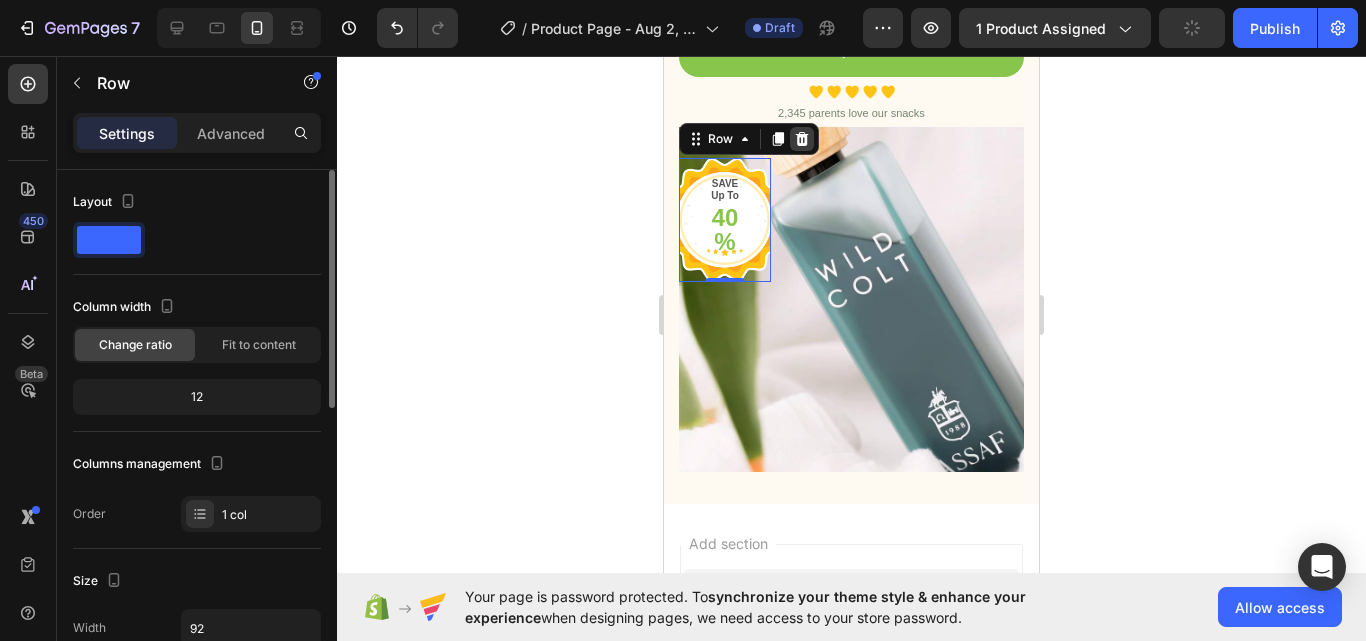 click 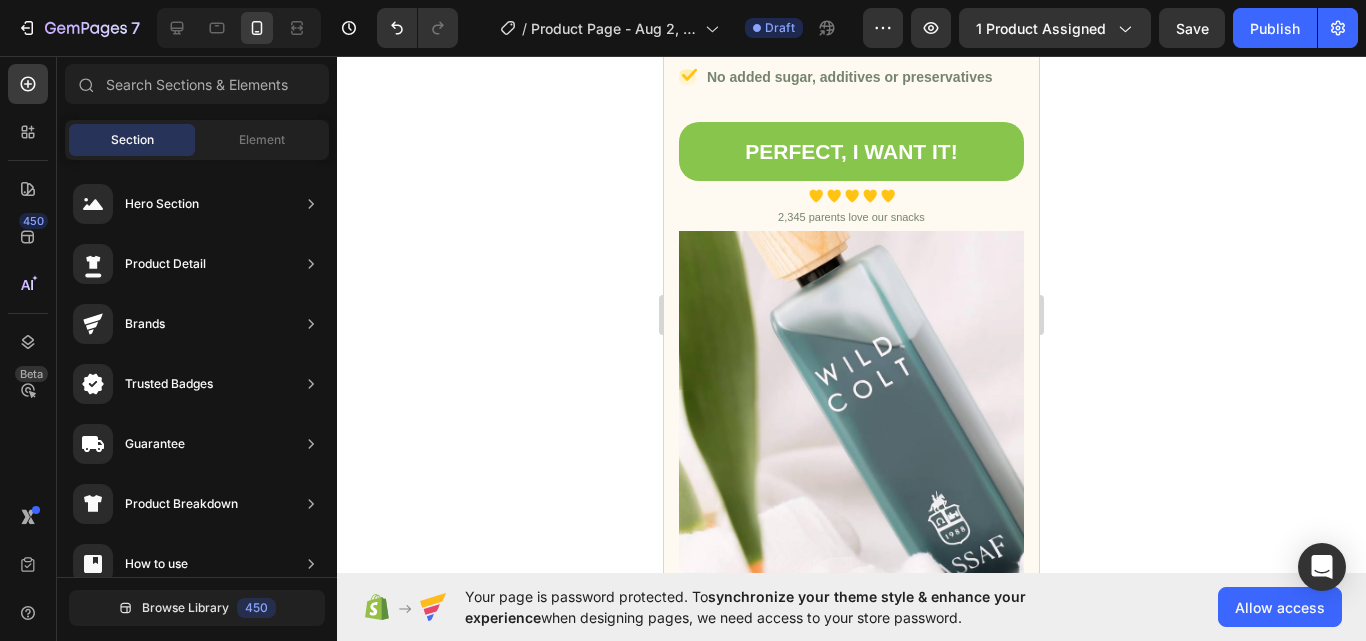 scroll, scrollTop: 398, scrollLeft: 0, axis: vertical 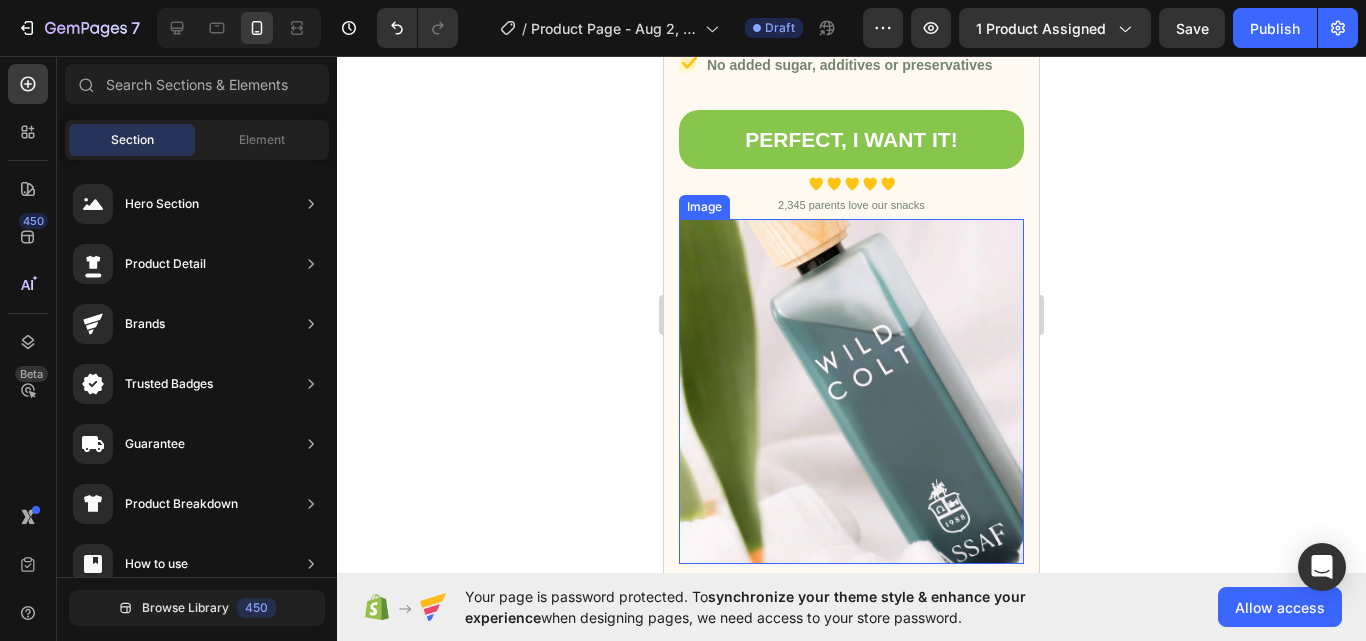 click at bounding box center (851, 391) 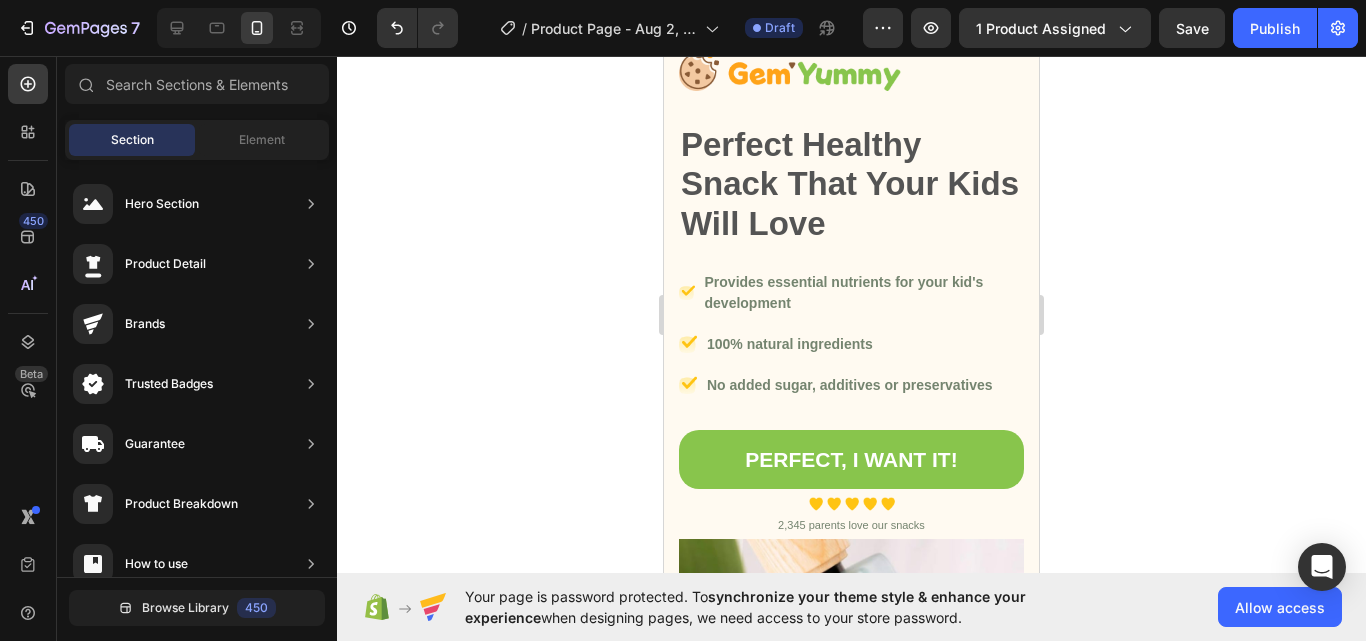 scroll, scrollTop: 0, scrollLeft: 0, axis: both 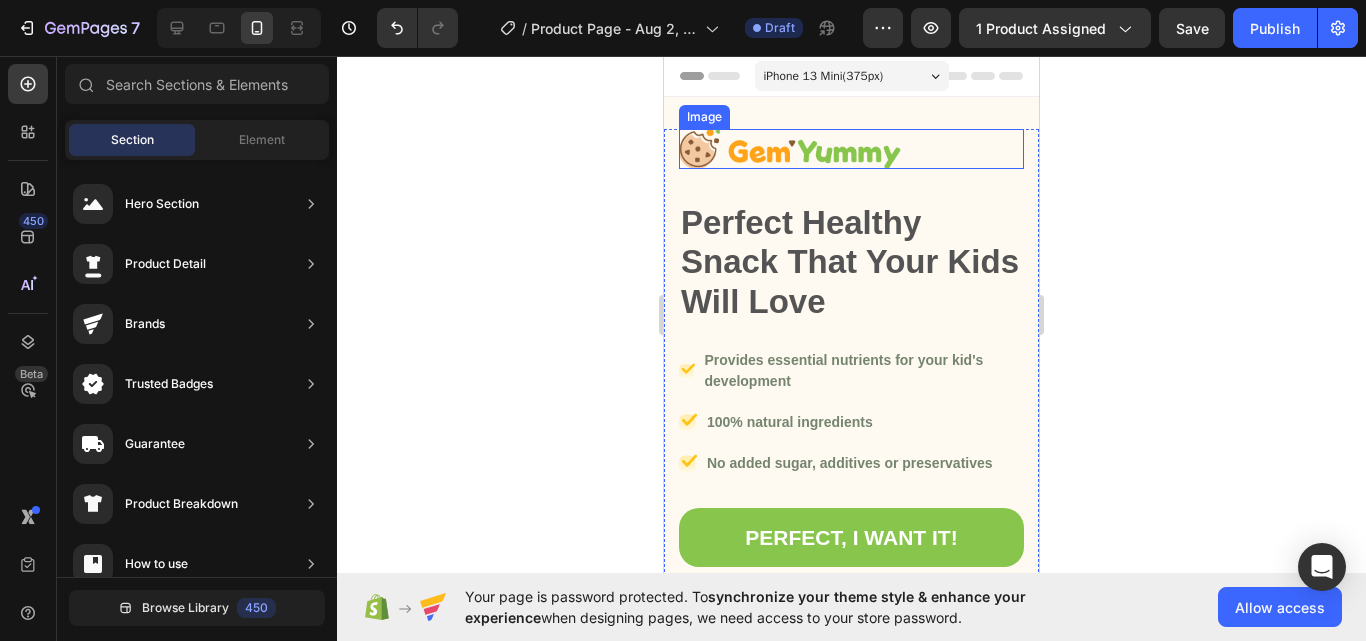 click at bounding box center (790, 149) 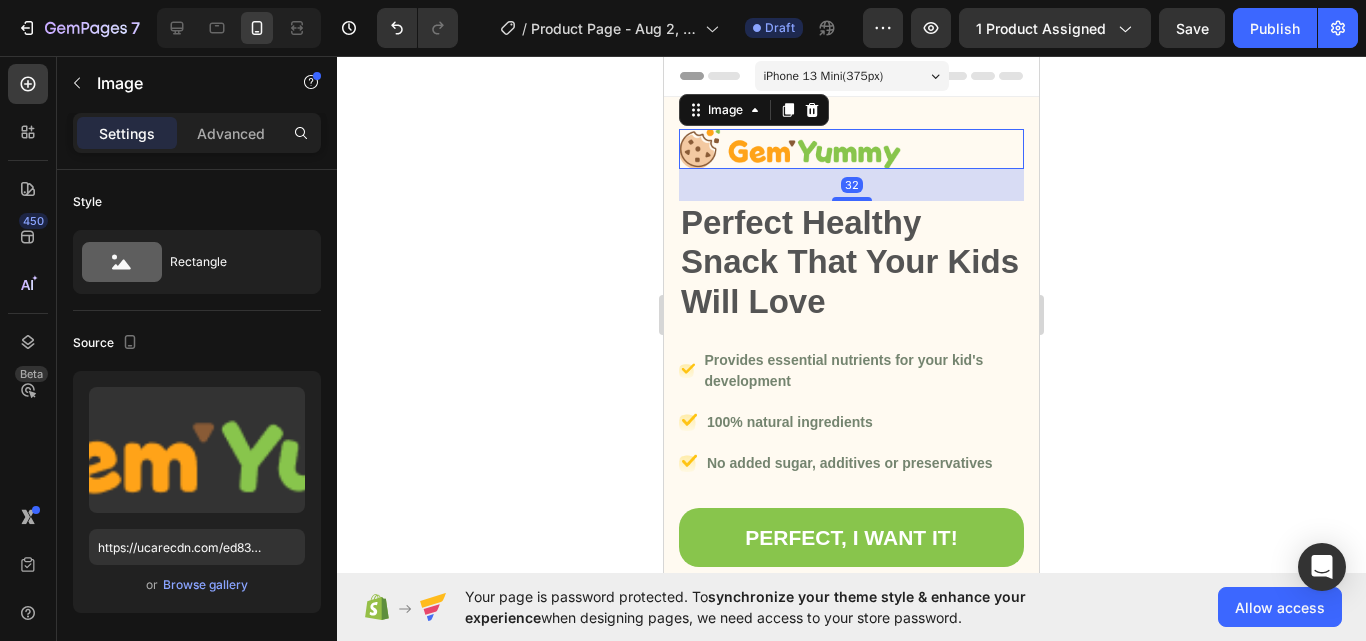 click at bounding box center [790, 149] 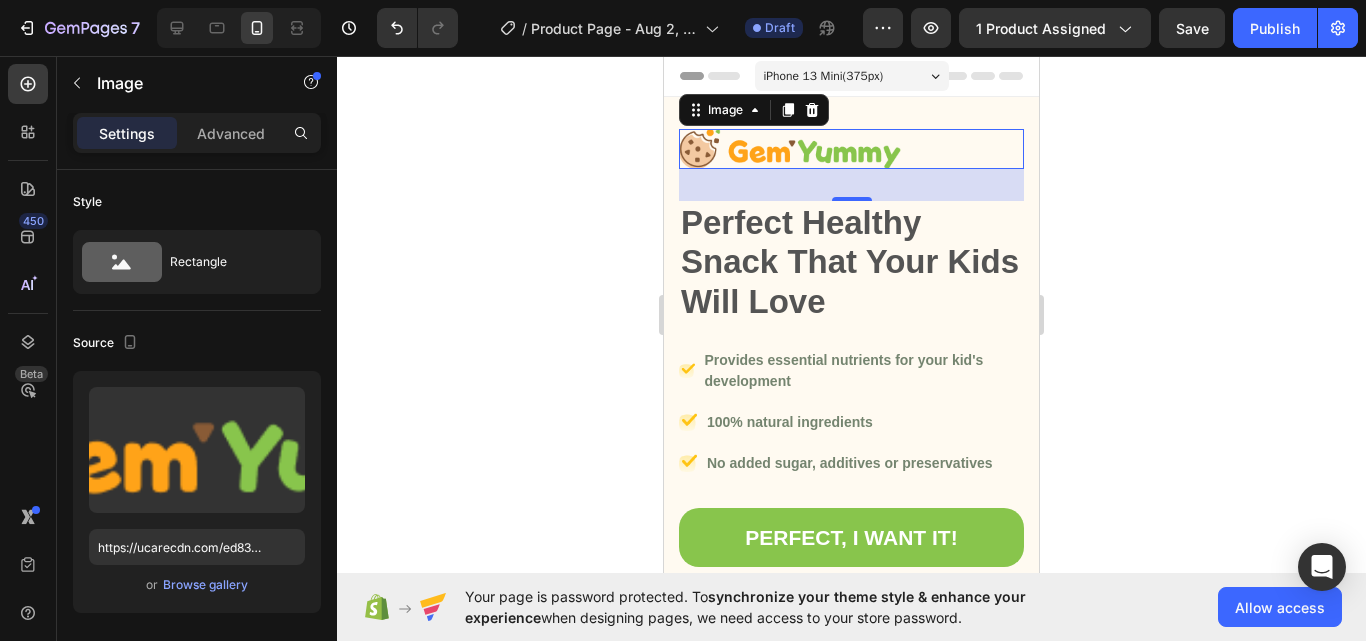 click at bounding box center (790, 149) 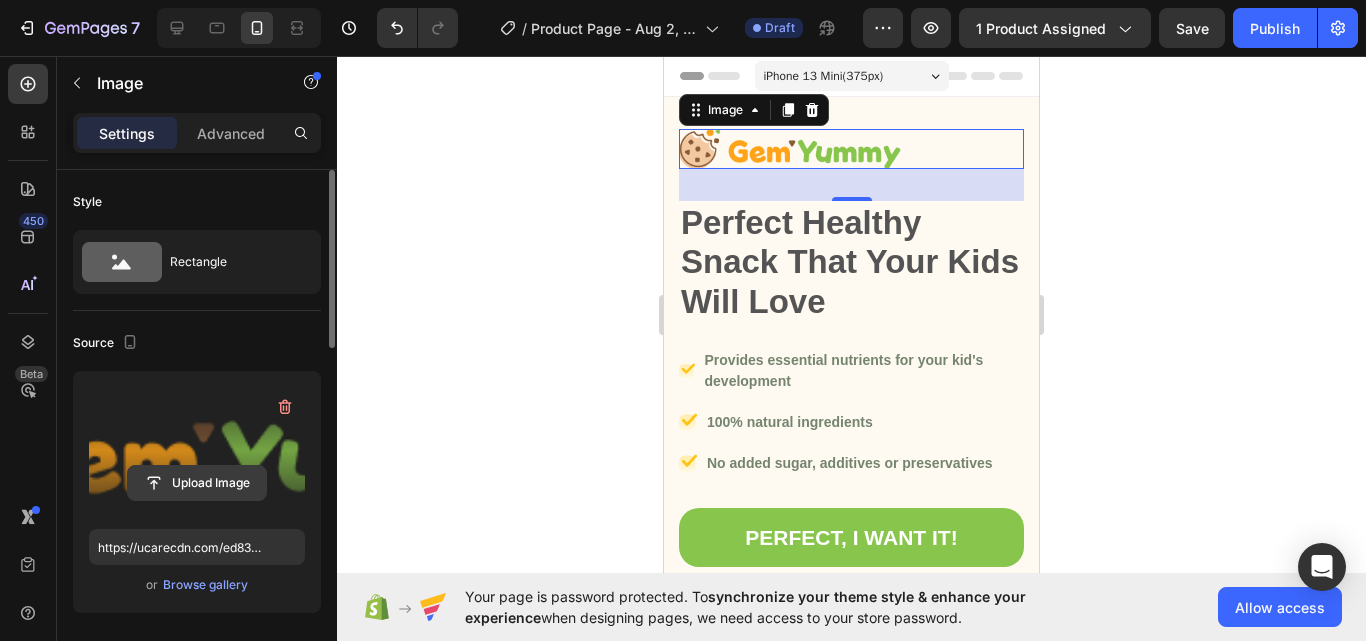 click 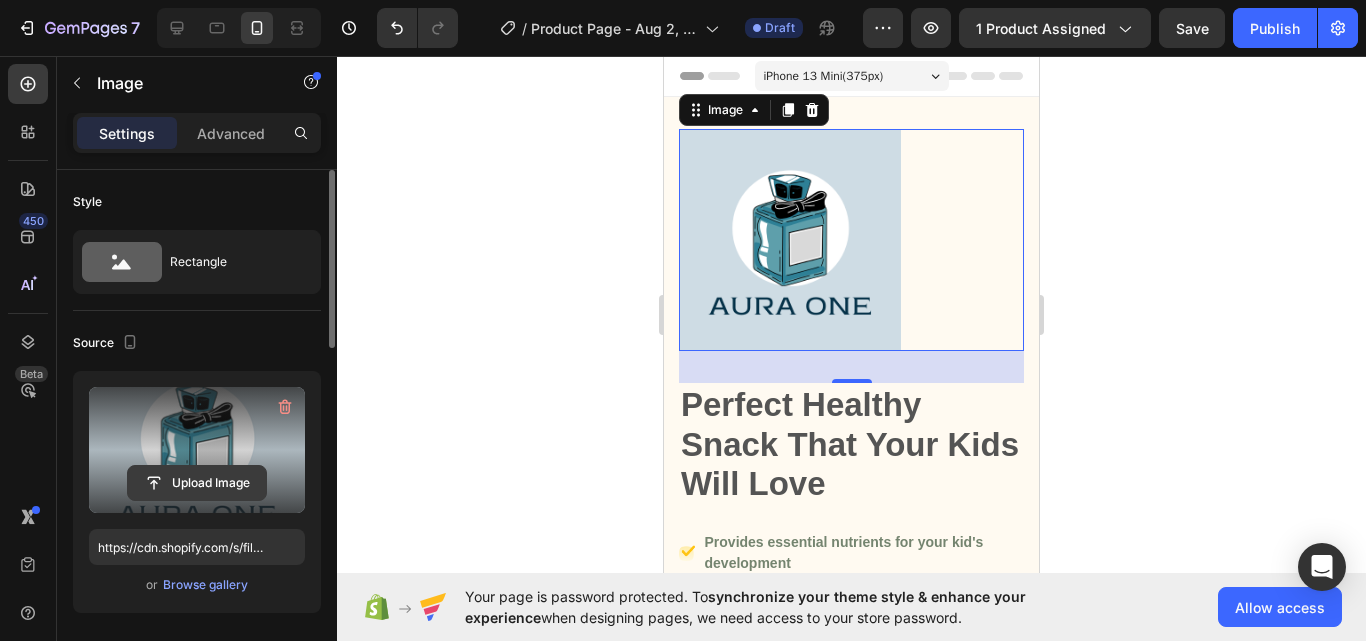click 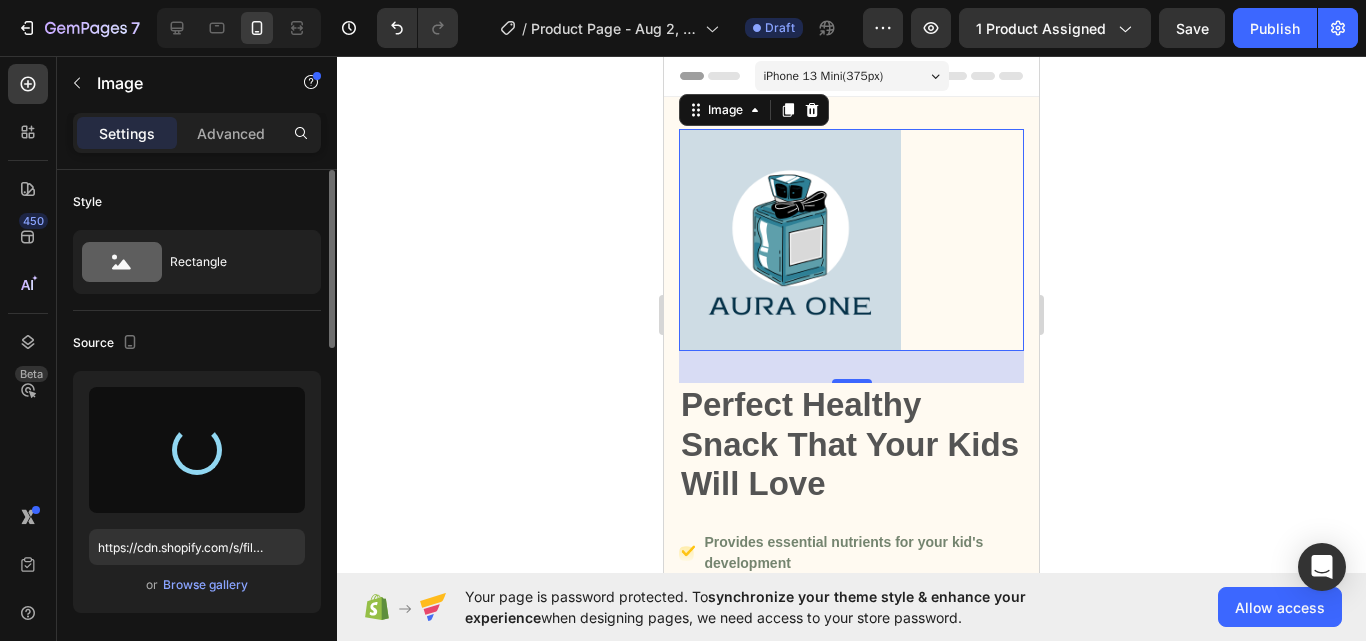 type on "https://cdn.shopify.com/s/files/1/0948/0080/6186/files/gempages_578028331060953788-e667159e-e18f-4305-9a7c-c3ddbb5e9c51.png" 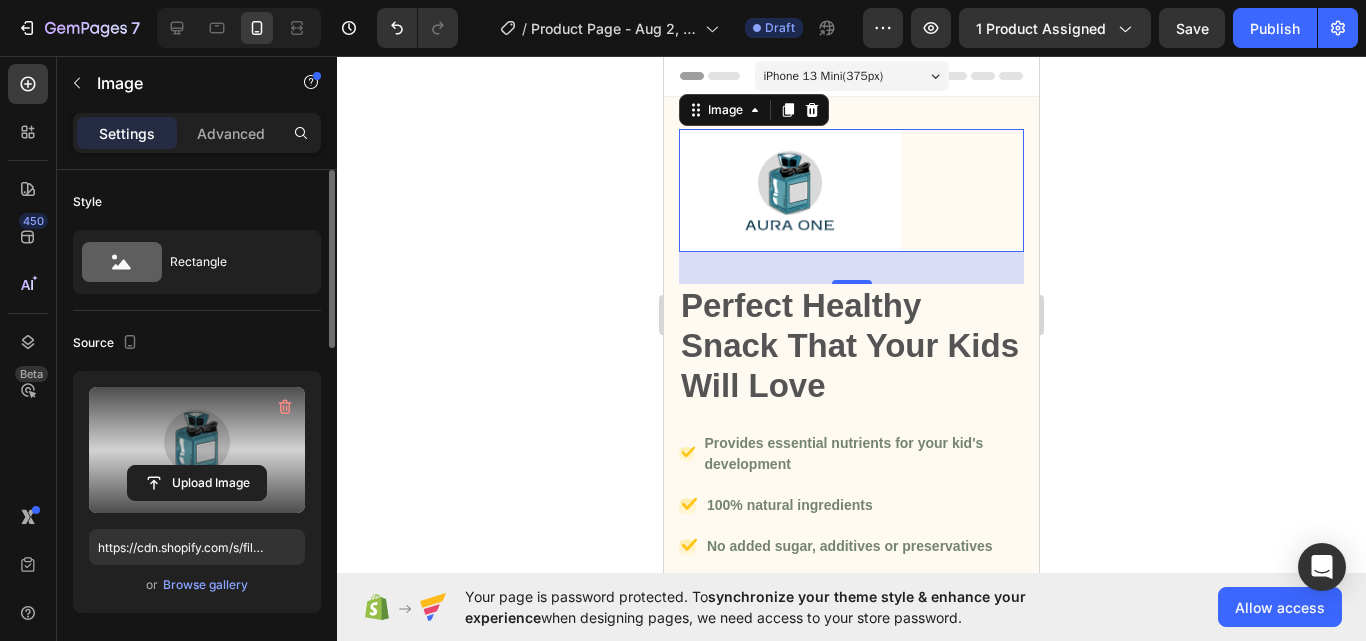 click at bounding box center [790, 190] 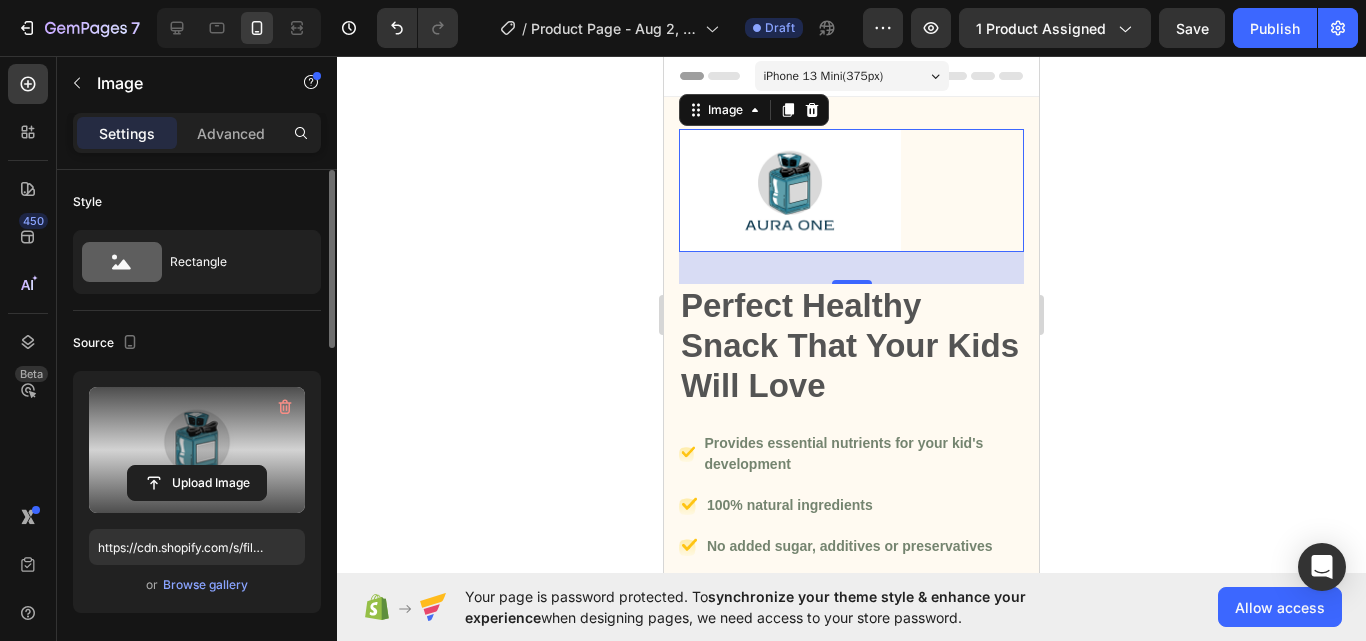 click 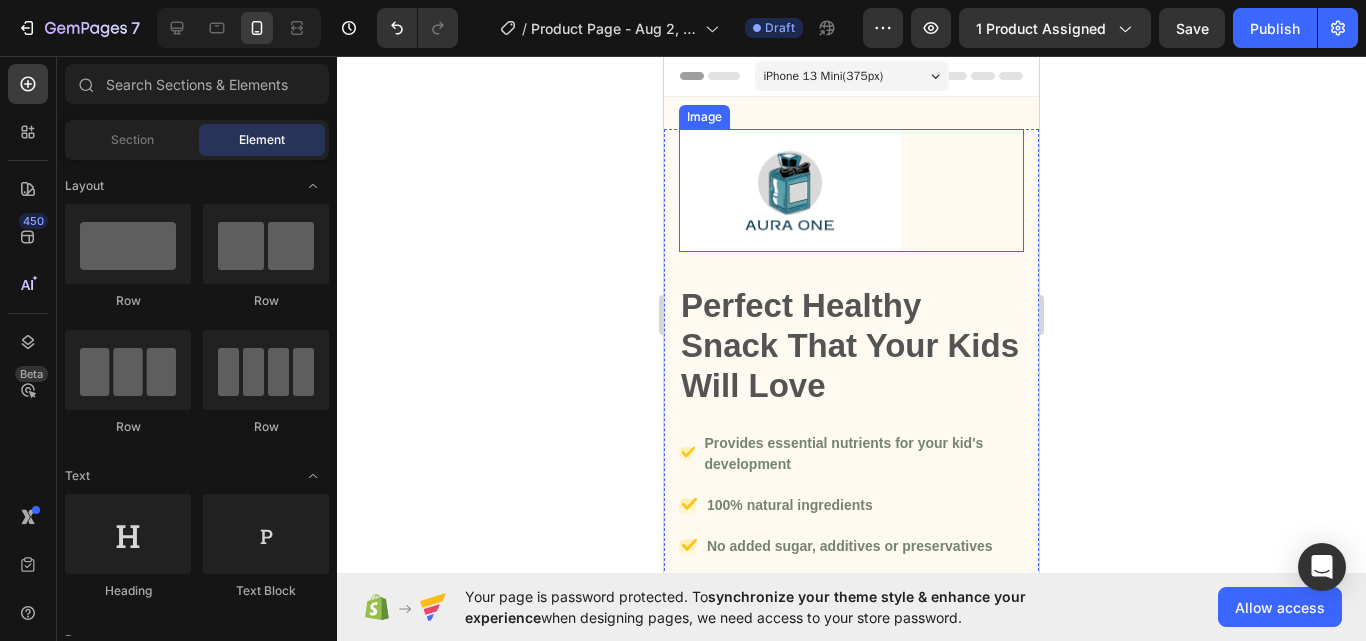 click at bounding box center [851, 190] 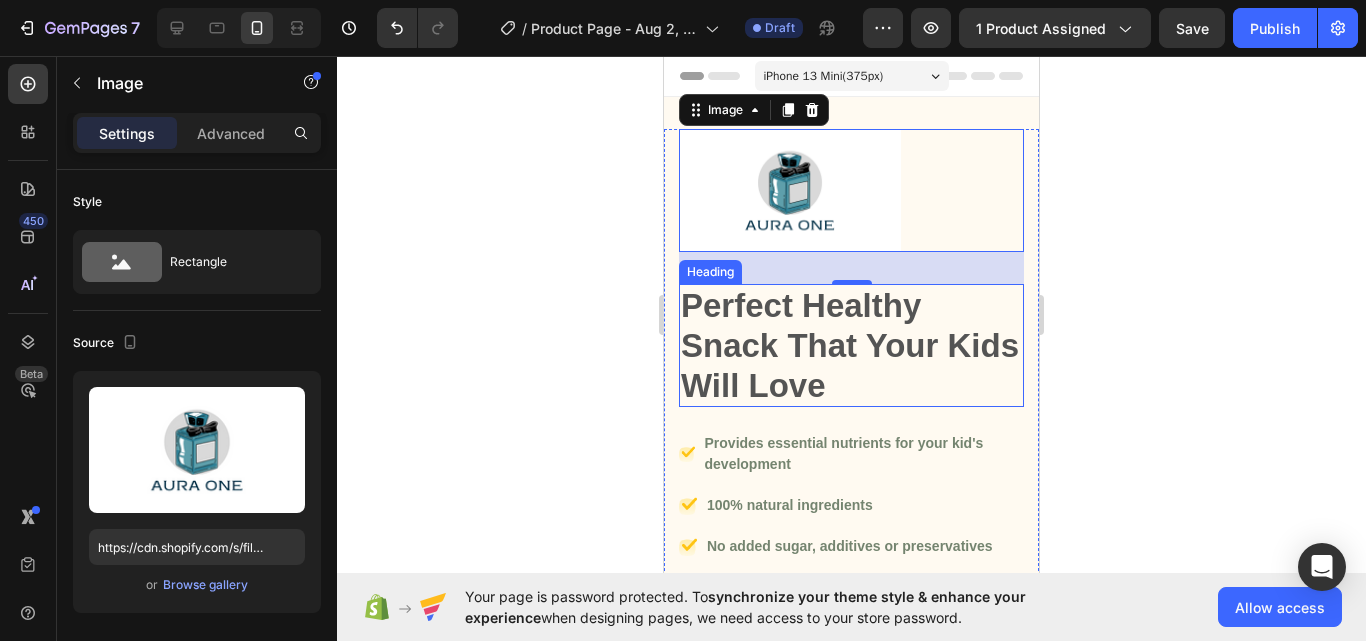 click on "Perfect Healthy Snack That Your Kids Will Love" at bounding box center [851, 345] 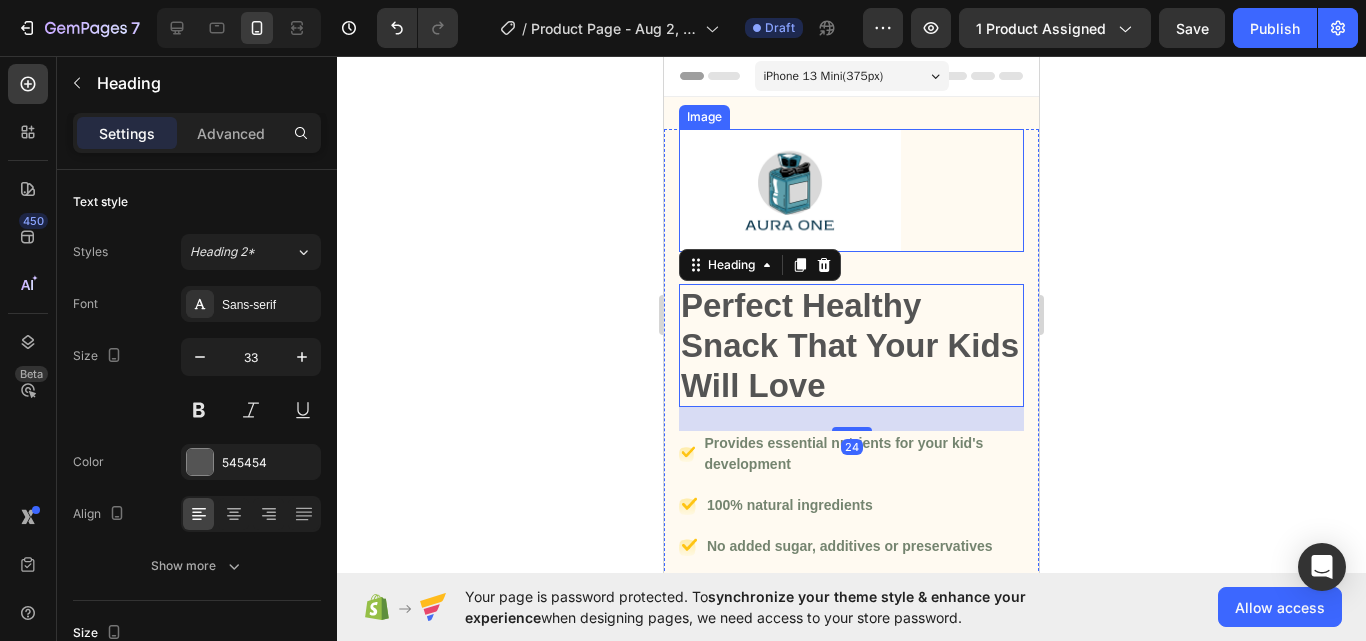 click at bounding box center [790, 190] 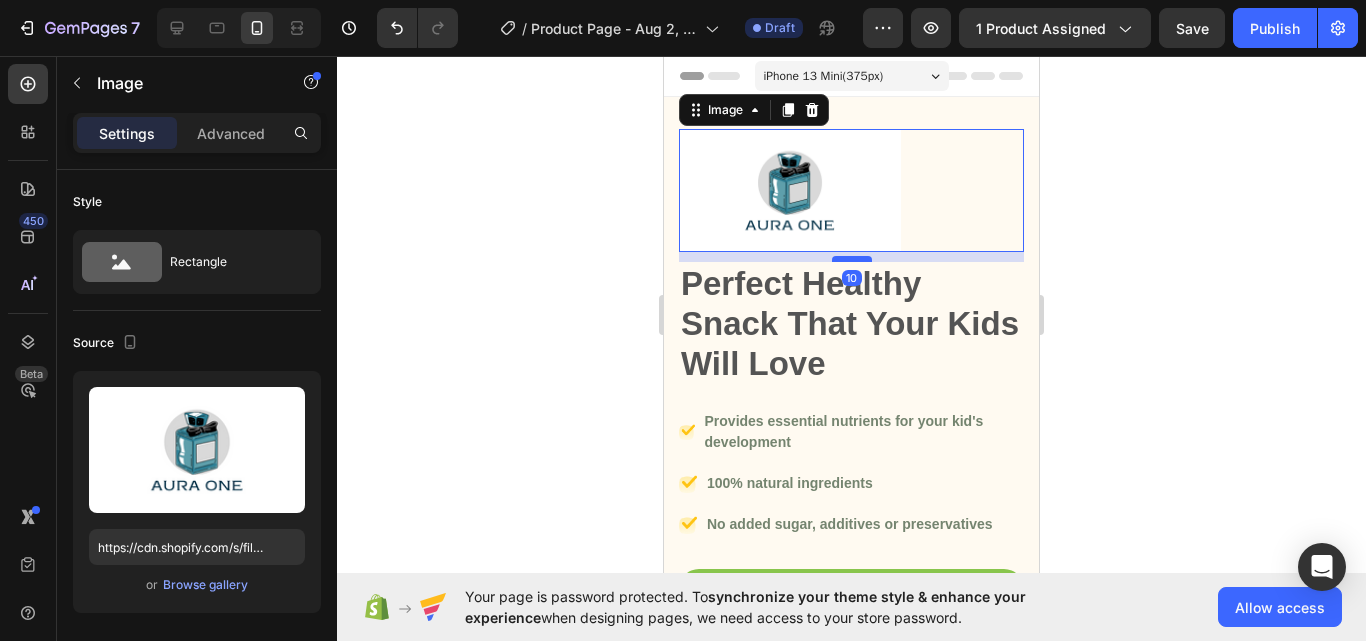 drag, startPoint x: 834, startPoint y: 281, endPoint x: 826, endPoint y: 259, distance: 23.409399 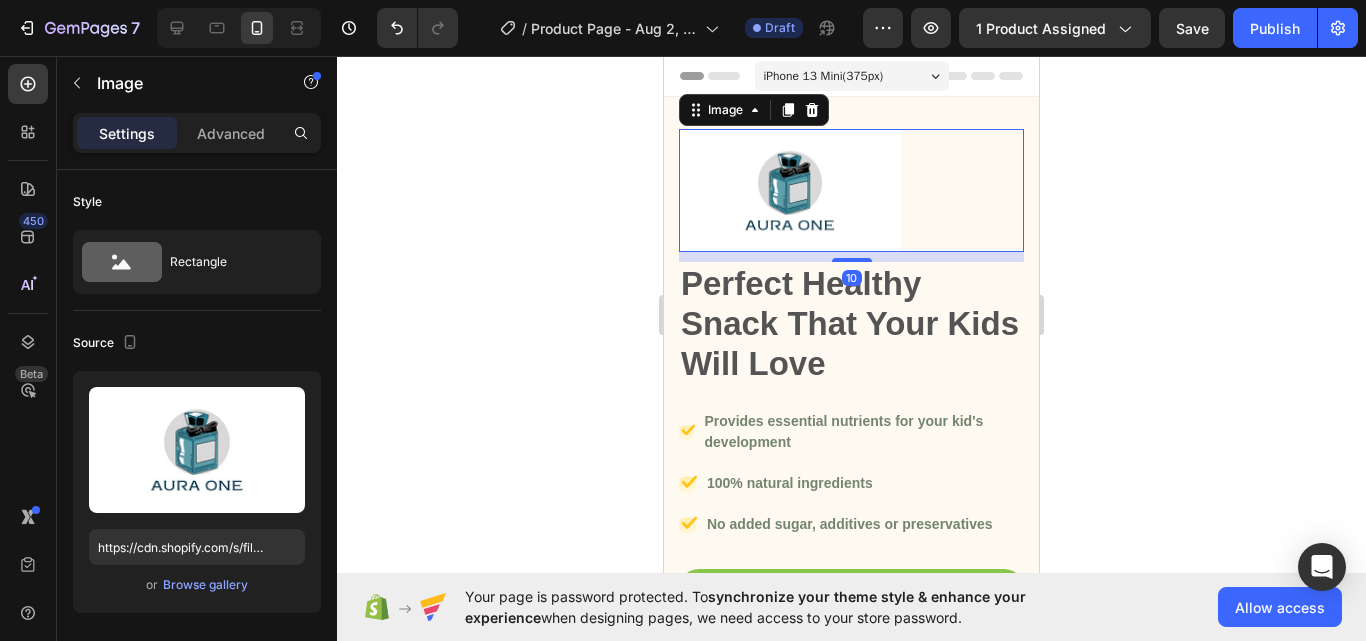 click on "Perfect Healthy Snack That Your Kids Will Love" at bounding box center [851, 323] 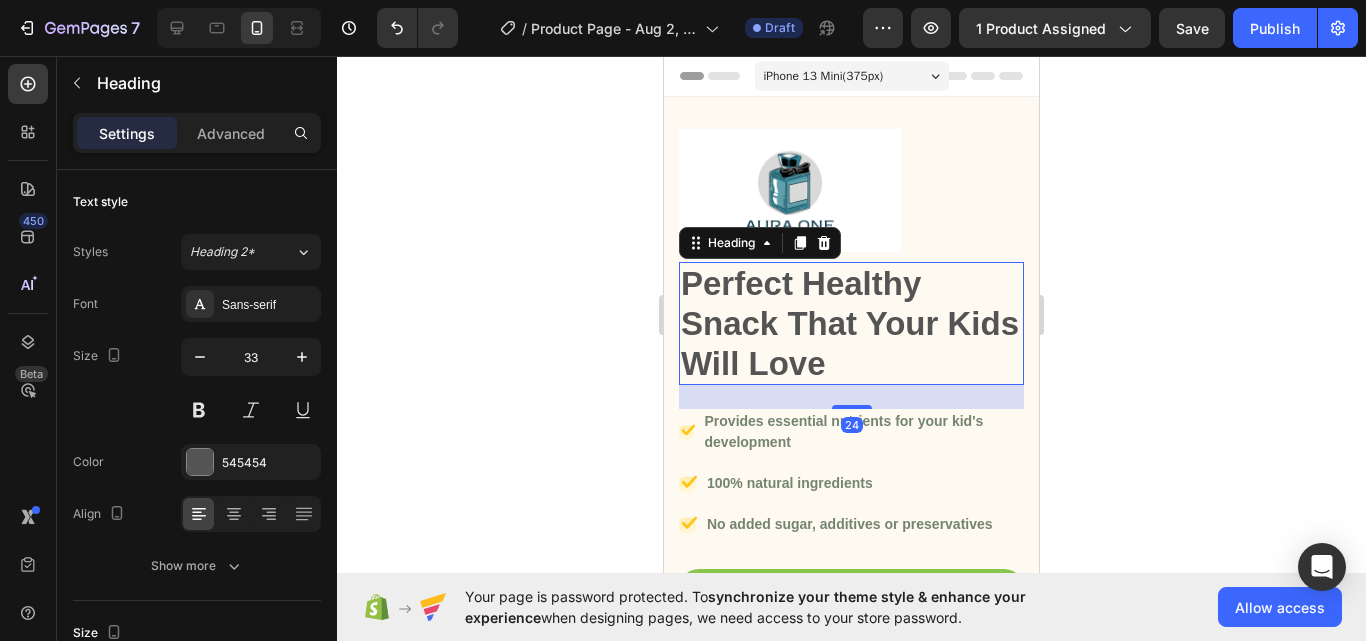 click on "Perfect Healthy Snack That Your Kids Will Love" at bounding box center [851, 323] 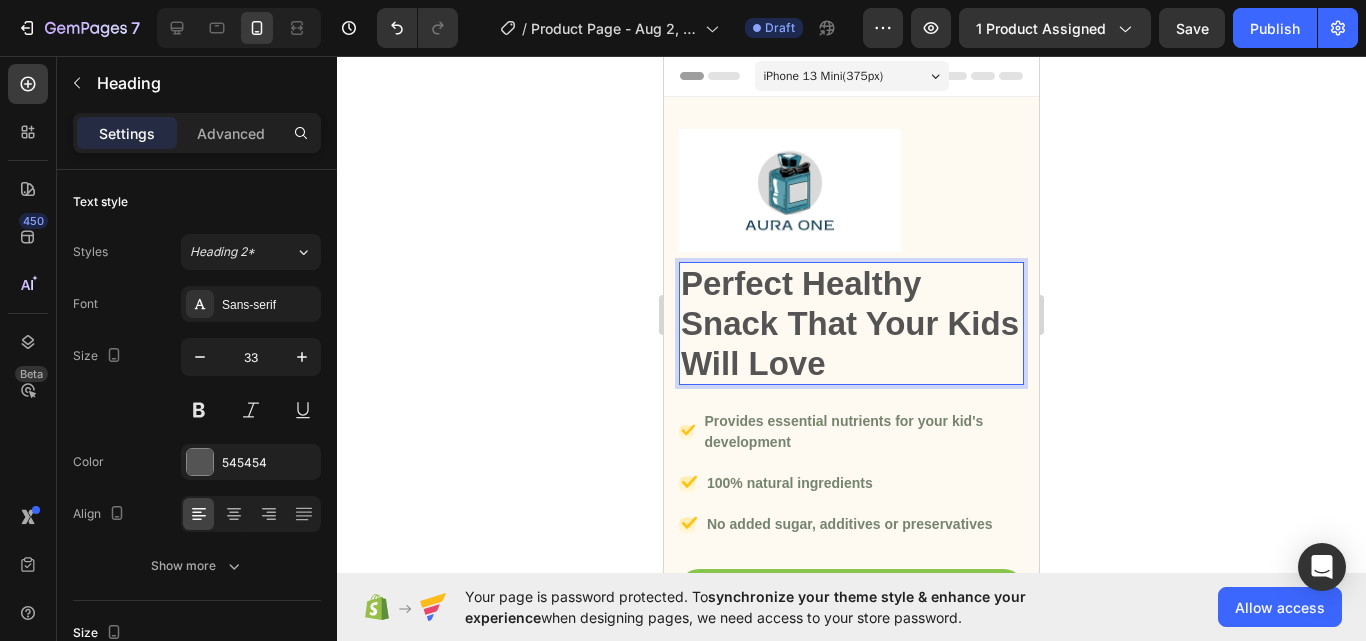 click on "Perfect Healthy Snack That Your Kids Will Love" at bounding box center (851, 323) 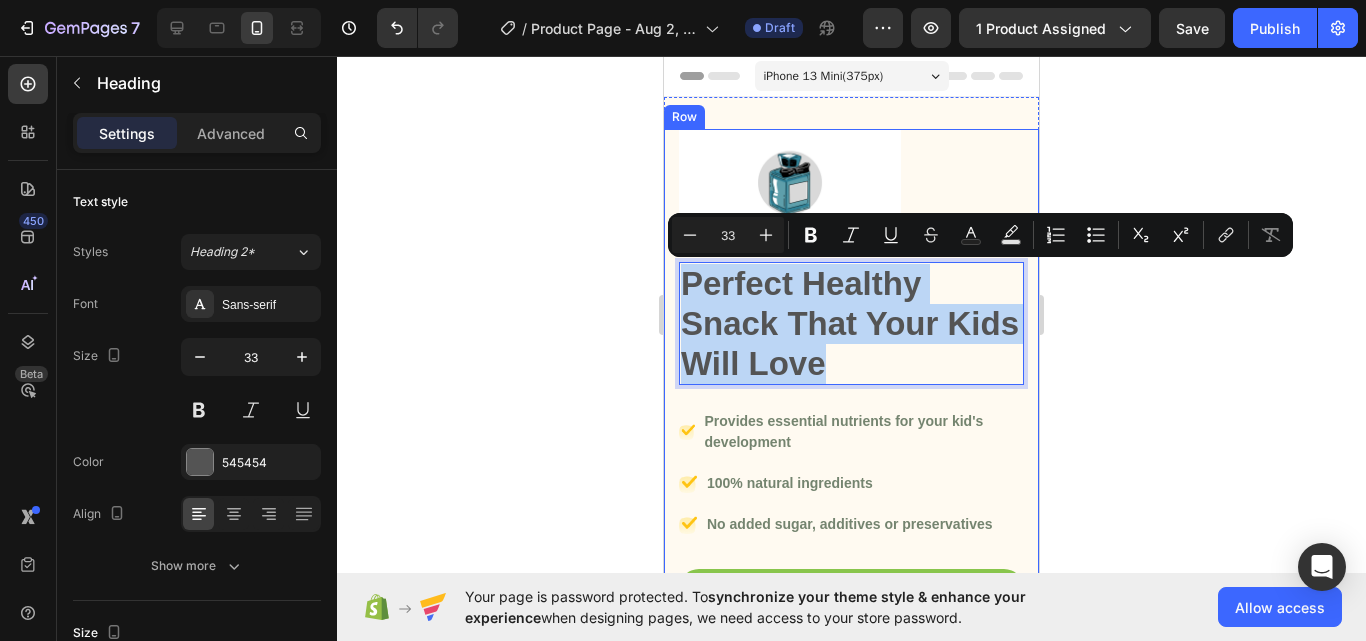 drag, startPoint x: 924, startPoint y: 361, endPoint x: 676, endPoint y: 280, distance: 260.8927 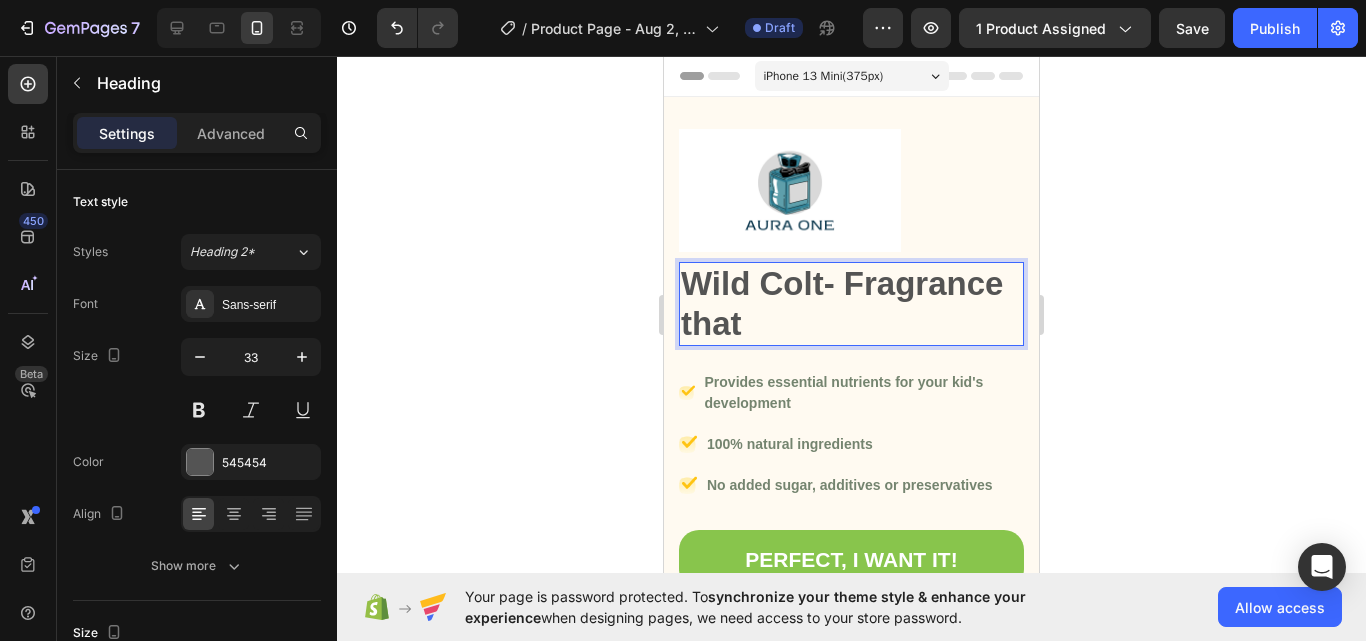click on "Wild Colt- Fragrance that" at bounding box center [851, 303] 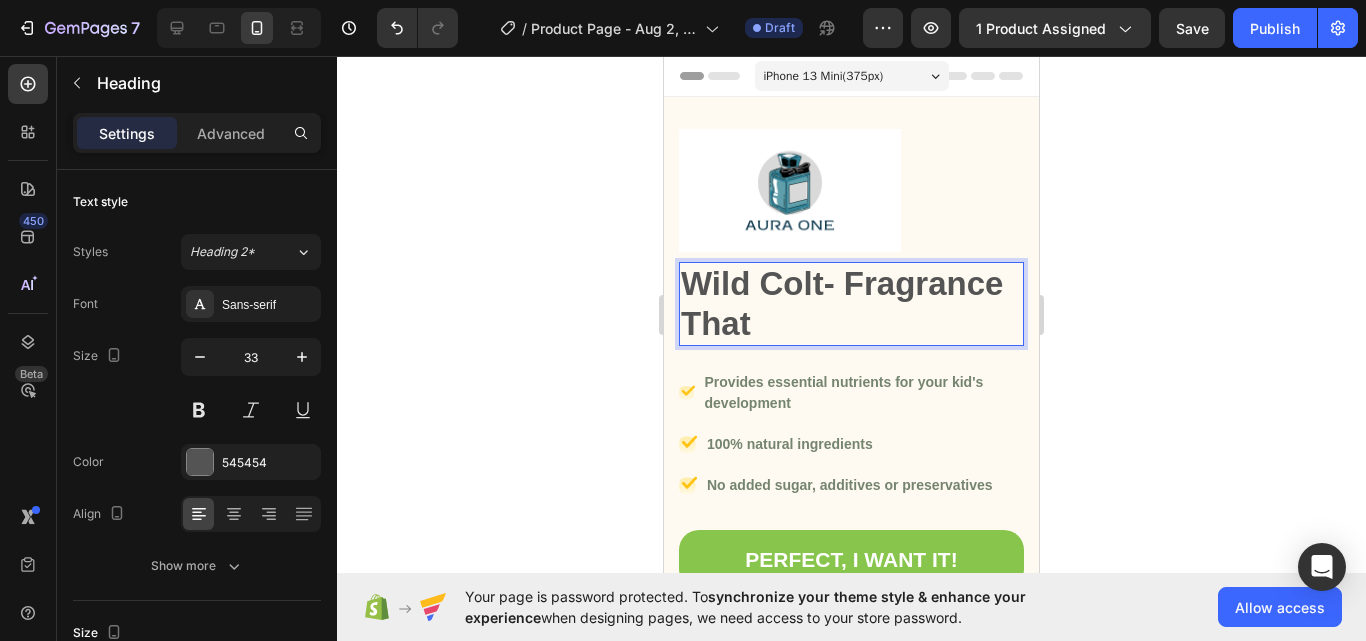 click on "Wild Colt- Fragrance That" at bounding box center [851, 303] 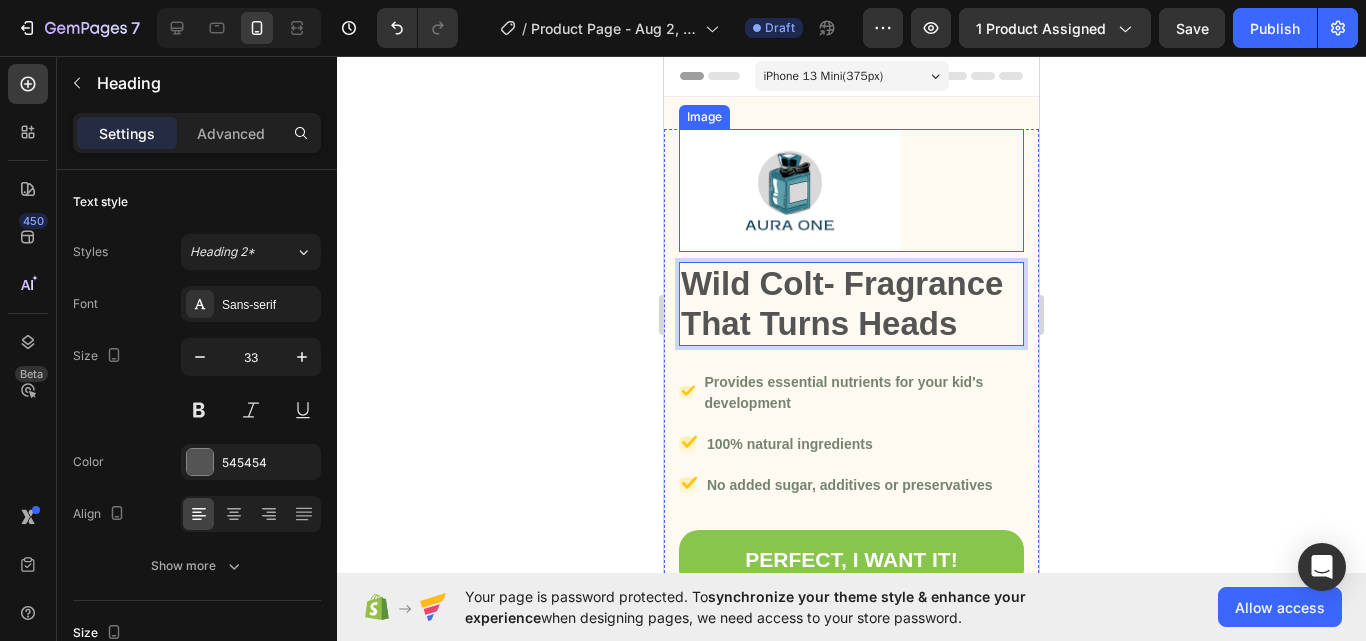click at bounding box center [851, 190] 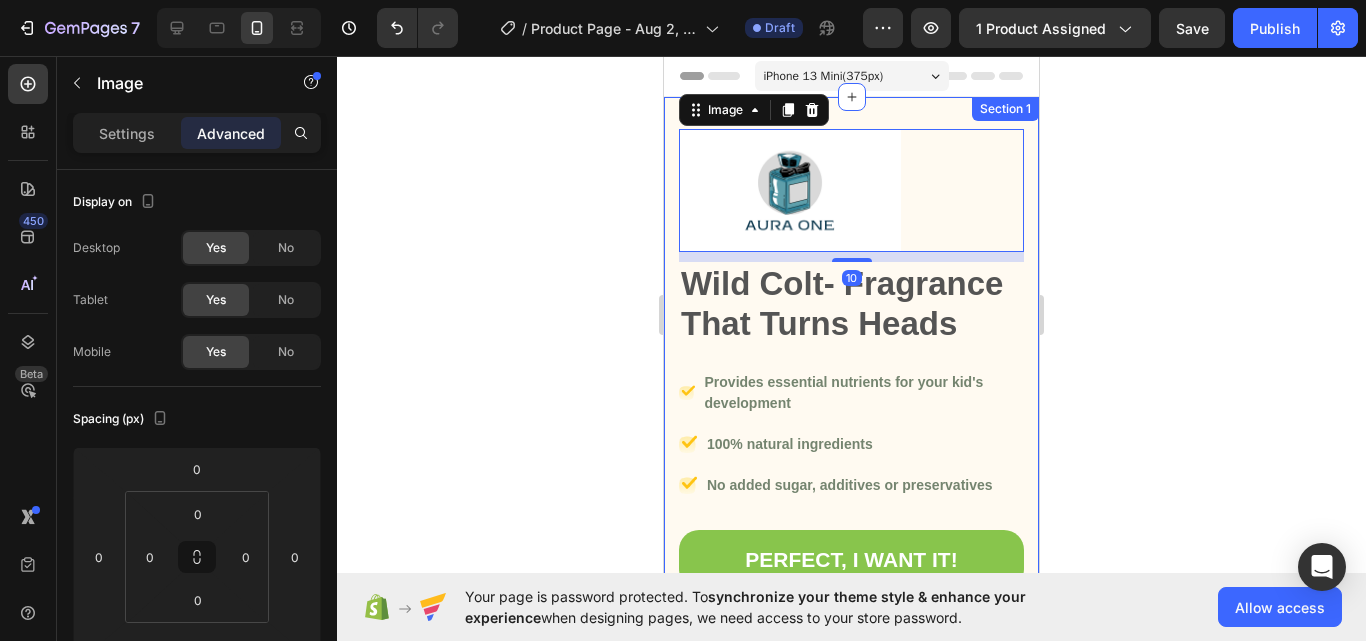 click on "Image [FIRST] Wild Colt- Fragrance That Turns Heads Heading Image Provides essential nutrients for your kid's development Text block Image 100% natural ingredients Text block Image No added sugar, additives or preservatives Text block Icon List PERFECT, I WANT IT! Button Image Image Image Image Image Icon List Hoz 2,345 parents love our snacks Text block Row Image Row Row Section 1" at bounding box center [851, 556] 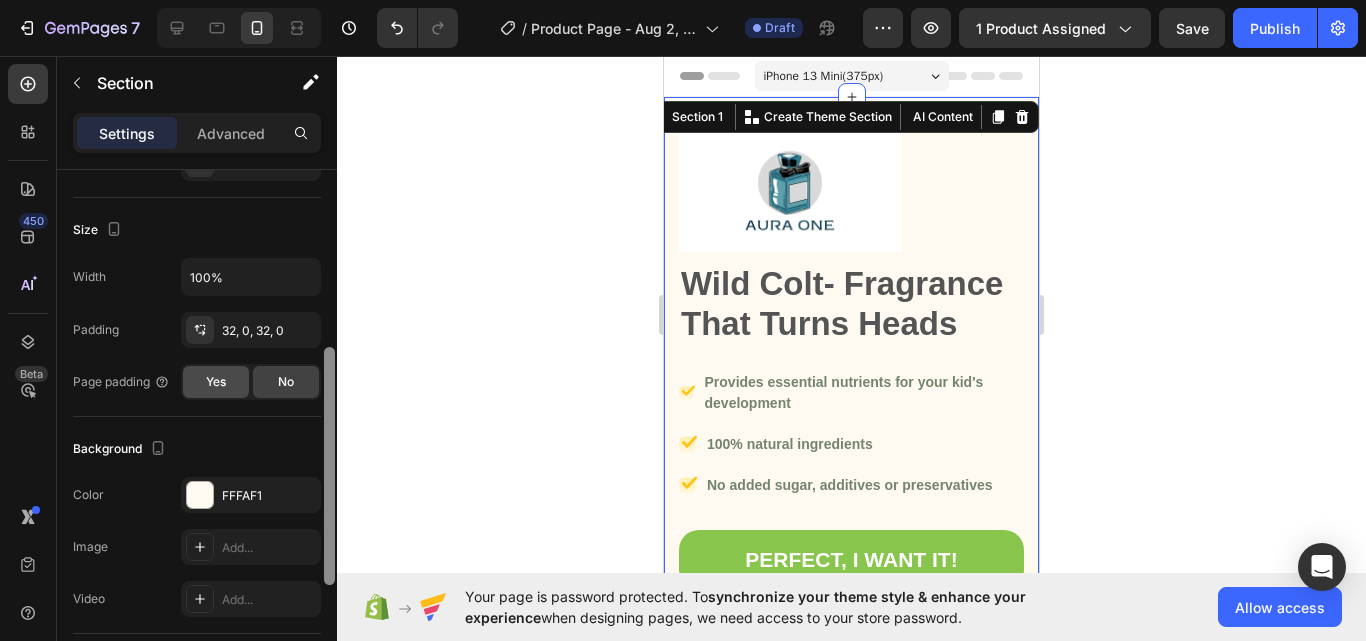 scroll, scrollTop: 371, scrollLeft: 0, axis: vertical 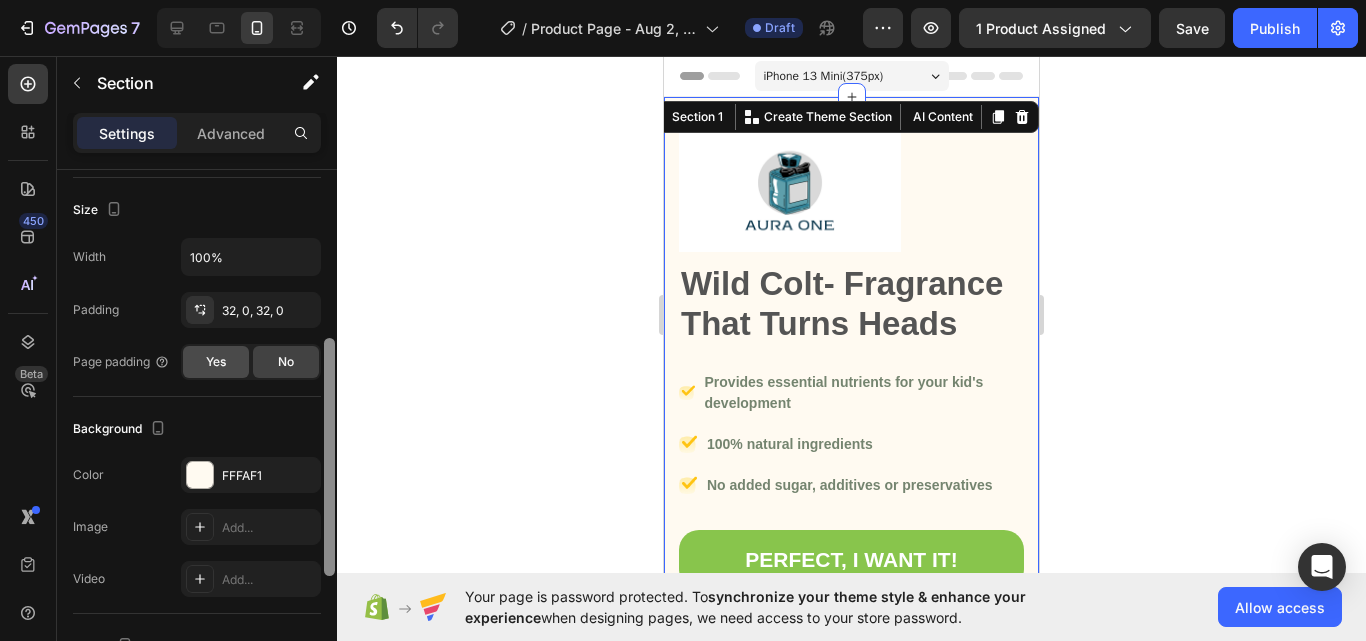 drag, startPoint x: 330, startPoint y: 206, endPoint x: 205, endPoint y: 374, distance: 209.40154 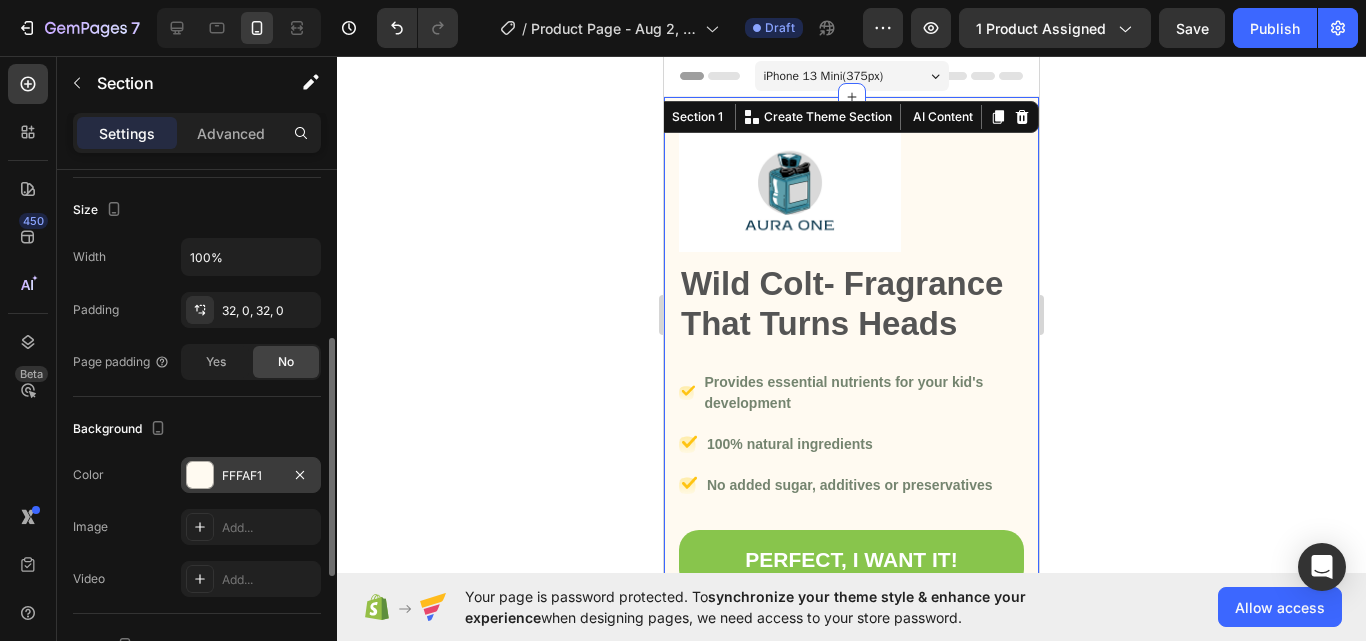 click at bounding box center [200, 475] 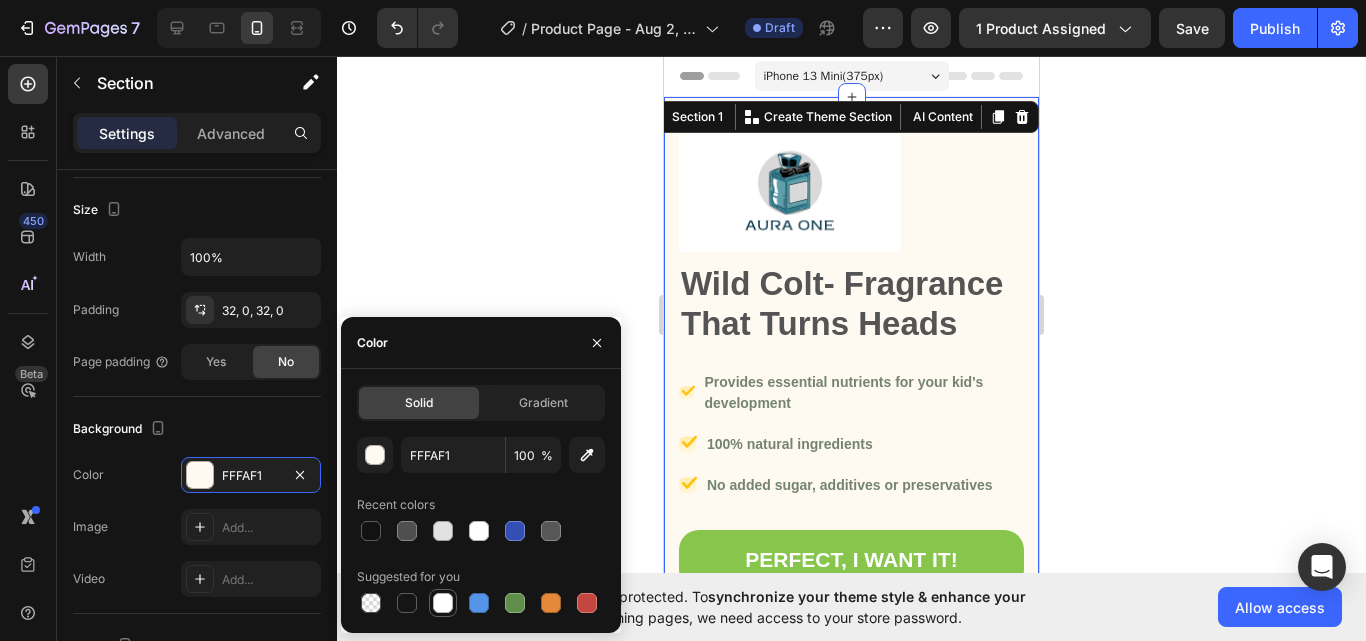 click at bounding box center [443, 603] 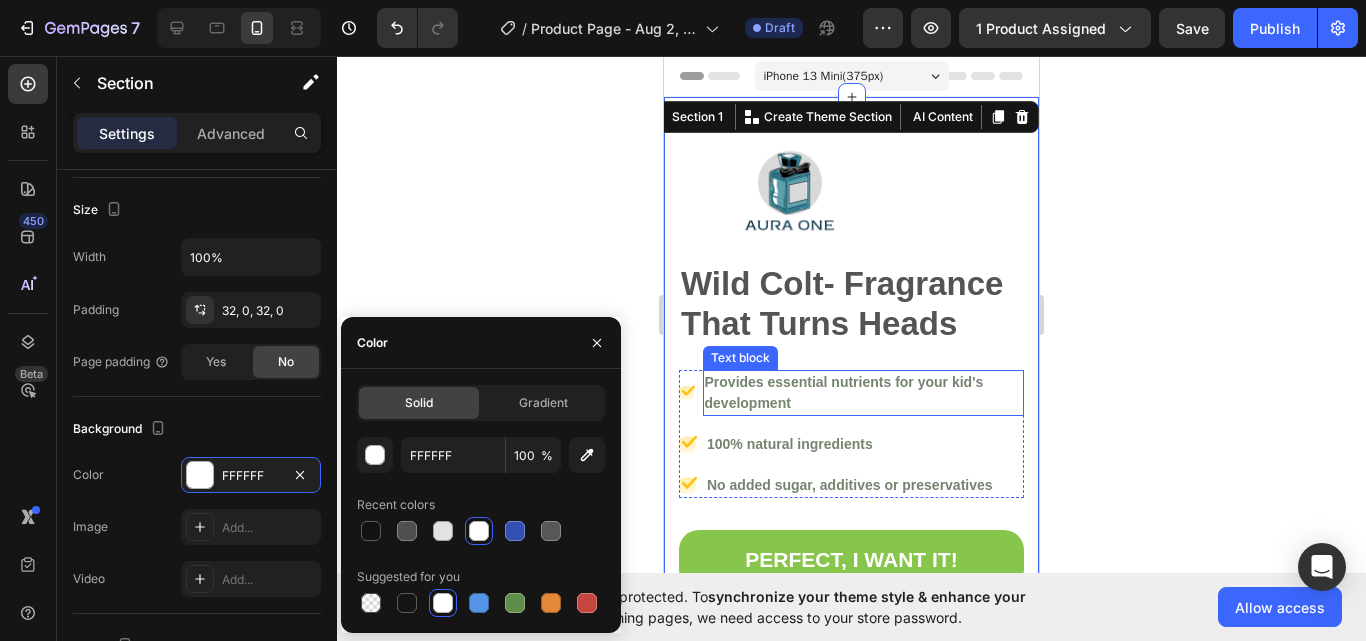 click on "Provides essential nutrients for your kid's development" at bounding box center (863, 393) 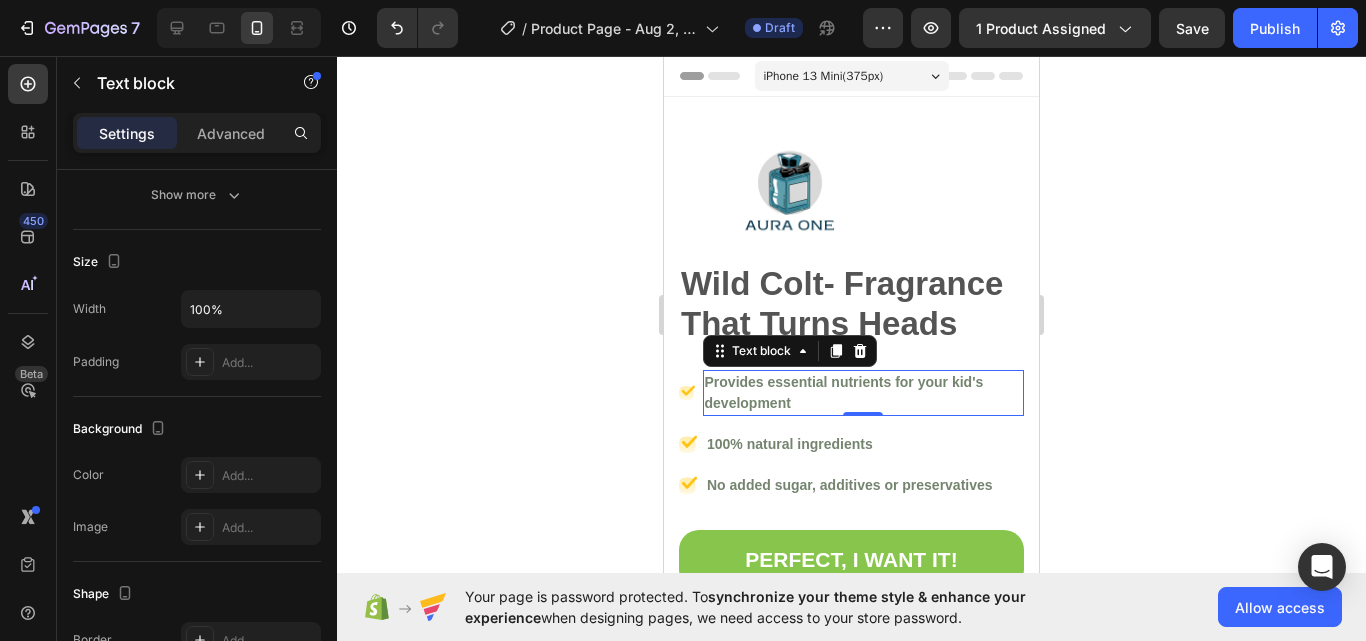 scroll, scrollTop: 0, scrollLeft: 0, axis: both 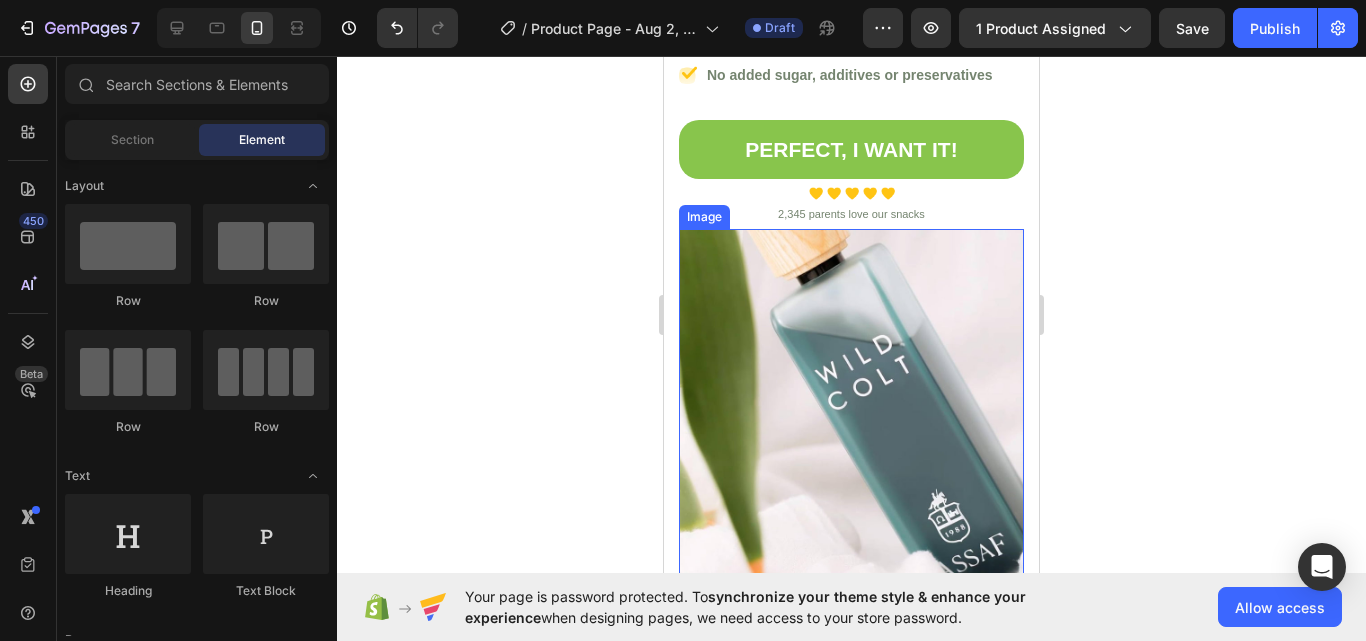 click at bounding box center (851, 401) 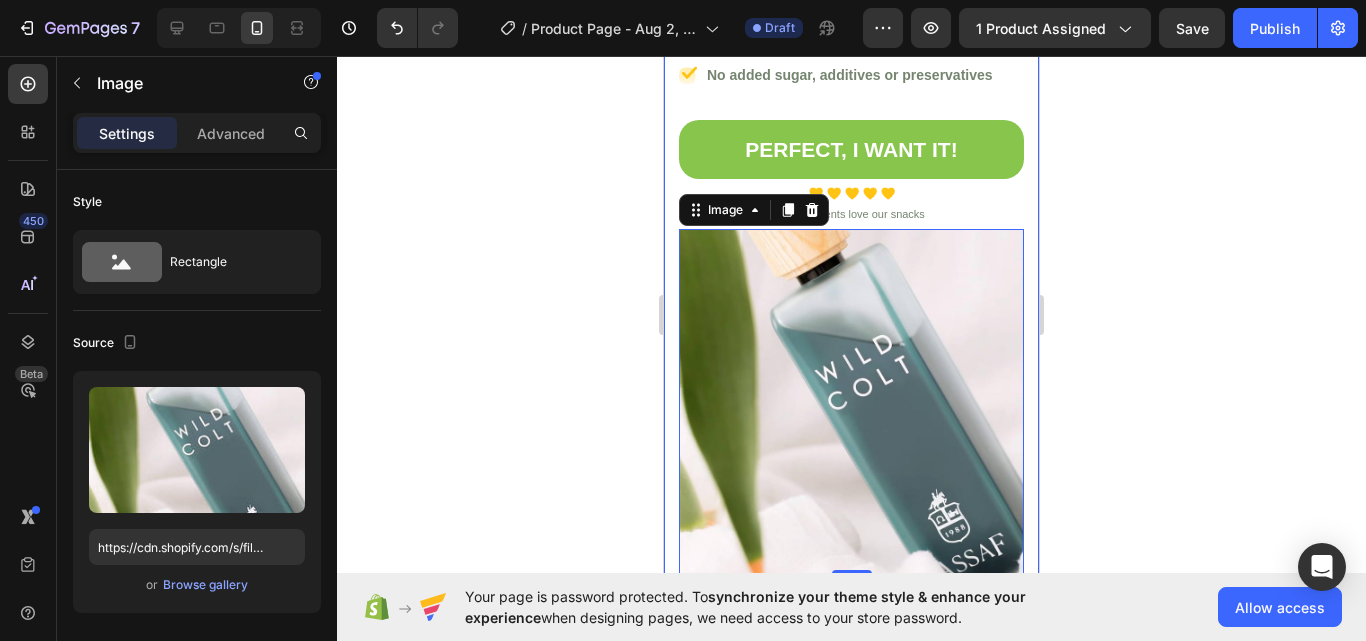 click on "Image Wild Colt- Fragrance That Turns Heads Heading Image Provides essential nutrients for your kid's development Text block Image 100% natural ingredients Text block Image No added sugar, additives or preservatives Text block Icon List PERFECT, I WANT IT! Button Image Image Image Image Image Icon List Hoz 2,345 parents love our snacks Text block Row Image   0 Row Row" at bounding box center [851, 146] 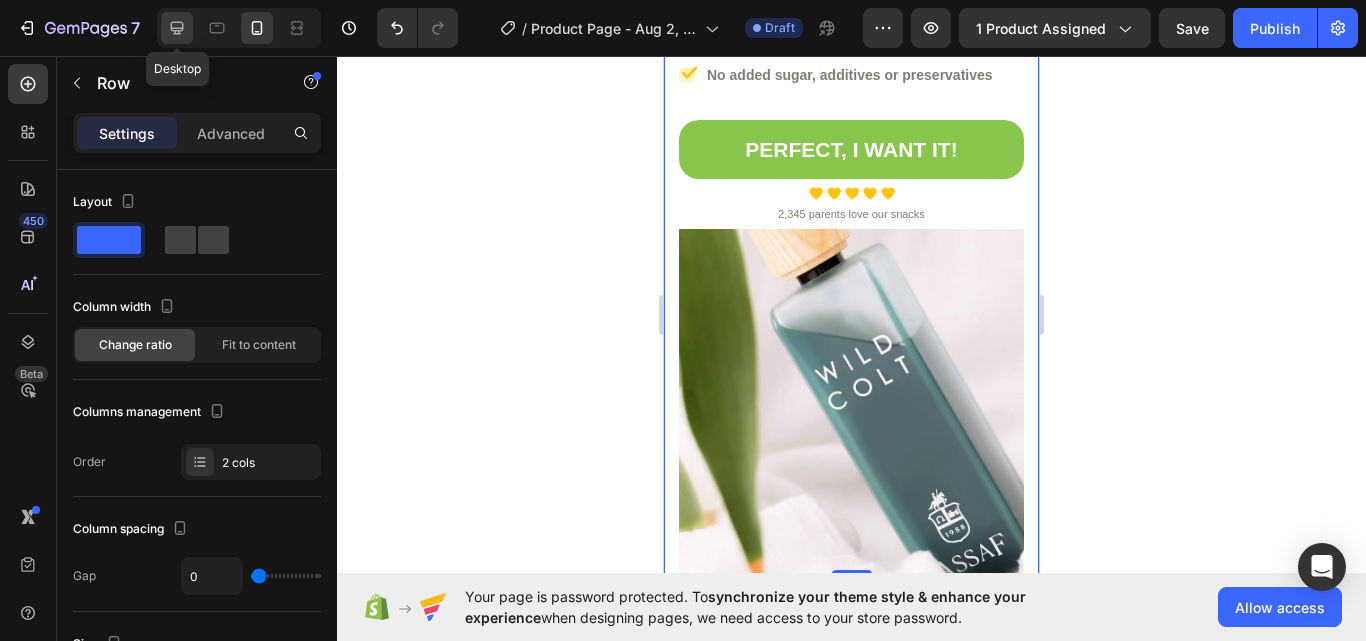 click 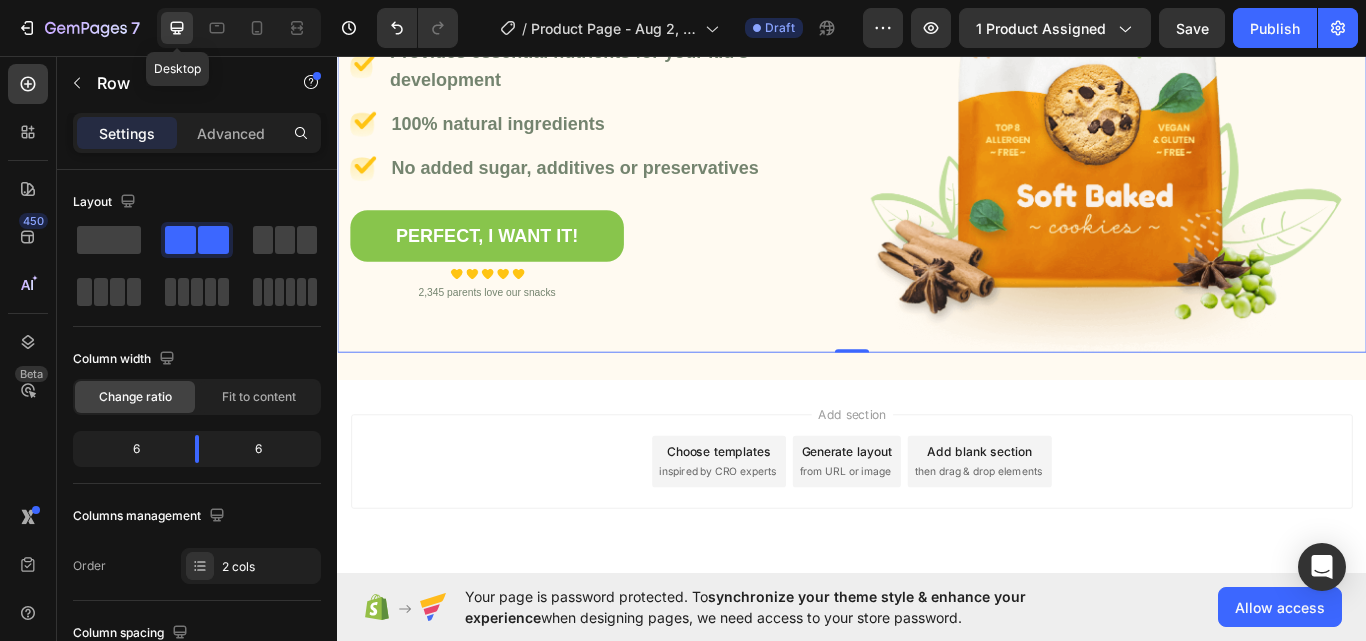 scroll, scrollTop: 3, scrollLeft: 0, axis: vertical 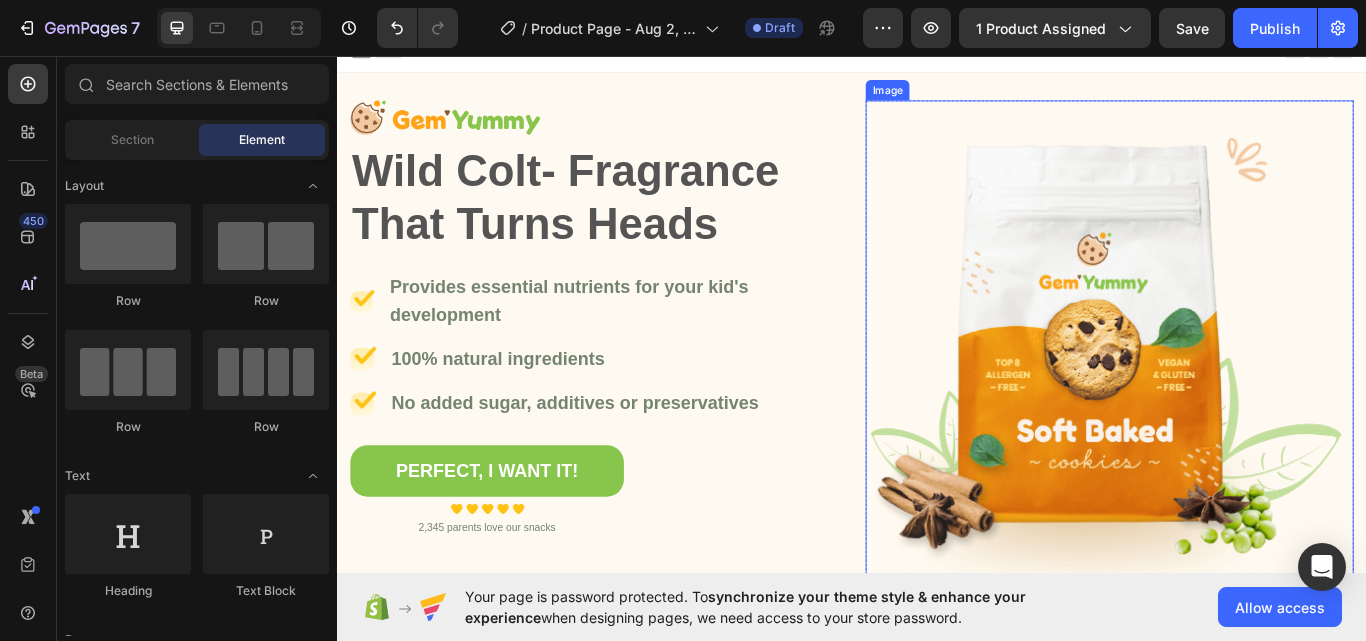 click at bounding box center [1237, 393] 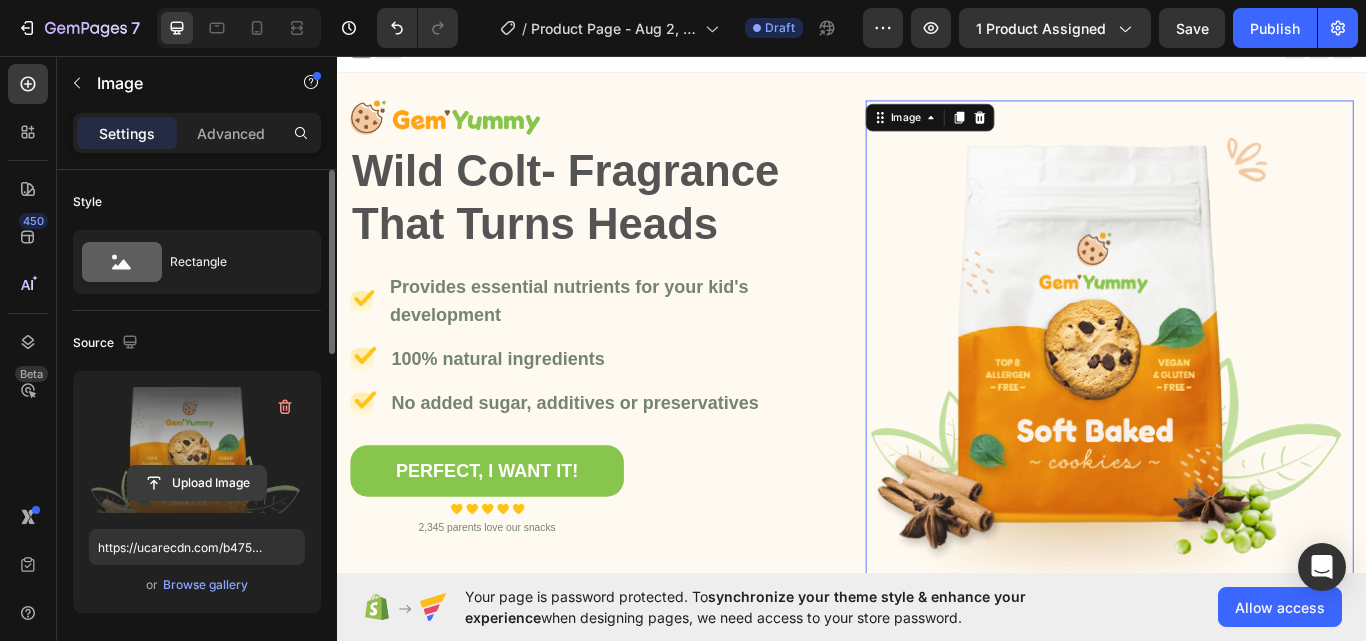 click 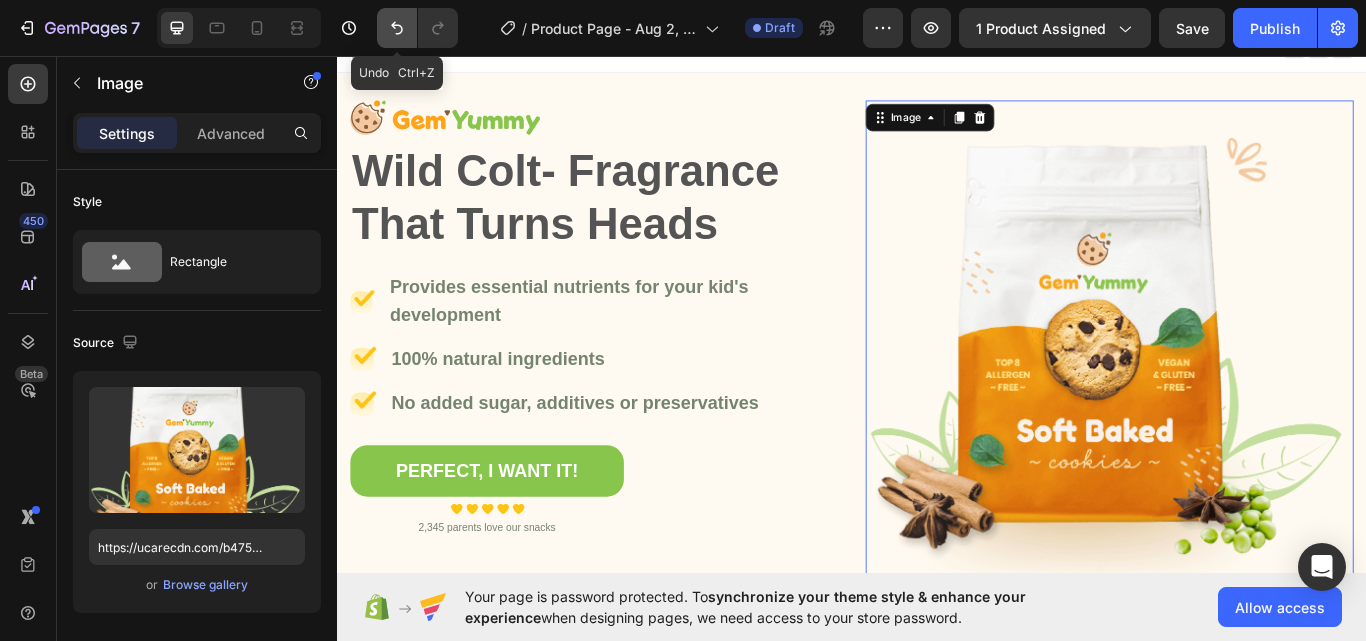 click 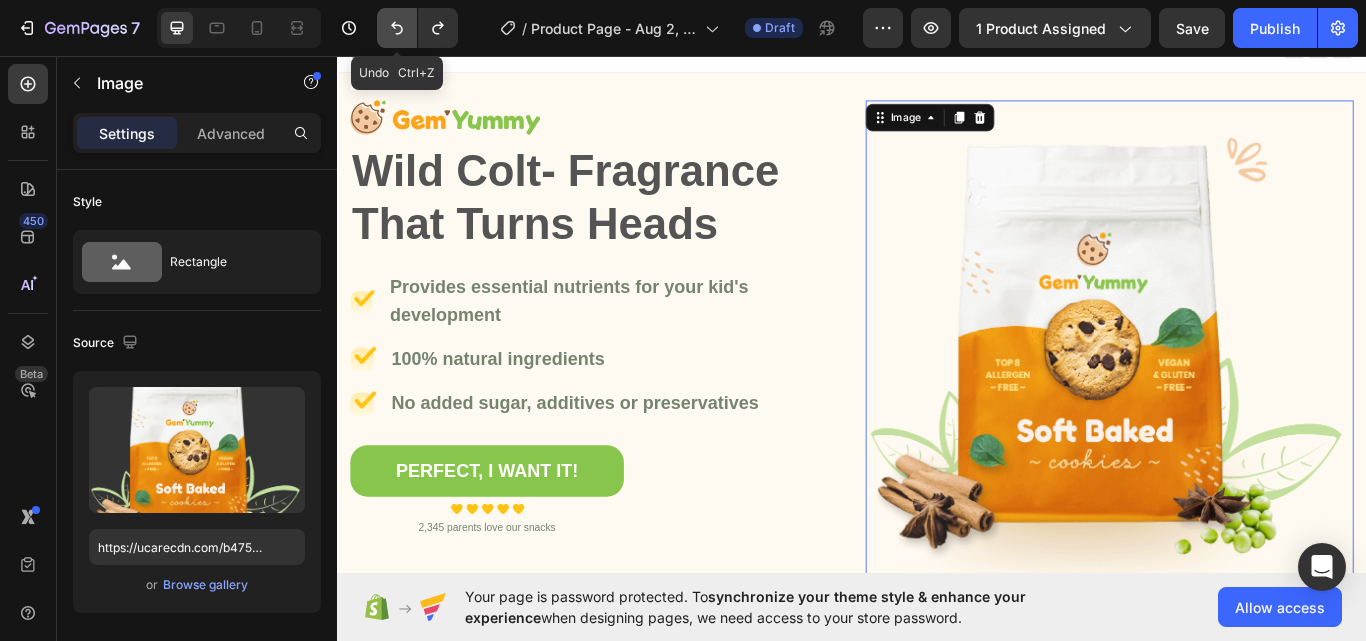 click 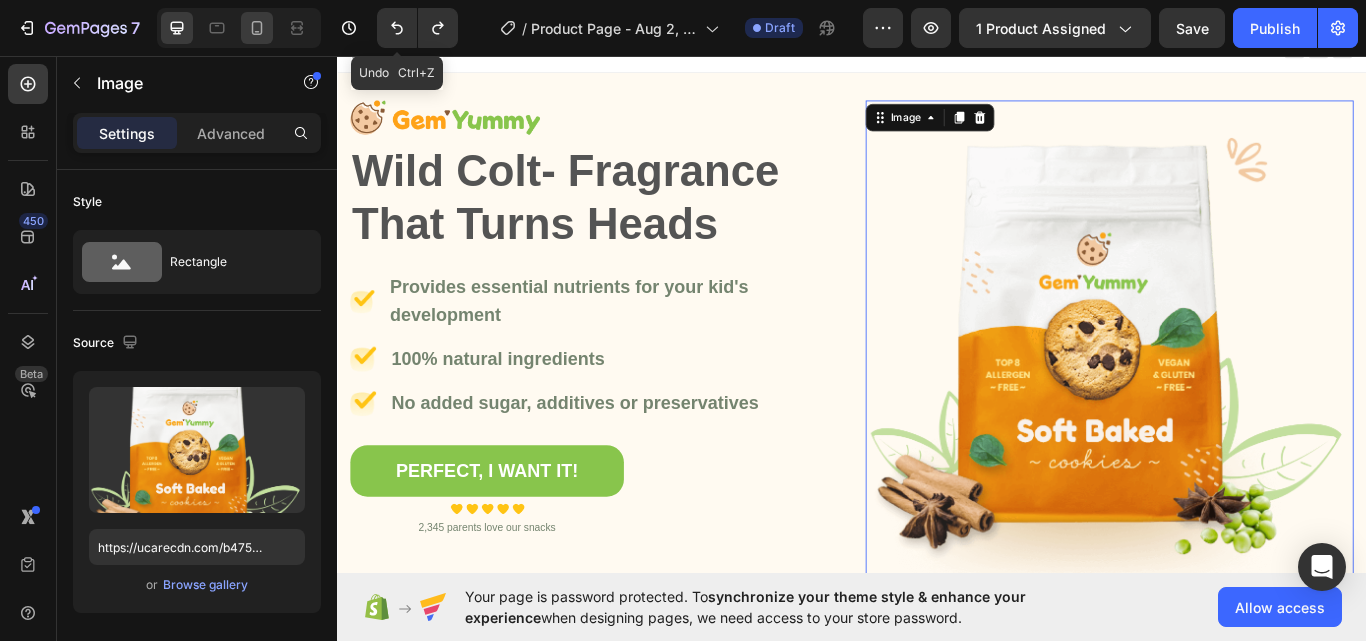 drag, startPoint x: 397, startPoint y: 23, endPoint x: 242, endPoint y: 26, distance: 155.02902 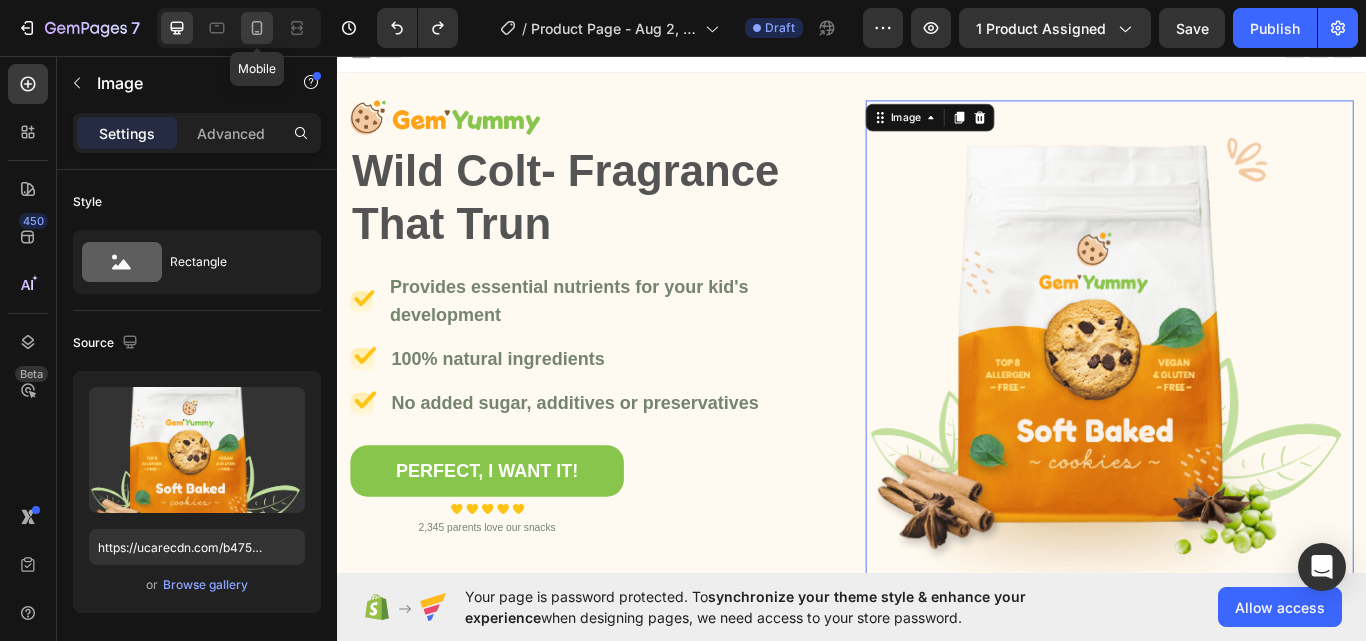 click 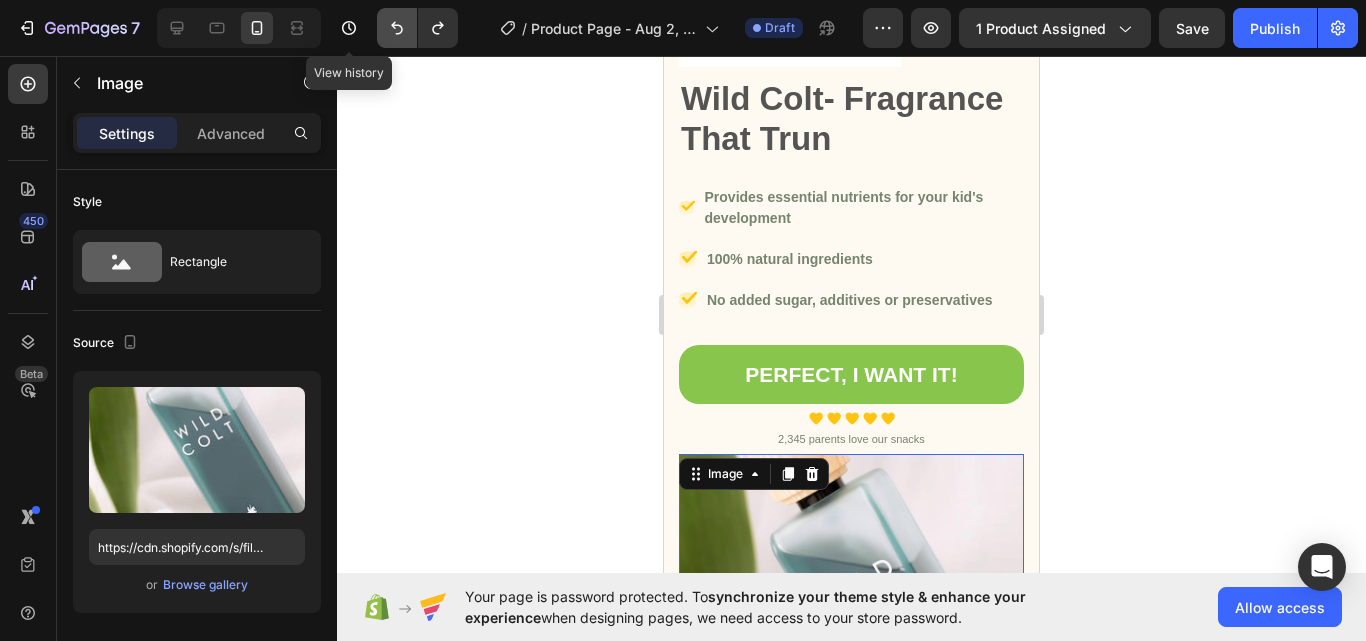 scroll, scrollTop: 513, scrollLeft: 0, axis: vertical 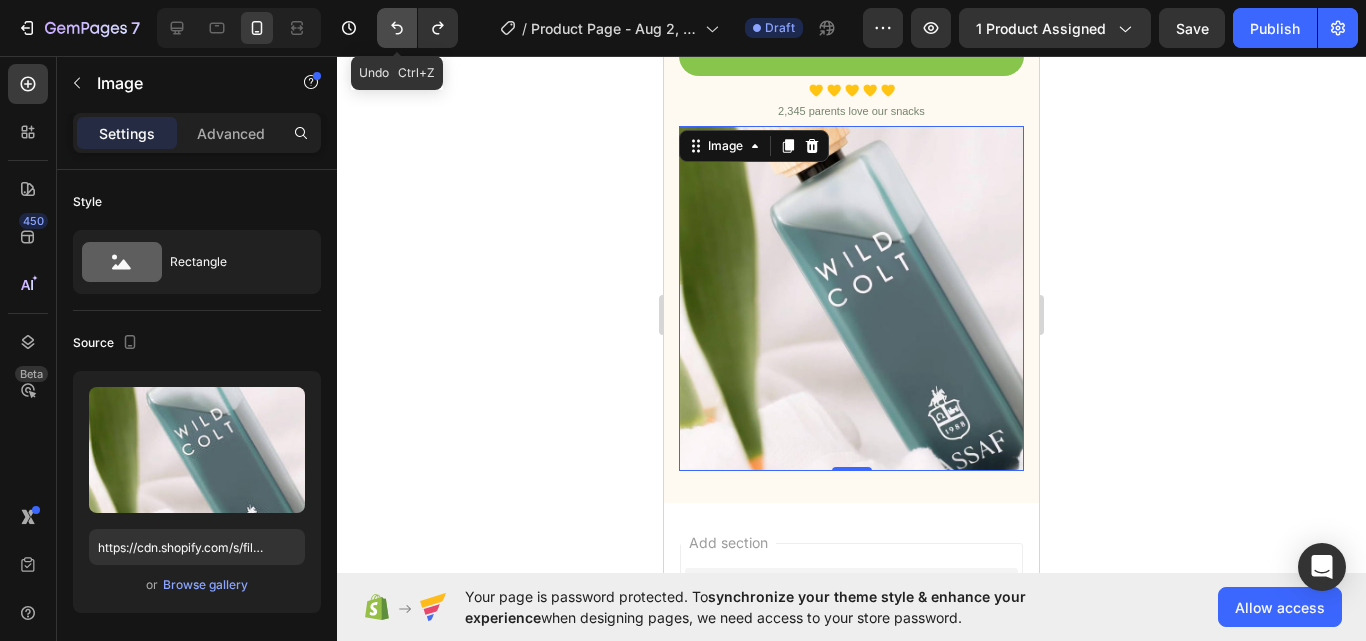click 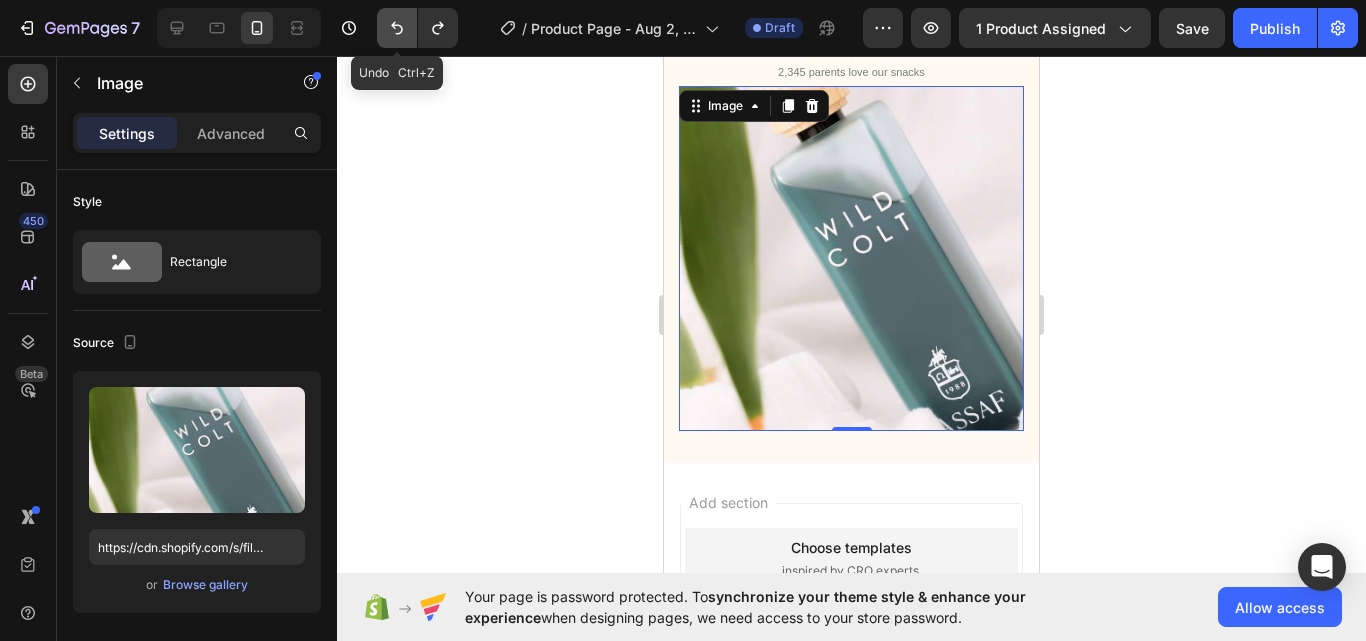 scroll, scrollTop: 473, scrollLeft: 0, axis: vertical 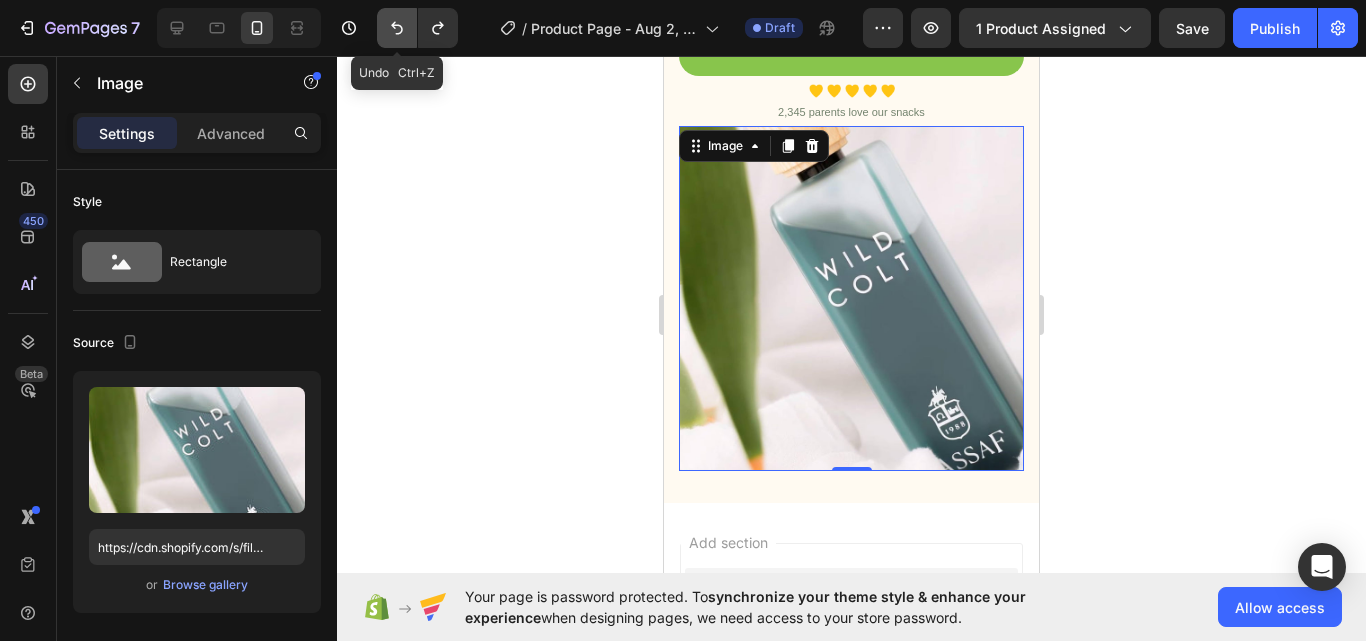 click 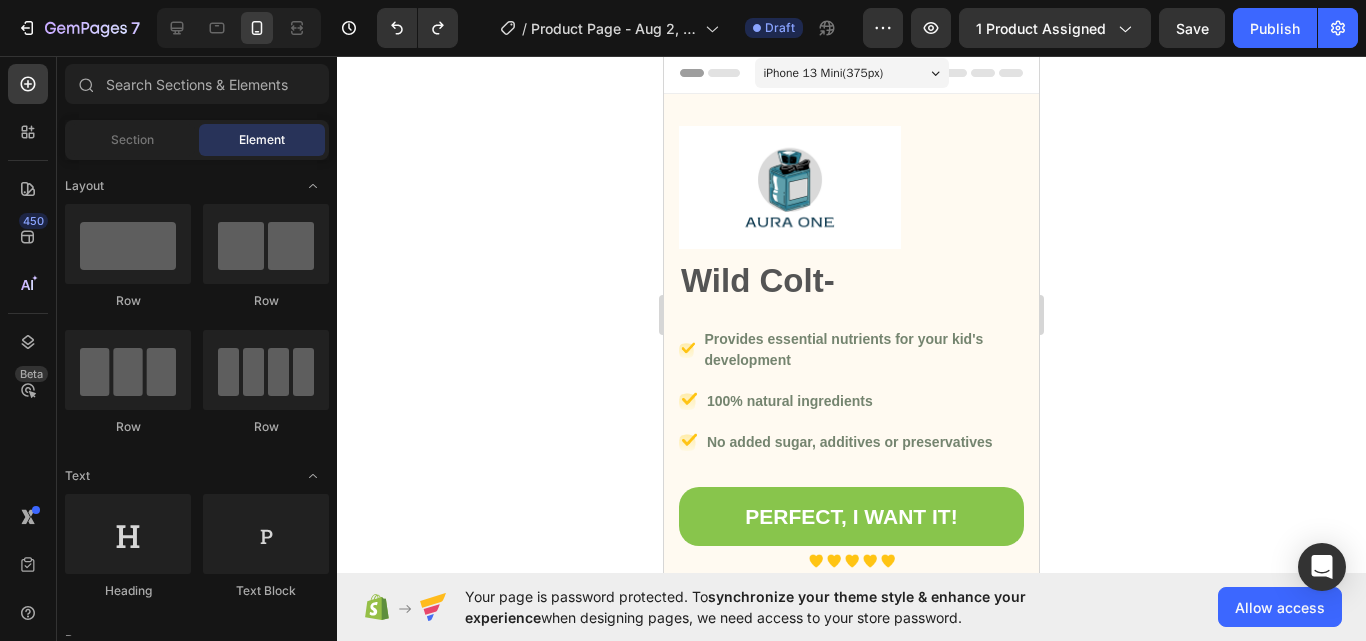 scroll, scrollTop: 0, scrollLeft: 0, axis: both 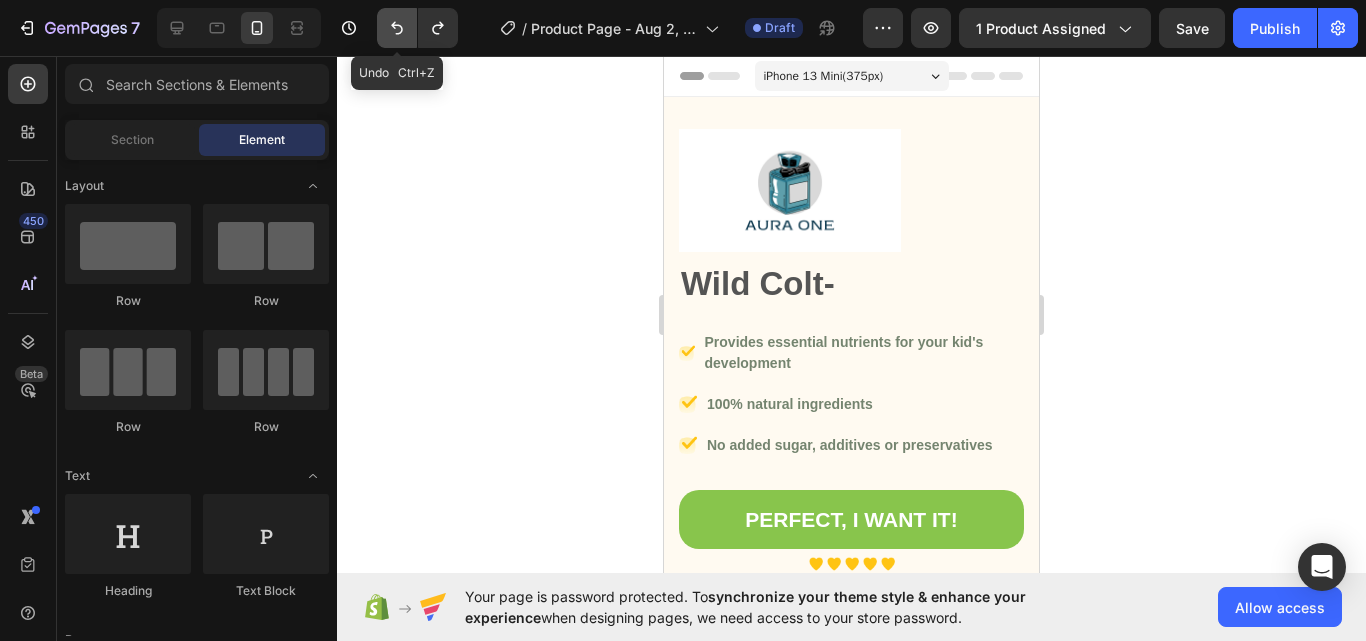 click 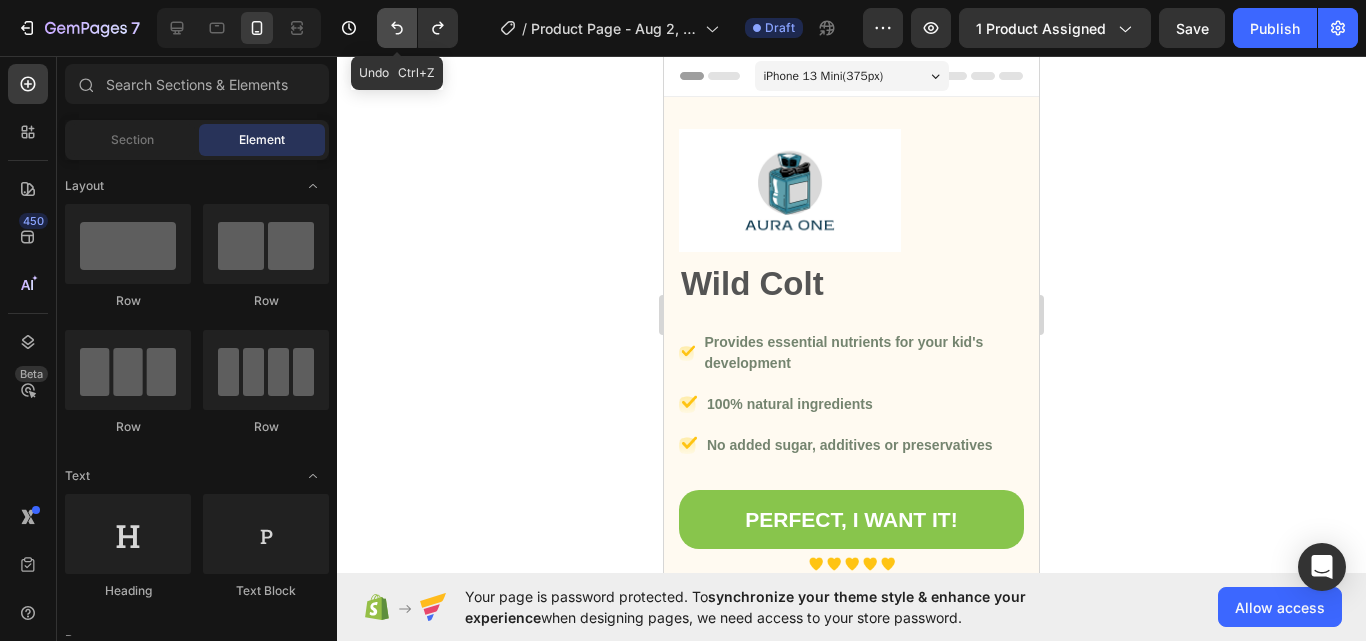 click 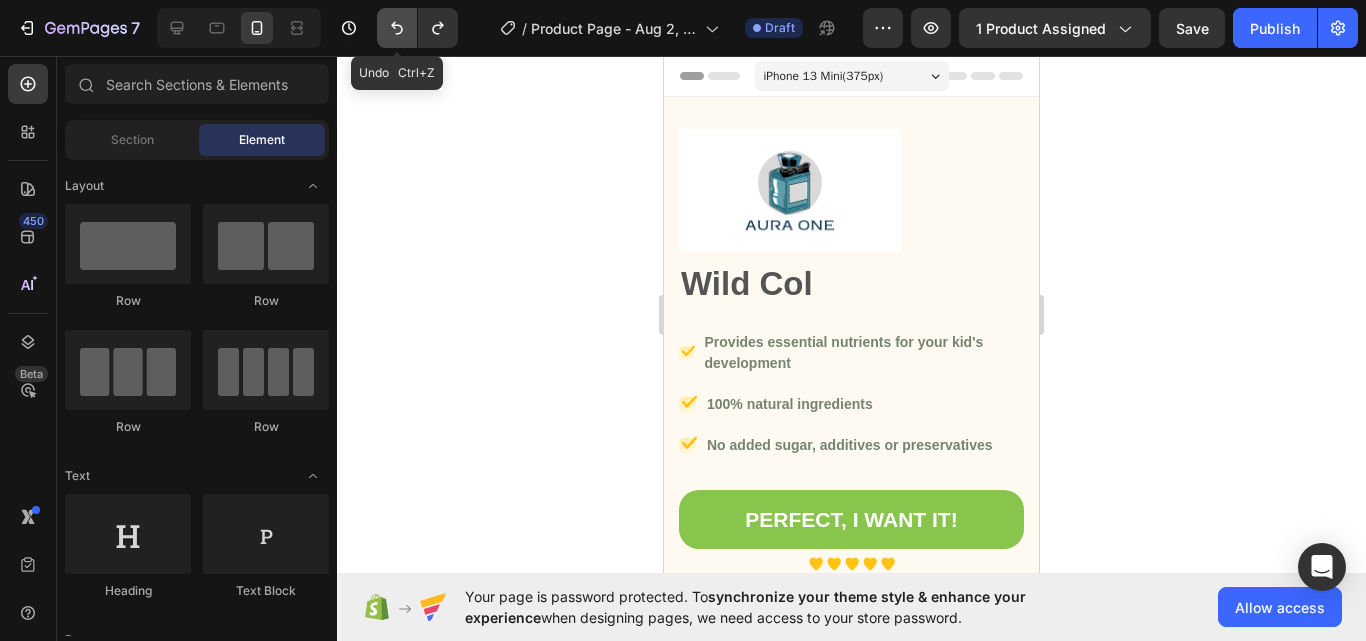 click 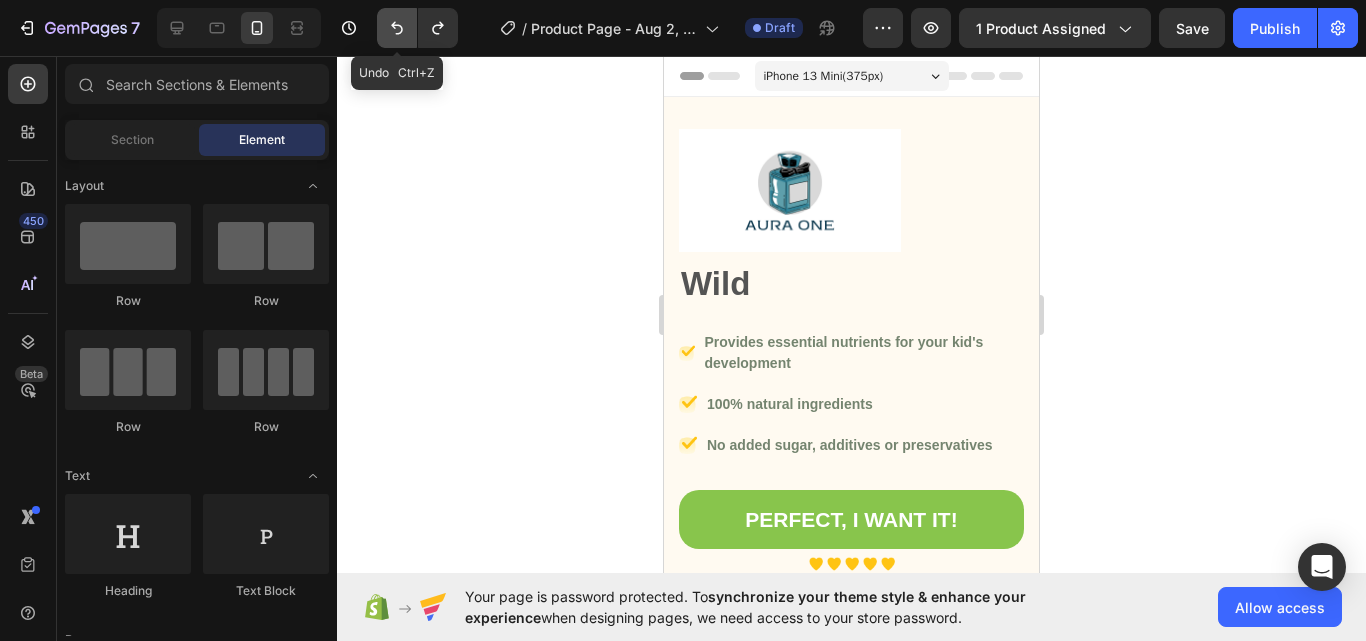click 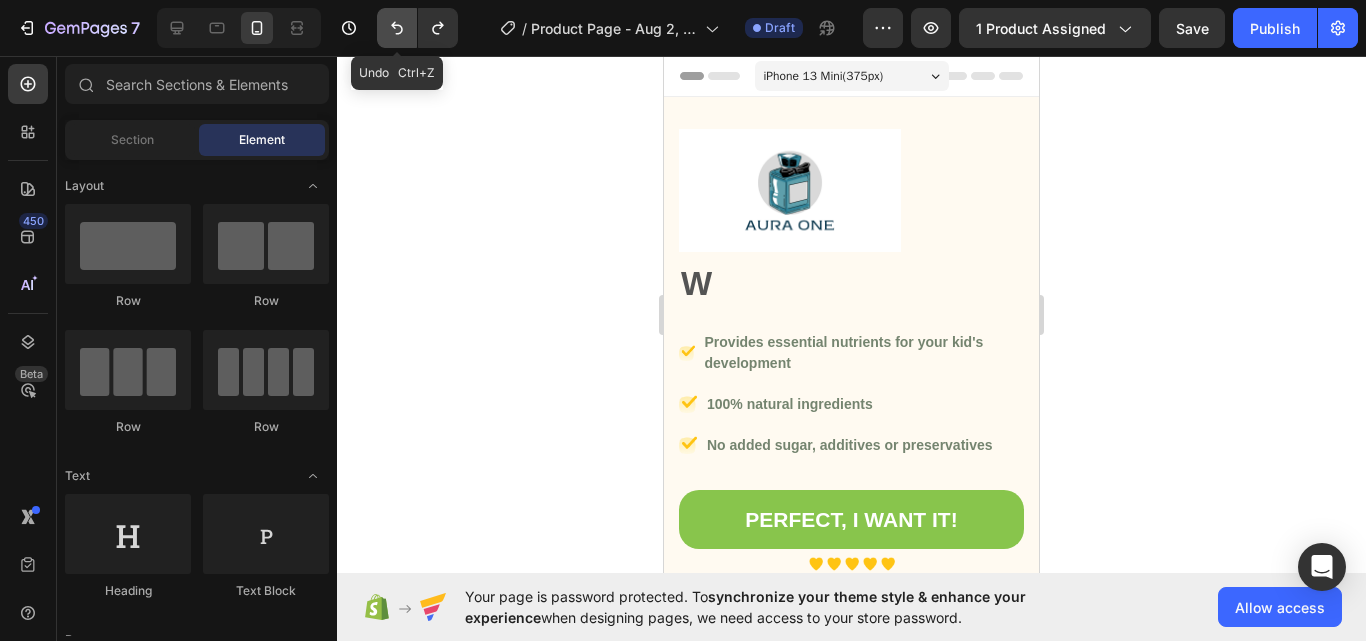 click 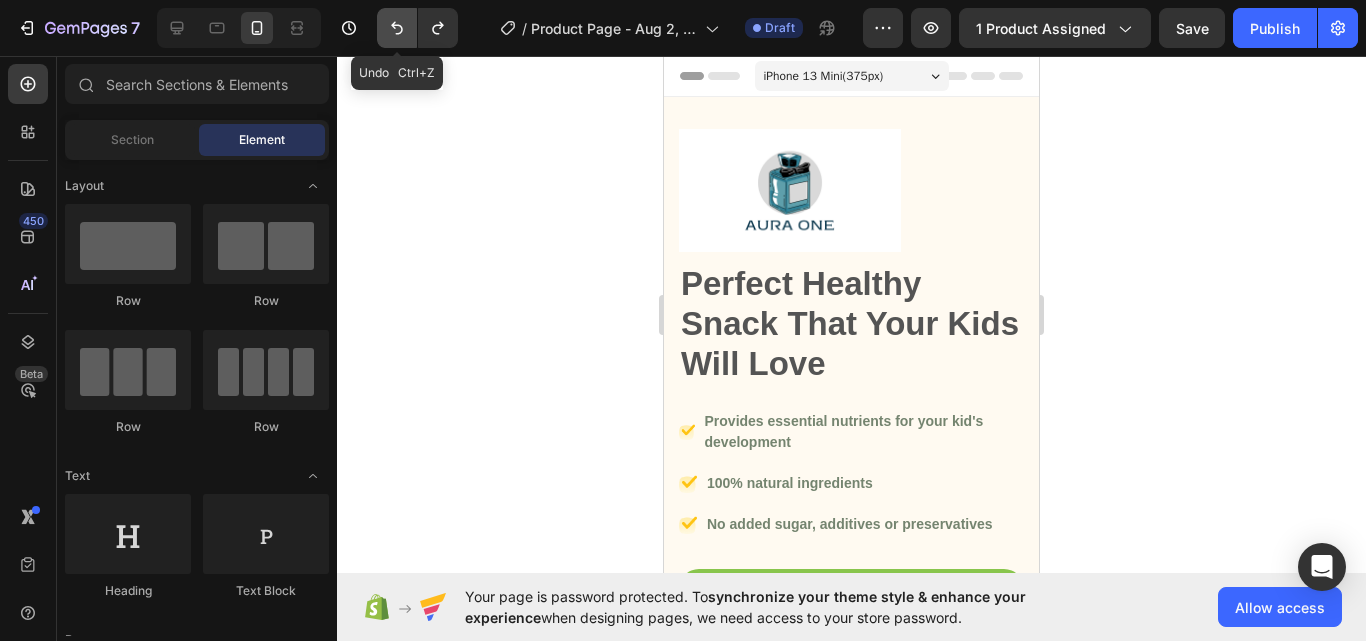 click 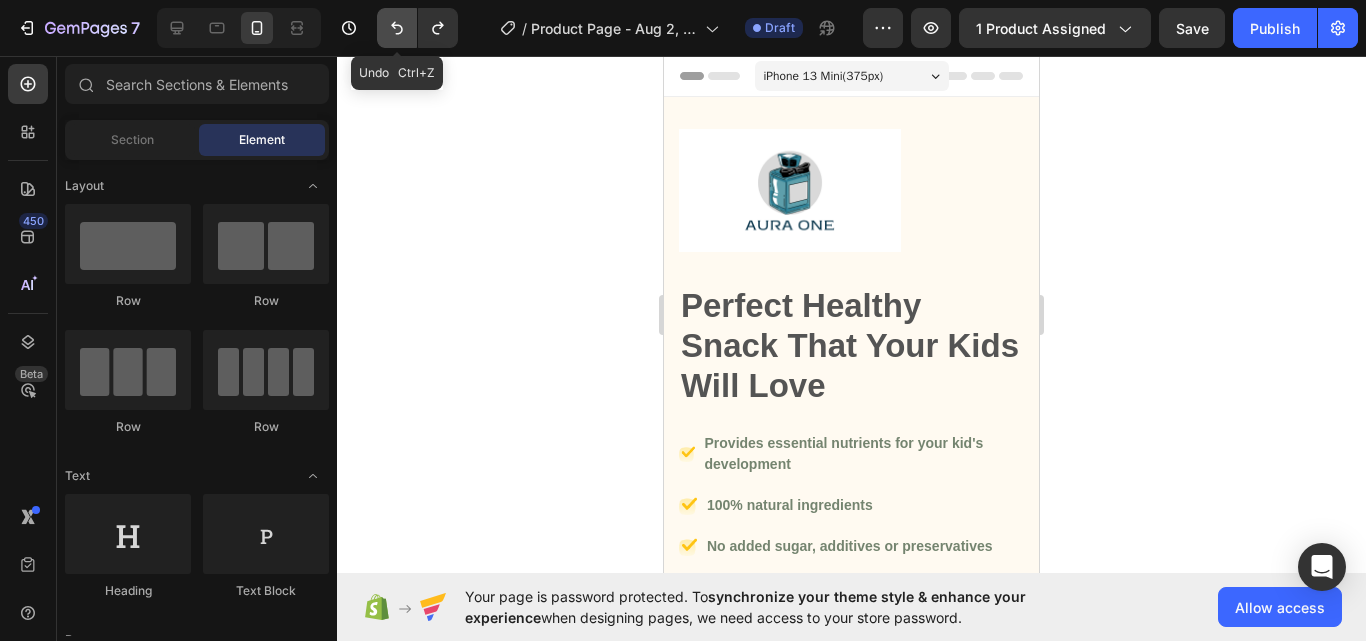 click 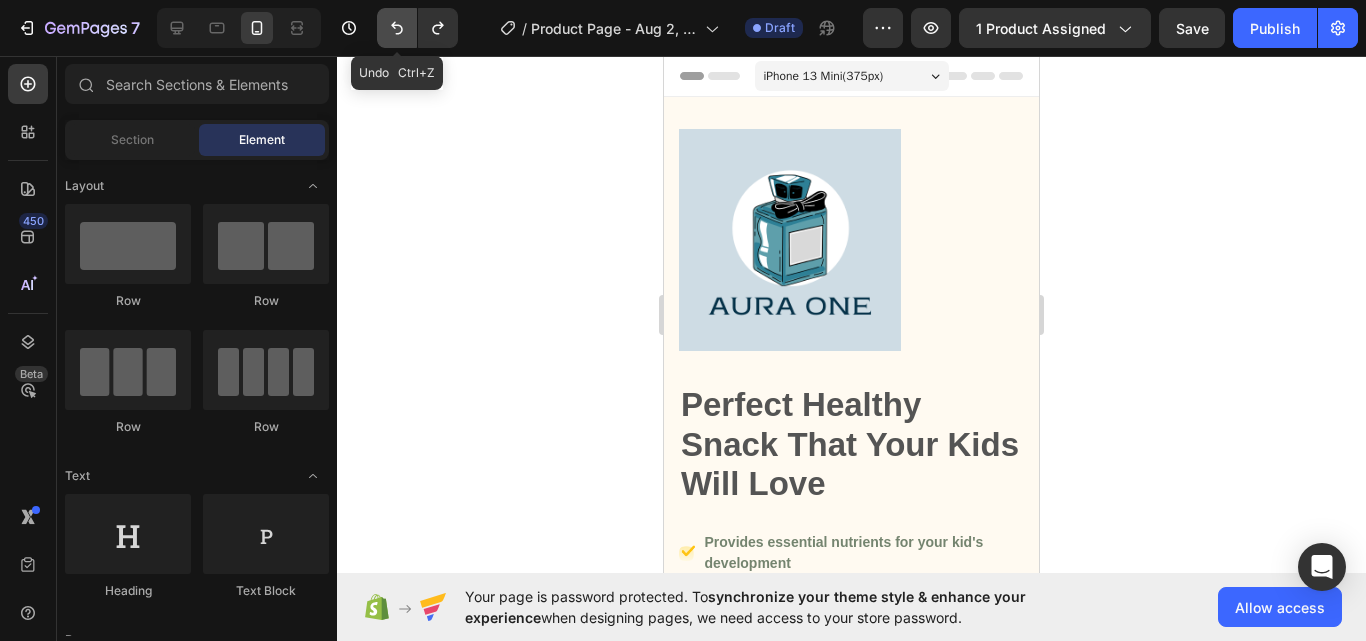 click 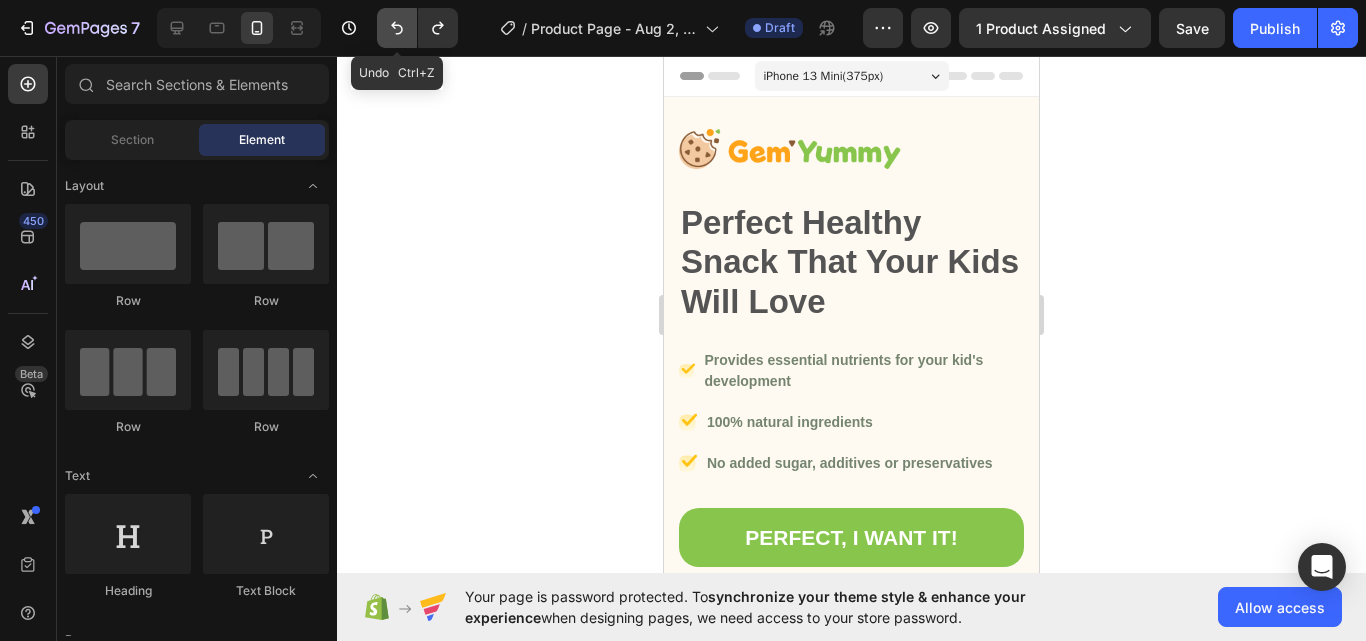 click 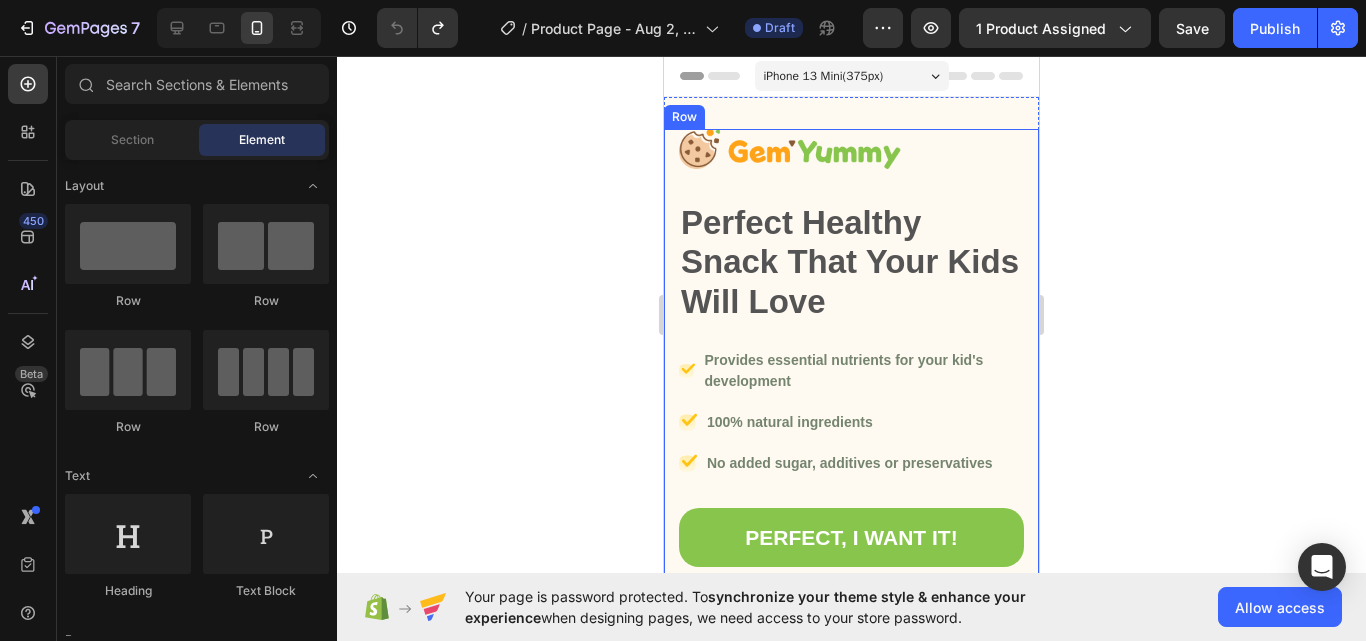 click on "Image Perfect Healthy Snack That Your Kids Will Love Heading Image Provides essential nutrients for your kid's development Text block Image 100% natural ingredients Text block Image No added sugar, additives or preservatives Text block Icon List PERFECT, I WANT IT! Button Image Image Image Image Image Icon List Hoz 2,345 parents love our snacks Text block Row SAVE Up To Text block 40% Text block Row Image Row Row" at bounding box center [851, 545] 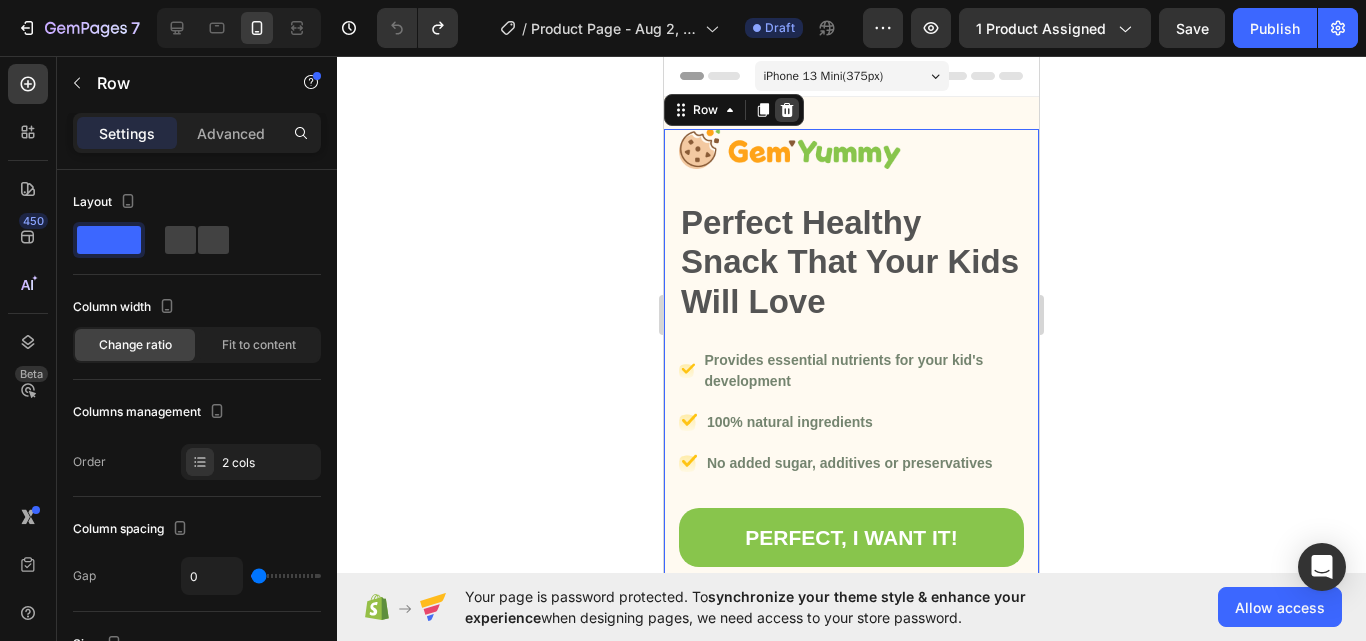 click 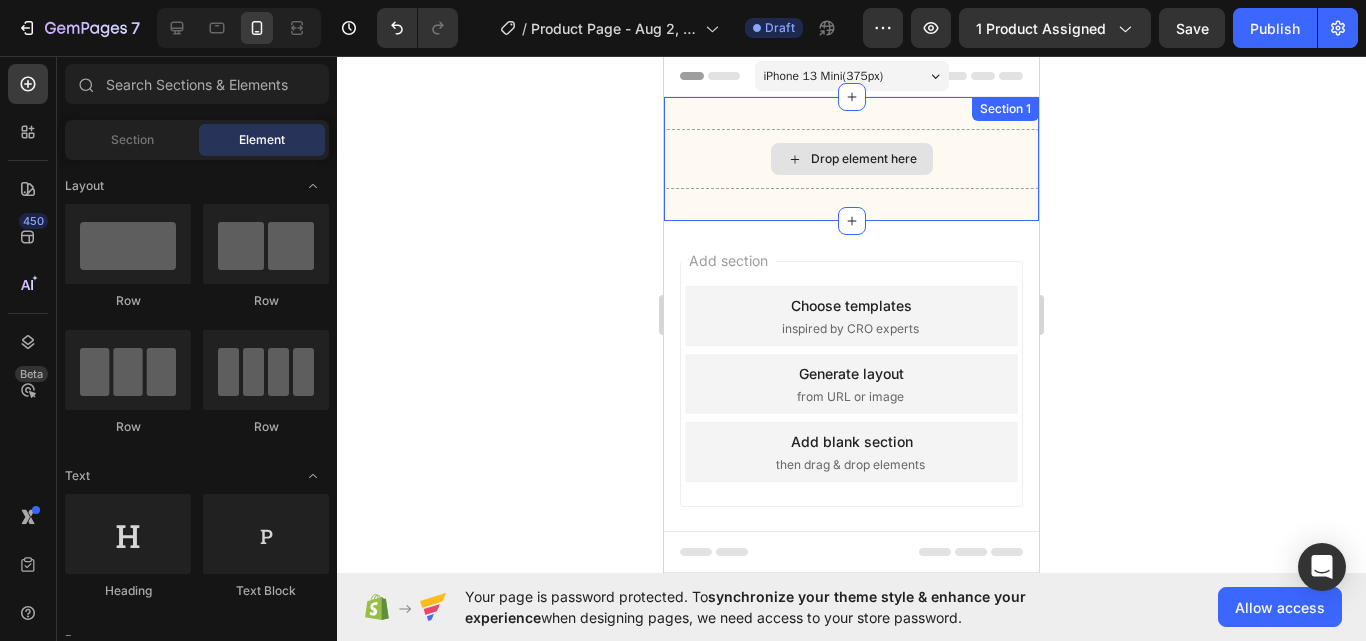 click on "Drop element here" at bounding box center [851, 159] 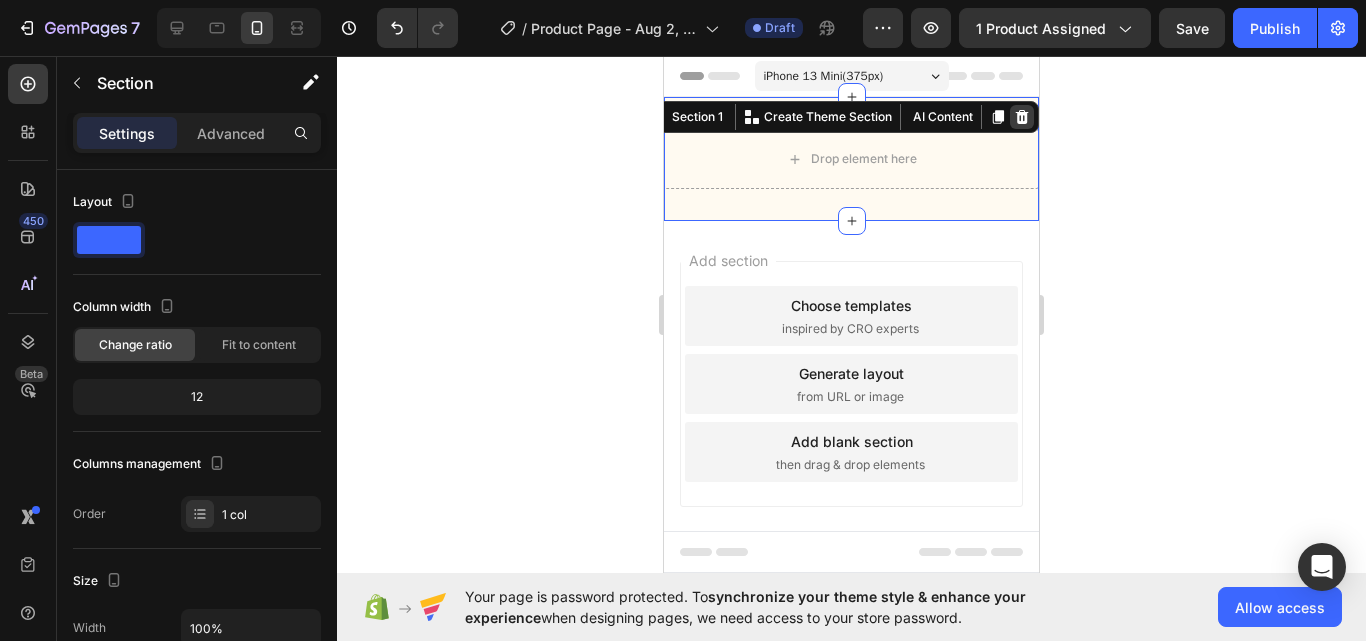click 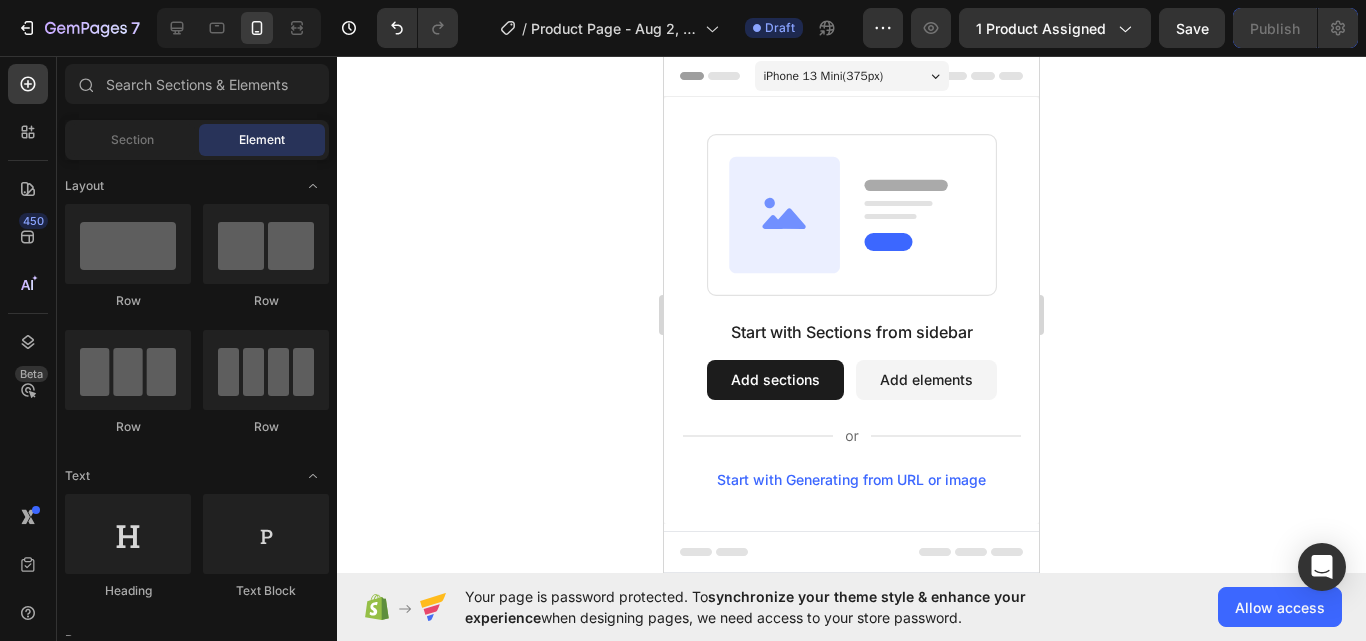 click on "Add sections" at bounding box center (775, 380) 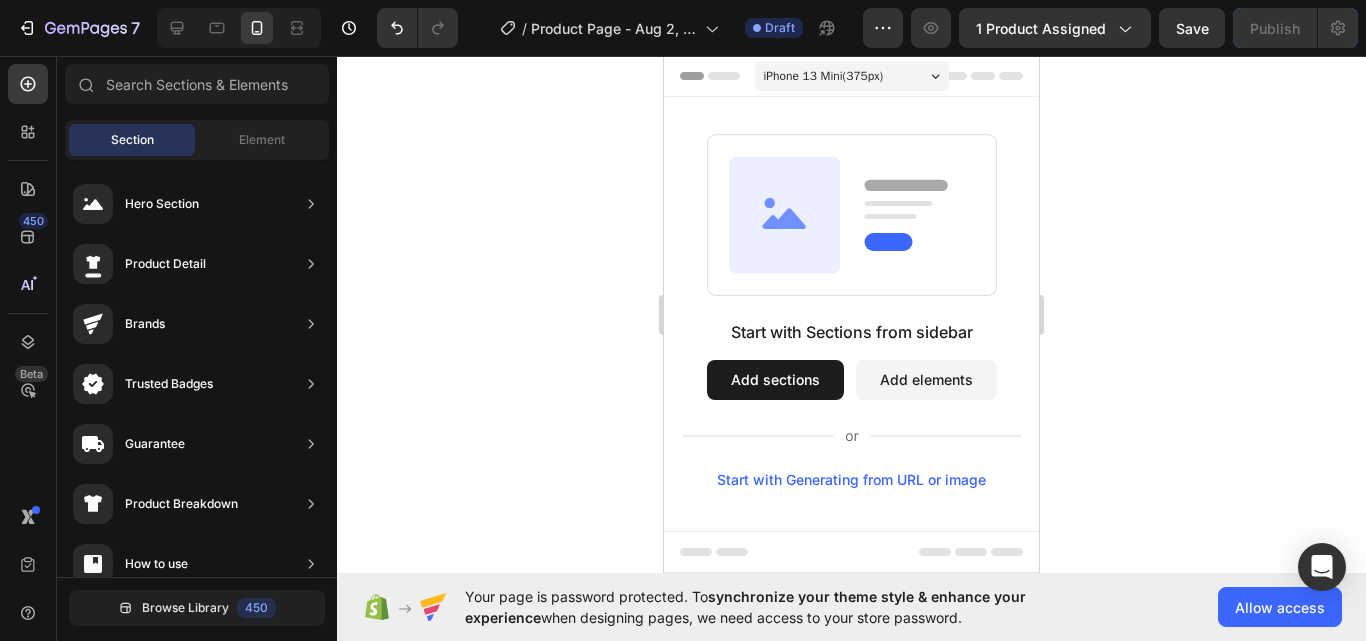 click on "Add sections" at bounding box center [775, 380] 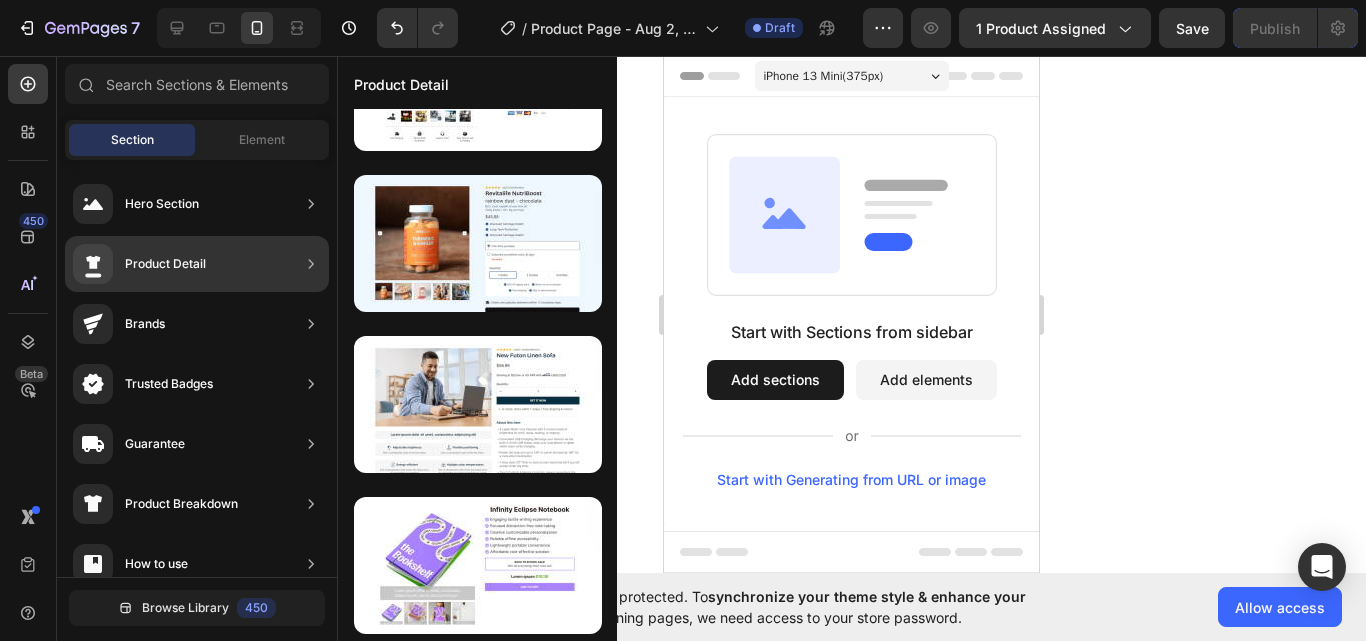 scroll, scrollTop: 1067, scrollLeft: 0, axis: vertical 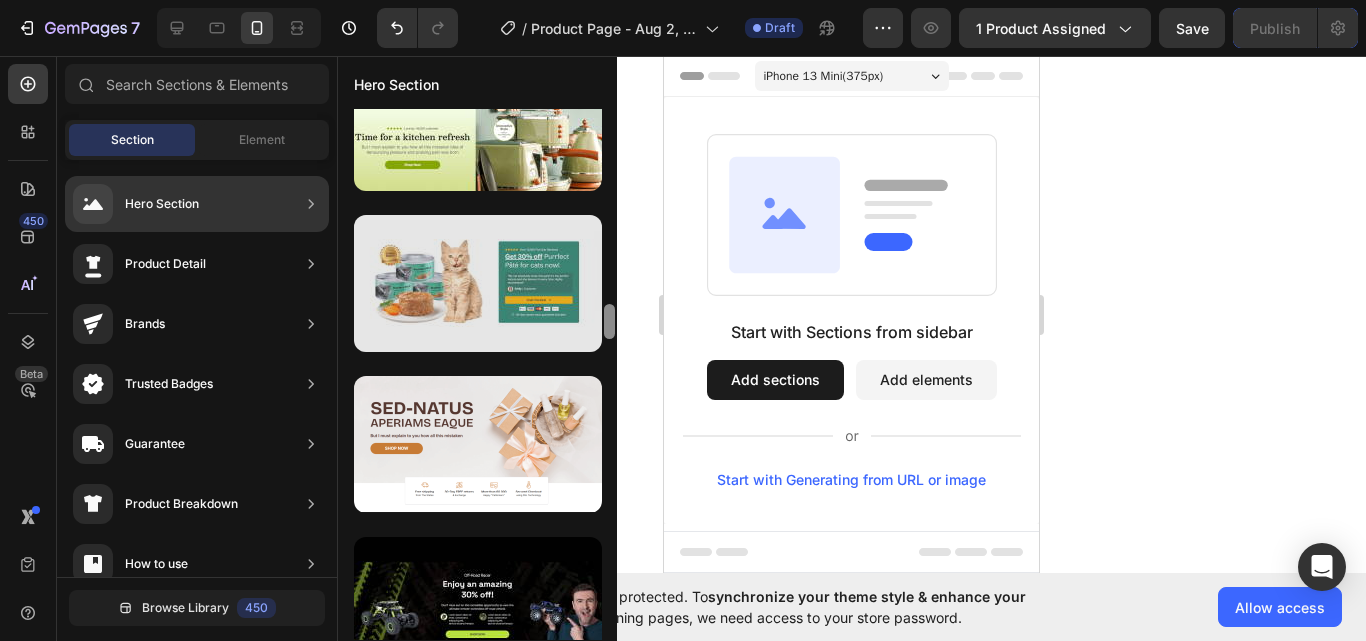 drag, startPoint x: 605, startPoint y: 202, endPoint x: 594, endPoint y: 327, distance: 125.48307 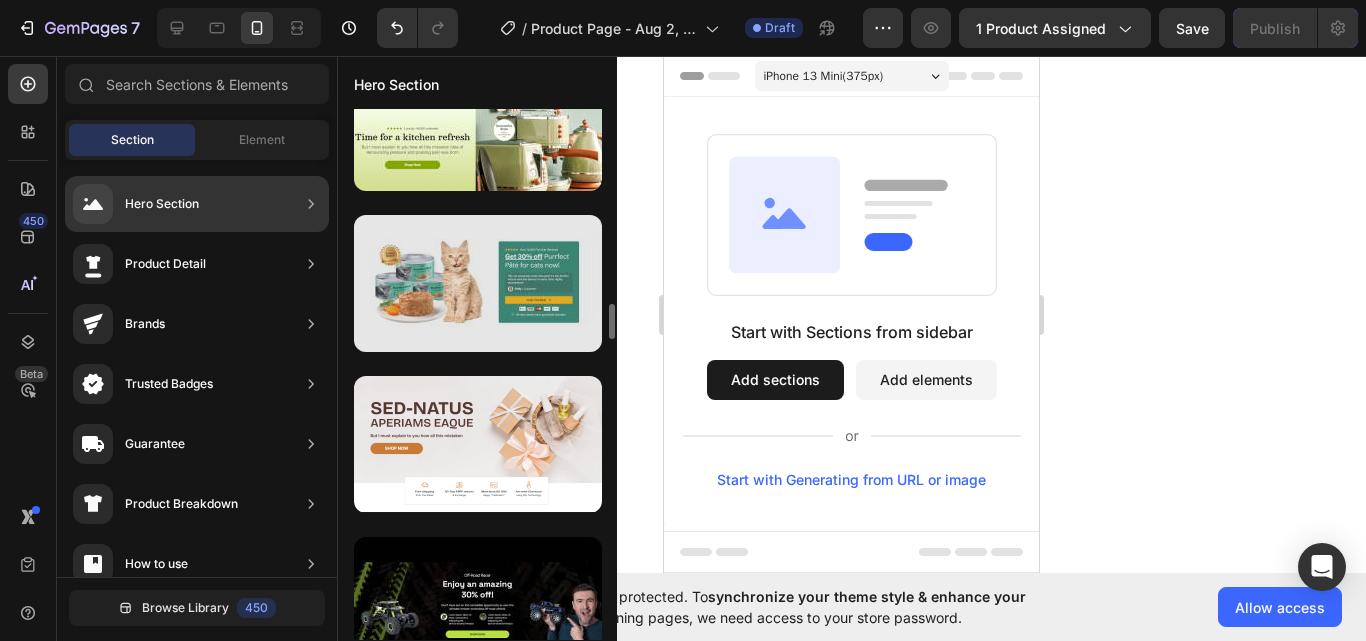 click at bounding box center (478, 283) 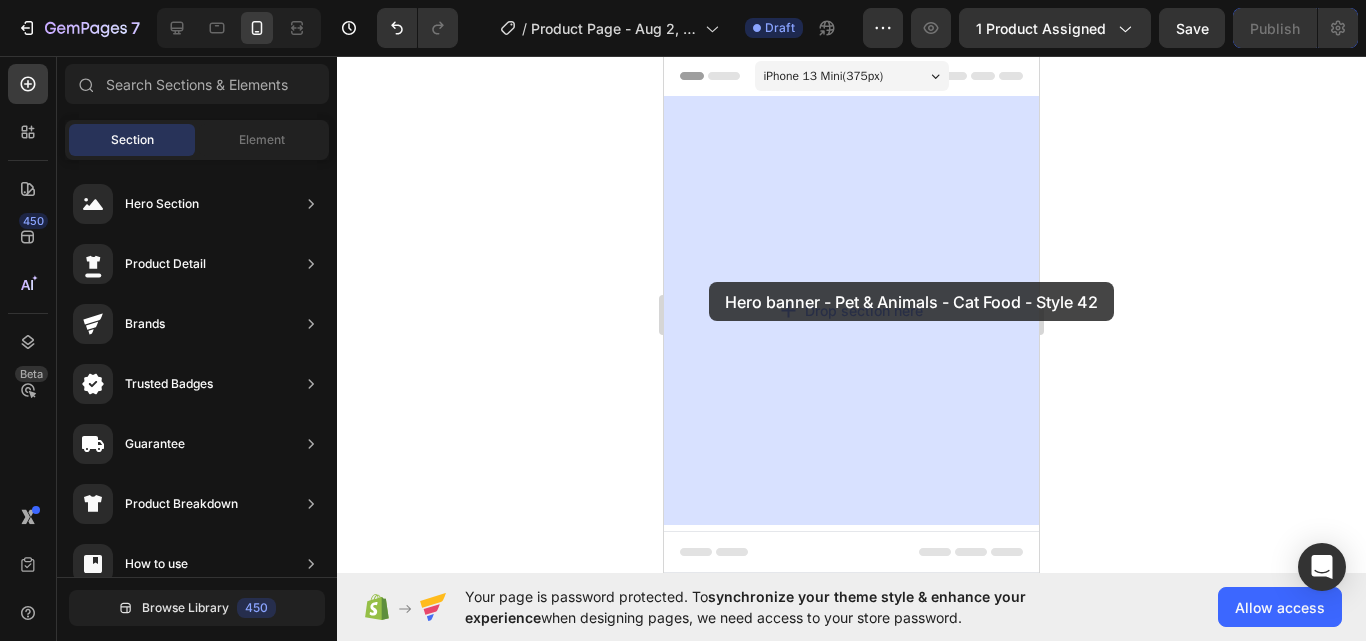 drag, startPoint x: 1136, startPoint y: 373, endPoint x: 709, endPoint y: 282, distance: 436.58905 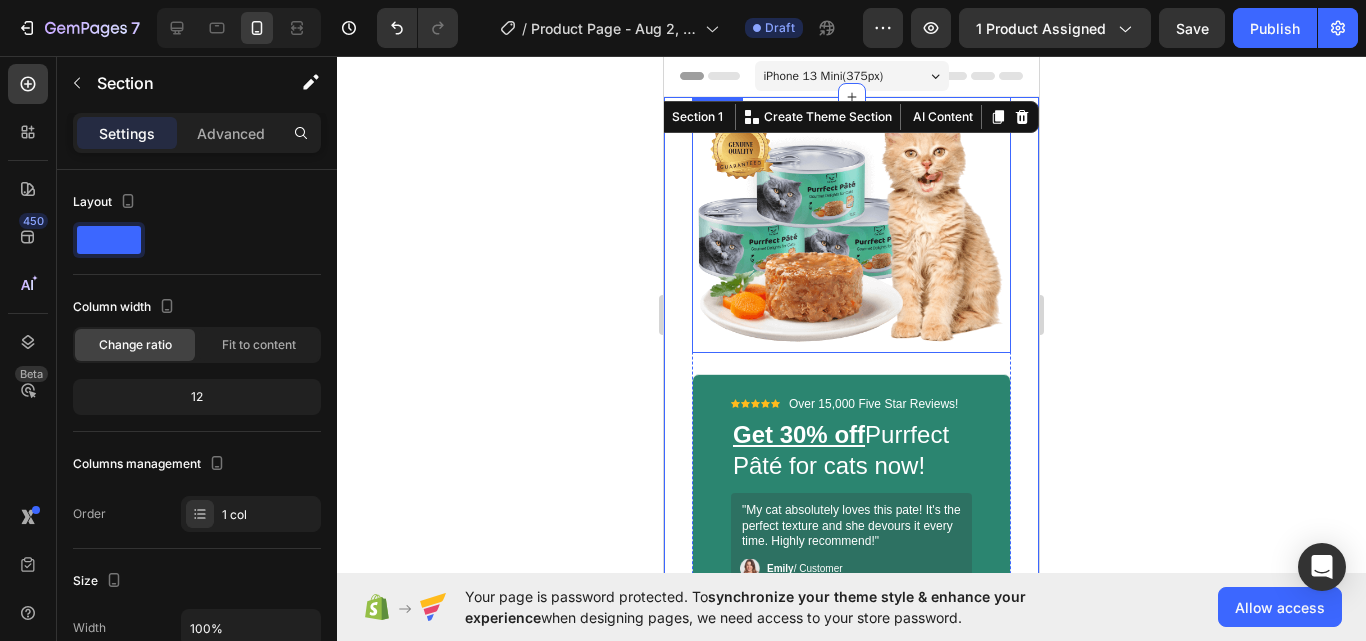 click at bounding box center [851, 225] 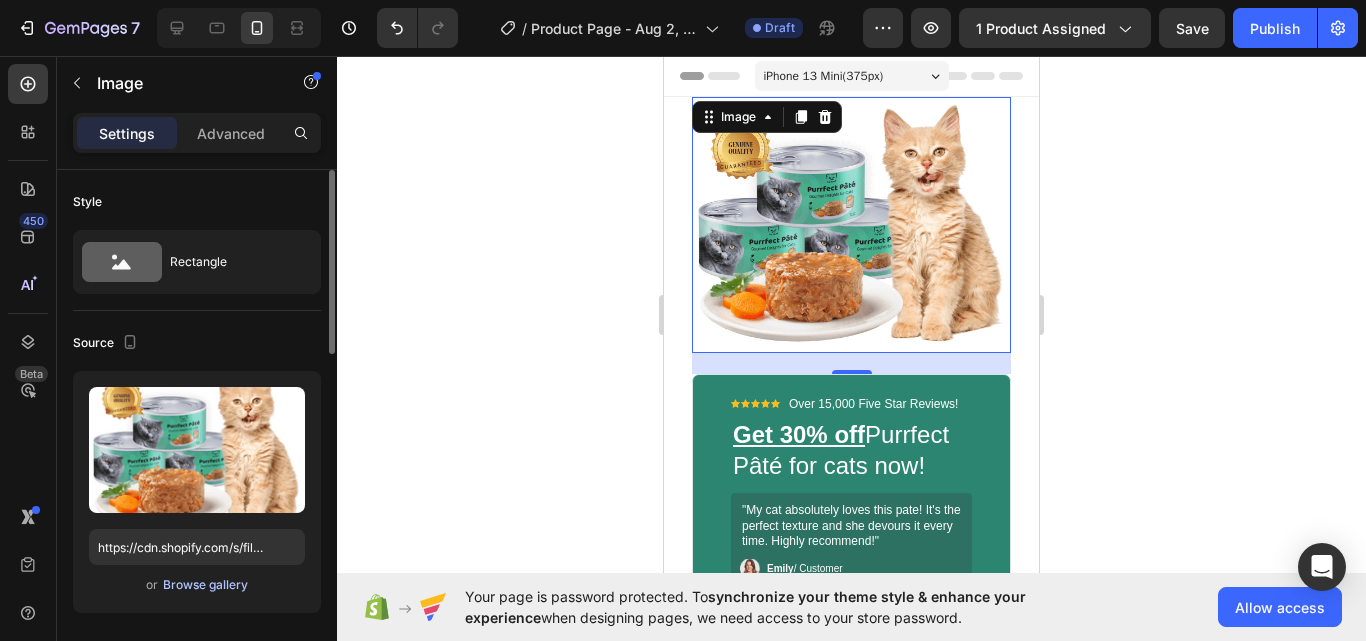 click on "Browse gallery" at bounding box center (205, 585) 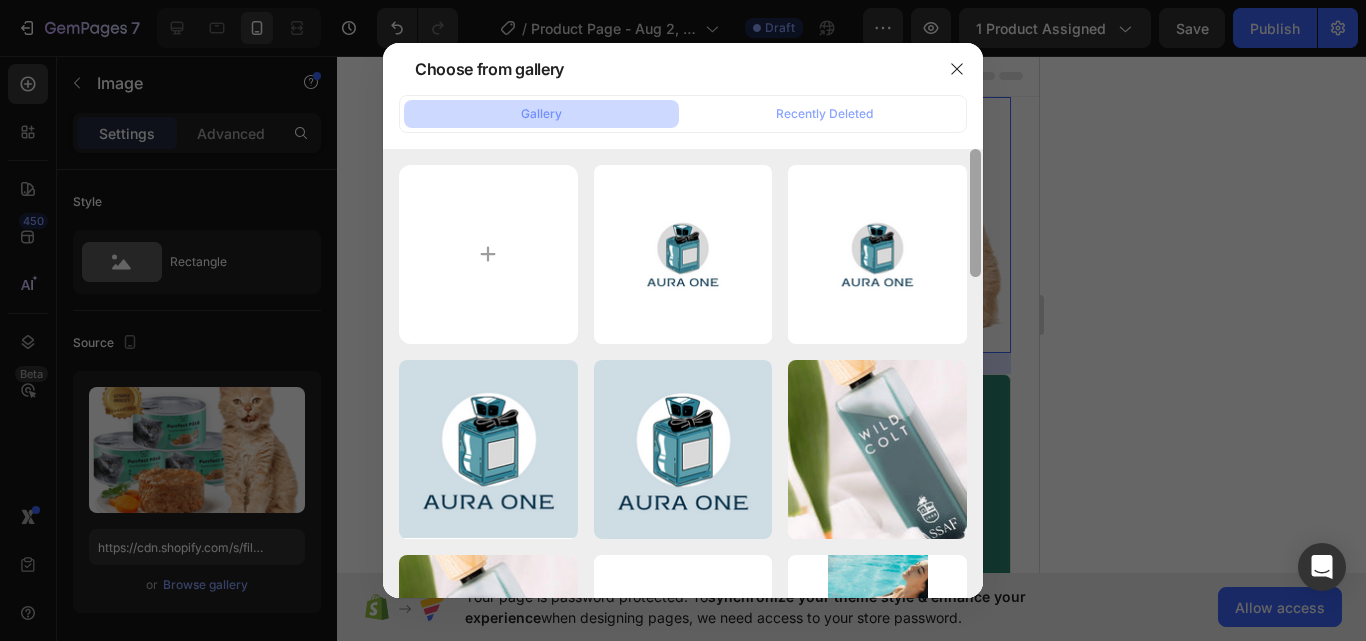 scroll, scrollTop: 449, scrollLeft: 0, axis: vertical 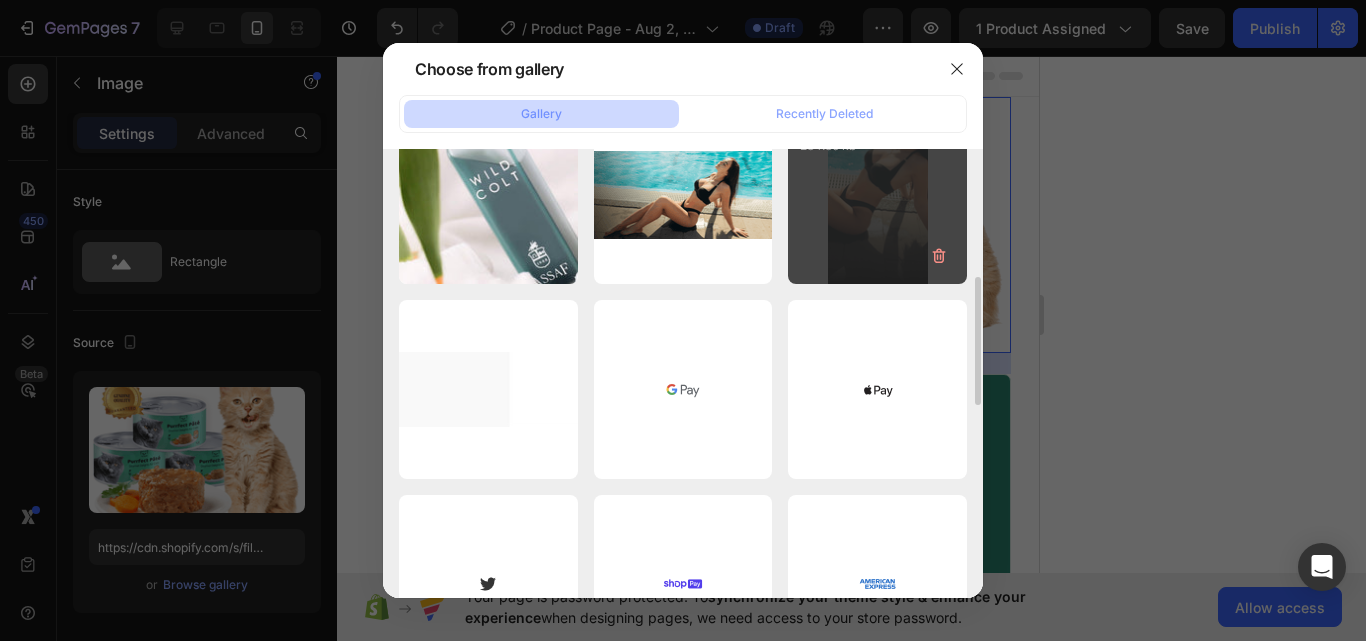 drag, startPoint x: 982, startPoint y: 234, endPoint x: 876, endPoint y: 194, distance: 113.296074 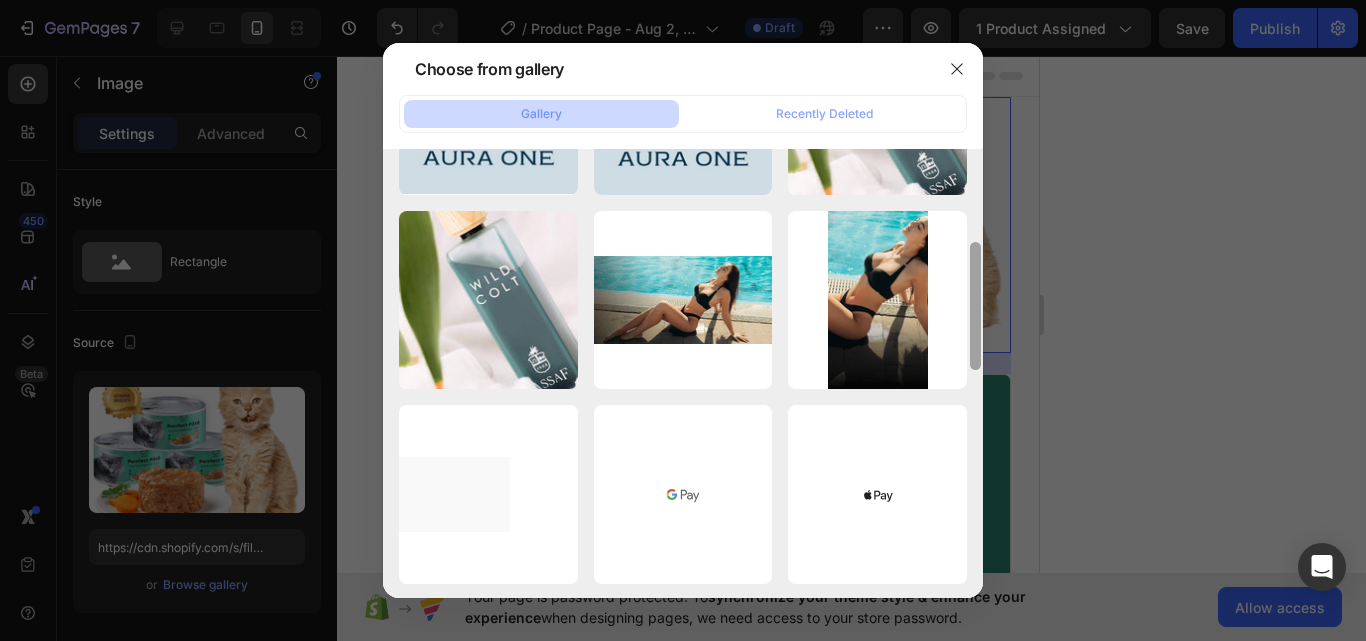 scroll, scrollTop: 323, scrollLeft: 0, axis: vertical 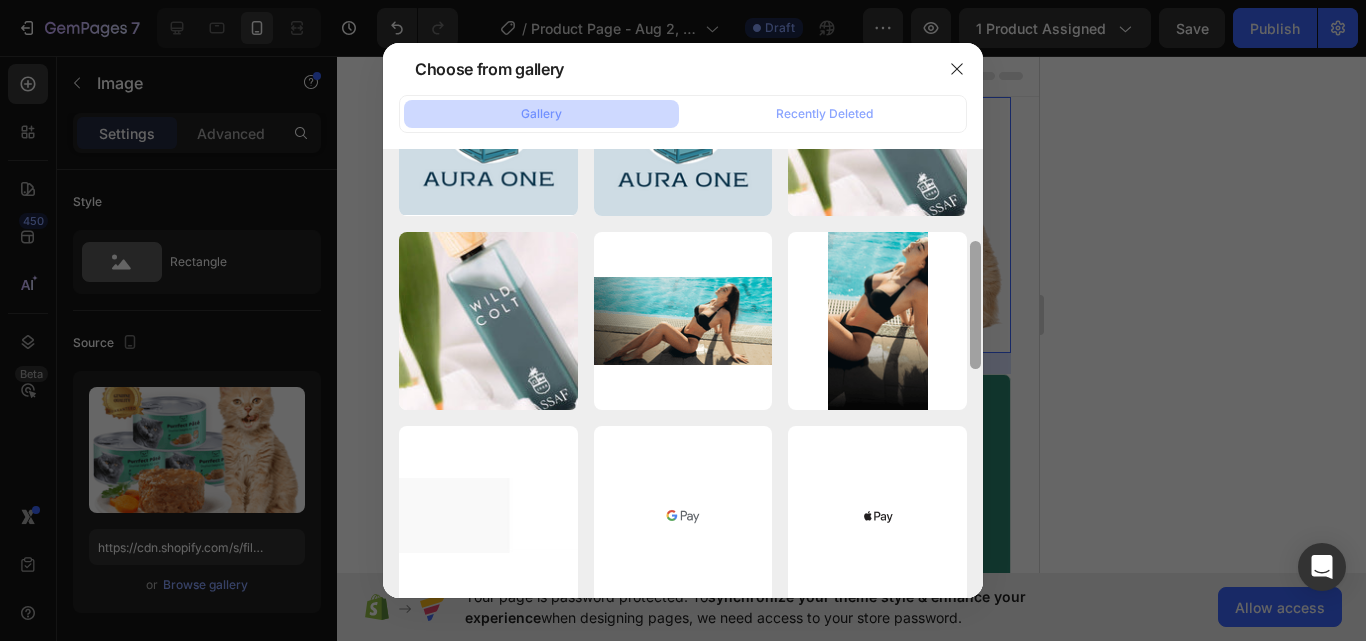 drag, startPoint x: 979, startPoint y: 345, endPoint x: 978, endPoint y: 309, distance: 36.013885 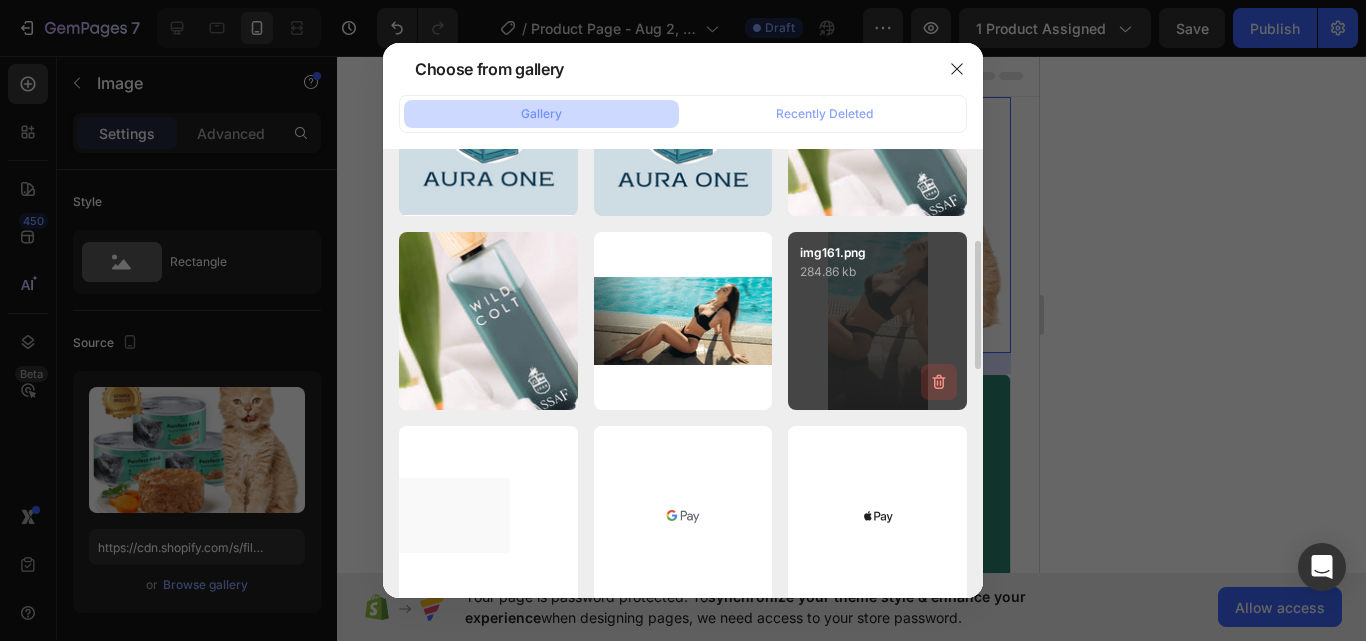 click 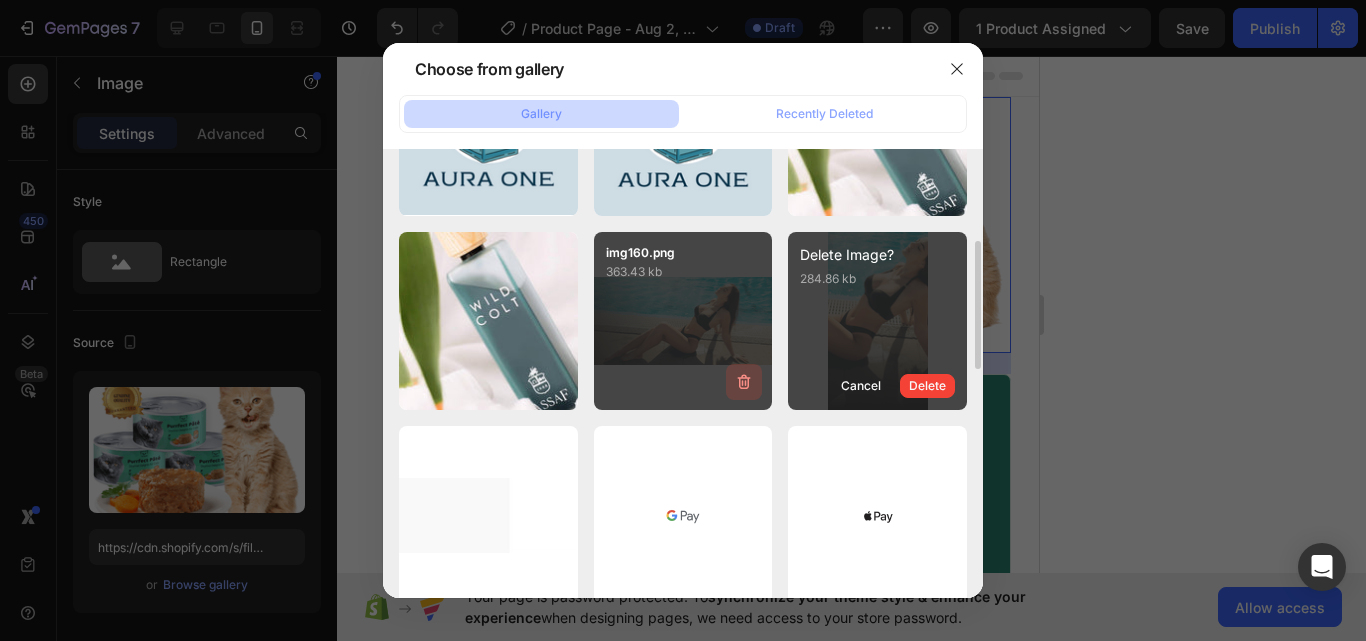 click 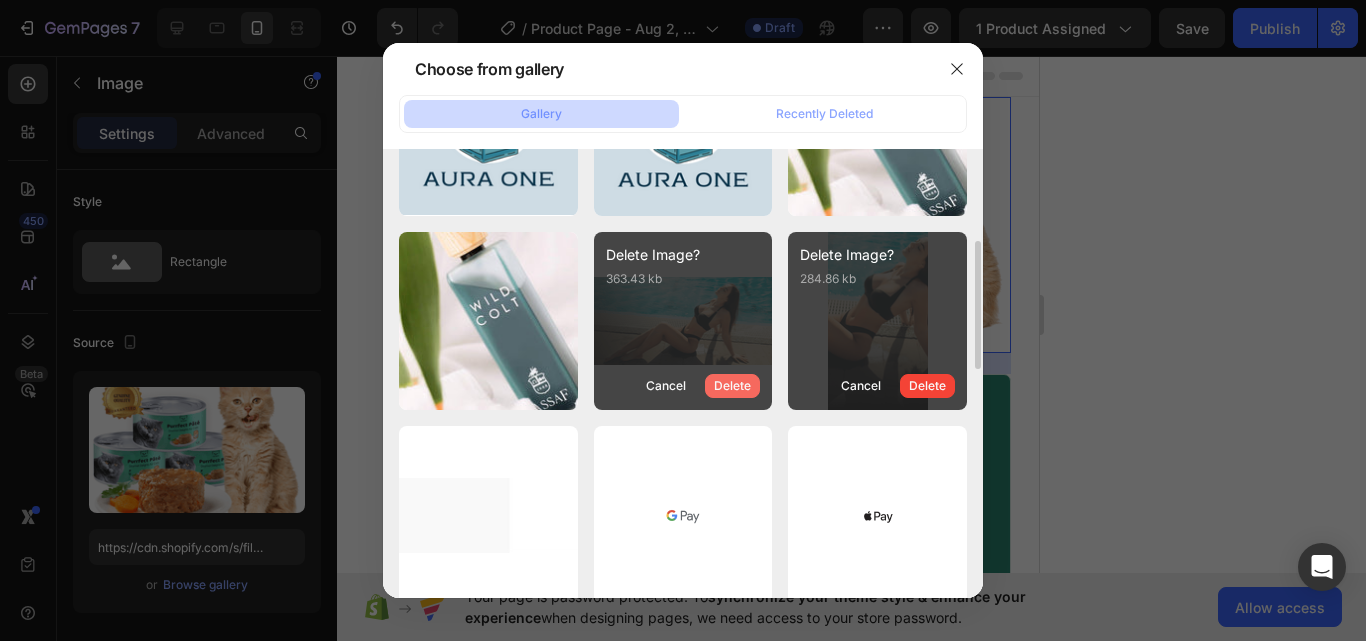 click on "Delete" at bounding box center [732, 386] 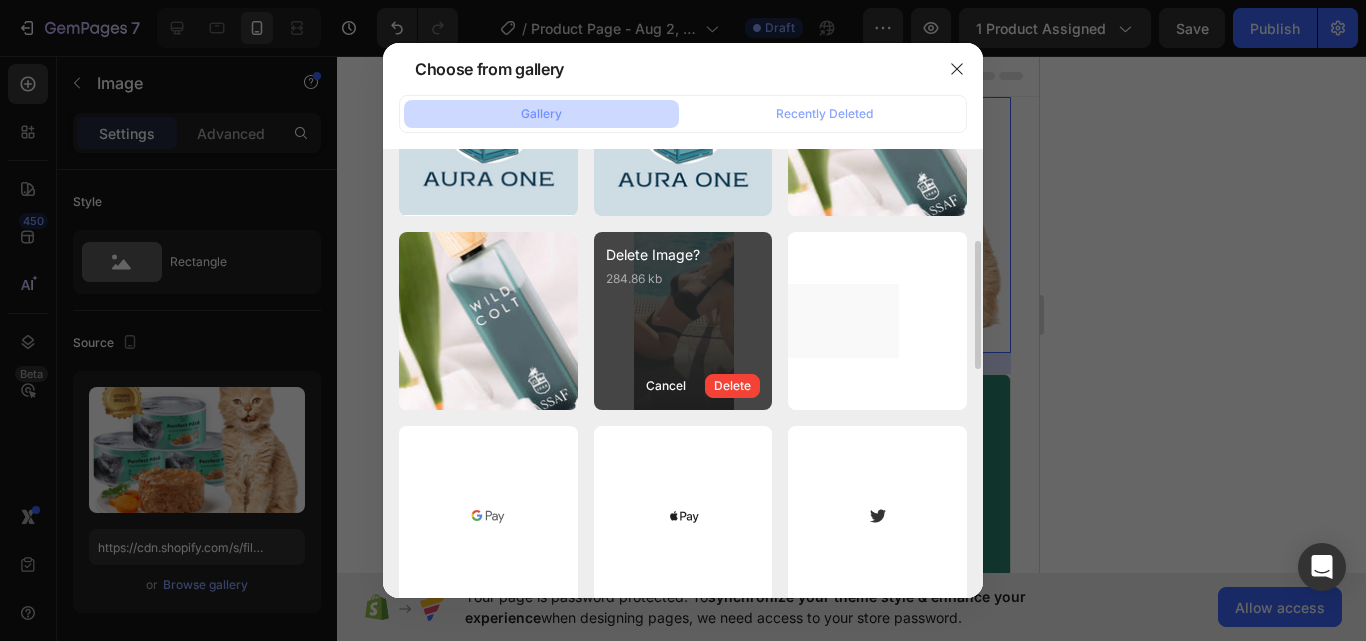 click on "Delete" at bounding box center (732, 386) 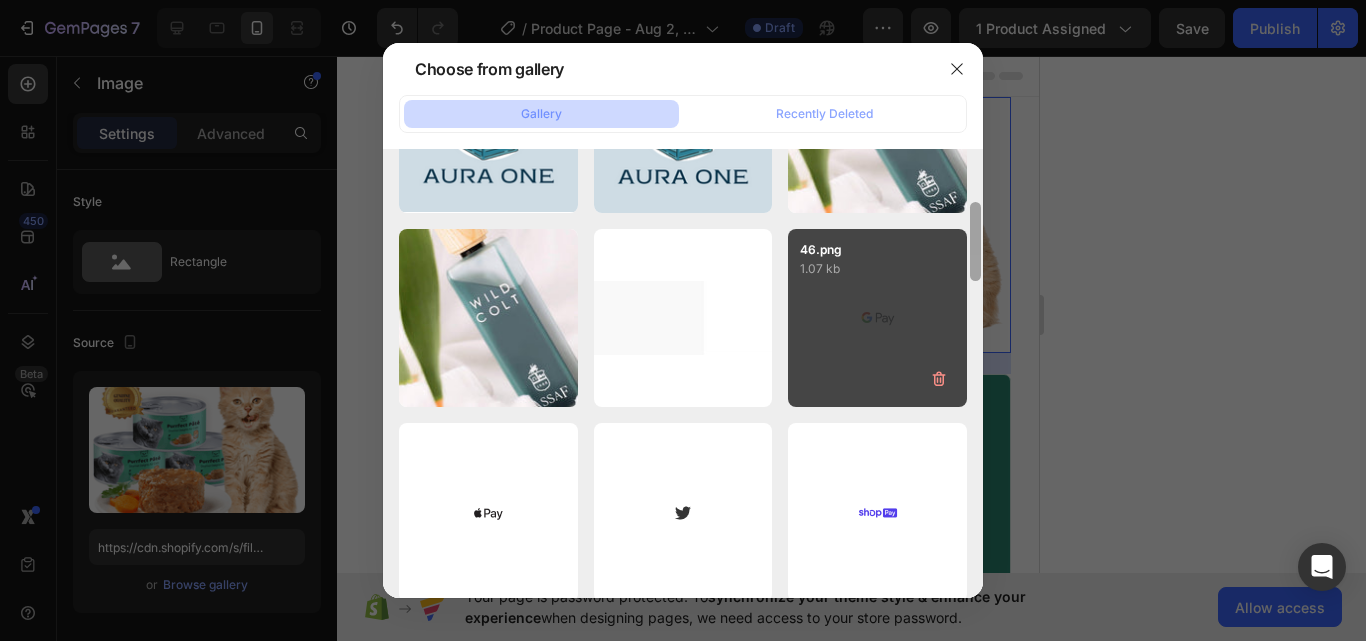 scroll, scrollTop: 323, scrollLeft: 0, axis: vertical 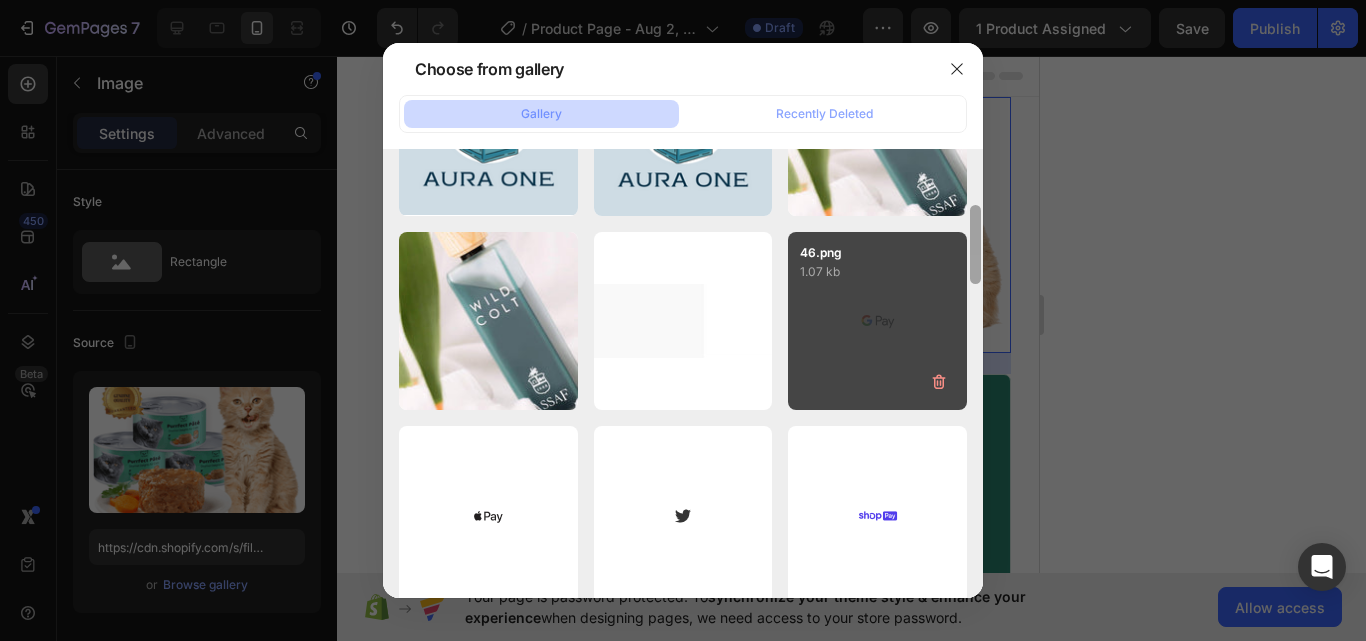 drag, startPoint x: 976, startPoint y: 325, endPoint x: 960, endPoint y: 325, distance: 16 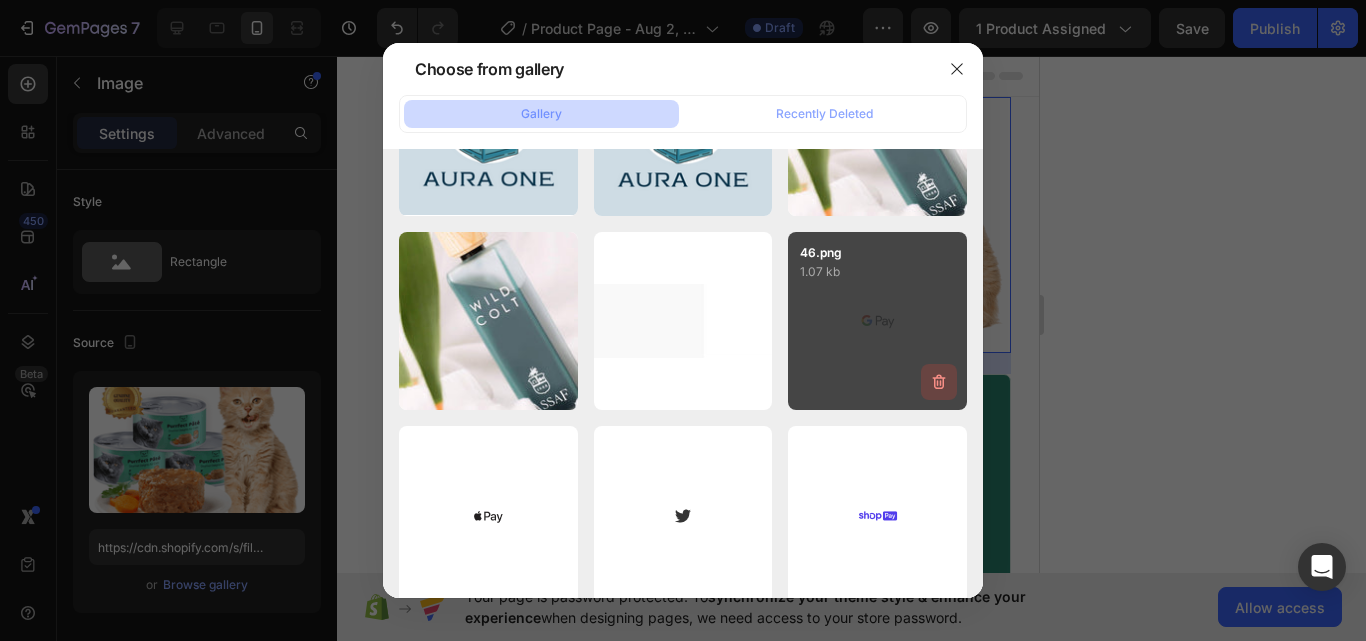 click 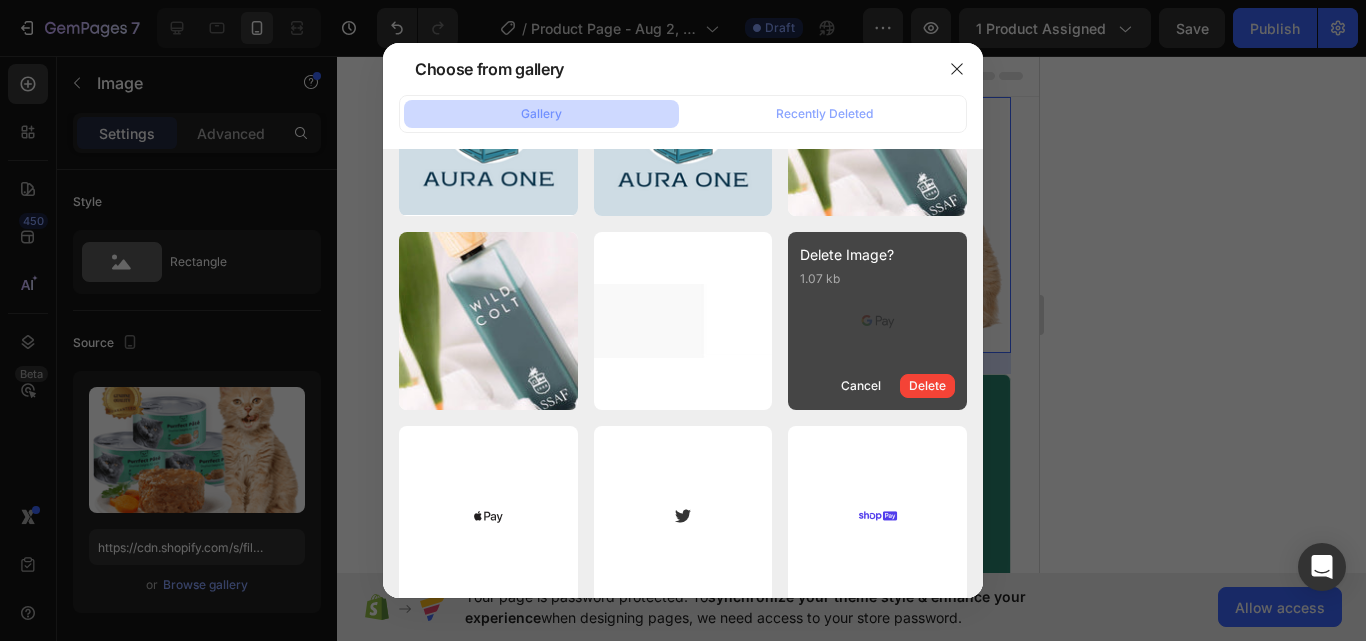 click on "Delete" at bounding box center [927, 386] 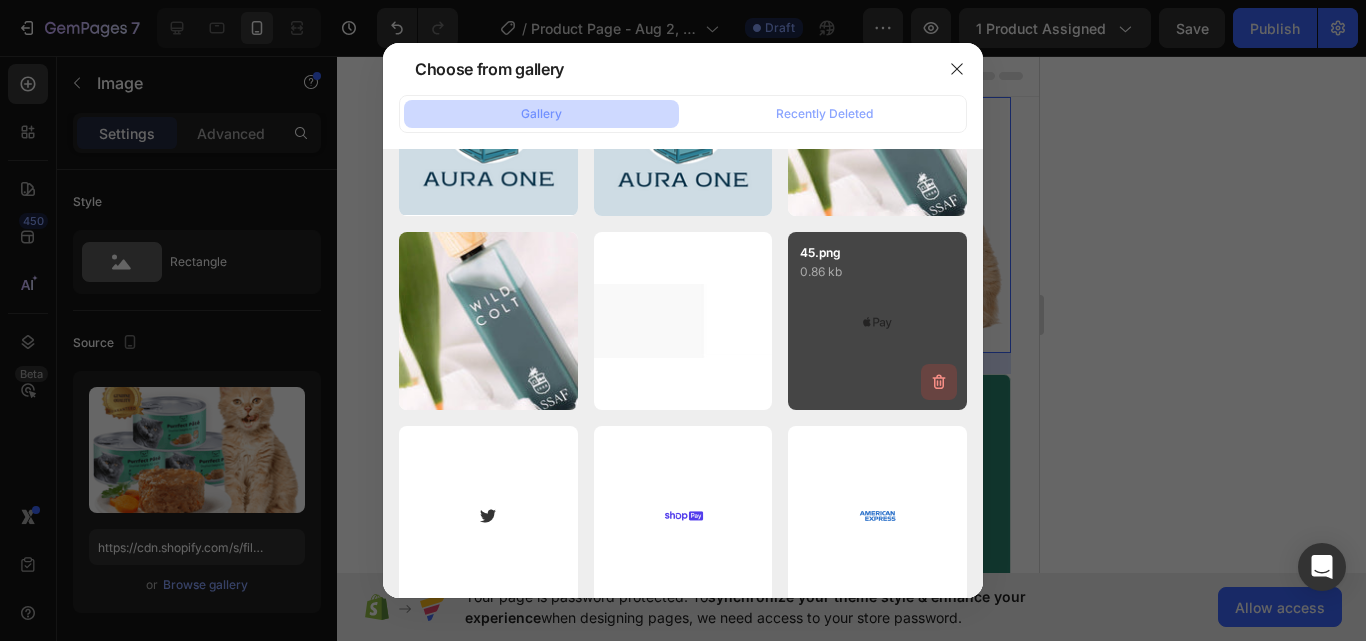 click 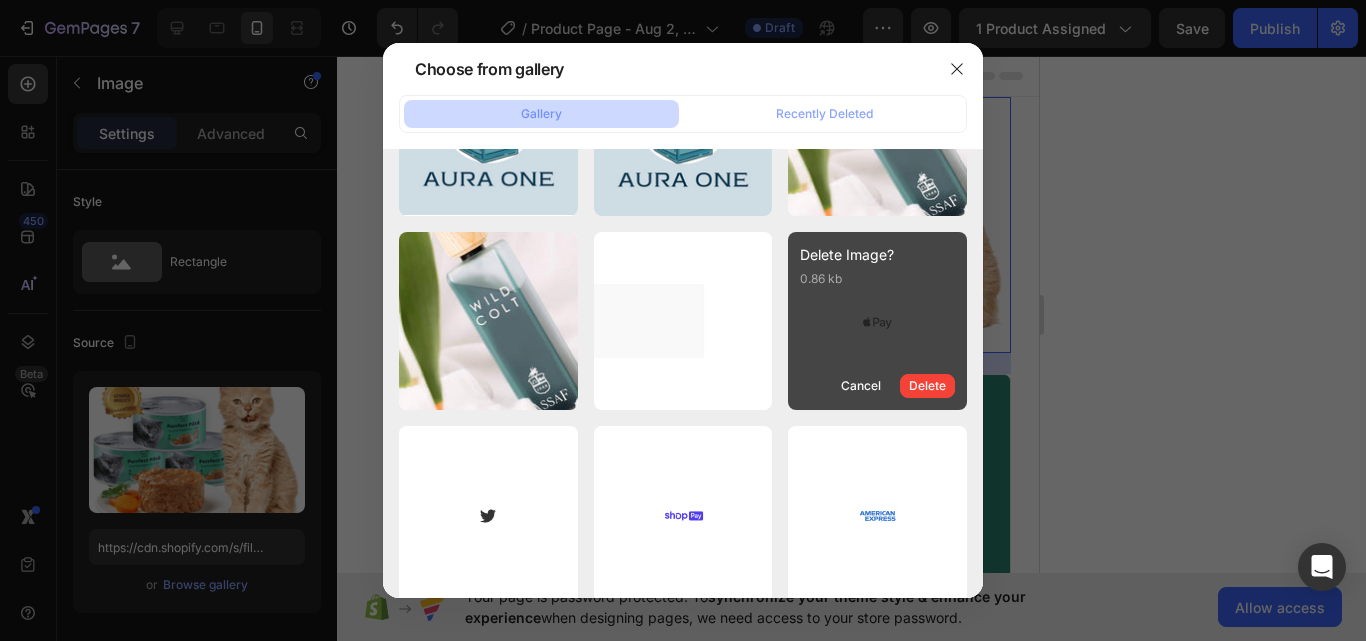 click on "Delete" at bounding box center (927, 386) 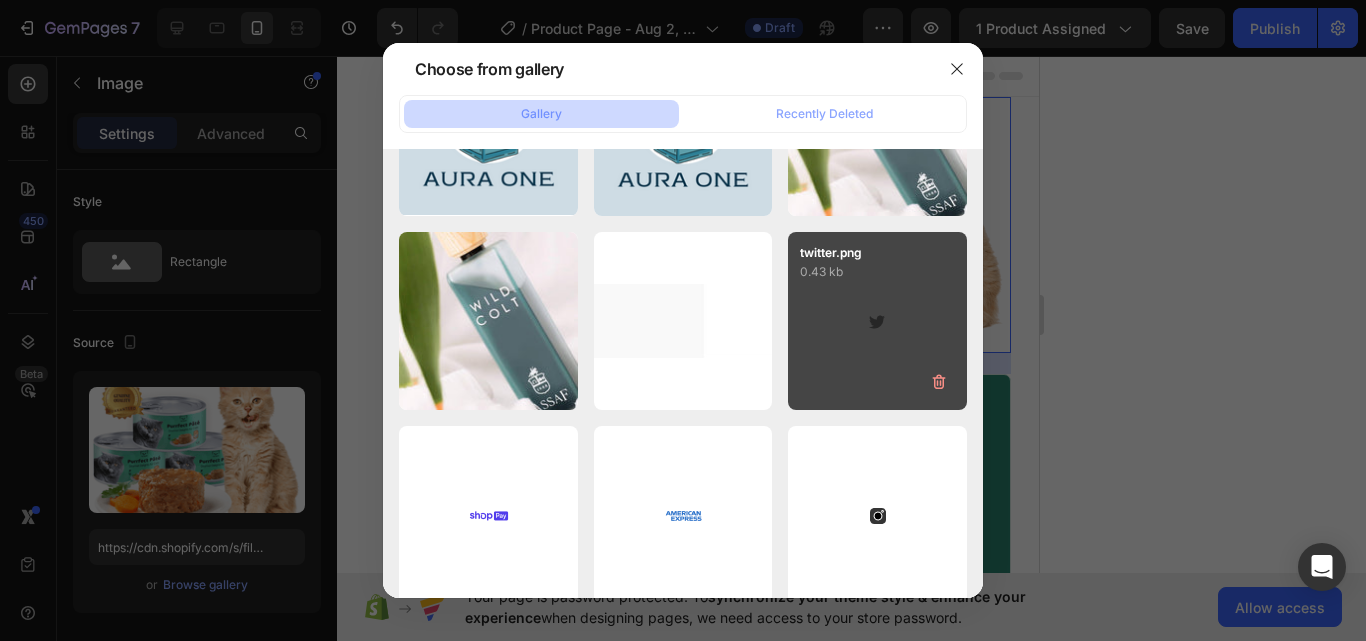 click 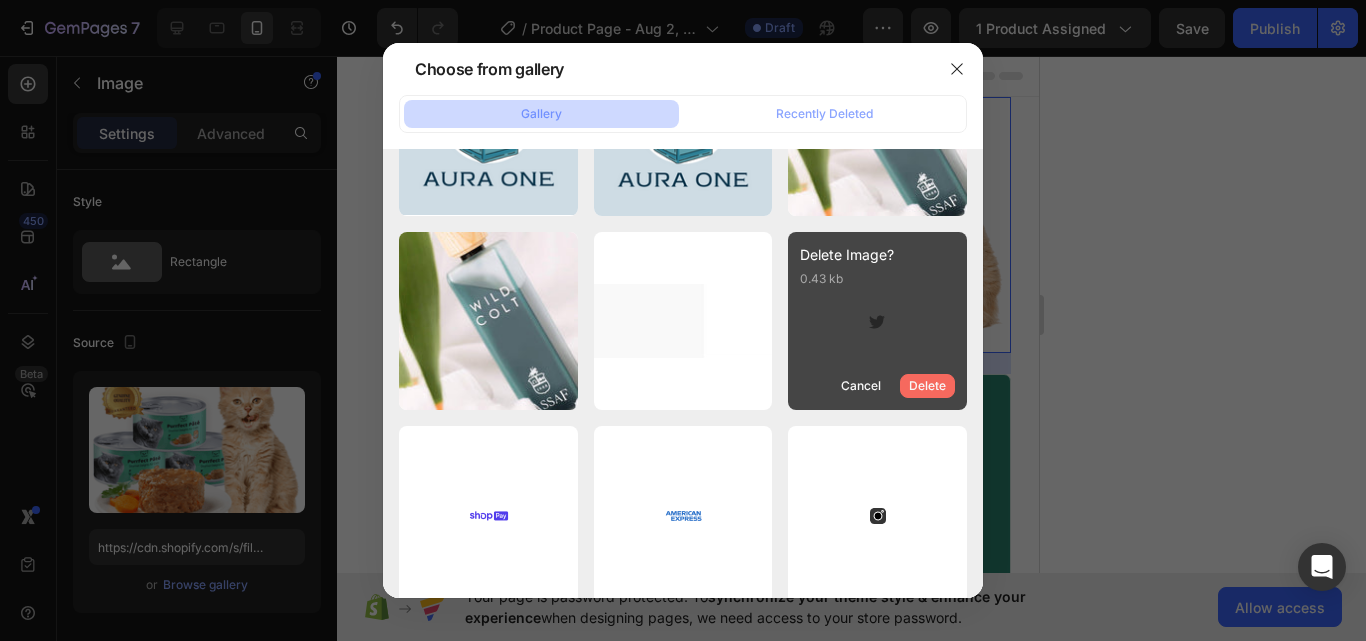 click on "Delete" at bounding box center [927, 386] 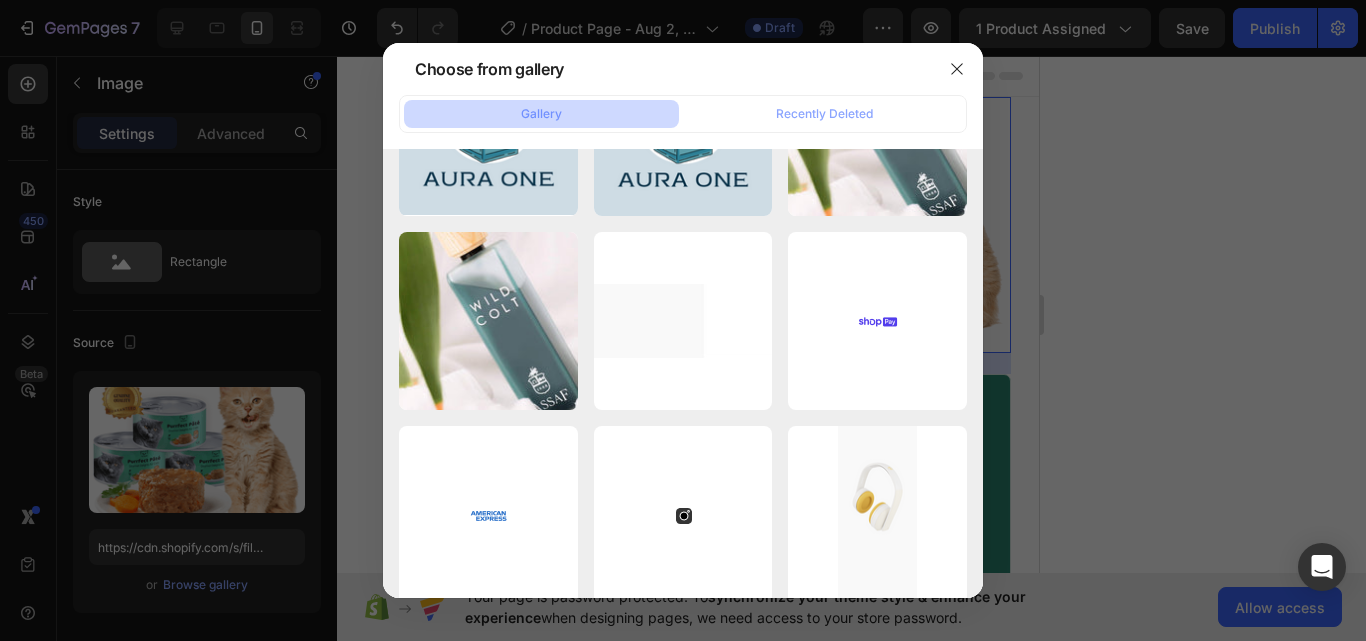 click 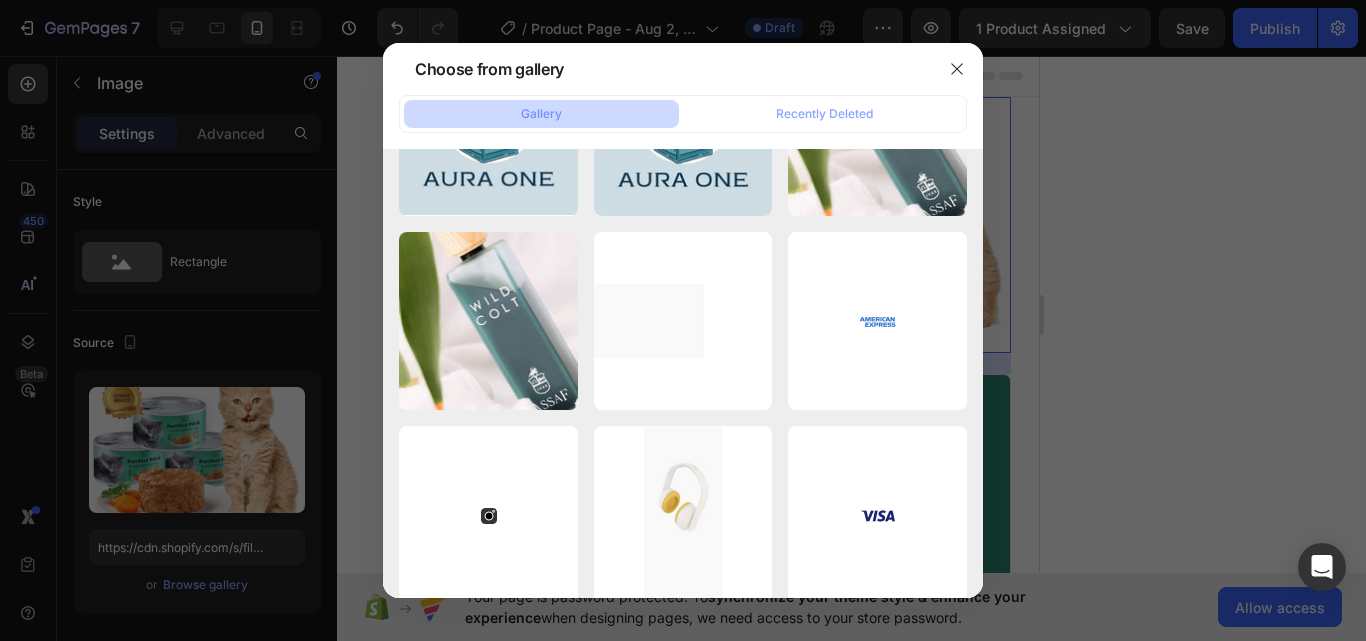 click 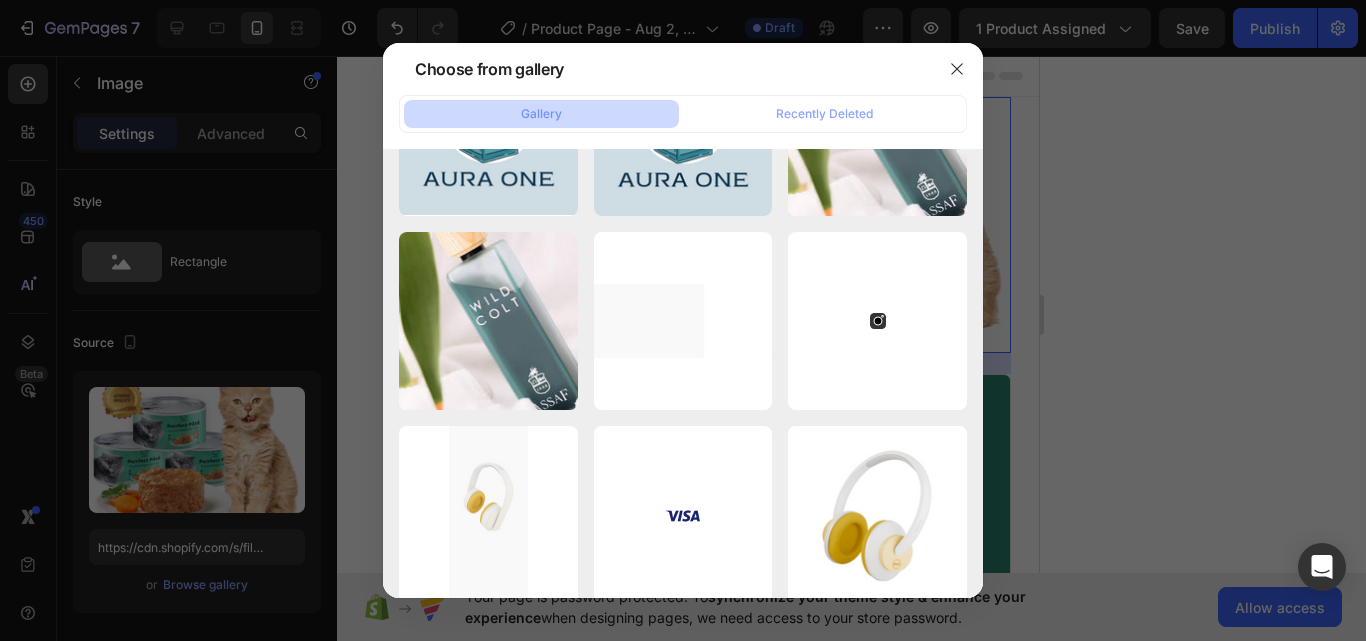 click 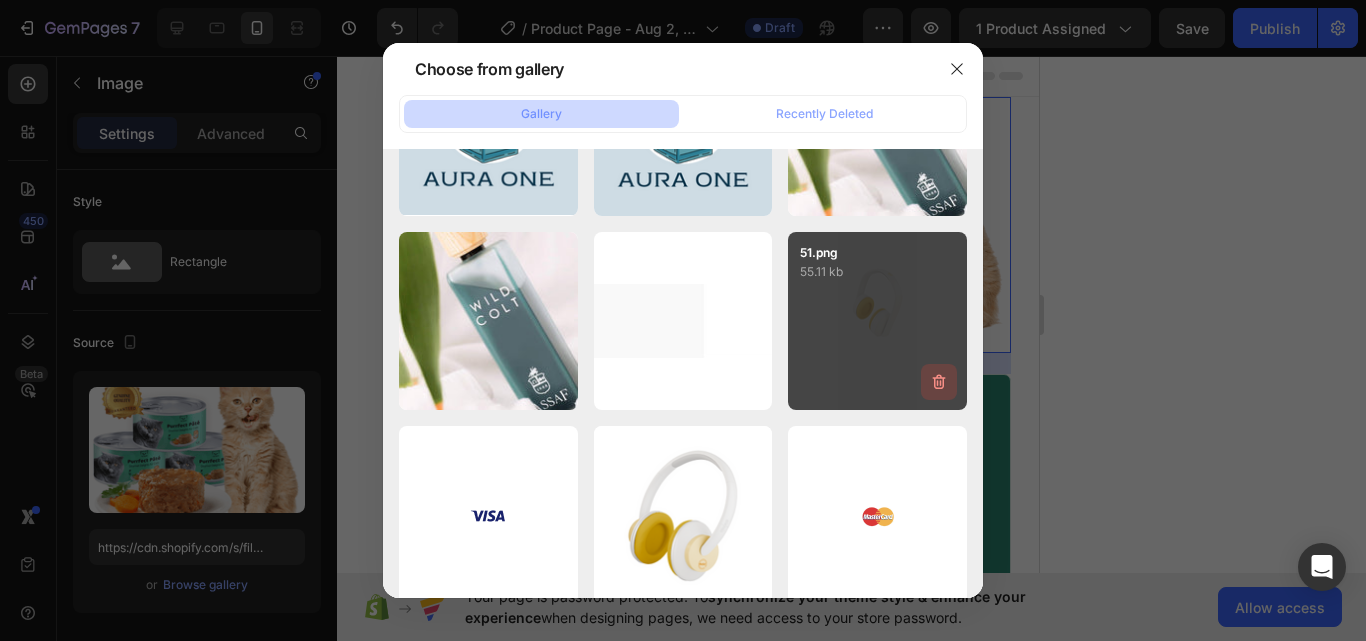 click 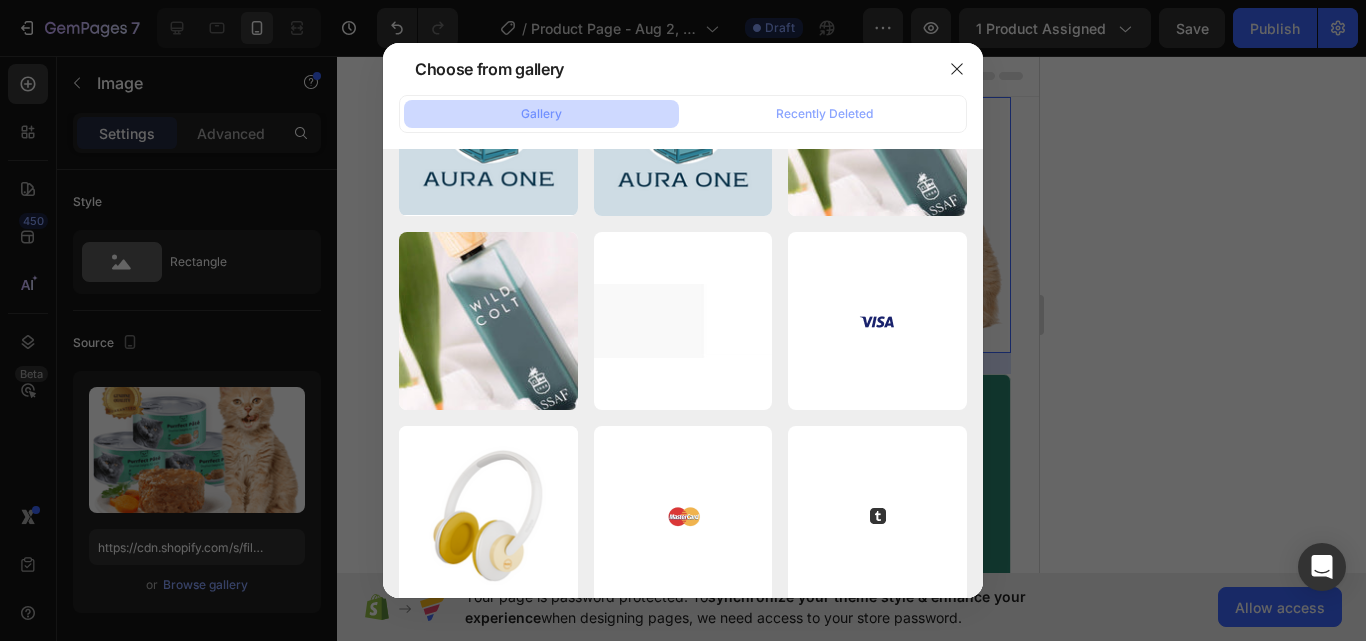 click 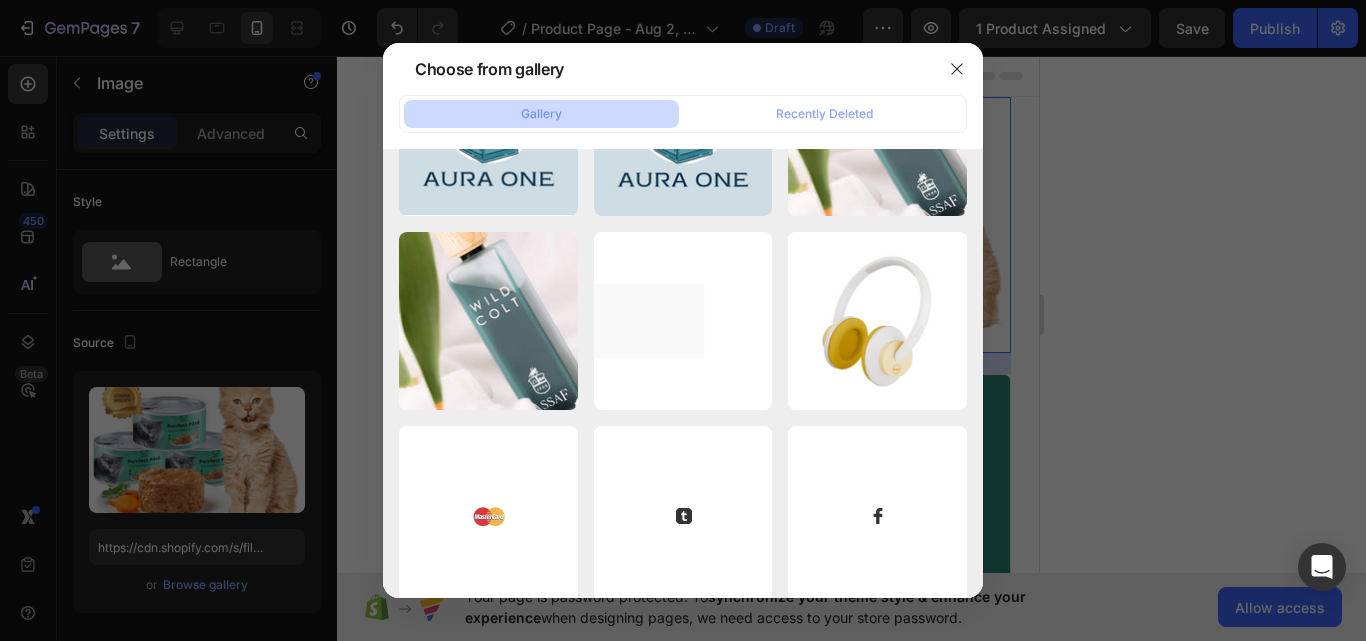 click 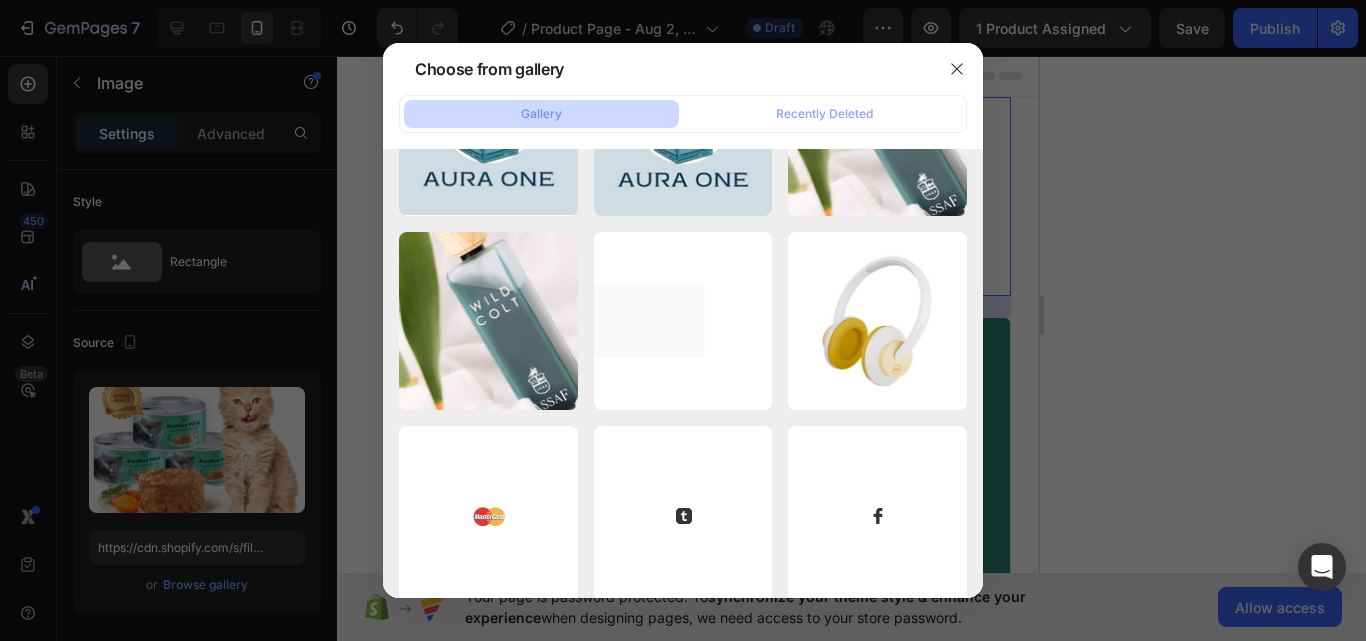 type on "https://cdn.shopify.com/s/files/1/0948/0080/6186/files/gempages_578028331060953788-026c39ff-2940-407a-93c4-dac23cdc25c5.png" 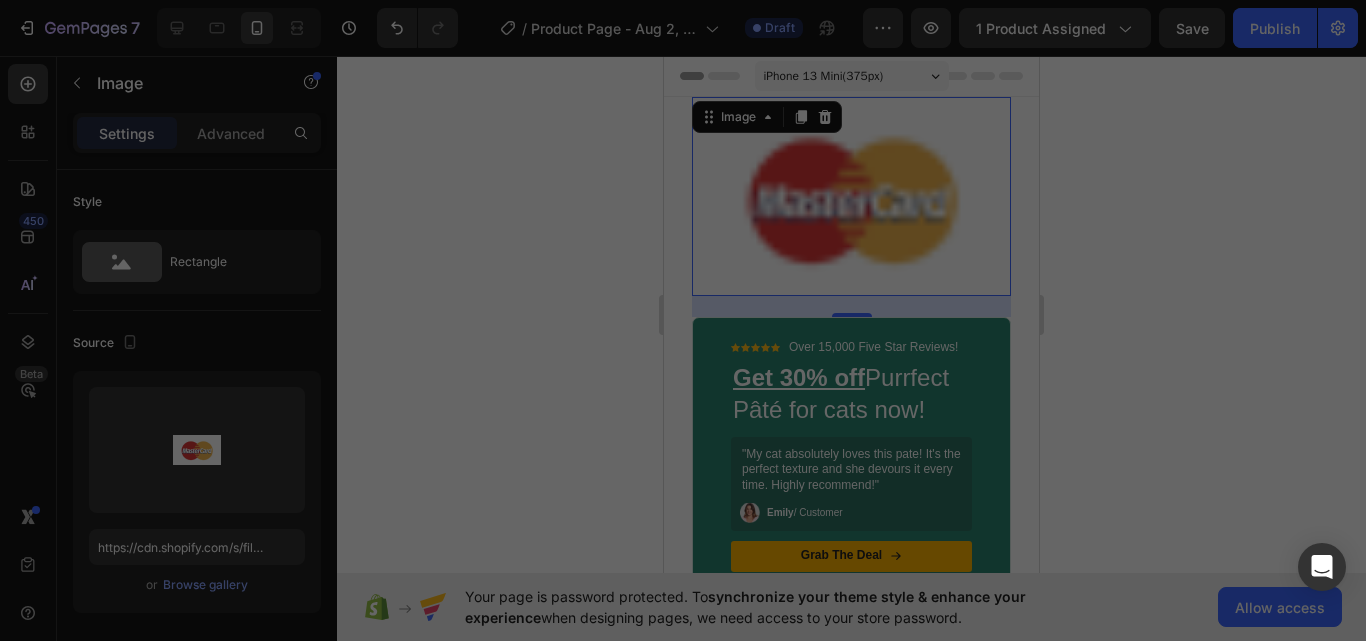click 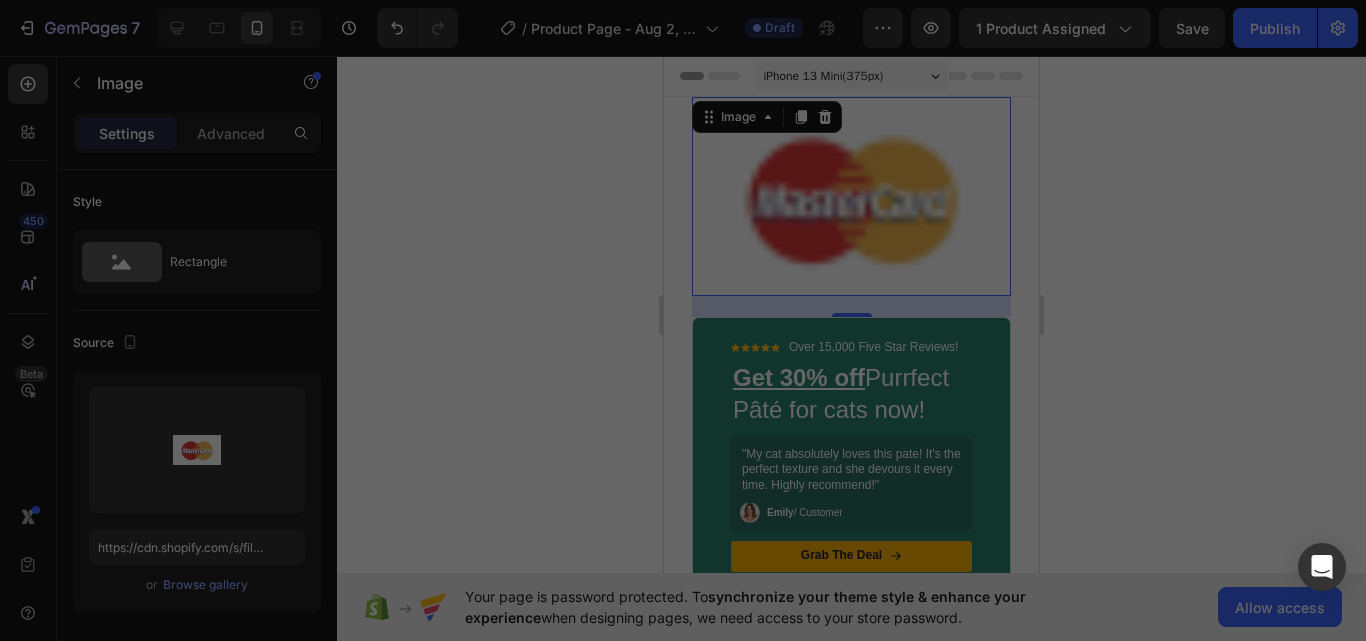 click on "Icon Icon Icon Icon Icon Icon List Over 15,000 Five Star Reviews! Text Block Row Get 30% off  Purrfect Pâté for cats now! Heading "My cat absolutely loves this pate! It's the perfect texture and she devours it every time. Highly recommend!" Text Block Image [FIRST]  / Customer Text Block Row Row
Grab The Deal   Button Image Image Image Image Image Row
Icon 30-day money-back guarantee included  Text Block Row Row" at bounding box center (851, 479) 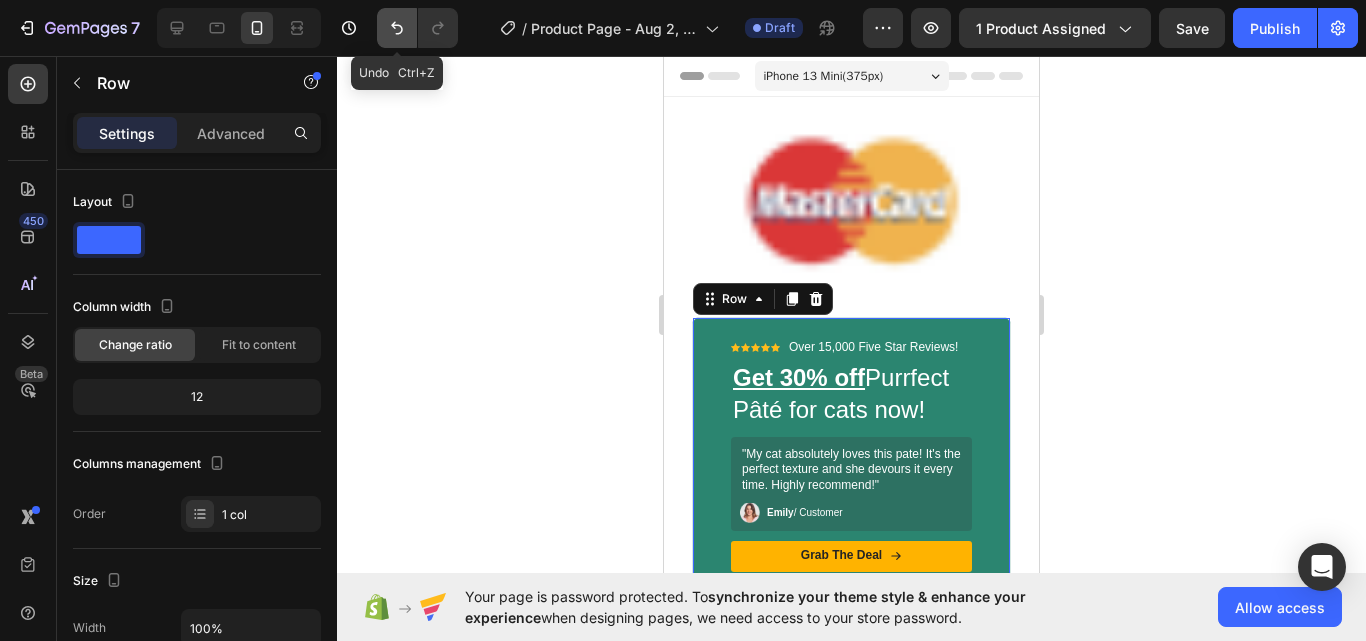 click 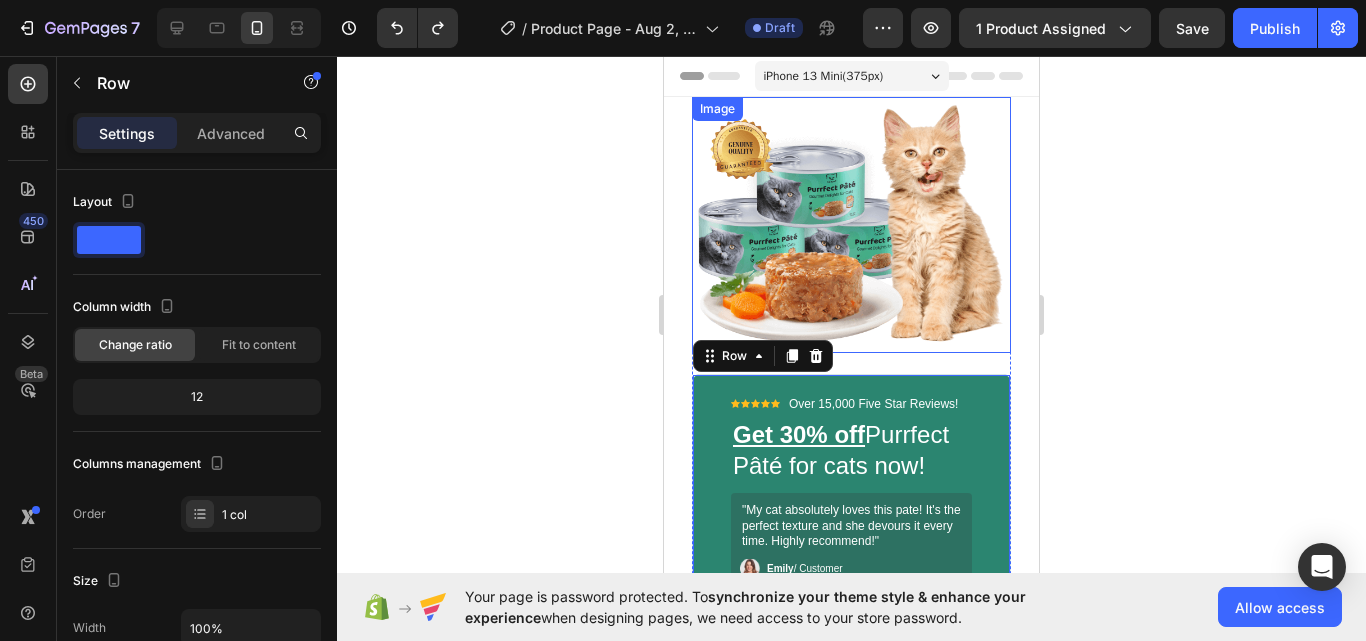 click at bounding box center [851, 225] 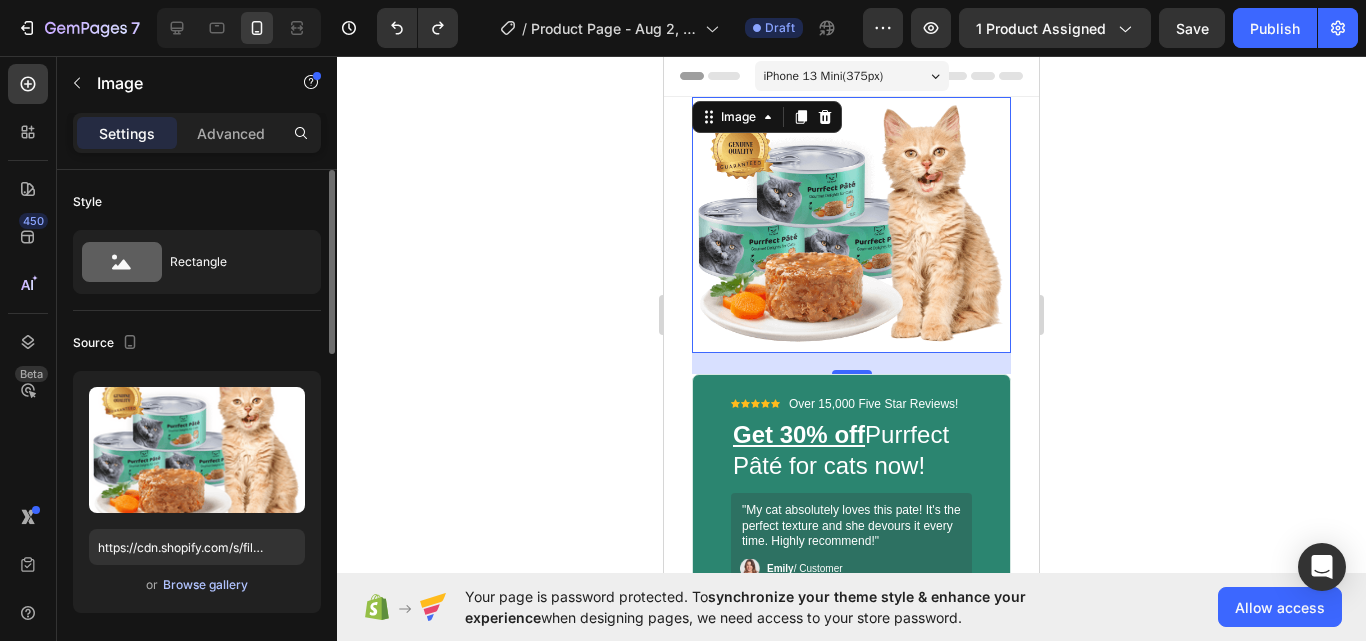 click on "Browse gallery" at bounding box center (205, 585) 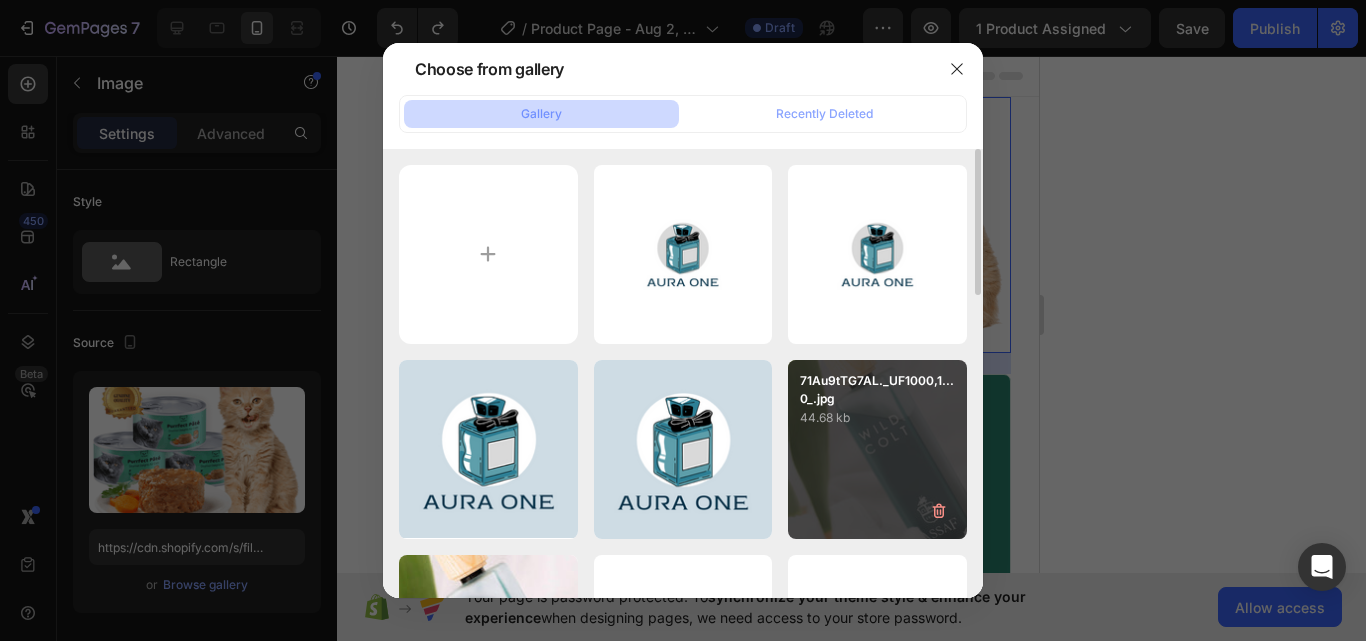 click on "71Au9tTG7AL._UF1000,1...0_.jpg 44.68 kb" at bounding box center (877, 449) 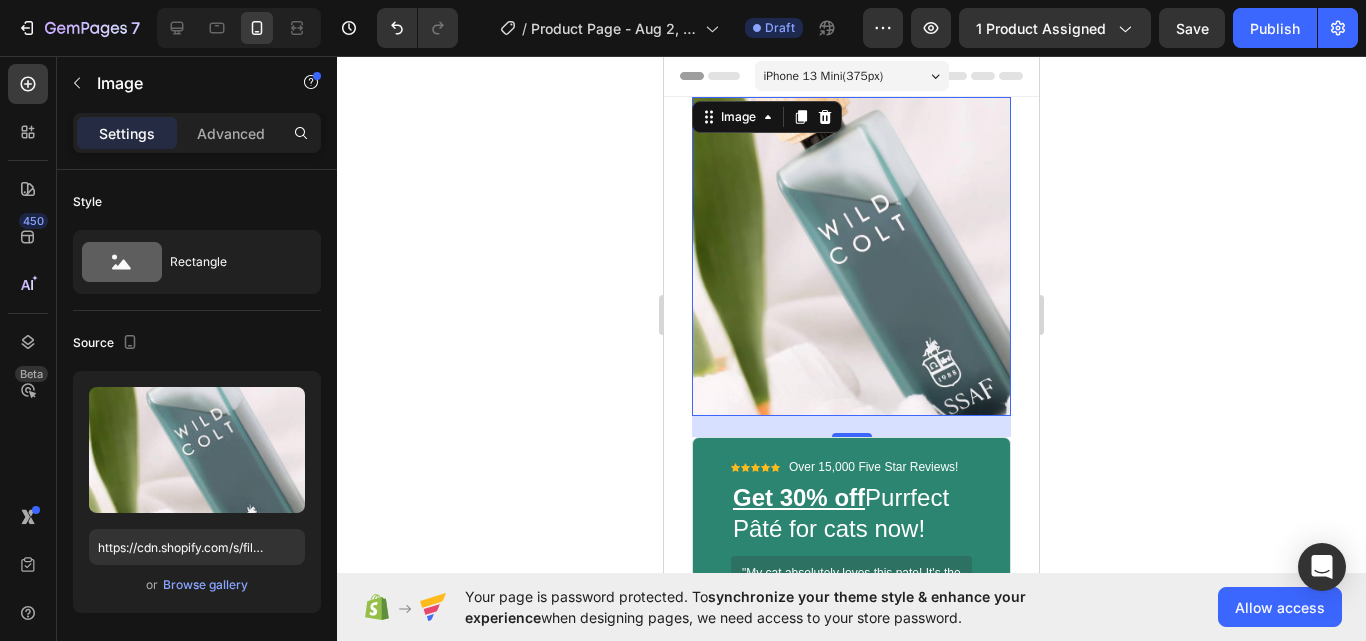 click 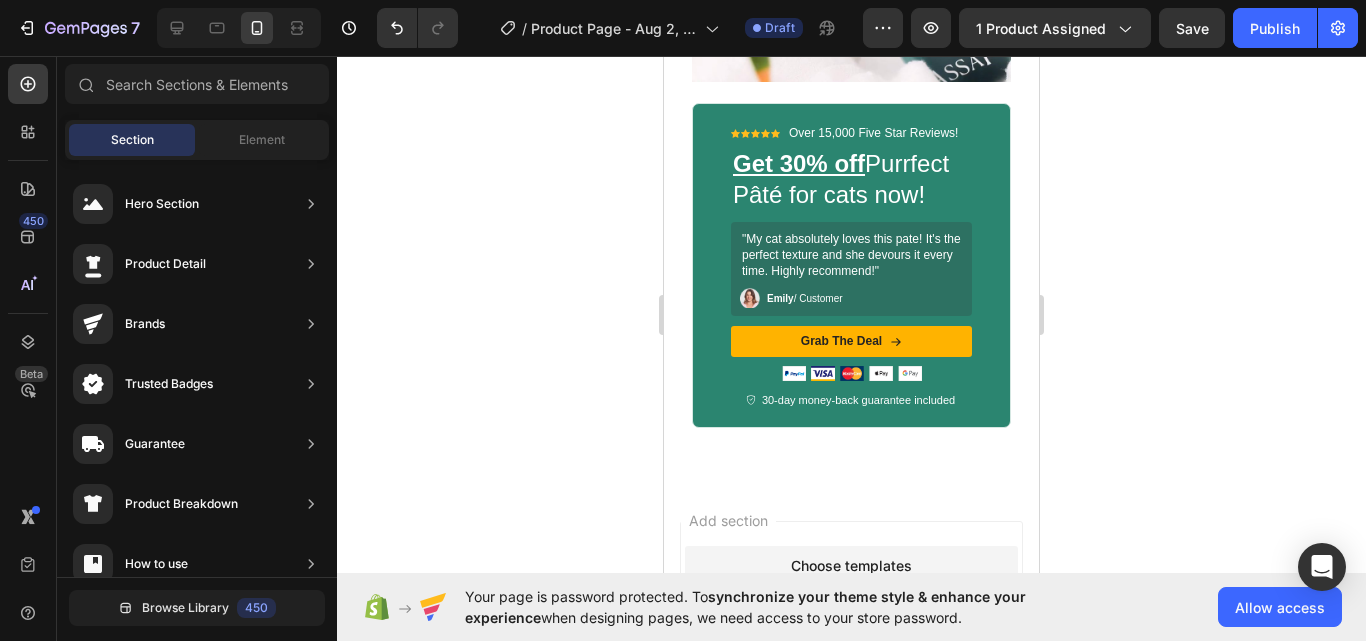 scroll, scrollTop: 0, scrollLeft: 0, axis: both 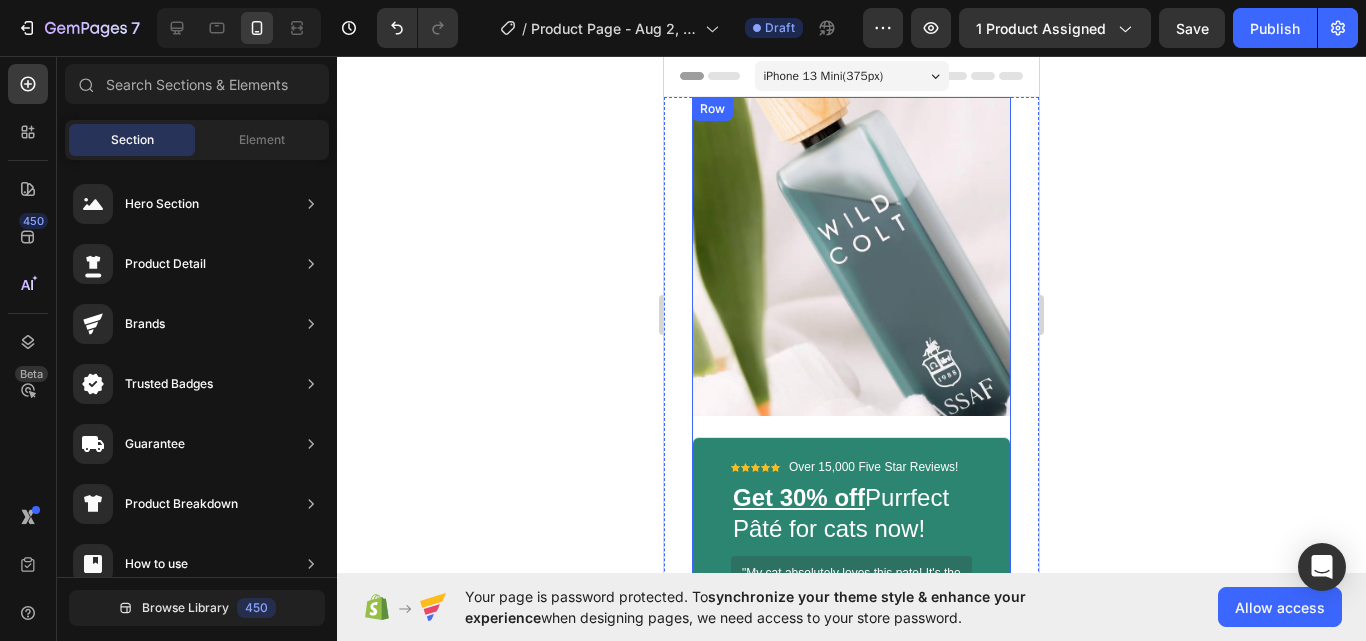 click on "Image" at bounding box center [851, 267] 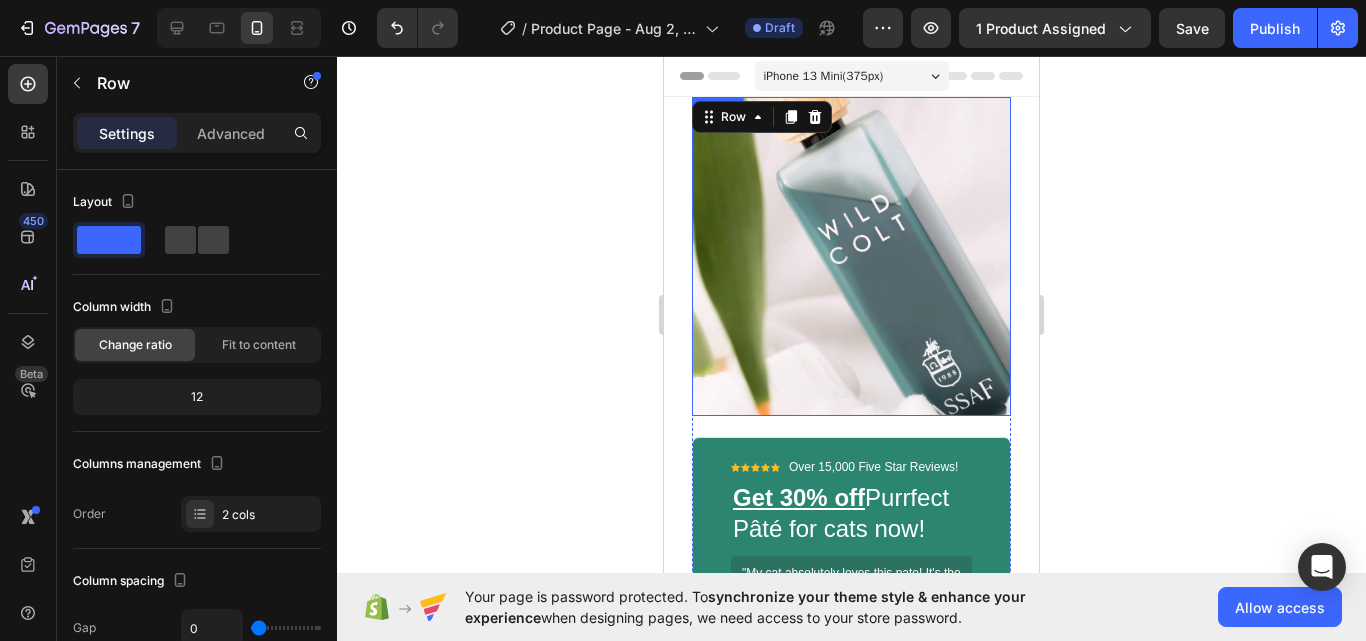click at bounding box center [851, 256] 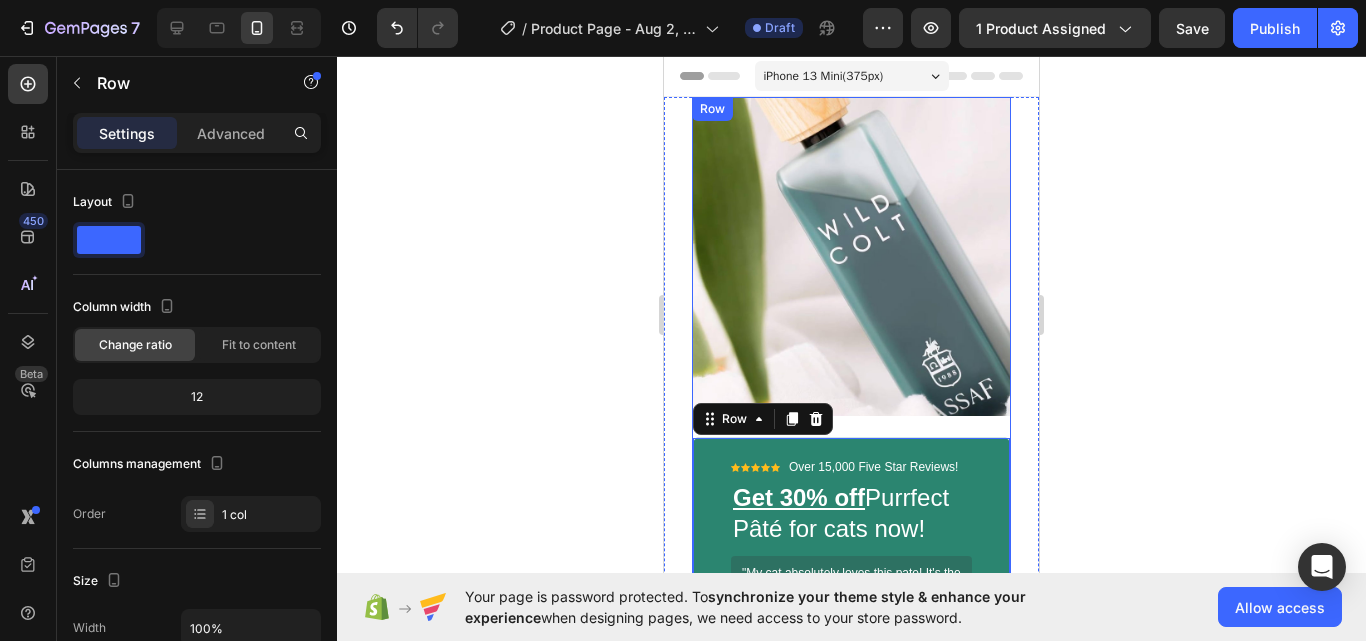 drag, startPoint x: 854, startPoint y: 422, endPoint x: 871, endPoint y: 339, distance: 84.723076 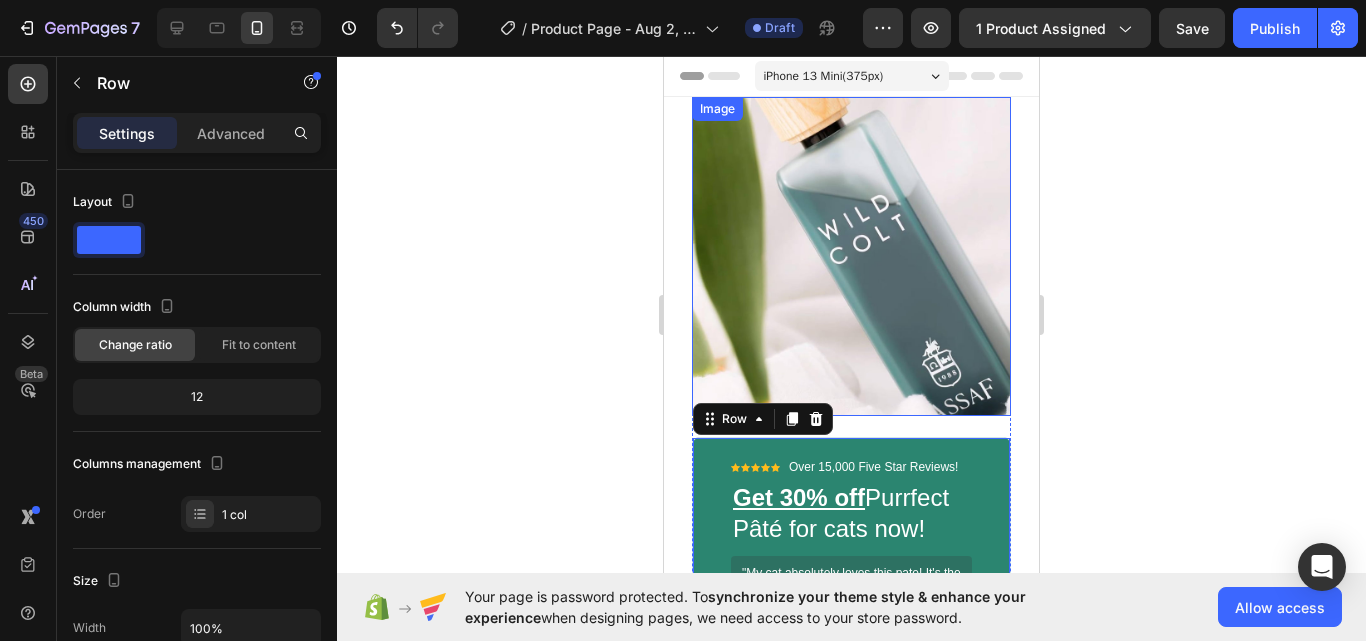 click at bounding box center (851, 256) 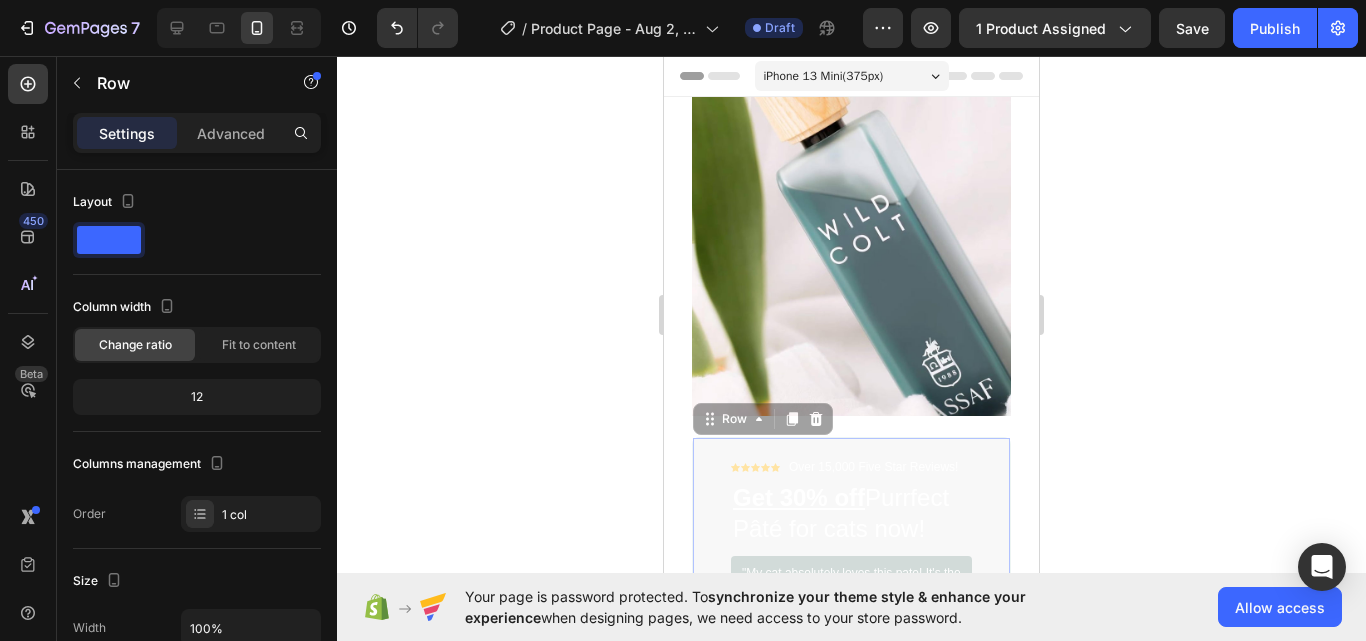 click on "Image Icon Icon Icon Icon Icon Icon List Over 15,000 Five Star Reviews! Text Block Row Get 30% off  Purrfect Pâté for cats now! Heading "My cat absolutely loves this pate! It's the perfect texture and she devours it every time. Highly recommend!" Text Block Image [FIRST]  / Customer Text Block Row Row
Grab The Deal   Button Image Image Image Image Image Row
Icon 30-day money-back guarantee included  Text Block Row Row   0 Icon Icon Icon Icon Icon Icon List Over 15,000 Five Star Reviews! Text Block Row Get 30% off  Purrfect Pâté for cats now! Heading "My cat absolutely loves this pate! It's the perfect texture and she devours it every time. Highly recommend!" Text Block Image [FIRST]  / Customer Text Block Row Row
Grab The Deal   Button Image Image Image Image Image Row
Icon 30-day money-back guarantee included  Text Block Row Row   0 Row" at bounding box center [851, 454] 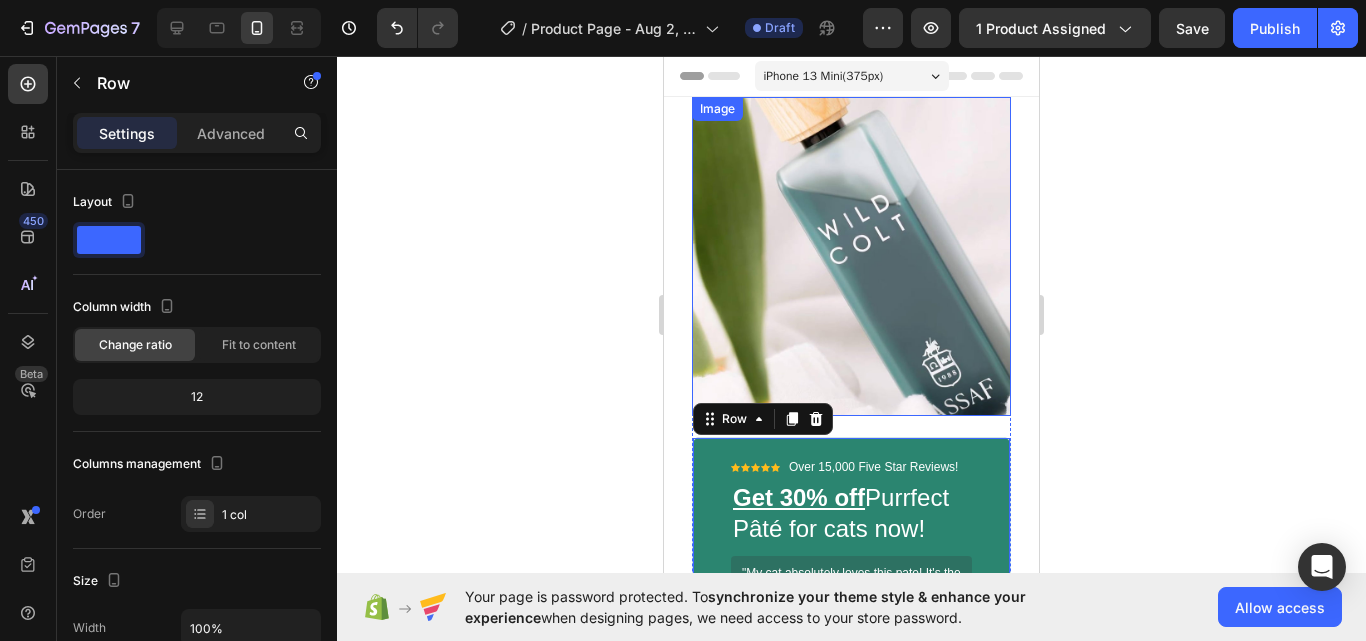 click at bounding box center [851, 256] 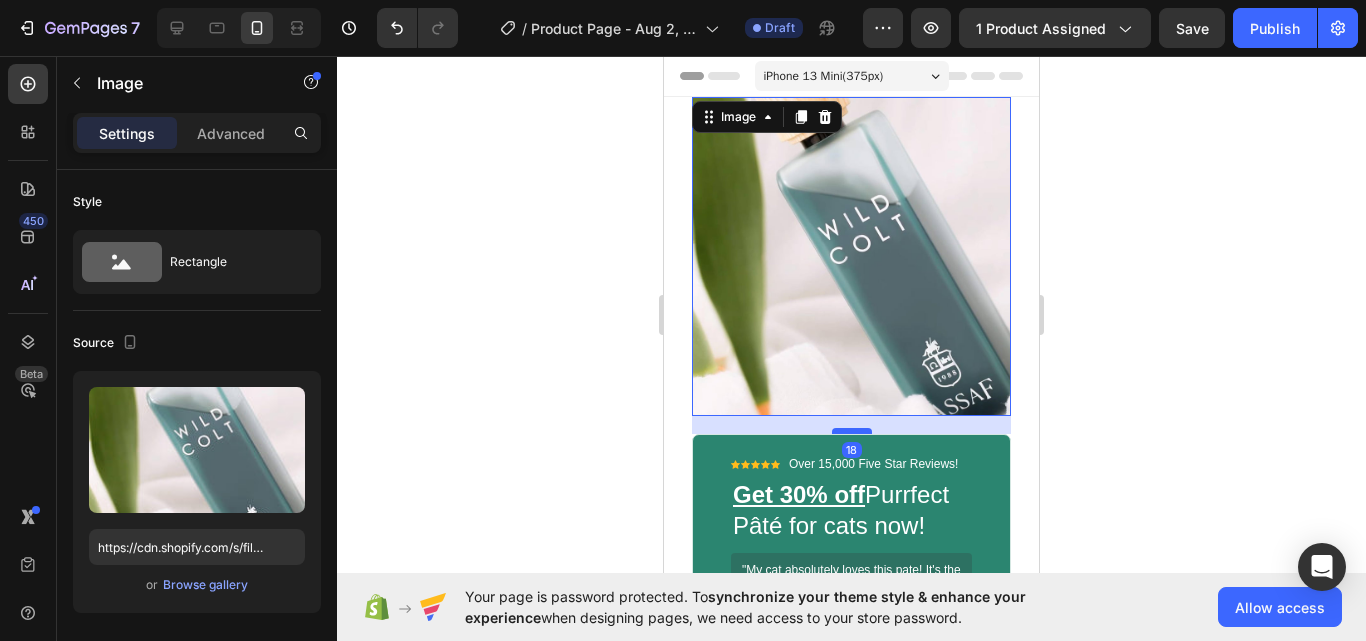 click at bounding box center (852, 431) 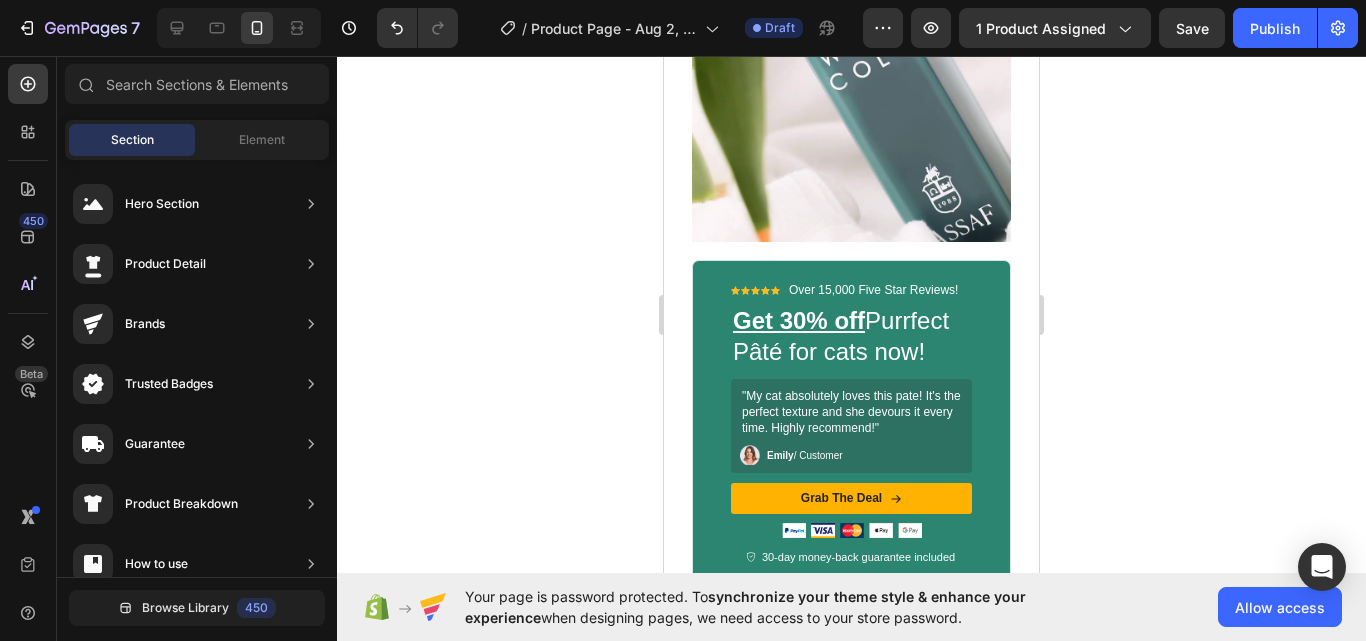 scroll, scrollTop: 179, scrollLeft: 0, axis: vertical 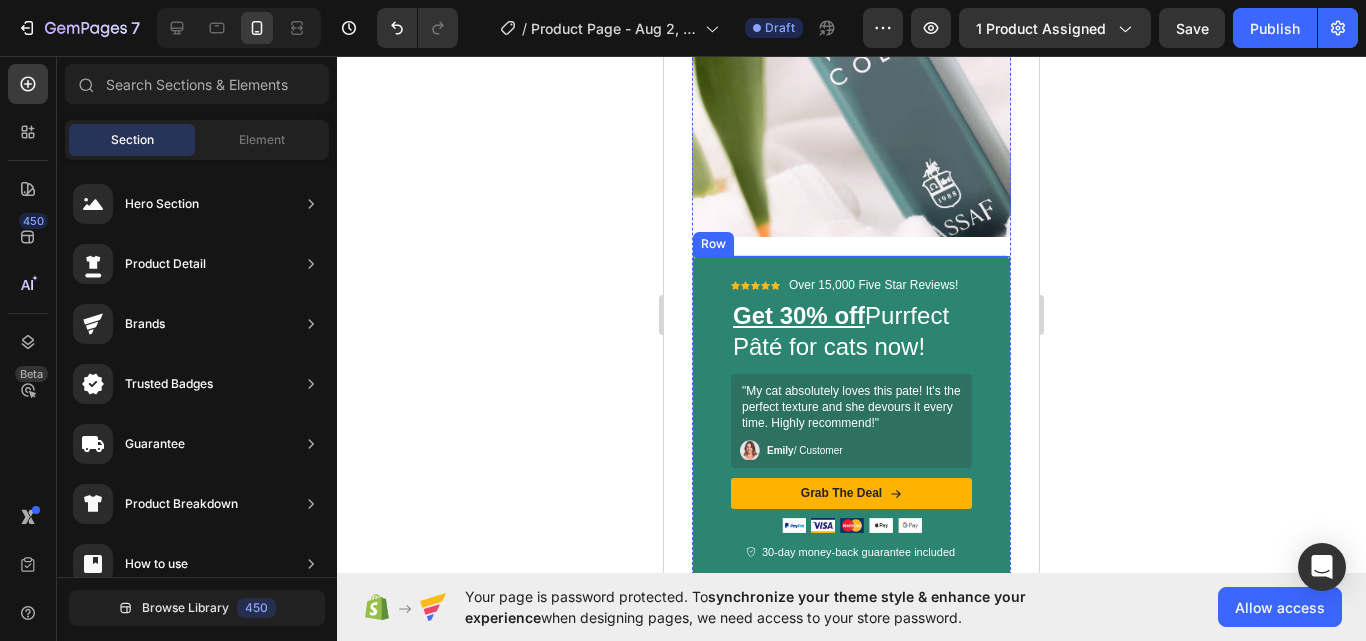 click on "Icon Icon Icon Icon Icon Icon List Over 15,000 Five Star Reviews! Text Block Row Get 30% off  Purrfect Pâté for cats now! Heading "My cat absolutely loves this pate! It's the perfect texture and she devours it every time. Highly recommend!" Text Block Image [FIRST]  / Customer Text Block Row Row
Grab The Deal   Button Image Image Image Image Image Row
Icon 30-day money-back guarantee included  Text Block Row Row" at bounding box center (851, 417) 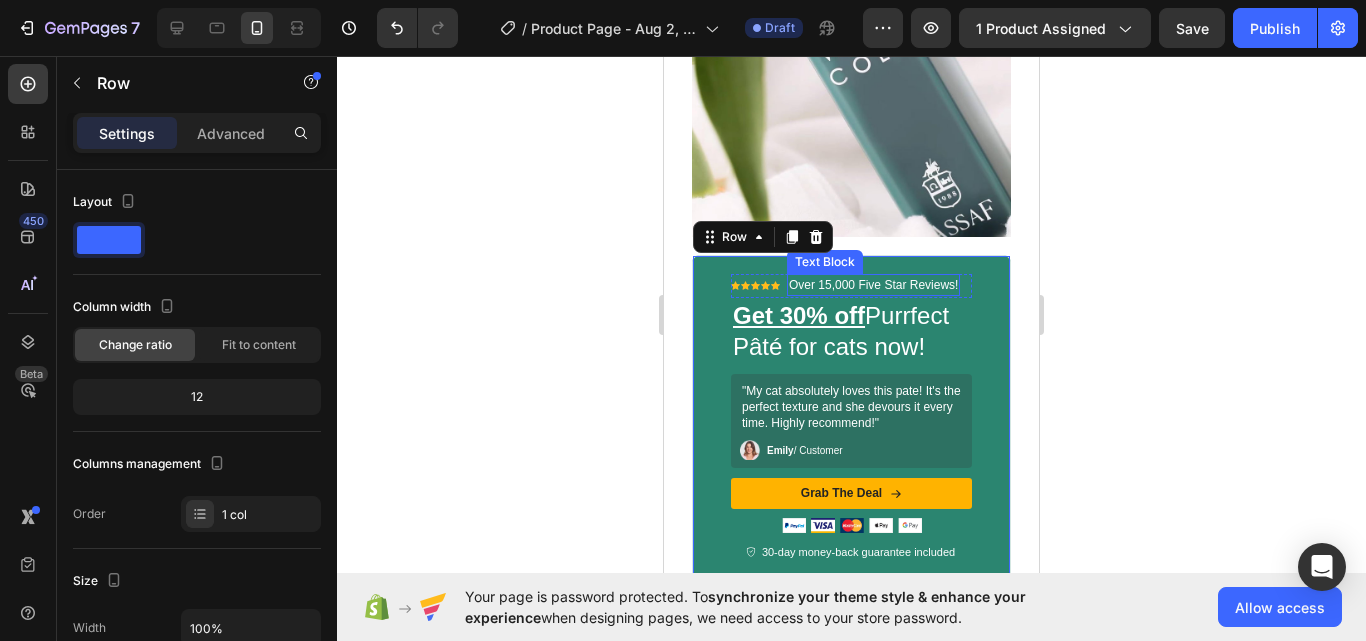 click on "Over 15,000 Five Star Reviews!" at bounding box center (873, 285) 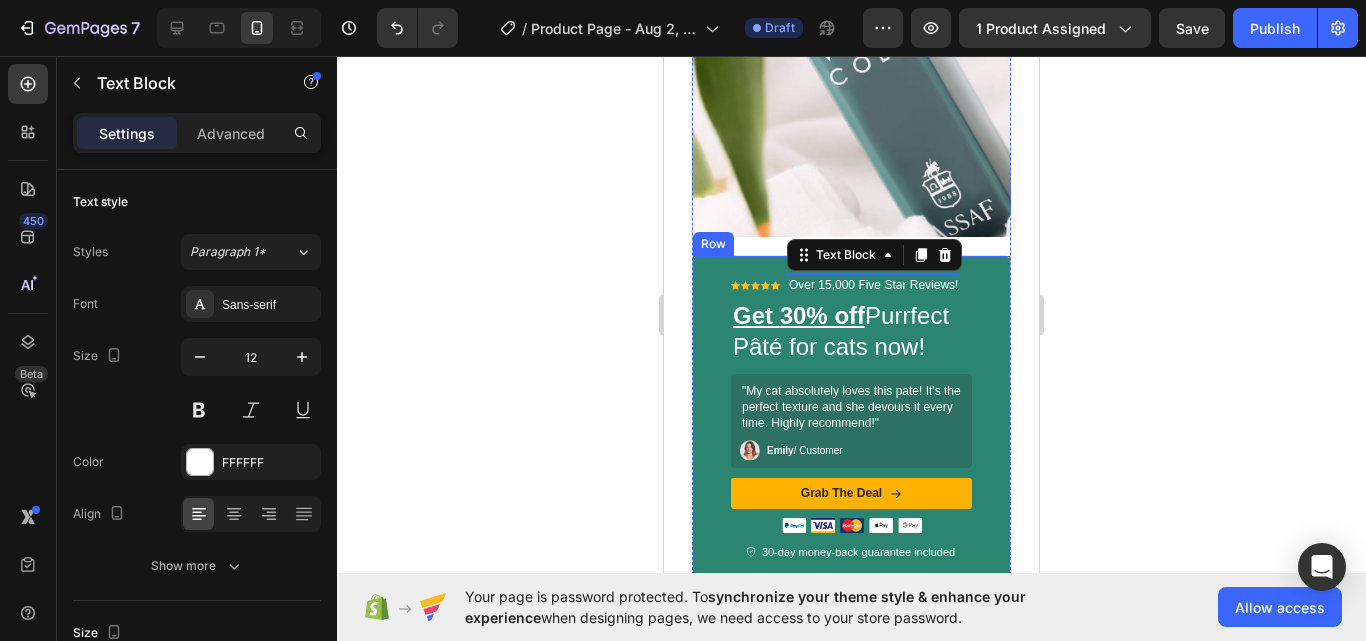 click on "Icon Icon Icon Icon Icon Icon List Over 15,000 Five Star Reviews! Text Block   0 Row Get 30% off  Purrfect Pâté for cats now! Heading "My cat absolutely loves this pate! It's the perfect texture and she devours it every time. Highly recommend!" Text Block Image [FIRST]  / Customer Text Block Row Row
Grab The Deal   Button Image Image Image Image Image Row
Icon 30-day money-back guarantee included  Text Block Row Row" at bounding box center [851, 417] 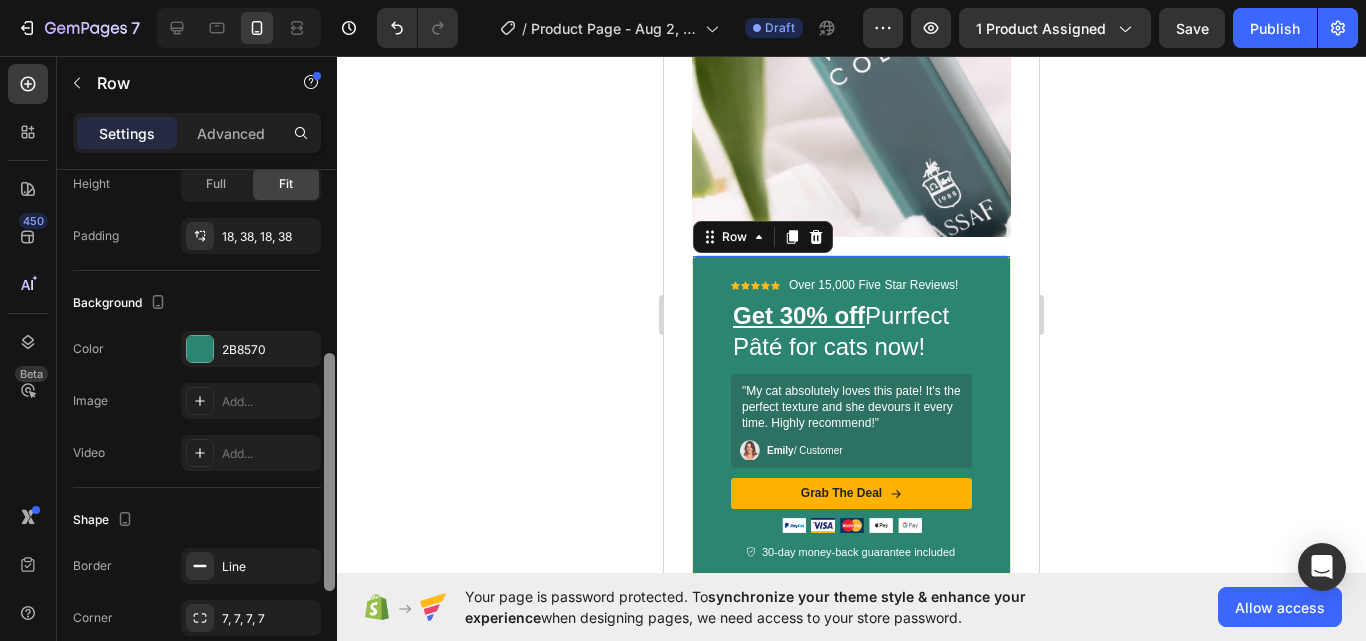 scroll, scrollTop: 611, scrollLeft: 0, axis: vertical 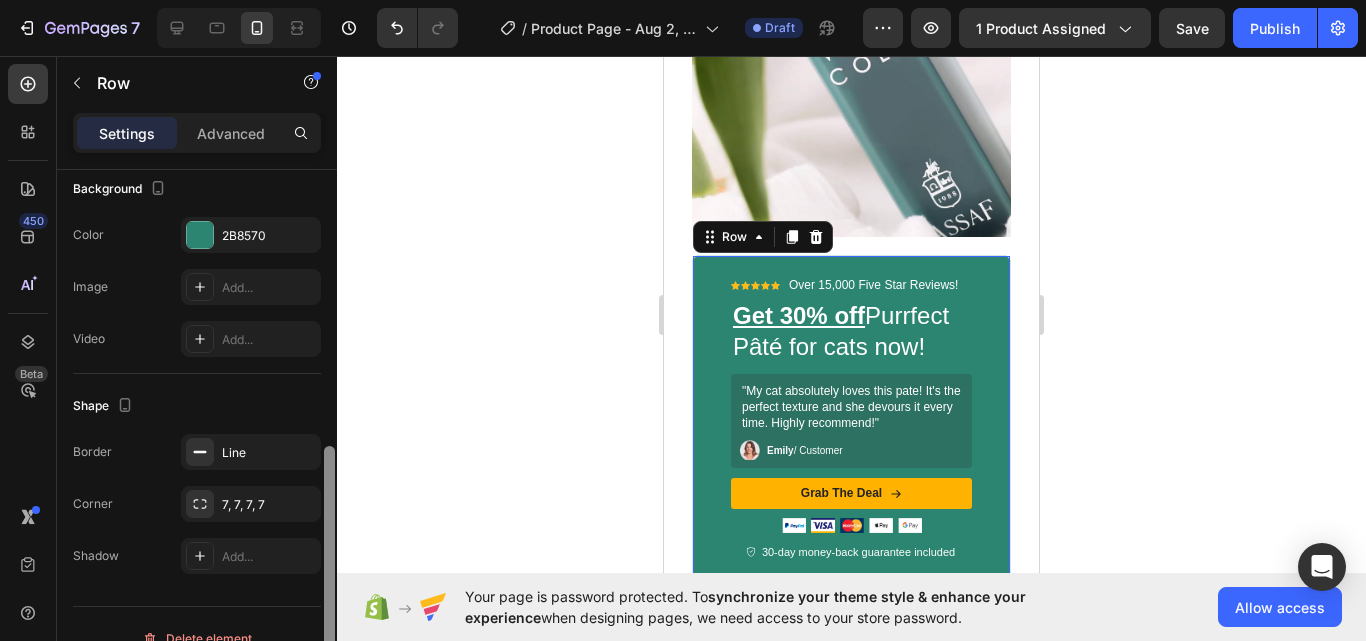 drag, startPoint x: 328, startPoint y: 238, endPoint x: 329, endPoint y: 515, distance: 277.0018 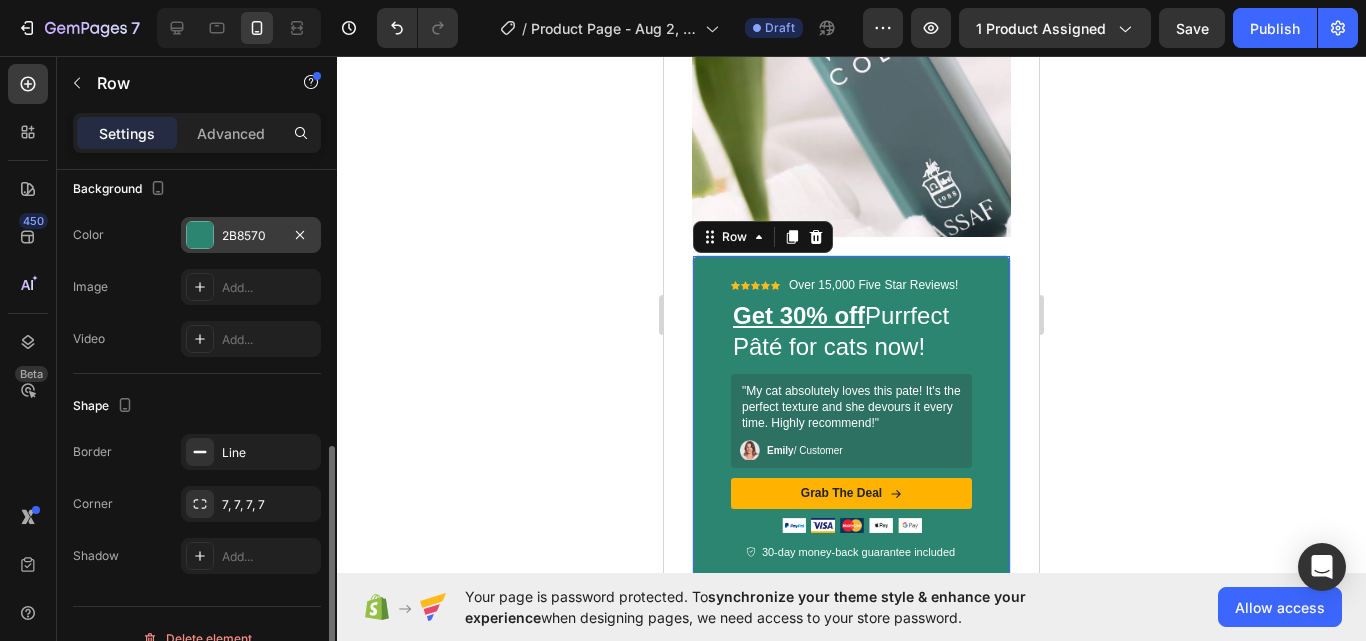 click on "2B8570" at bounding box center [251, 236] 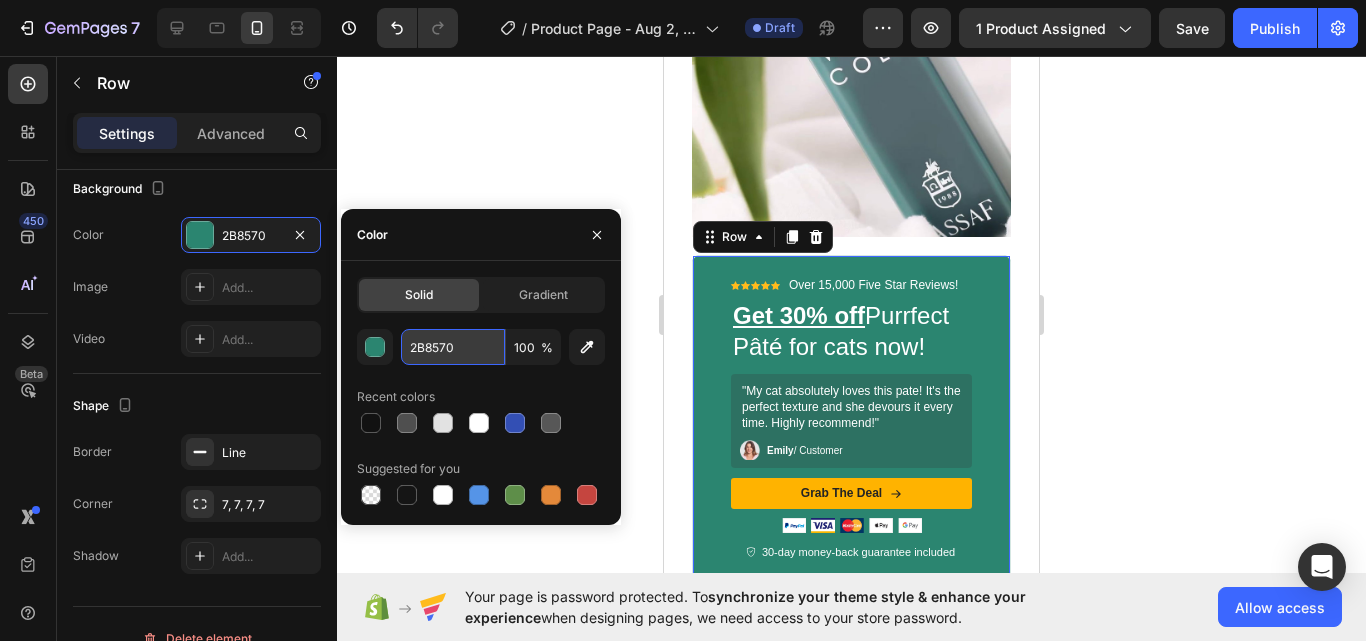 click on "2B8570" at bounding box center [453, 347] 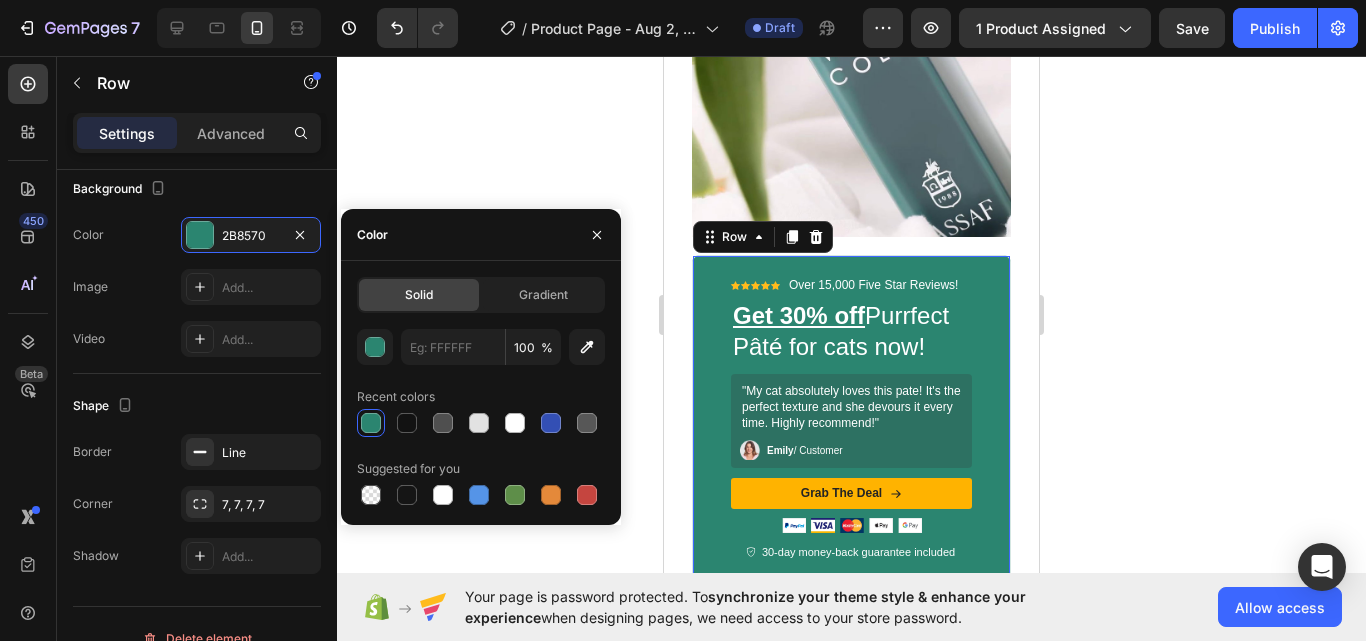 type on "2B8570" 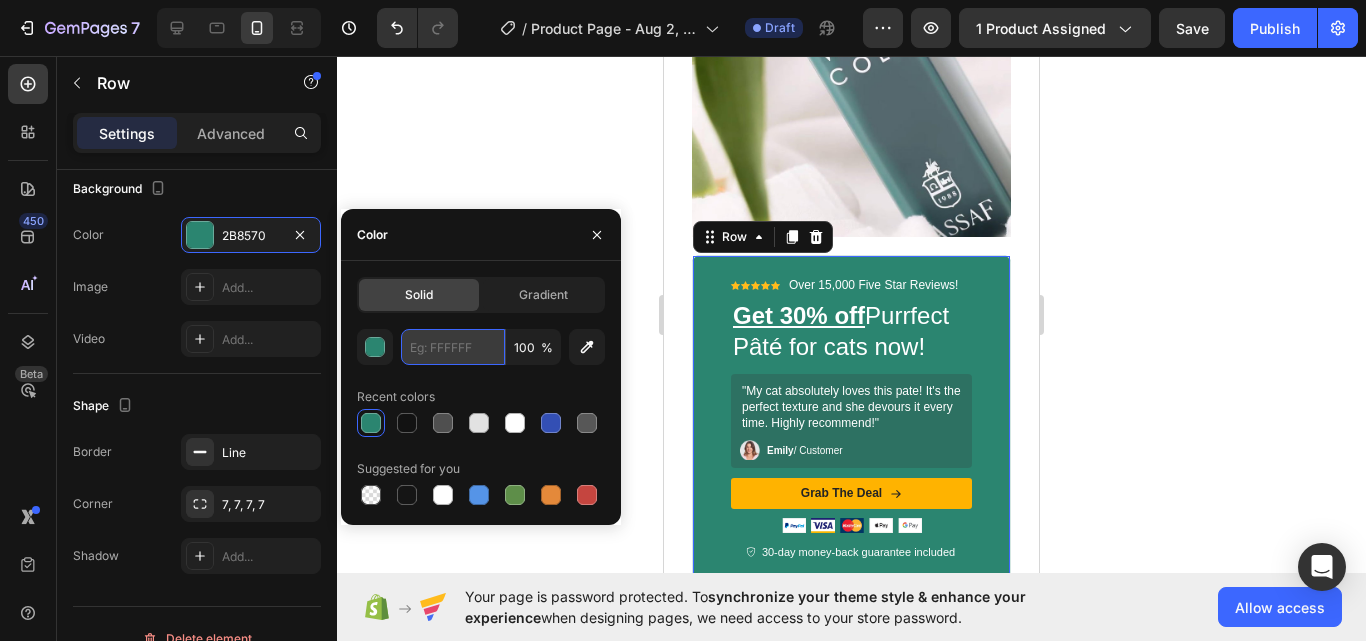 type on "\" 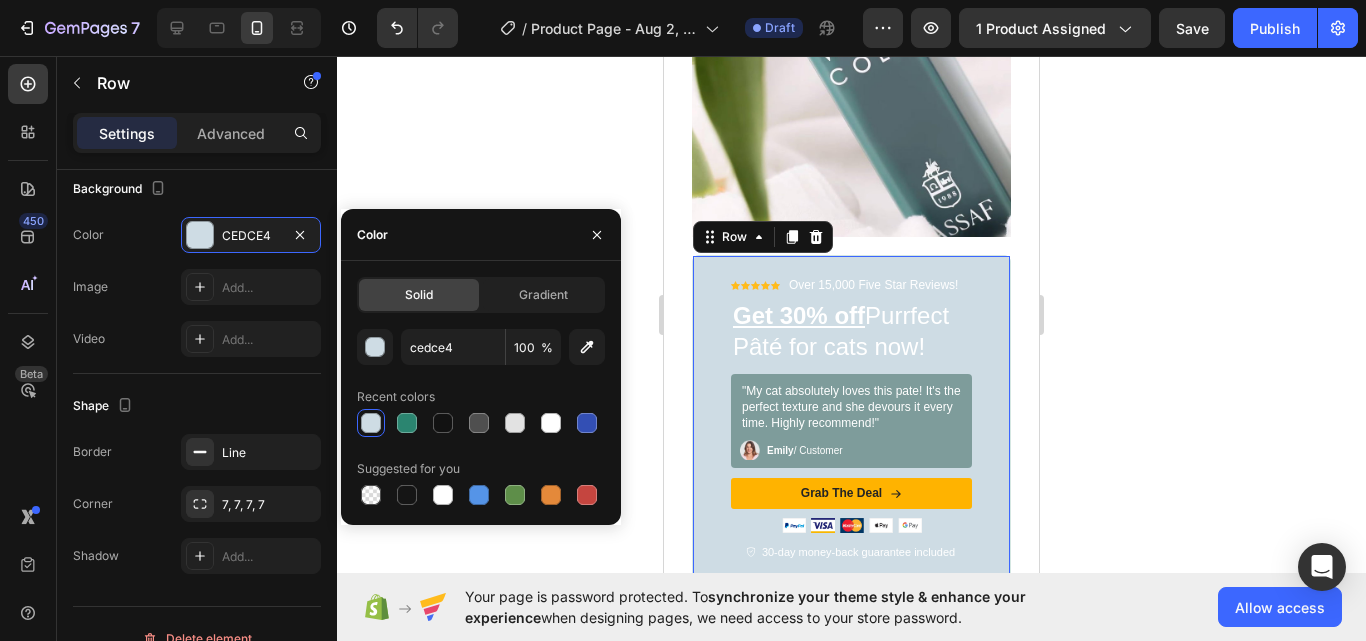 type on "CEDCE4" 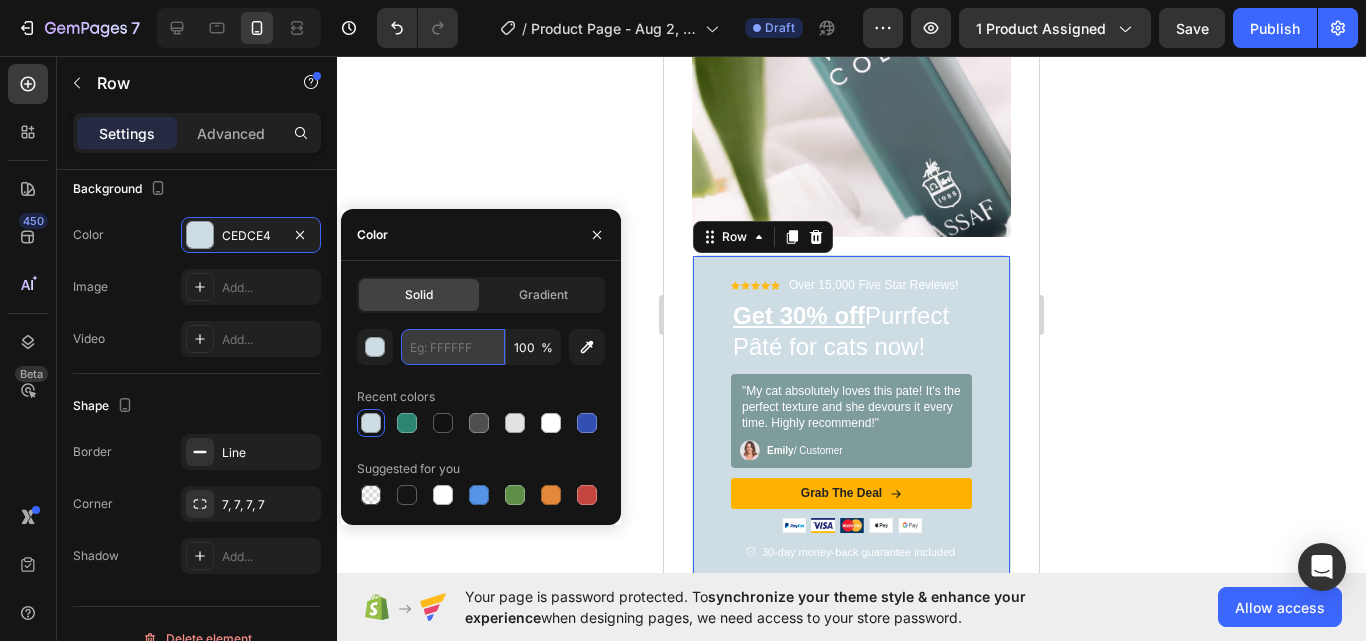 paste on "#5e9fab" 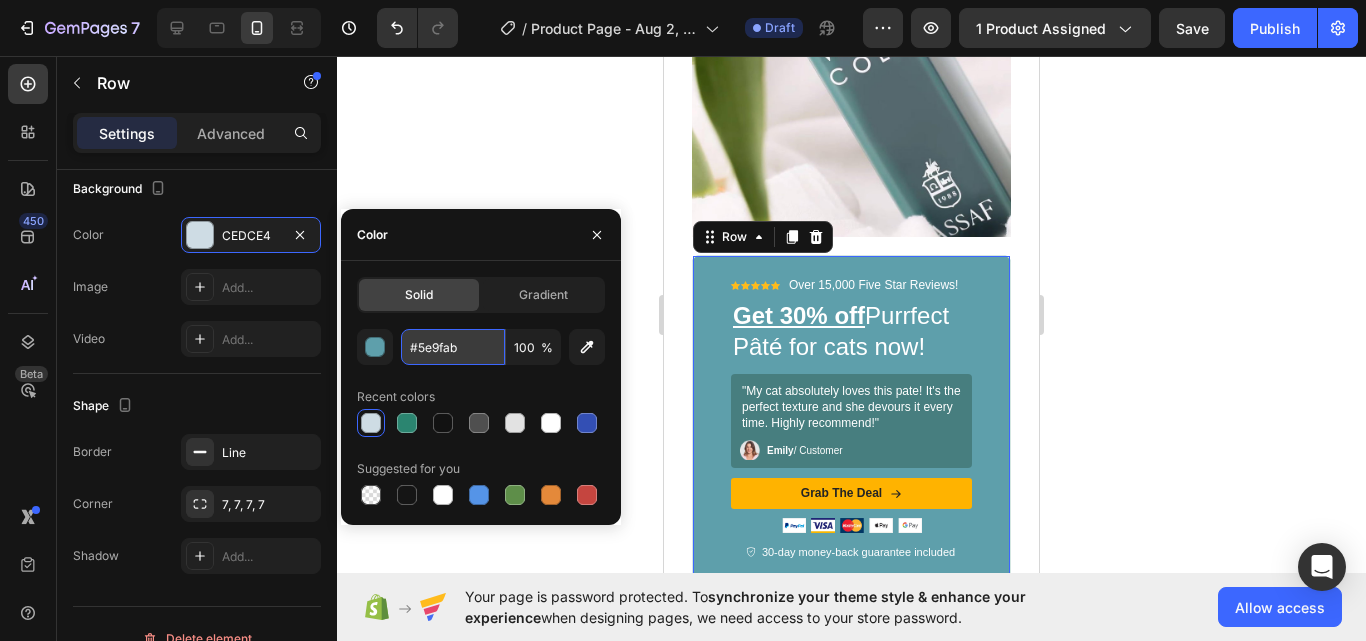 click on "#5e9fab" at bounding box center [453, 347] 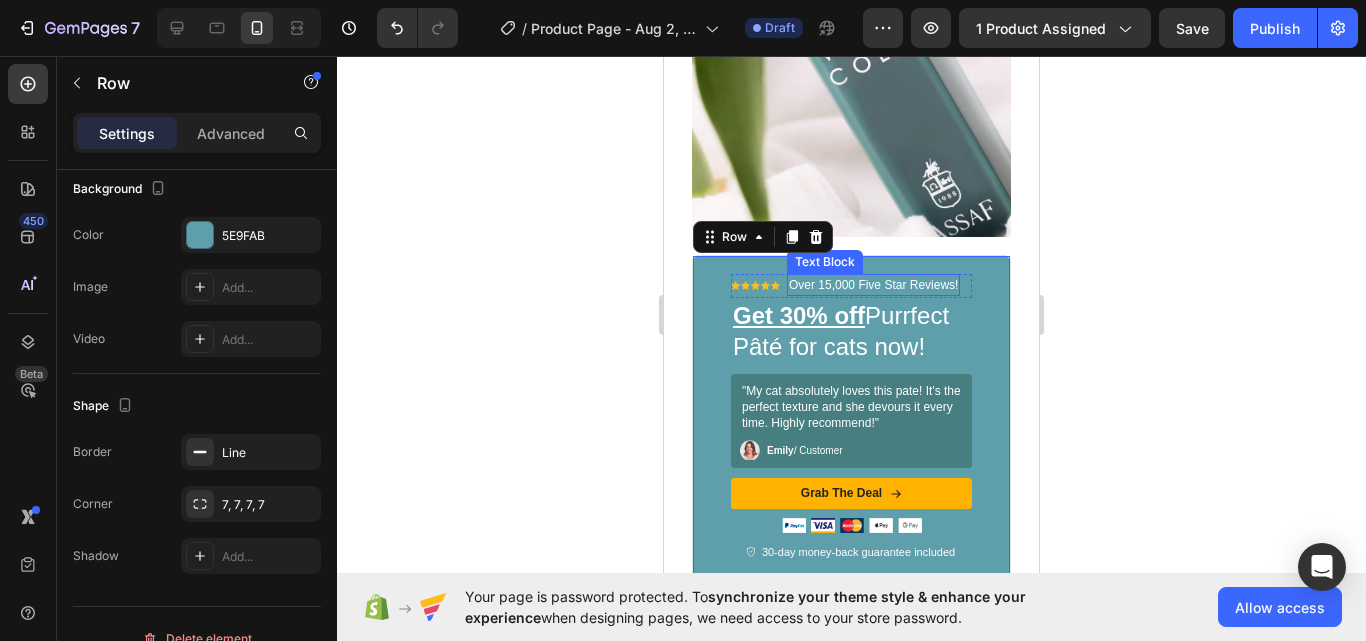 click on "Over 15,000 Five Star Reviews!" at bounding box center [873, 285] 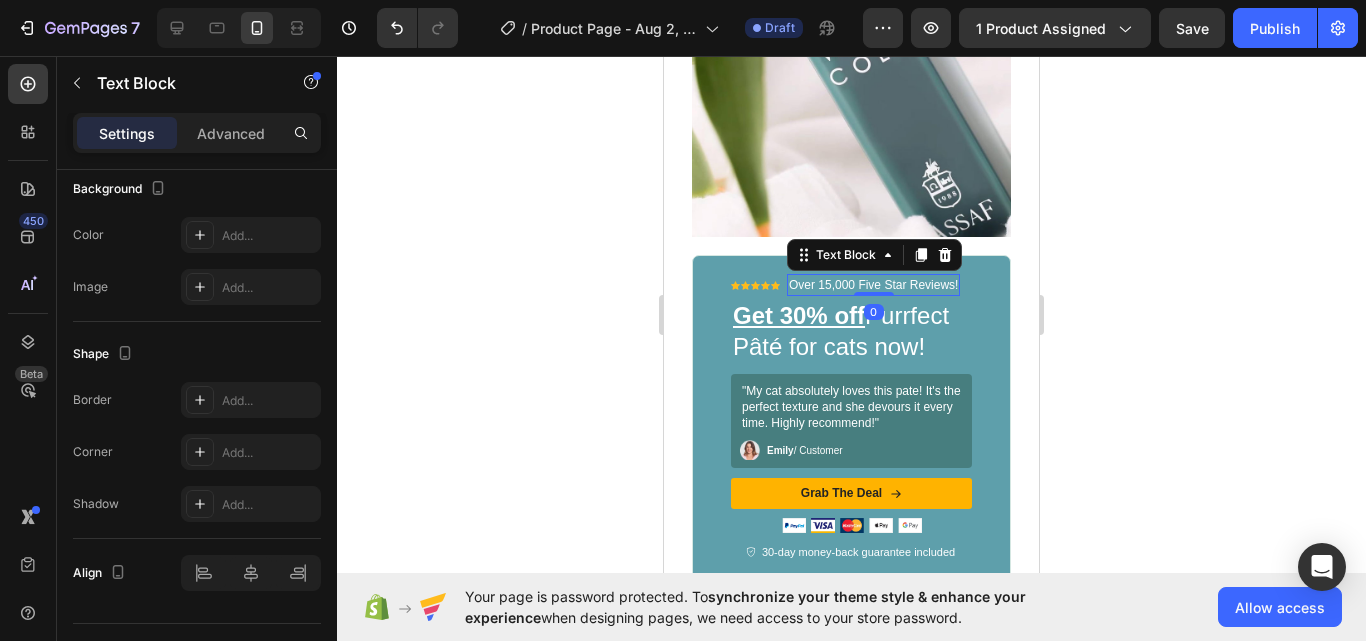 scroll, scrollTop: 0, scrollLeft: 0, axis: both 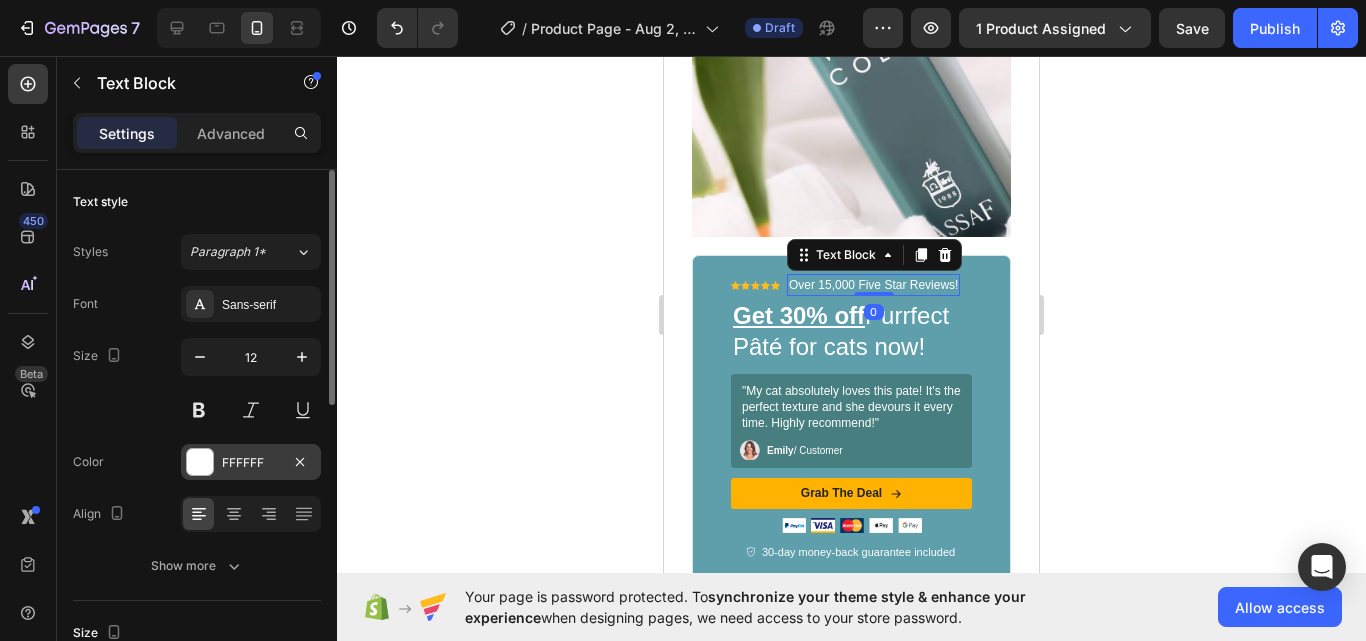click at bounding box center (200, 462) 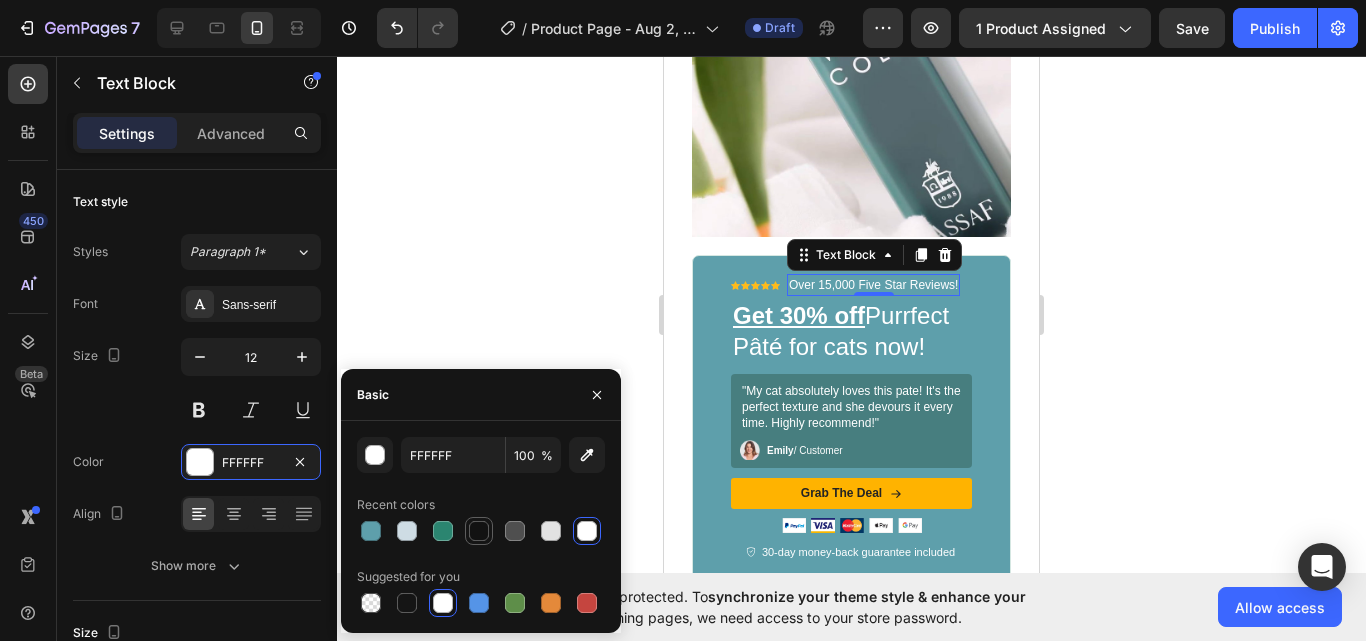 click at bounding box center [479, 531] 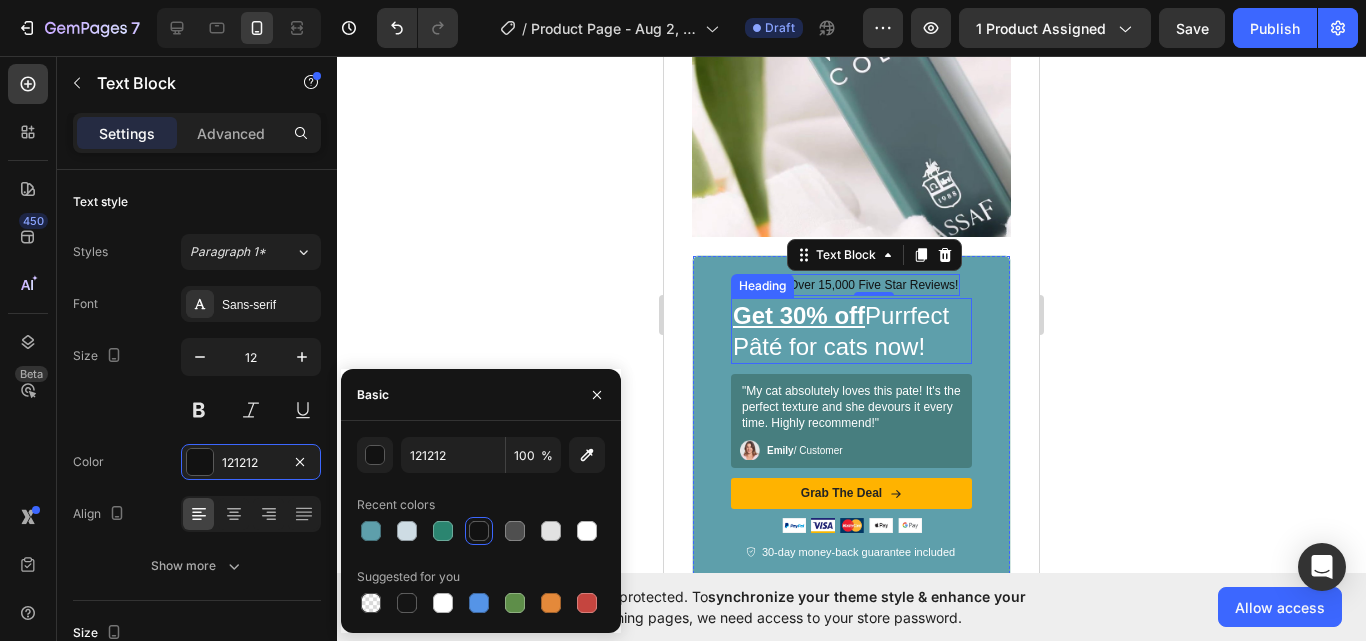 click on "Get 30% off  Purrfect Pâté for cats now!" at bounding box center (851, 331) 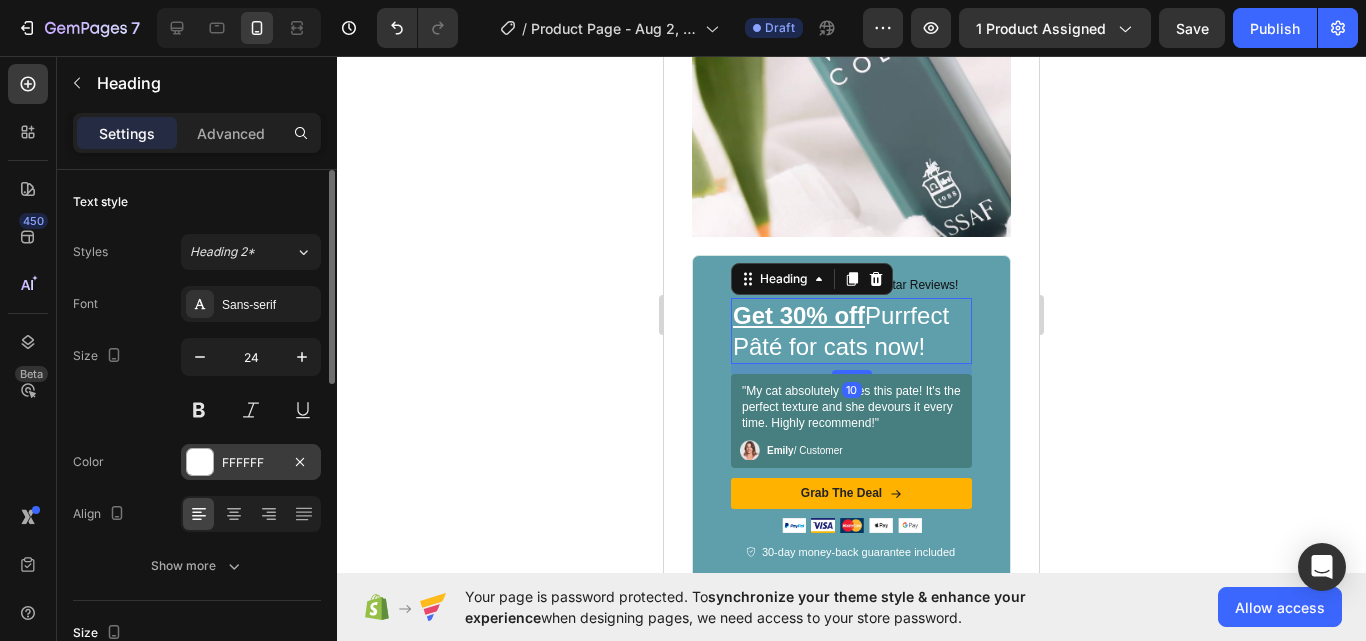 click at bounding box center [200, 462] 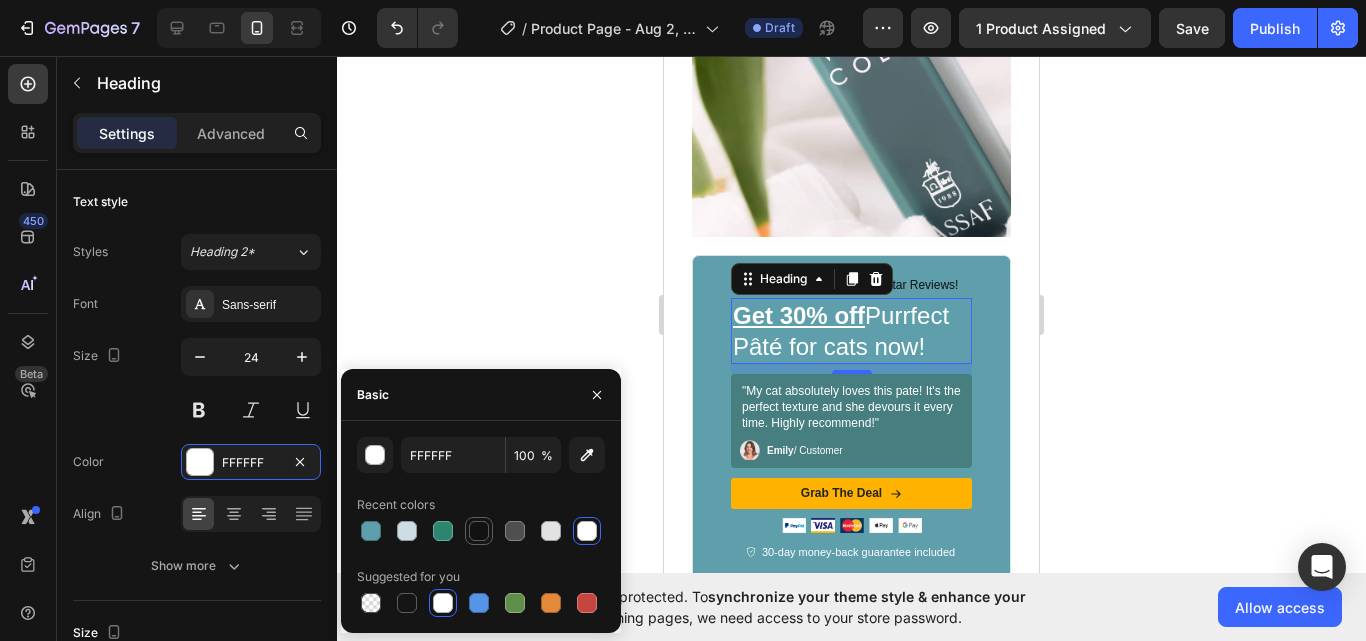 click at bounding box center [479, 531] 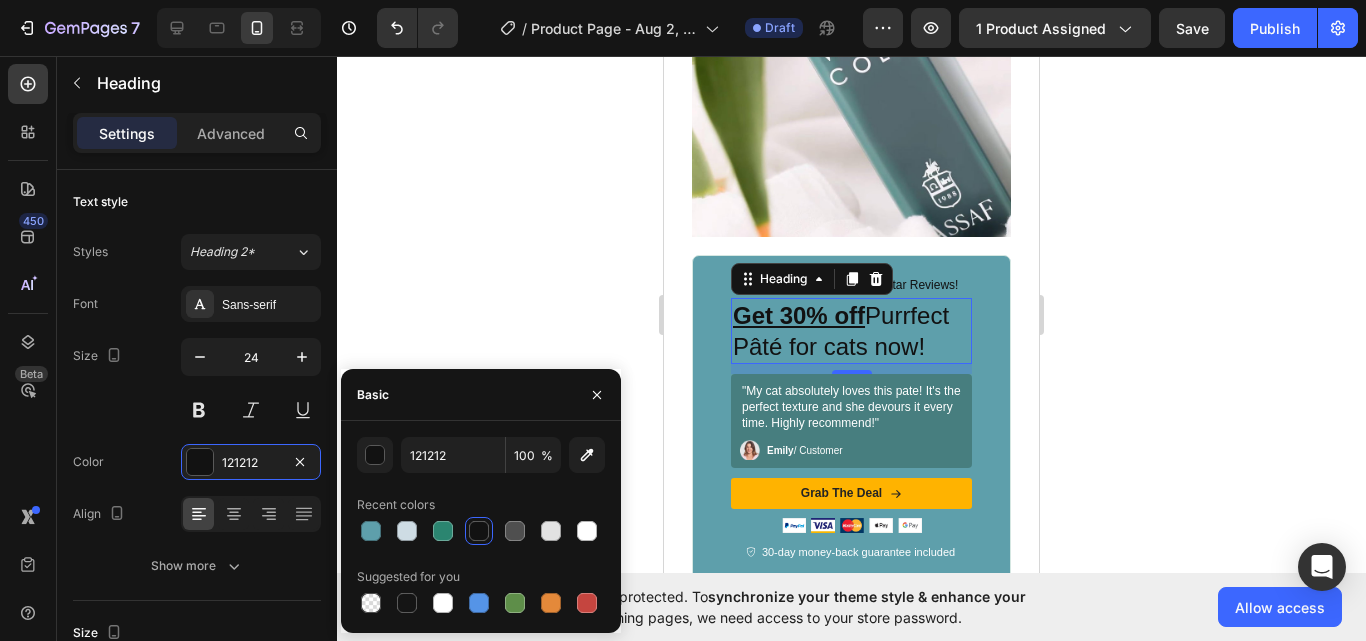 click on "Get 30% off  Purrfect Pâté for cats now!" at bounding box center [851, 331] 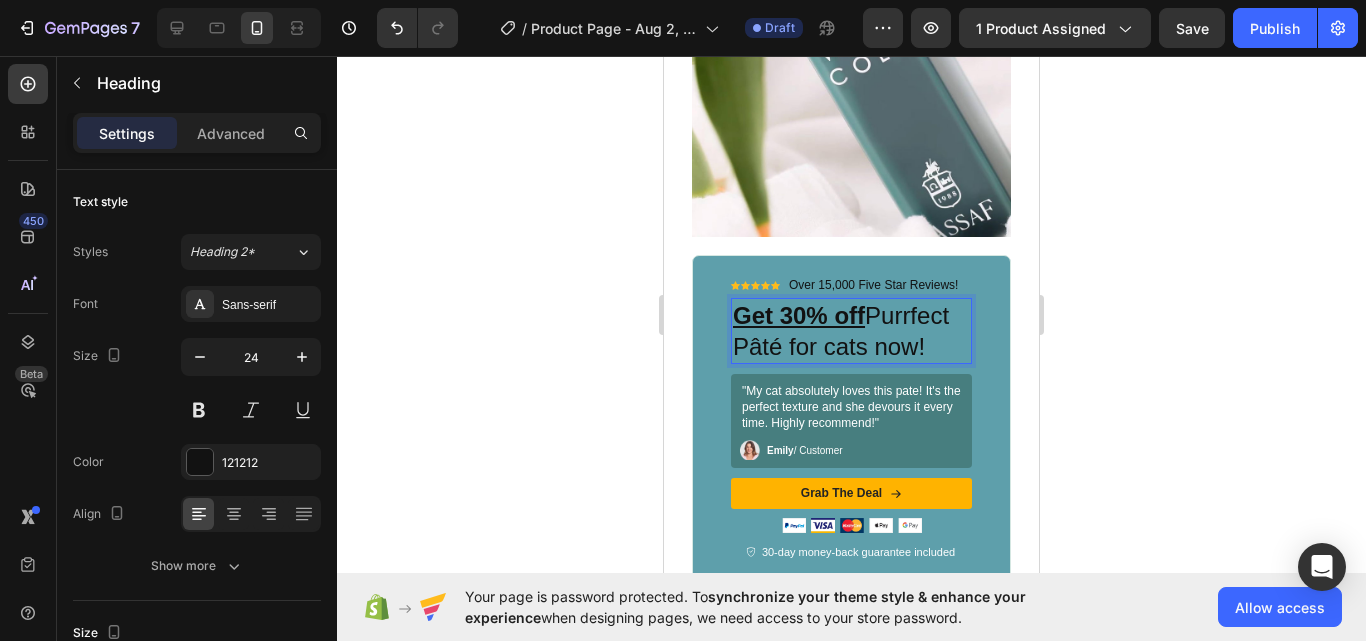 click on "Get 30% off  Purrfect Pâté for cats now!" at bounding box center (851, 331) 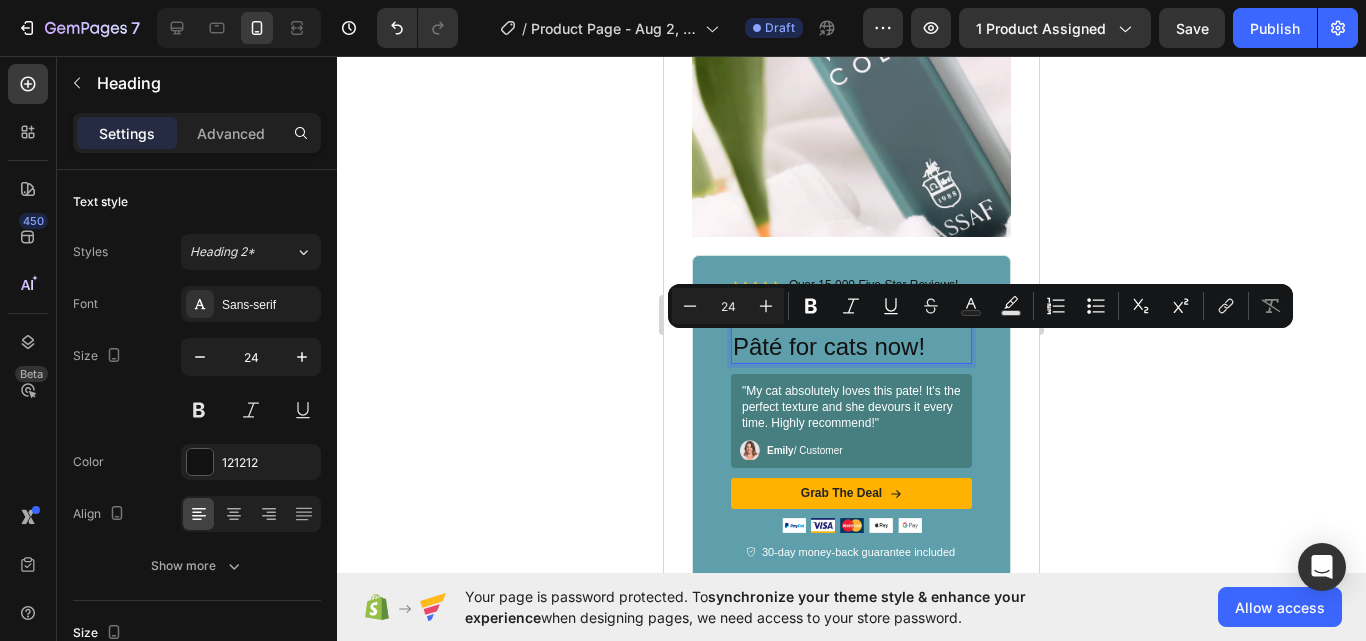 drag, startPoint x: 835, startPoint y: 377, endPoint x: 735, endPoint y: 346, distance: 104.69479 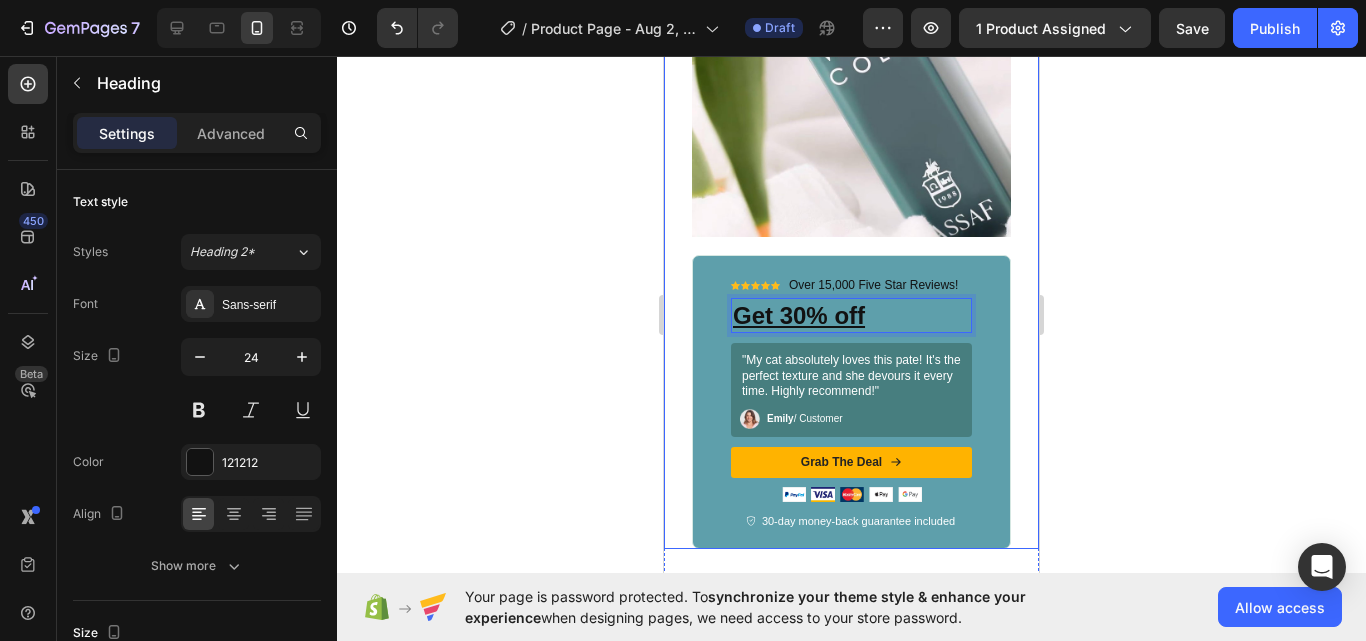 click on "Image Icon Icon Icon Icon Icon Icon List Over 15,000 Five Star Reviews! Text Block Row Get 30% off   Heading   10 "My [PERSON] absolutely loves this pate! It's the perfect texture and she devours it every time. Highly recommend!" Text Block Image [PERSON]  / Customer Text Block Row Row
Grab The Deal   Button Image Image Image Image Image Row
Icon 30-day money-back guarantee included  Text Block Row Row Row Row" at bounding box center (851, 233) 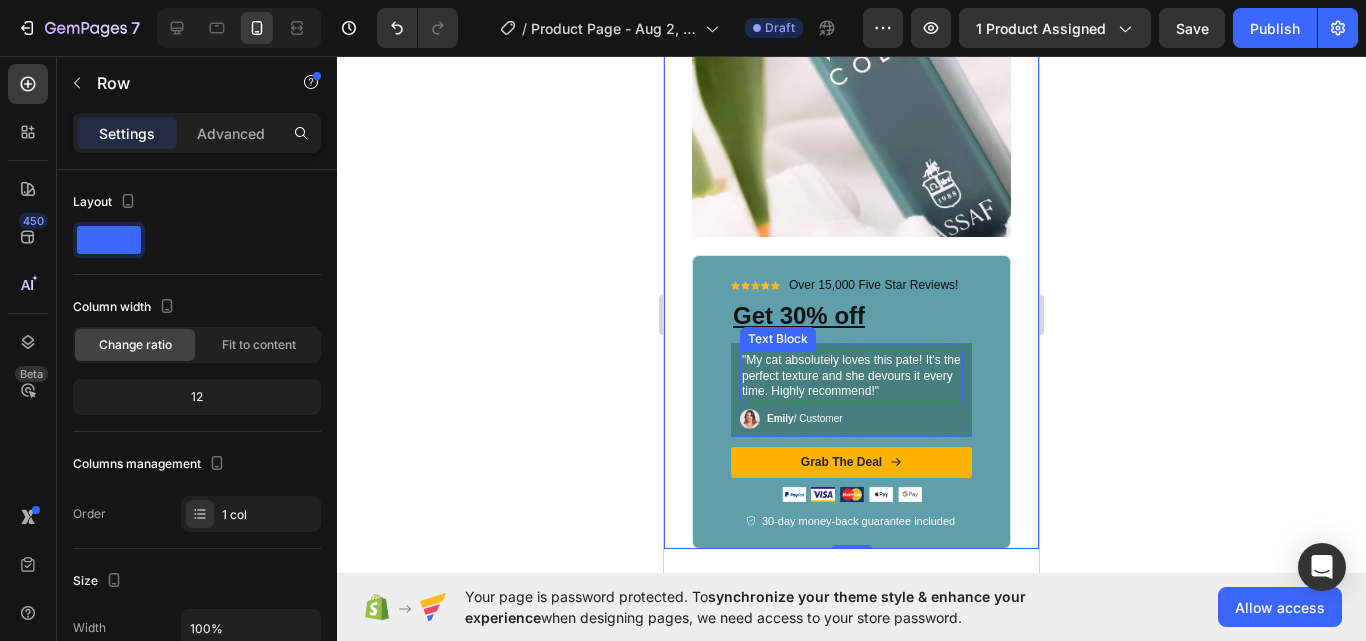 click on ""My cat absolutely loves this pate! It's the perfect texture and she devours it every time. Highly recommend!"" at bounding box center (851, 376) 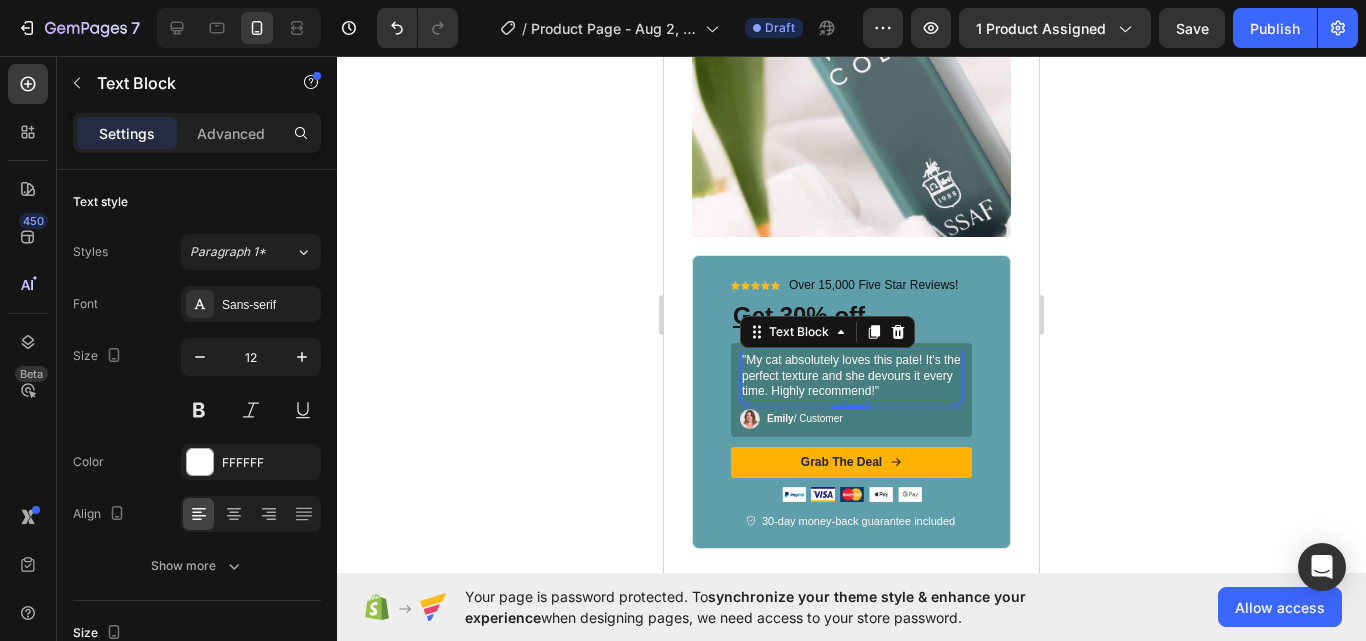 click on ""My cat absolutely loves this pate! It's the perfect texture and she devours it every time. Highly recommend!"" at bounding box center [851, 376] 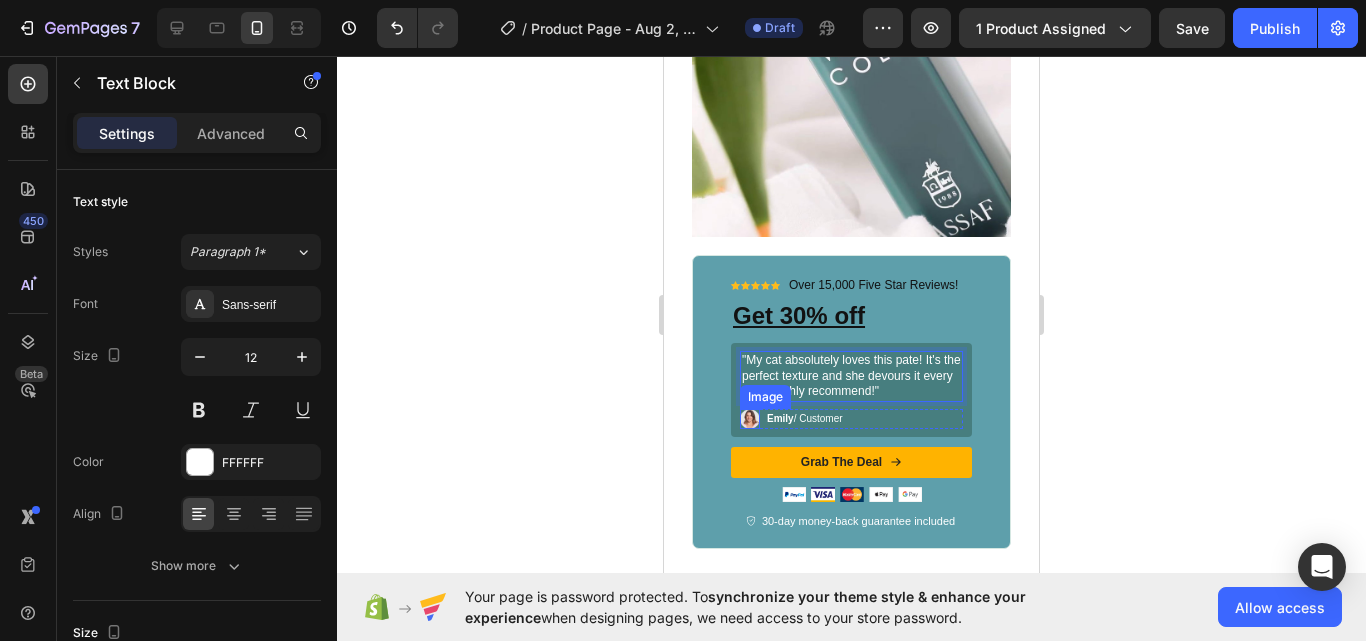 click at bounding box center (750, 419) 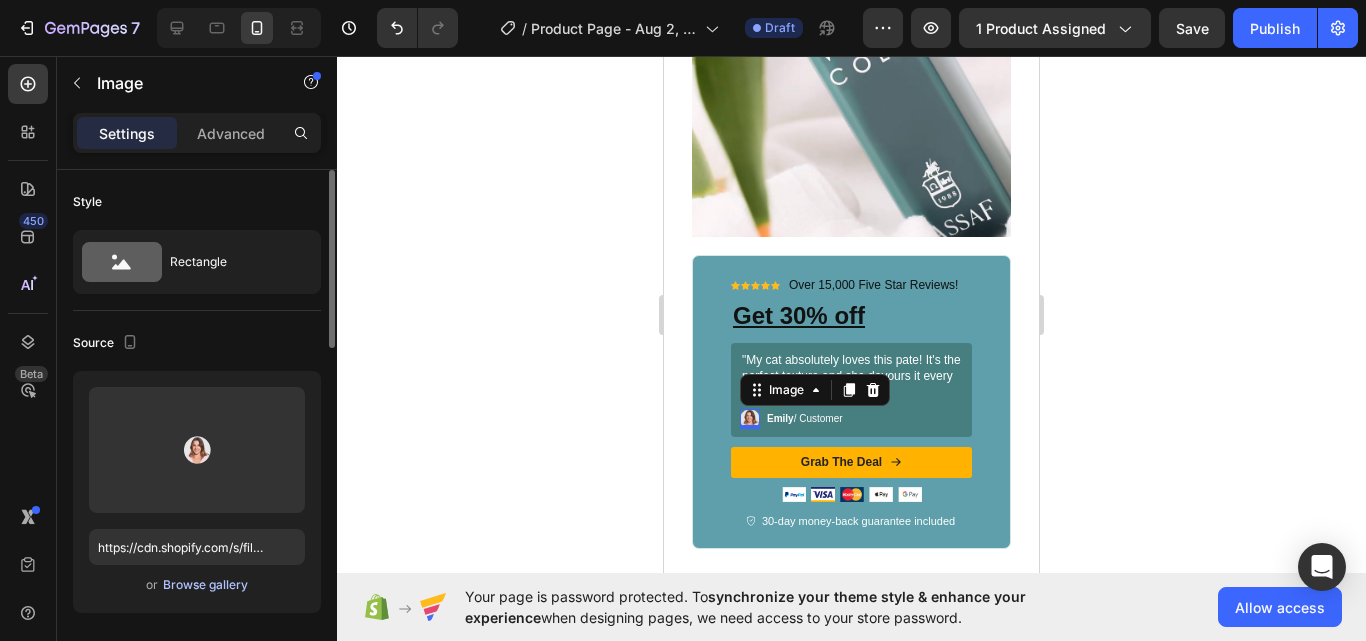 click on "Browse gallery" at bounding box center (205, 585) 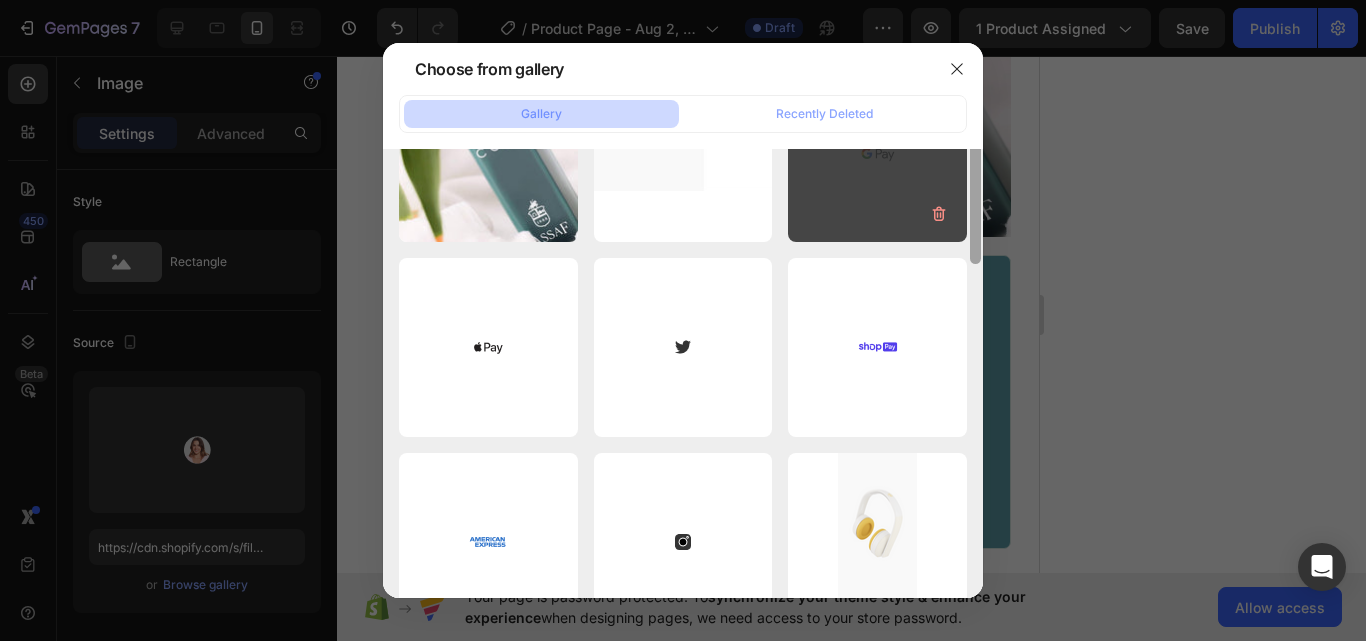 scroll, scrollTop: 347, scrollLeft: 0, axis: vertical 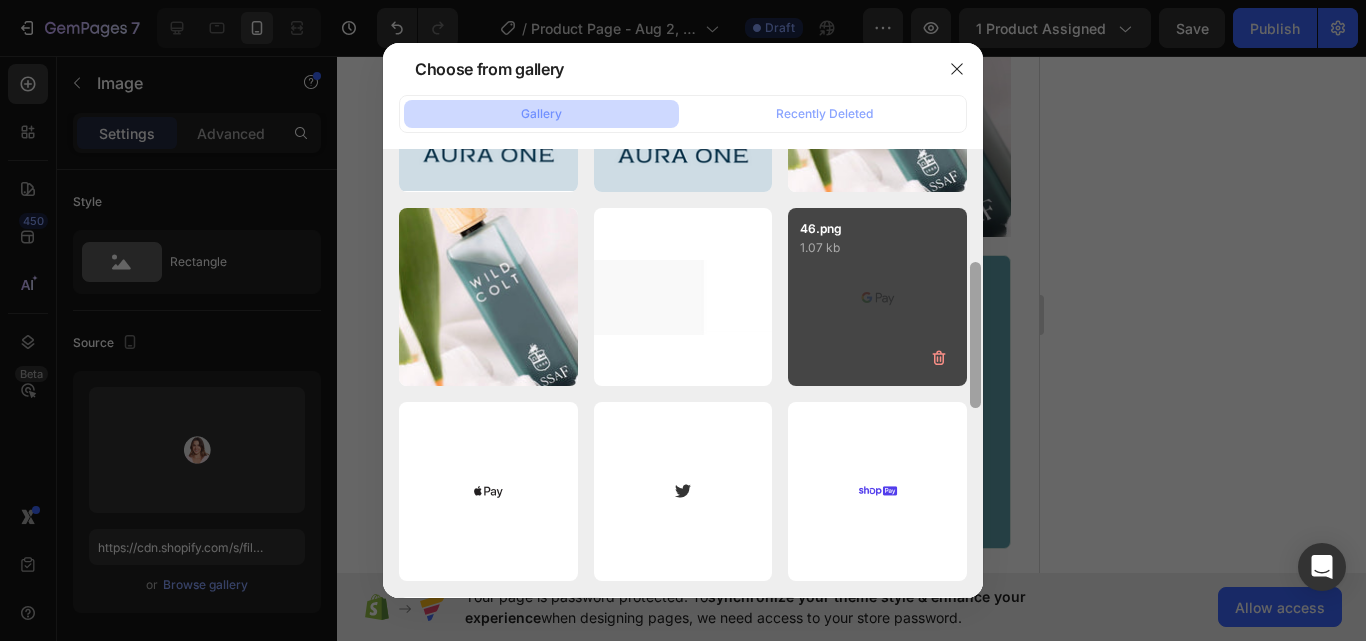 drag, startPoint x: 975, startPoint y: 233, endPoint x: 965, endPoint y: 346, distance: 113.44161 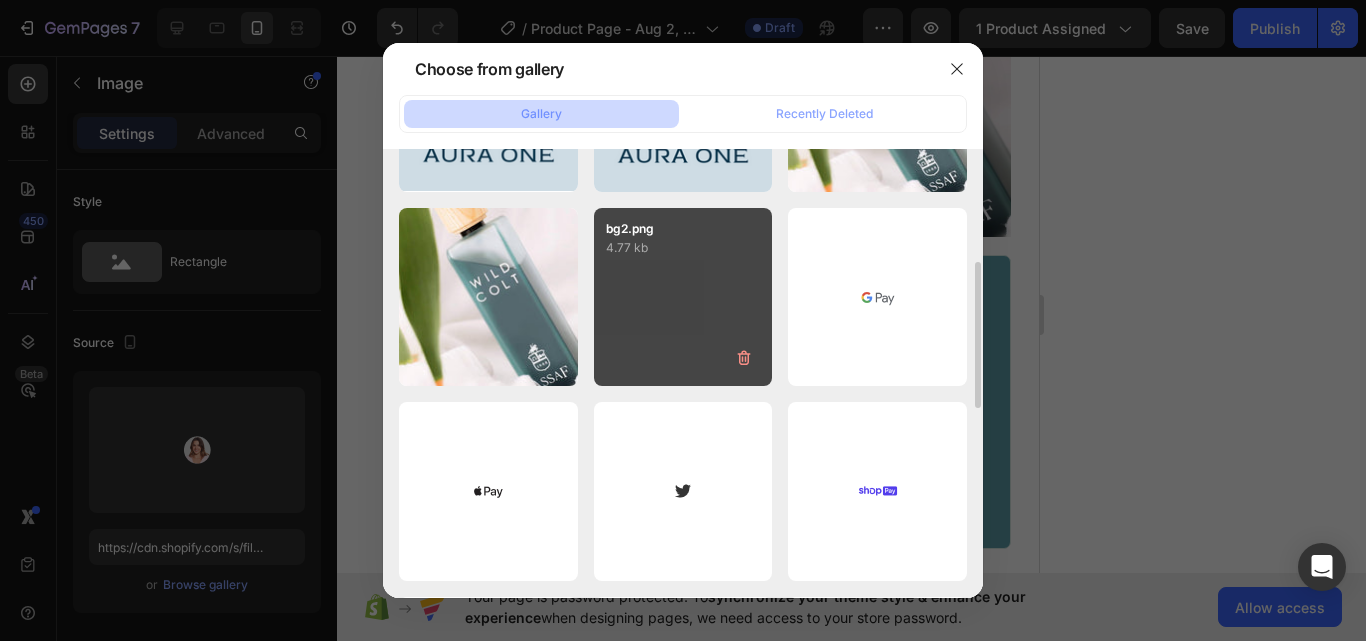 click on "bg2.png 4.77 kb" at bounding box center [683, 297] 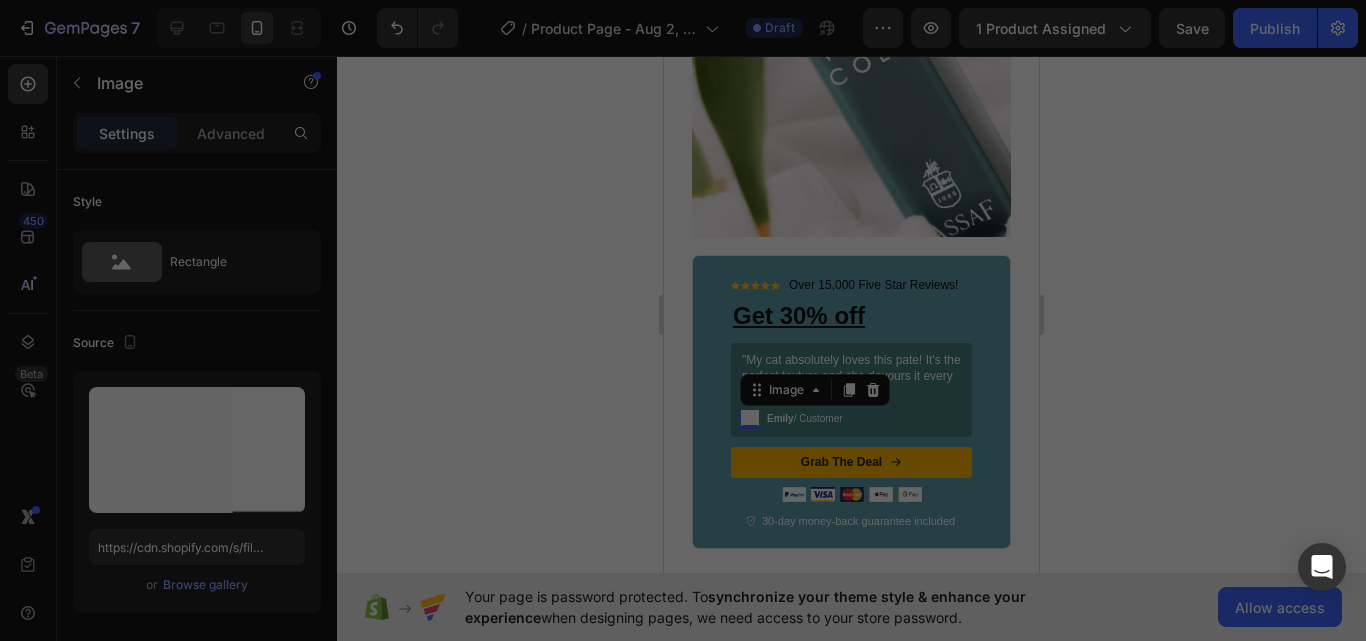 click on "Icon Icon Icon Icon Icon Icon List Over 15,000 Five Star Reviews! Text Block Row ⁠⁠⁠⁠⁠⁠⁠ Get 30% off   Heading "My cat absolutely loves this pate! It's the perfect texture and she devours it every time. Highly recommend!" Text Block Image   0 [FIRST]  / Customer Text Block Row Row
Grab The Deal   Button Image Image Image Image Image Row
Icon 30-day money-back guarantee included  Text Block Row Row" at bounding box center [851, 402] 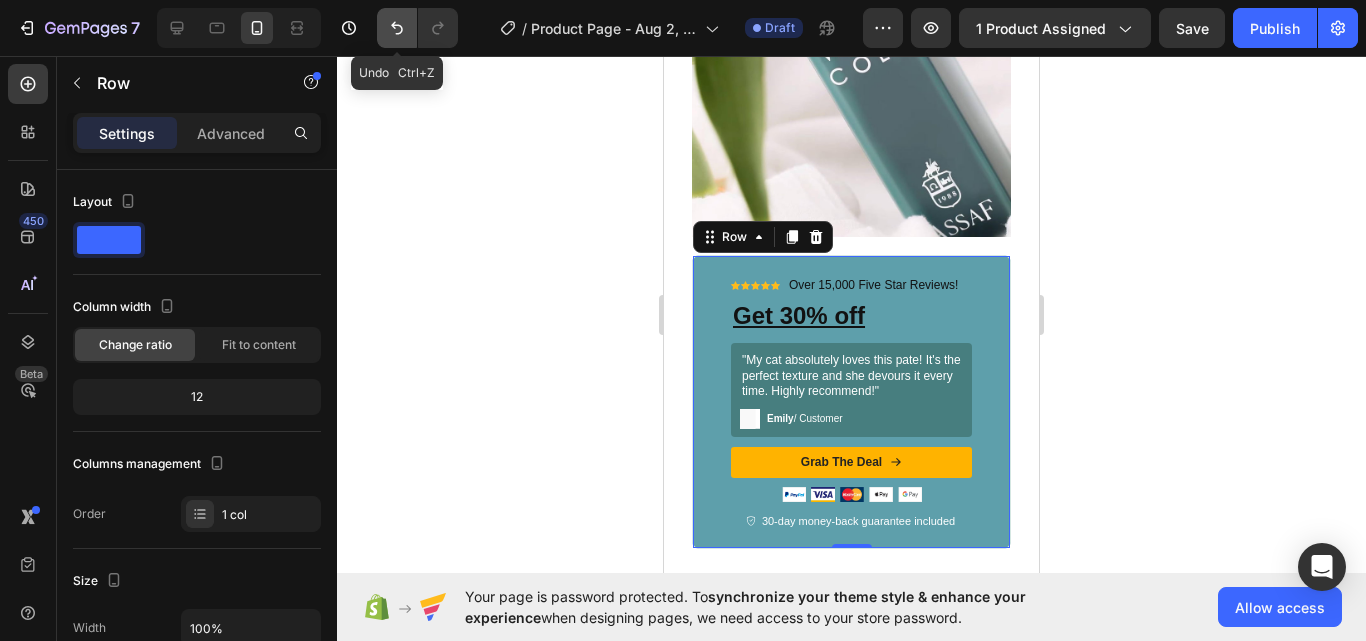 click 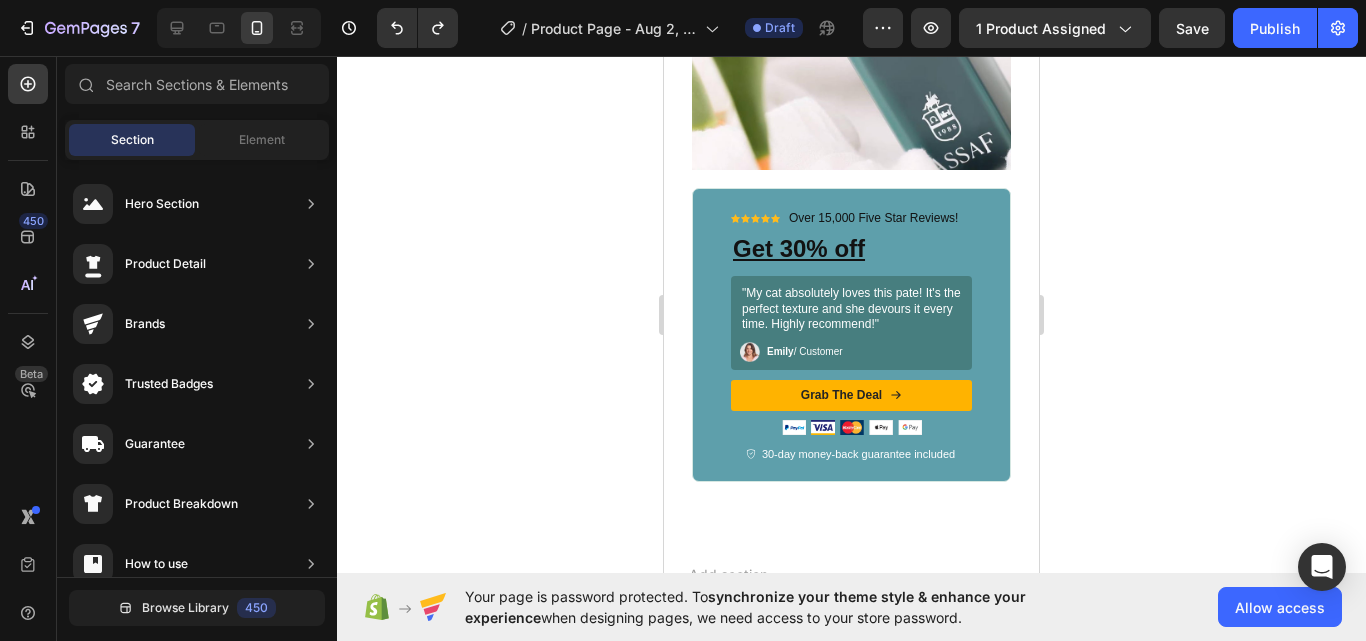 scroll, scrollTop: 129, scrollLeft: 0, axis: vertical 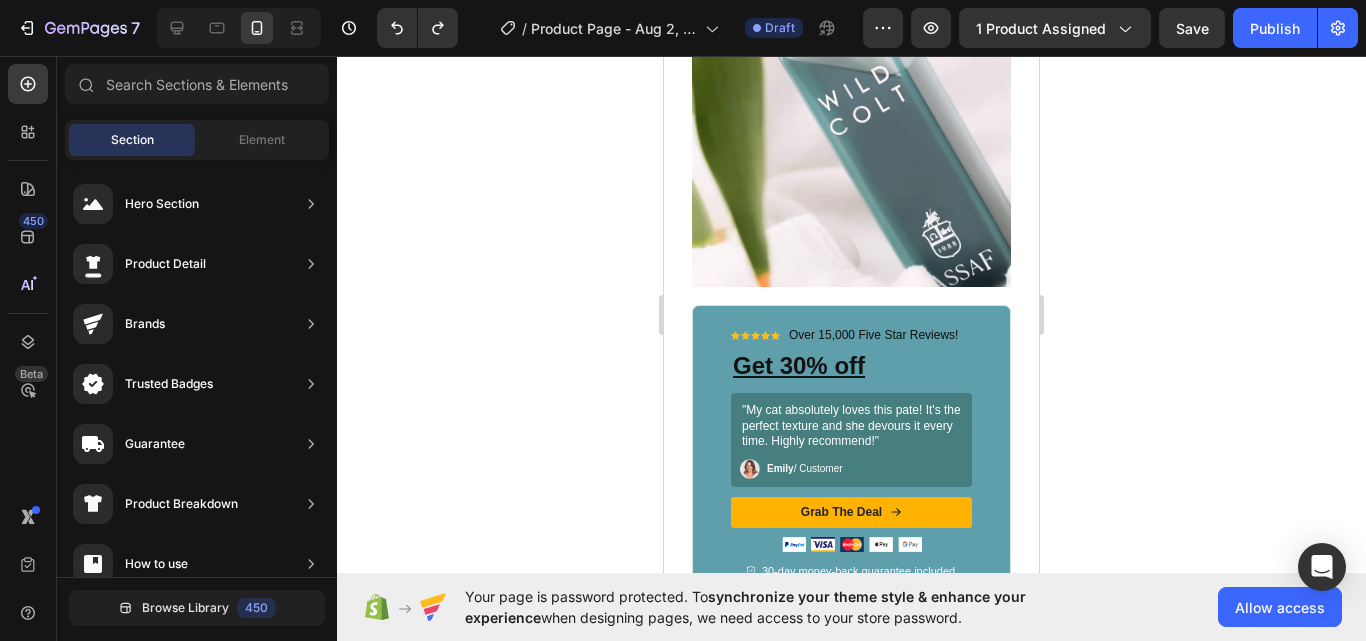 drag, startPoint x: 1032, startPoint y: 220, endPoint x: 1113, endPoint y: 59, distance: 180.22763 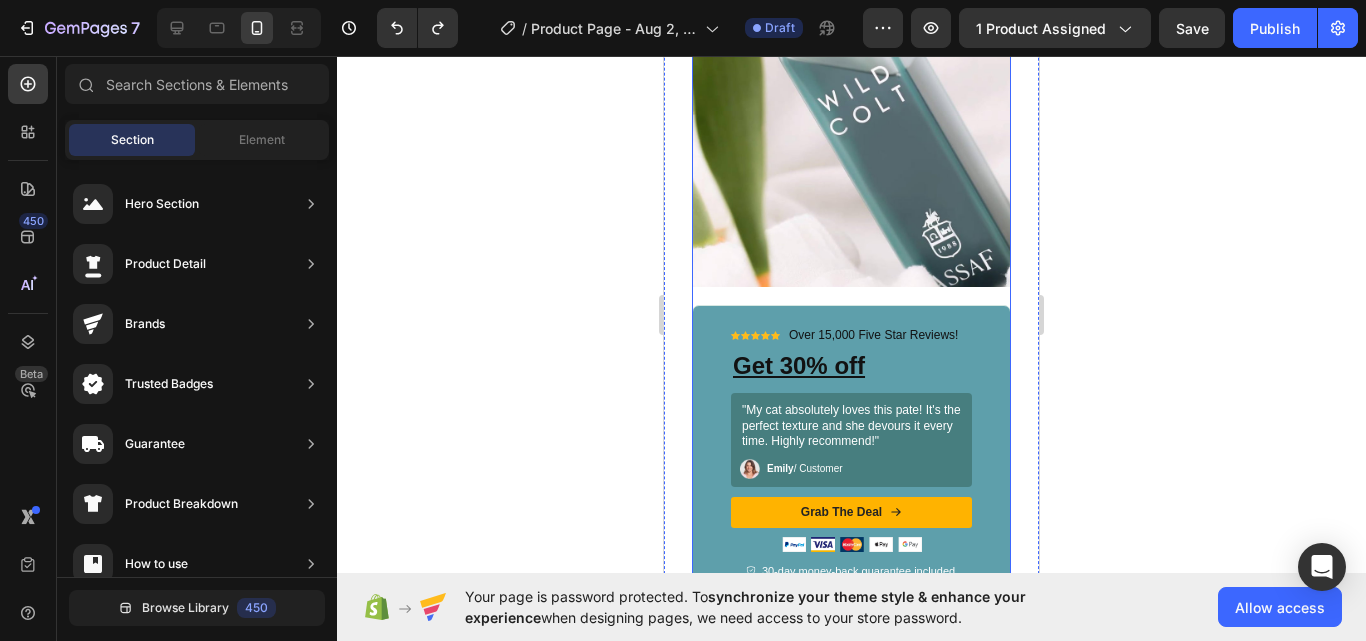 click on "Image" at bounding box center (851, 136) 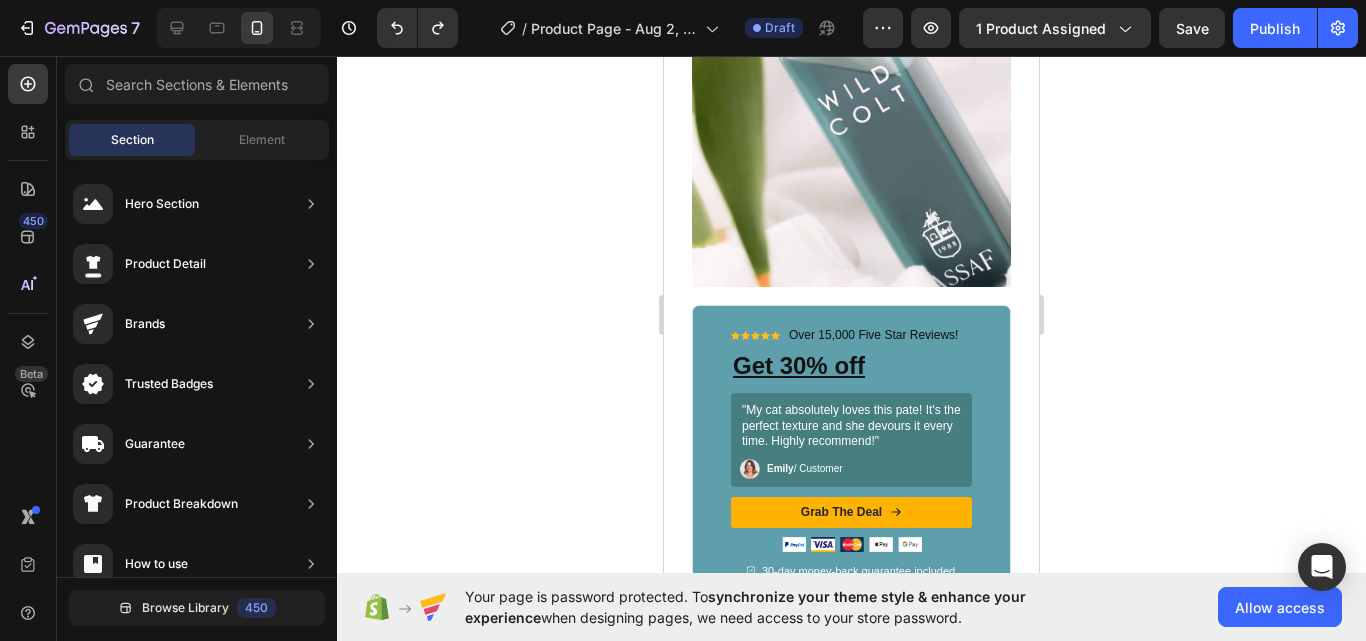 scroll, scrollTop: 0, scrollLeft: 0, axis: both 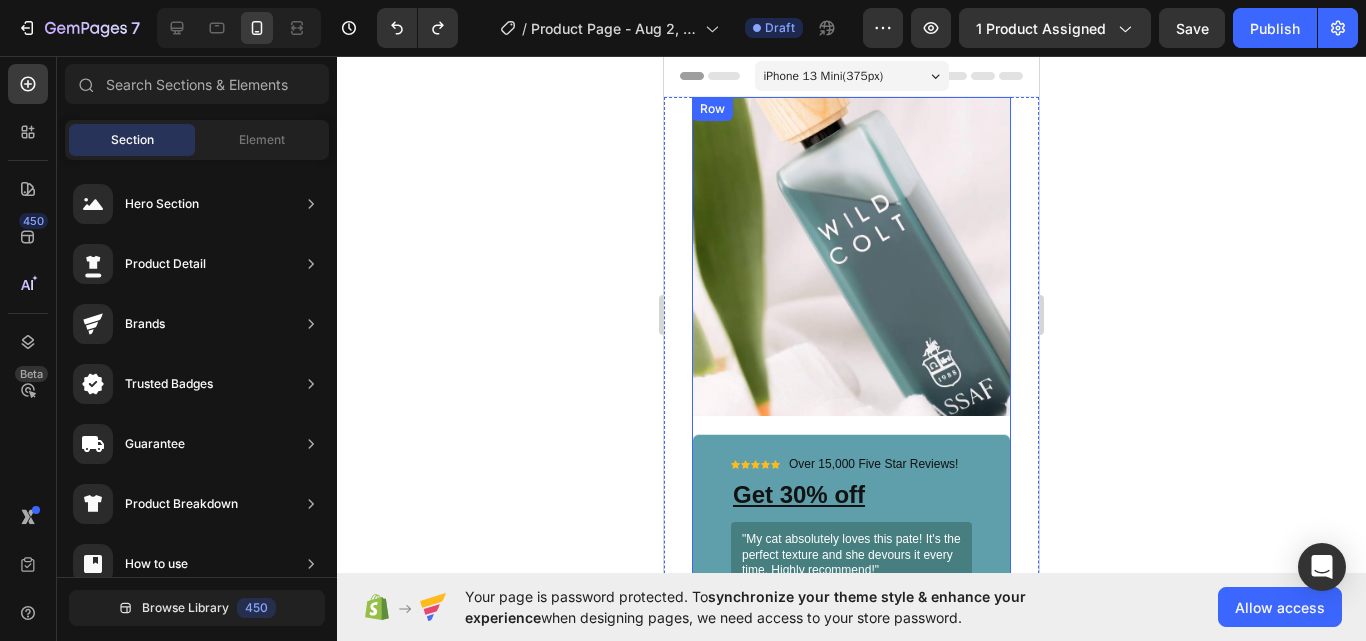 click on "Image" at bounding box center (851, 265) 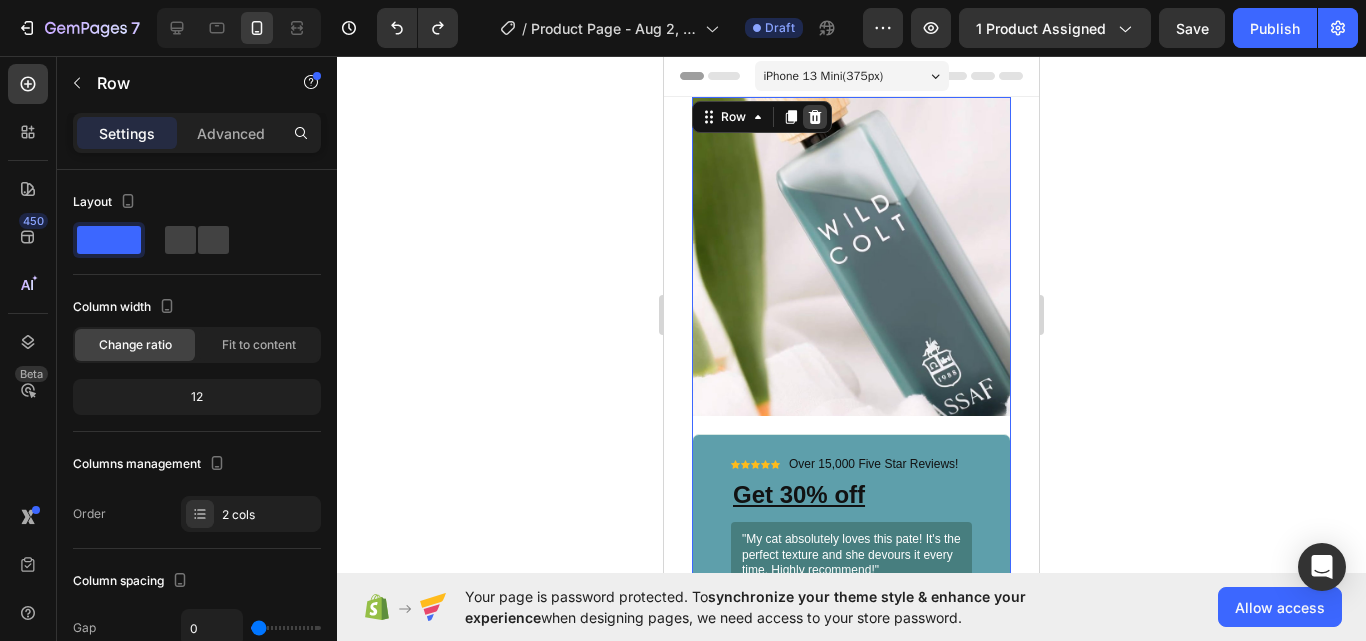 click 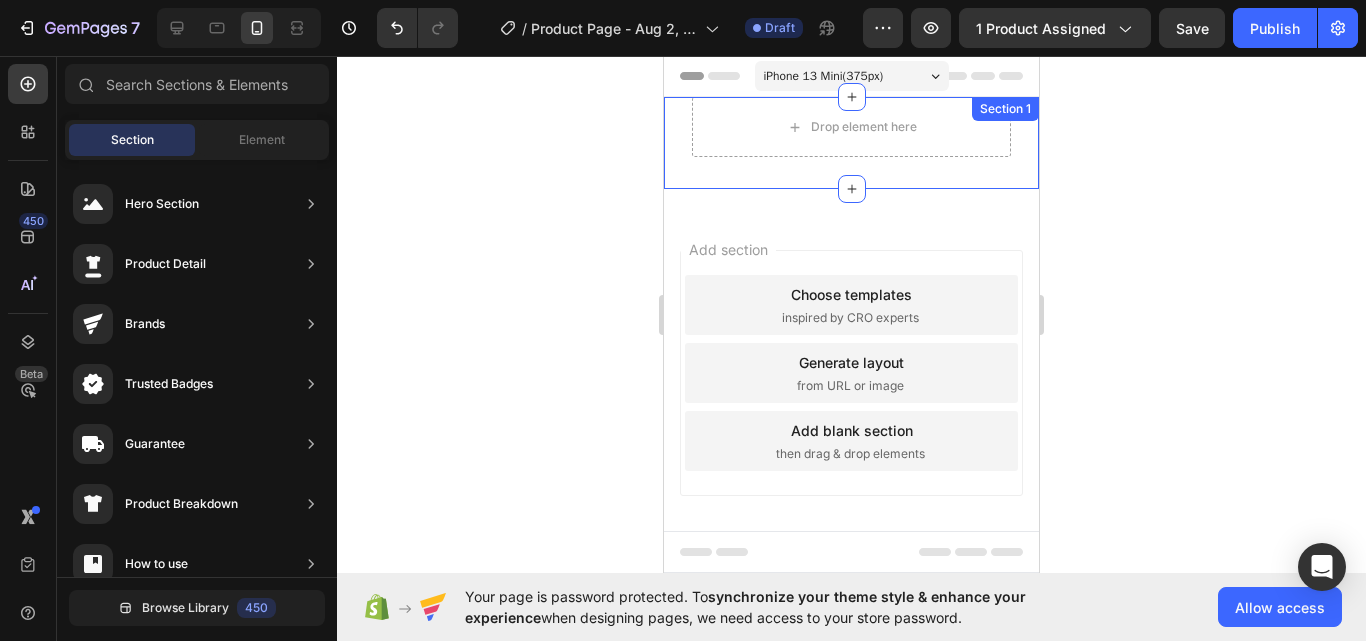 click on "Drop element here Row Section 1" at bounding box center (851, 143) 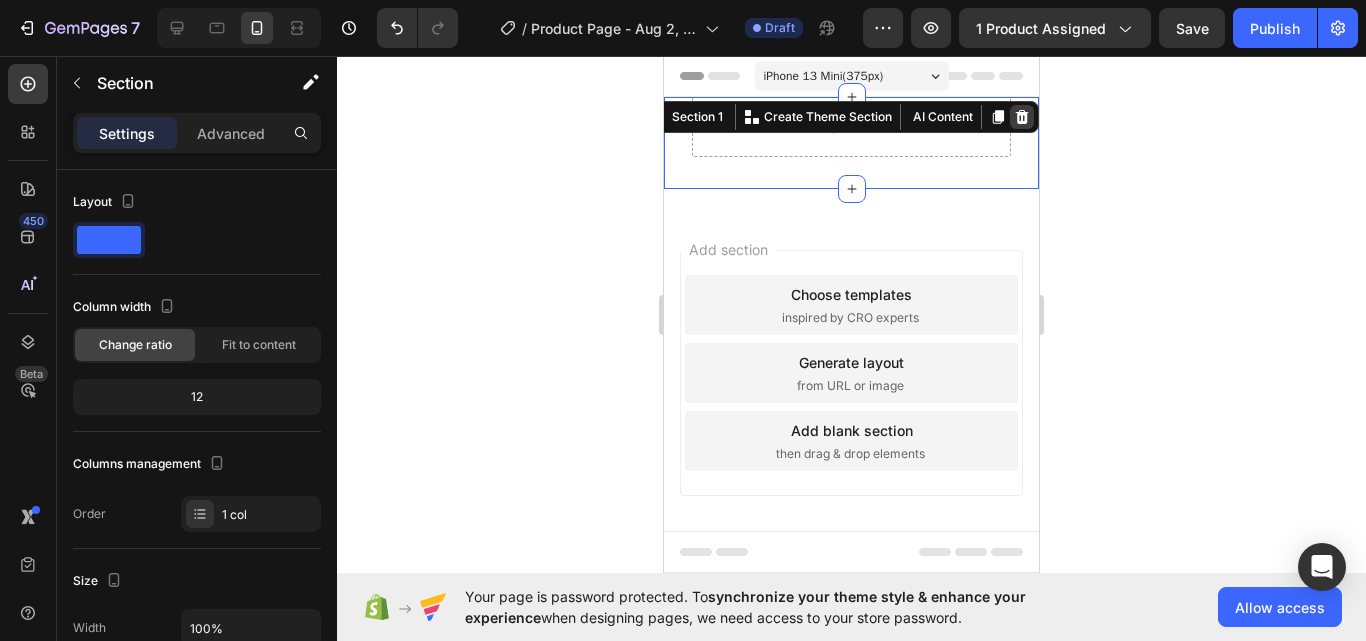 click 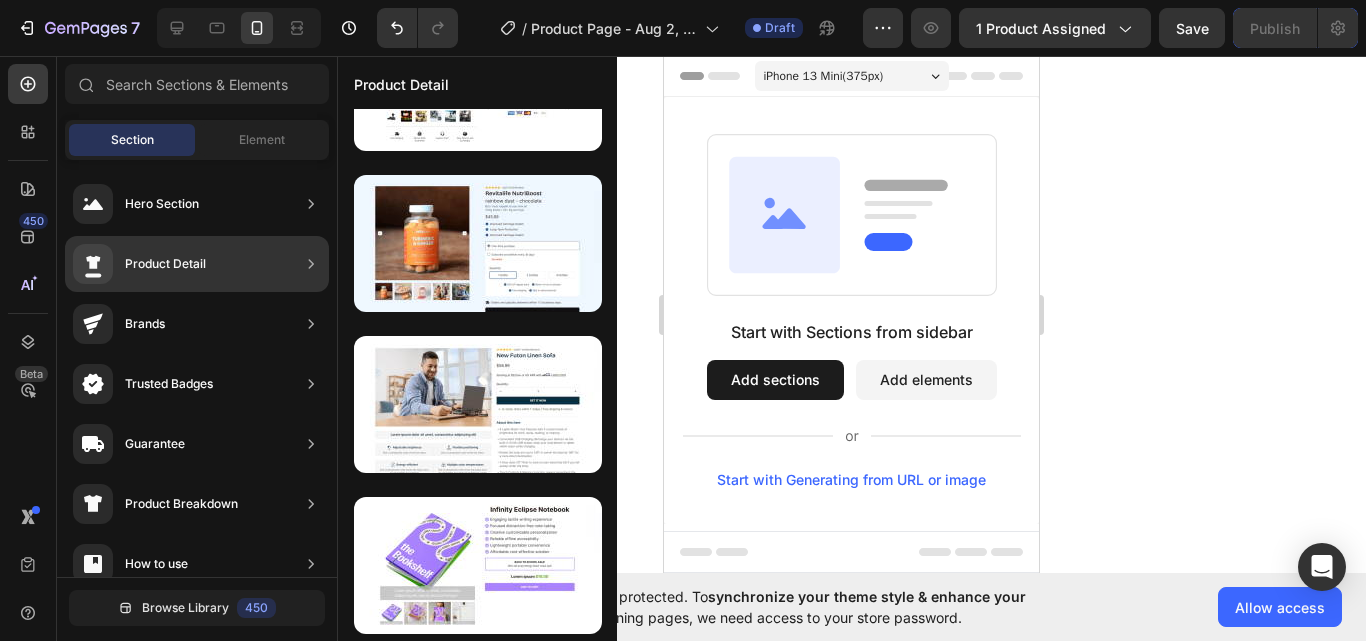 scroll, scrollTop: 1067, scrollLeft: 0, axis: vertical 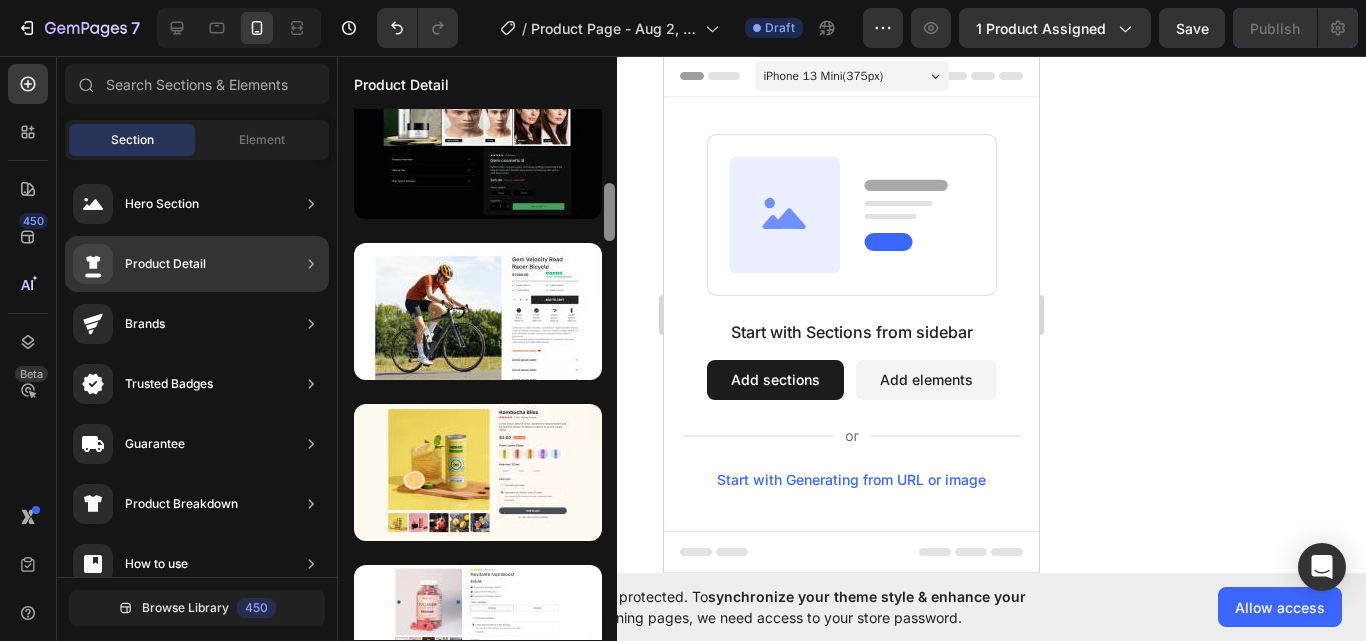 drag, startPoint x: 606, startPoint y: 263, endPoint x: 610, endPoint y: 220, distance: 43.185646 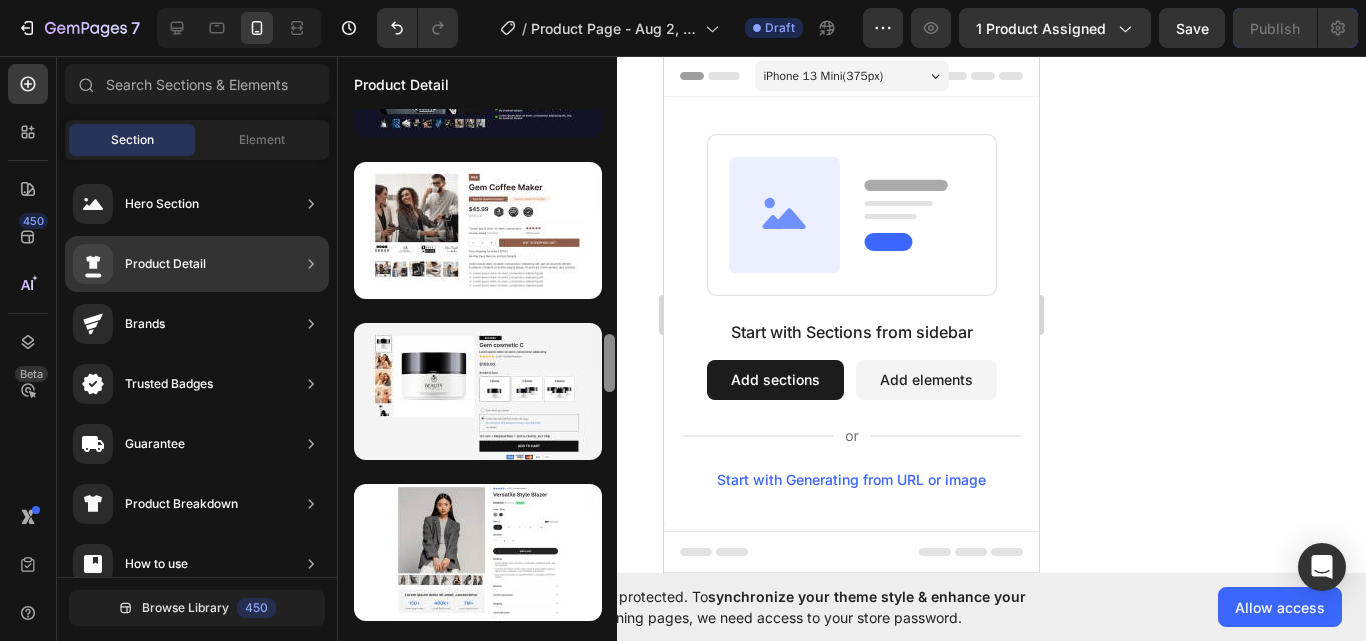 scroll, scrollTop: 2055, scrollLeft: 0, axis: vertical 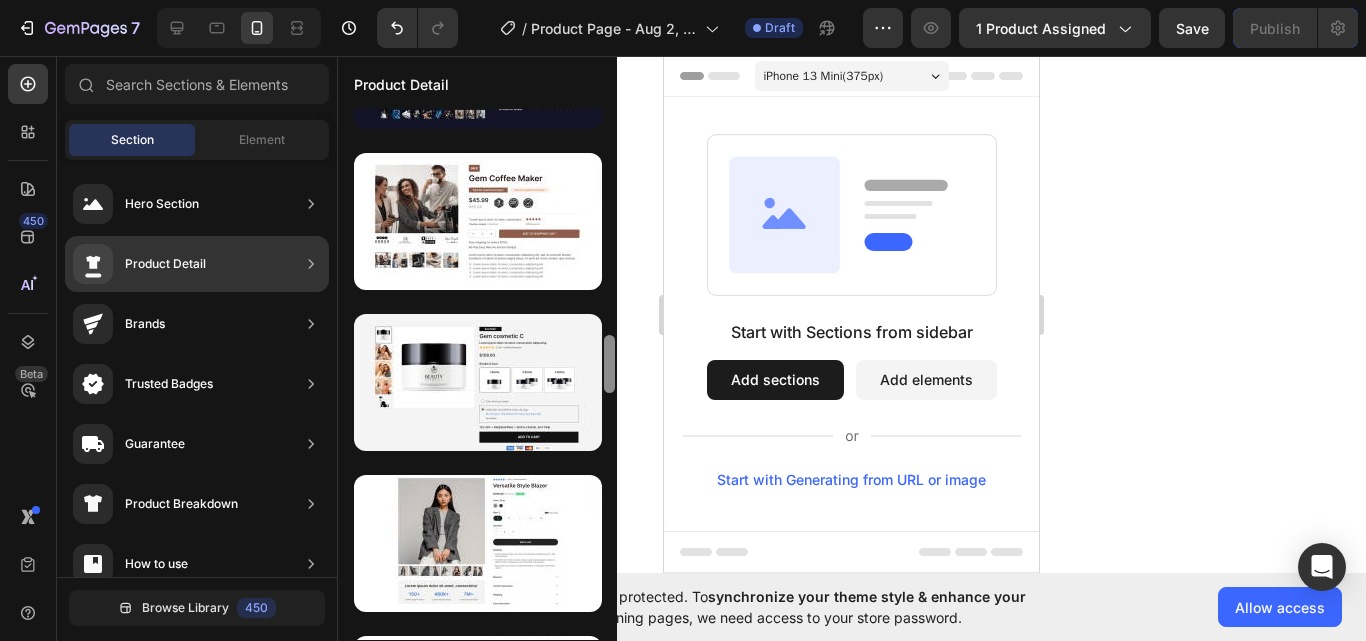 drag, startPoint x: 613, startPoint y: 211, endPoint x: 614, endPoint y: 363, distance: 152.0033 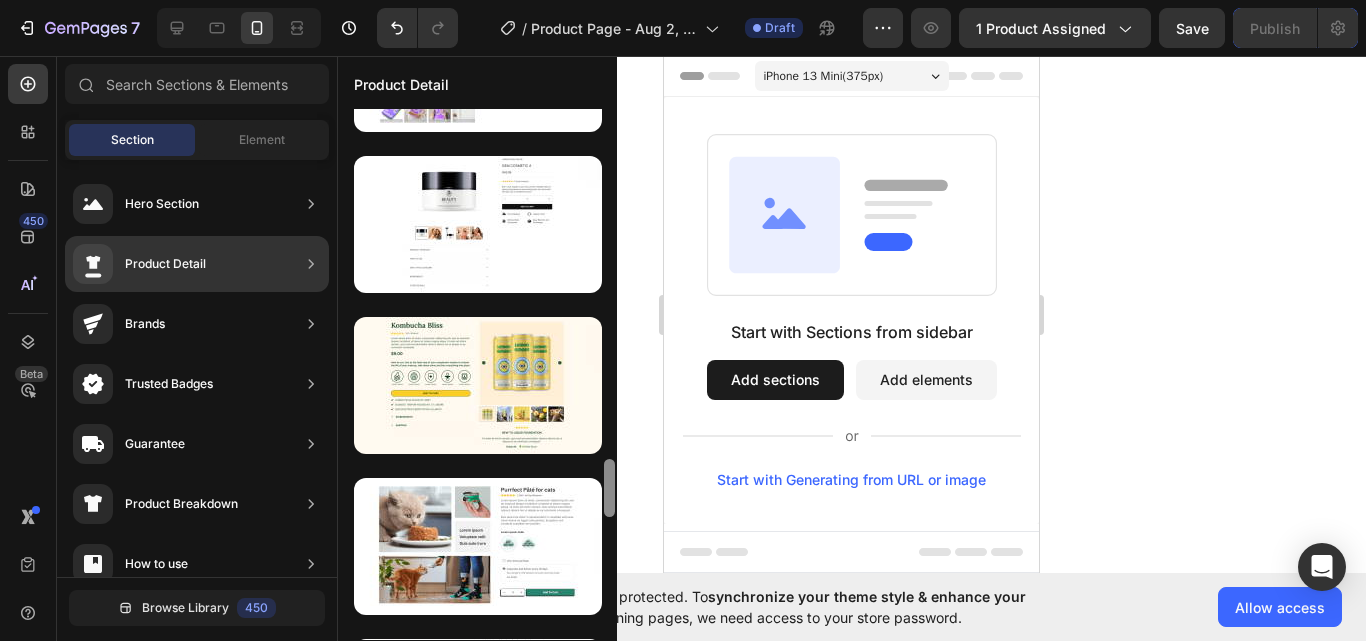 scroll, scrollTop: 3197, scrollLeft: 0, axis: vertical 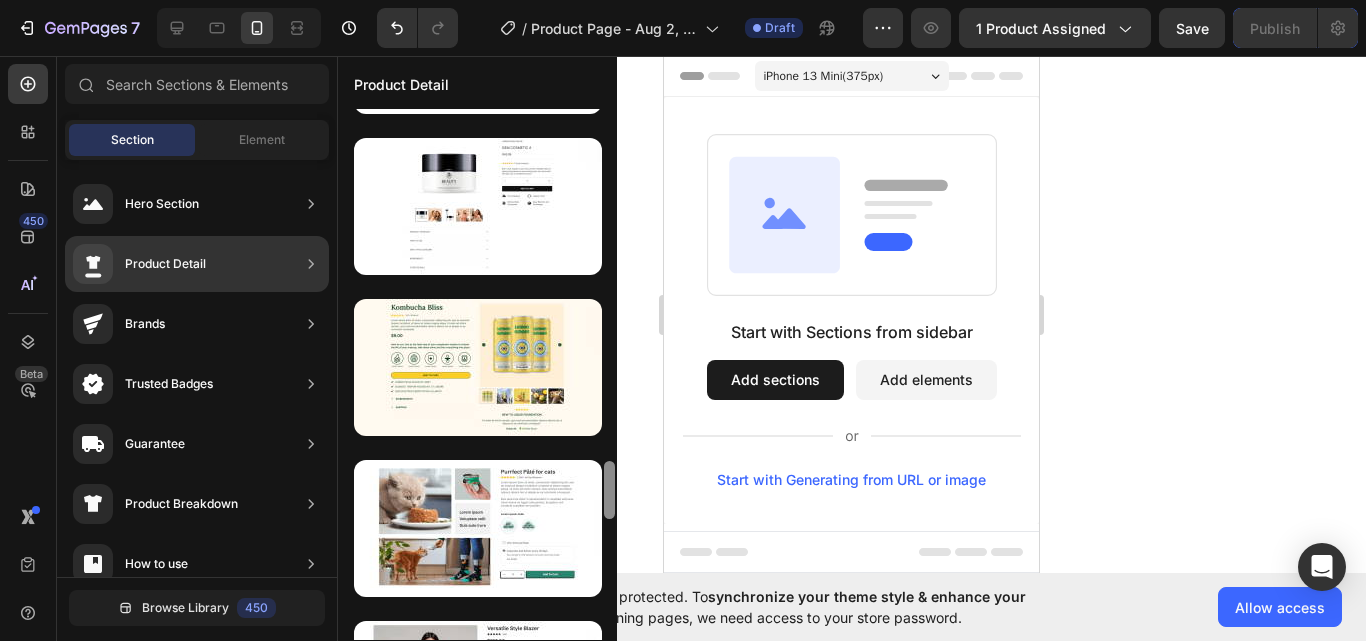 drag, startPoint x: 608, startPoint y: 354, endPoint x: 609, endPoint y: 480, distance: 126.00397 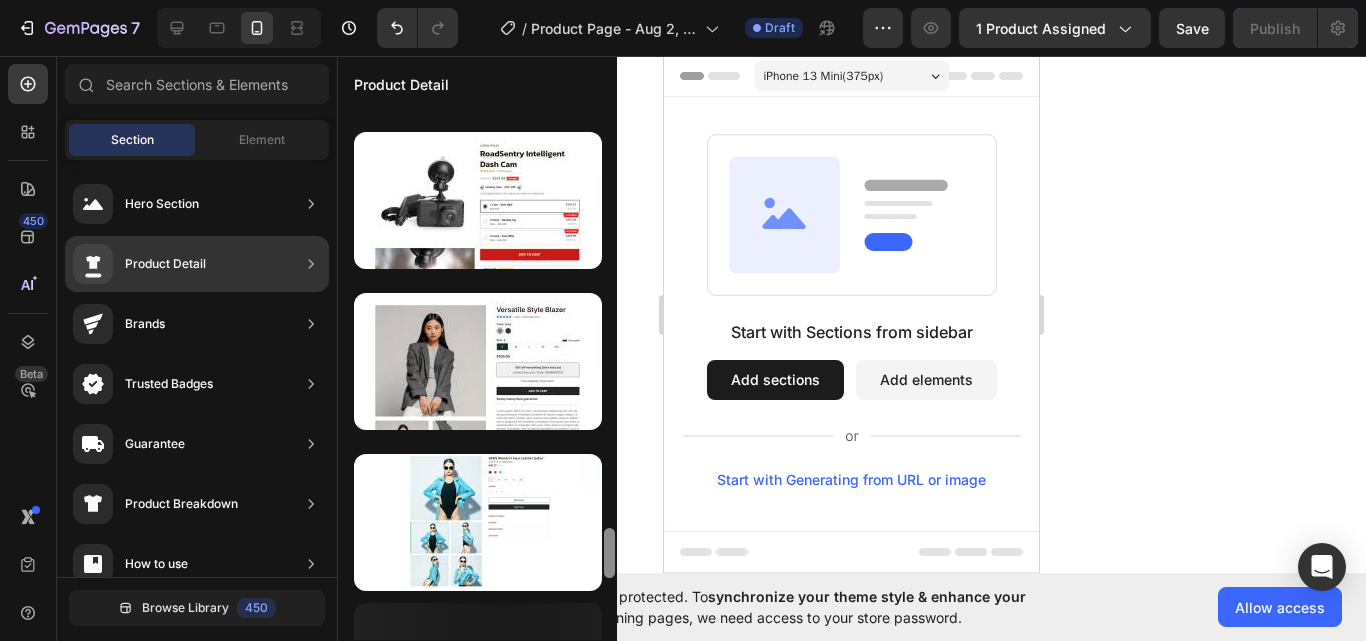 scroll, scrollTop: 4339, scrollLeft: 0, axis: vertical 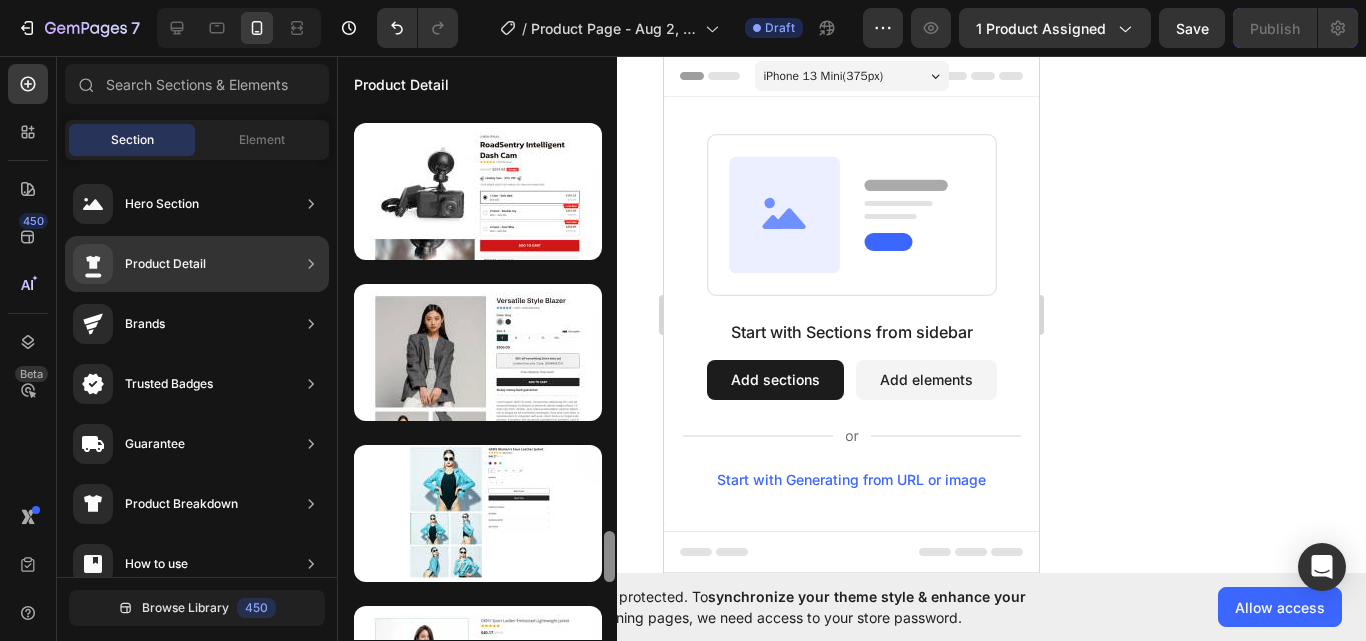 drag, startPoint x: 610, startPoint y: 474, endPoint x: 608, endPoint y: 600, distance: 126.01587 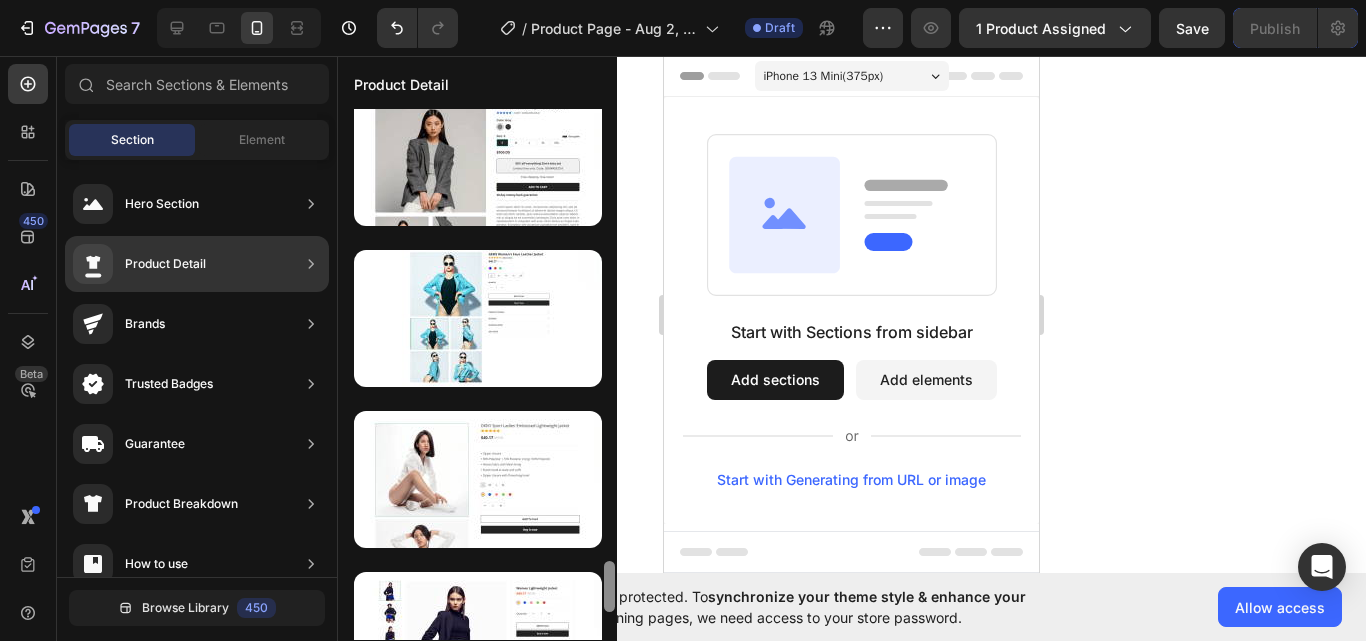 scroll, scrollTop: 4544, scrollLeft: 0, axis: vertical 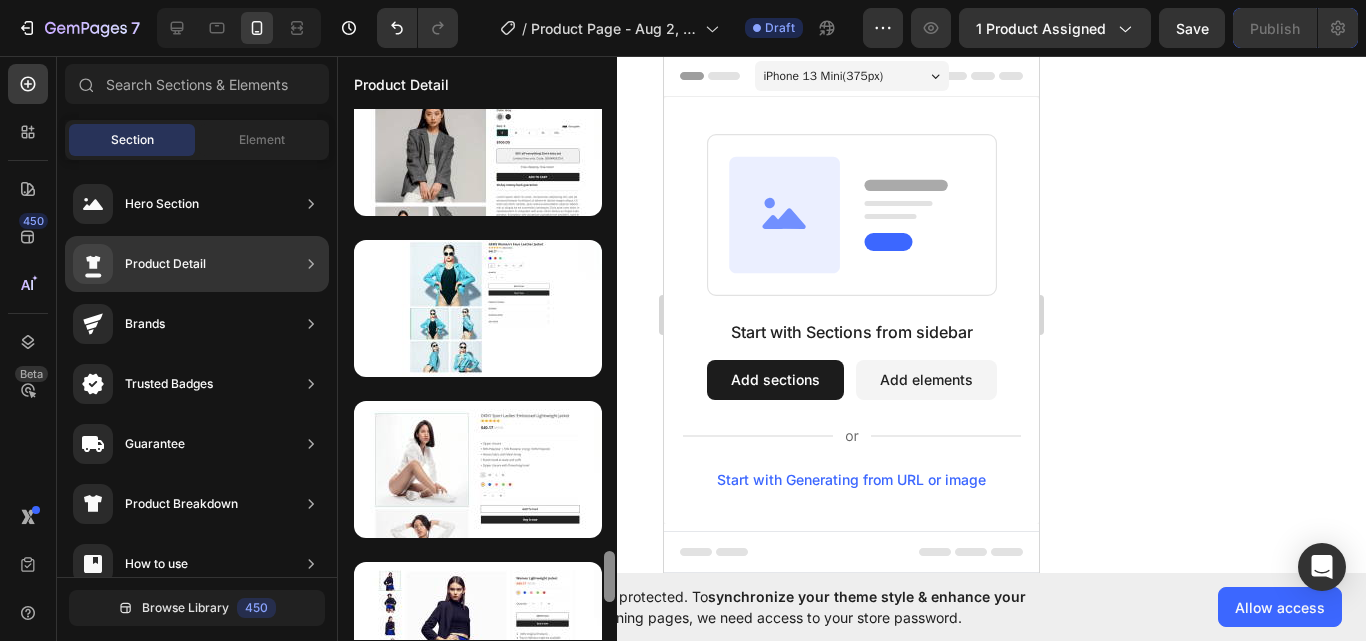 drag, startPoint x: 607, startPoint y: 538, endPoint x: 608, endPoint y: 558, distance: 20.024984 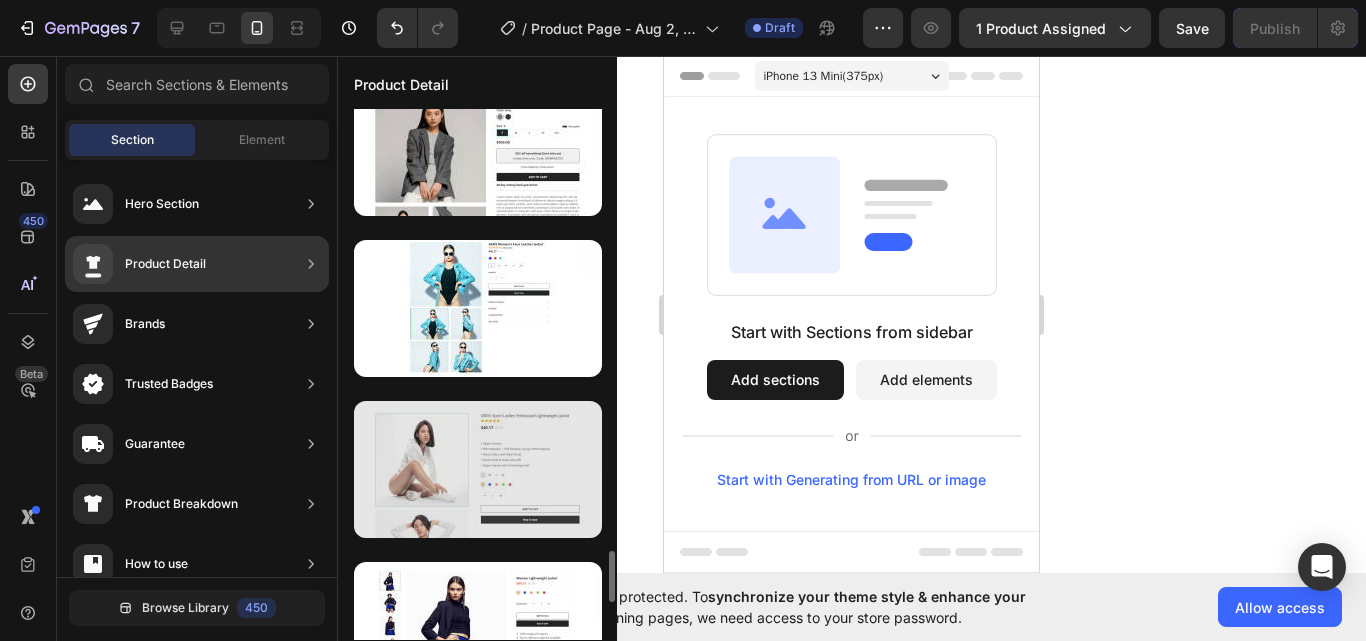 click at bounding box center (478, 469) 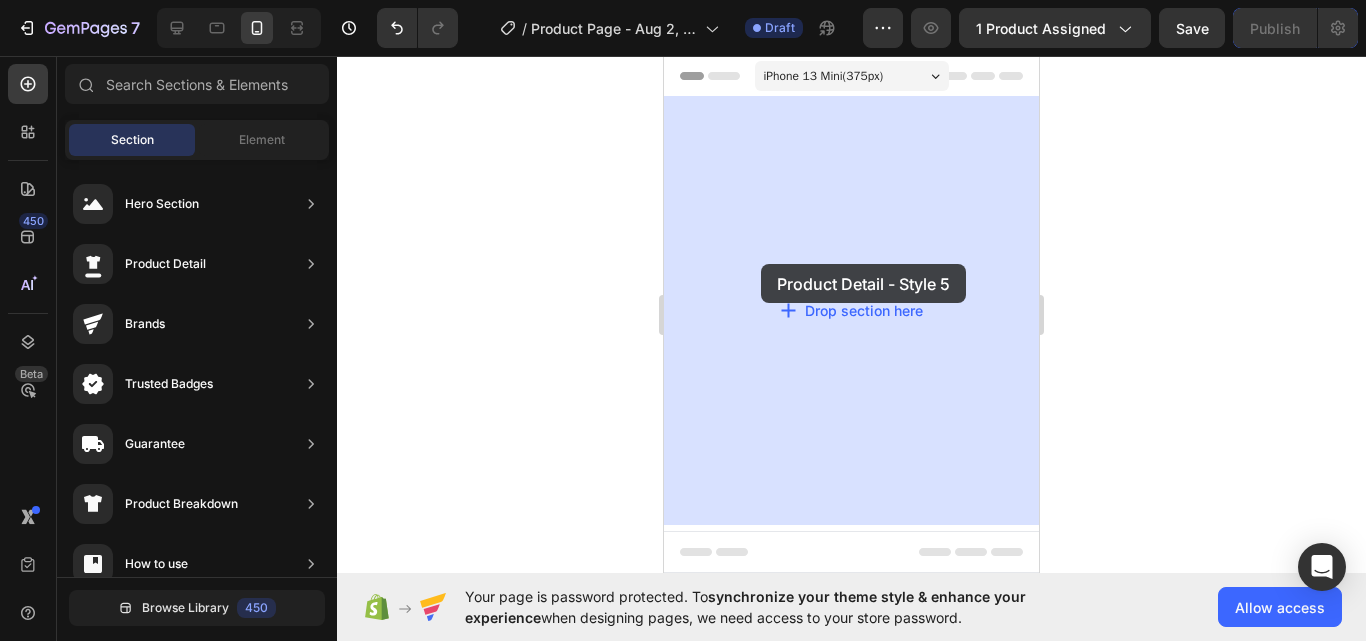 drag, startPoint x: 1119, startPoint y: 511, endPoint x: 761, endPoint y: 264, distance: 434.94022 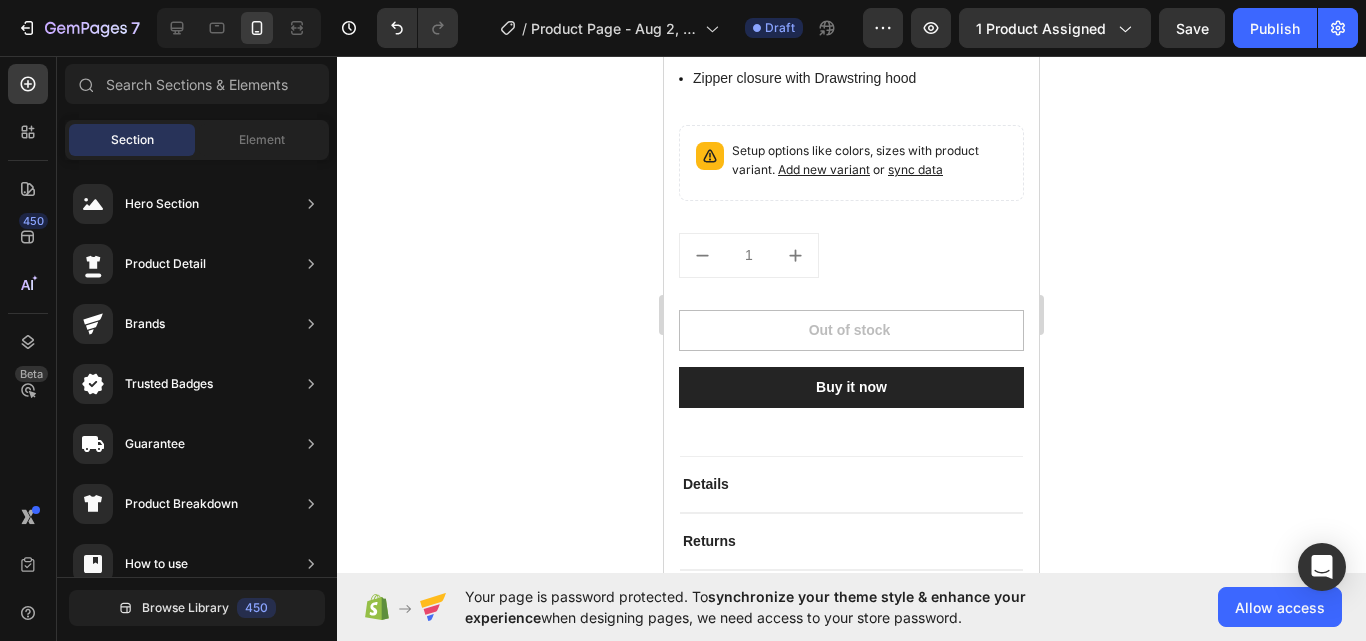 scroll, scrollTop: 0, scrollLeft: 0, axis: both 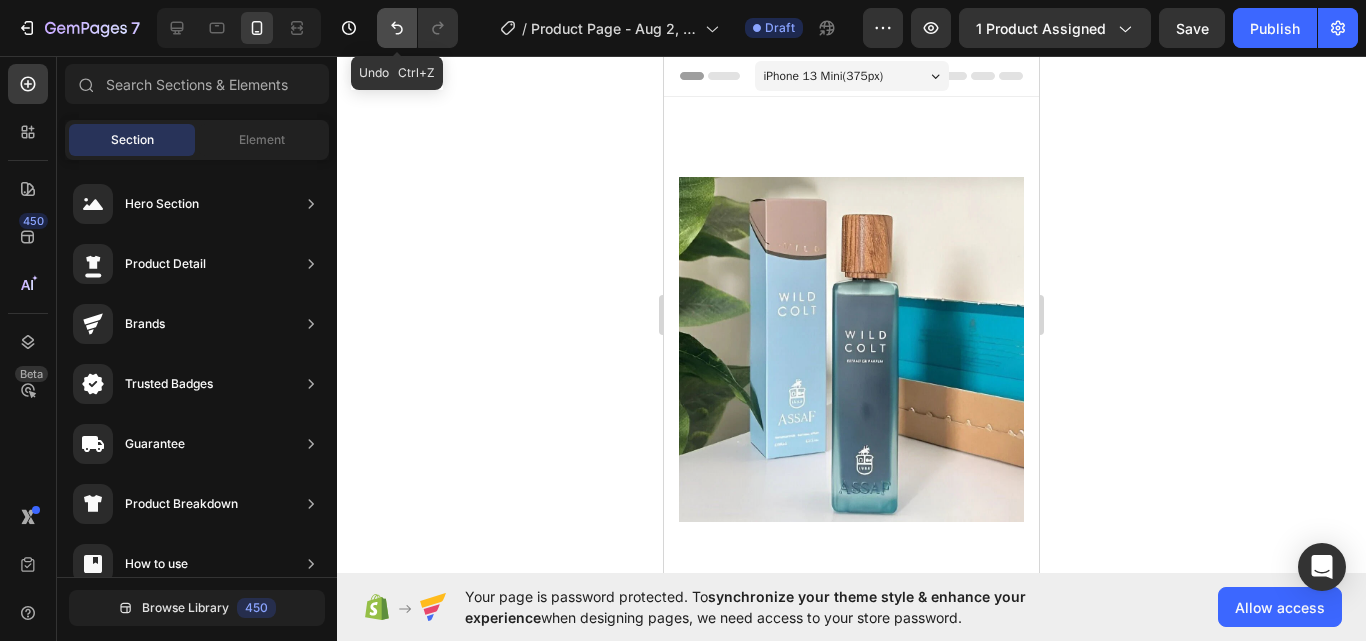 click 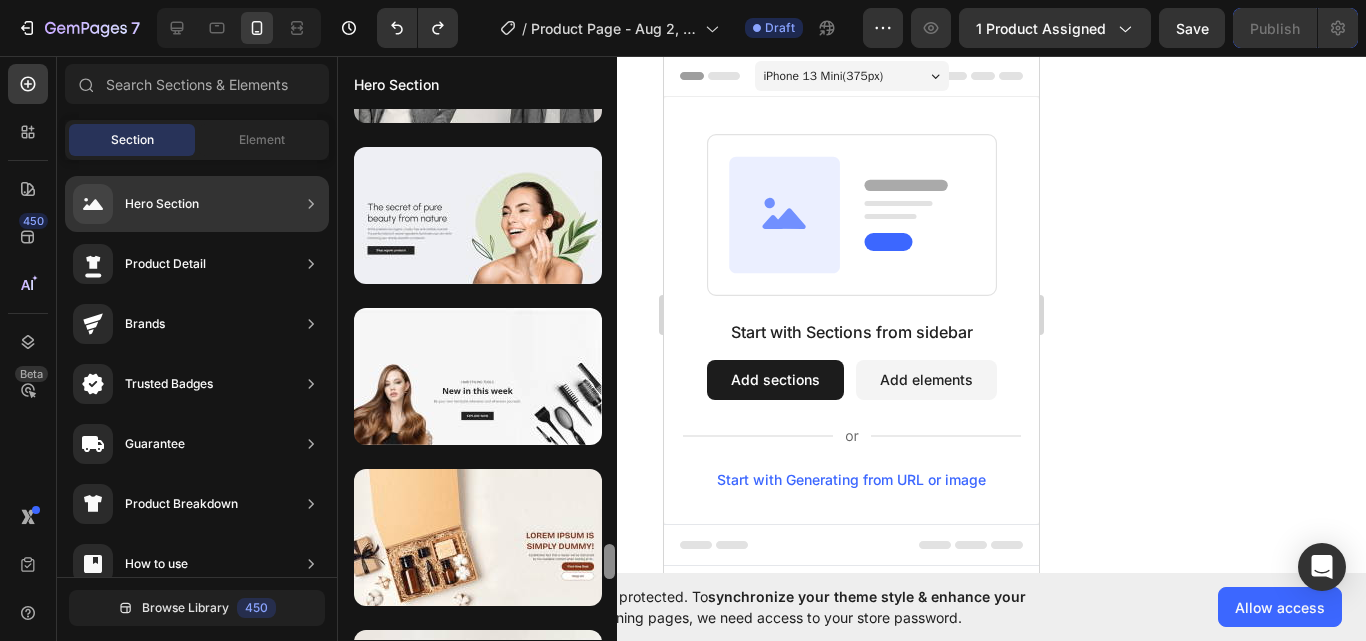 scroll, scrollTop: 5740, scrollLeft: 0, axis: vertical 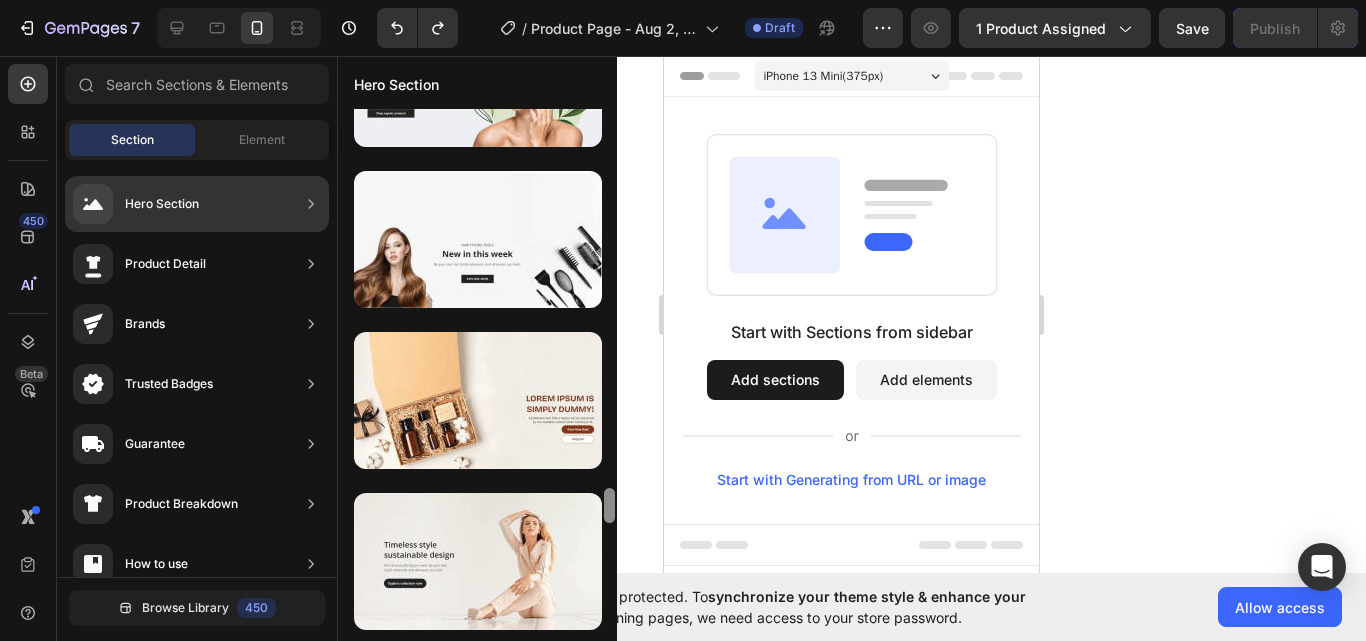 drag, startPoint x: 608, startPoint y: 430, endPoint x: 612, endPoint y: 509, distance: 79.101204 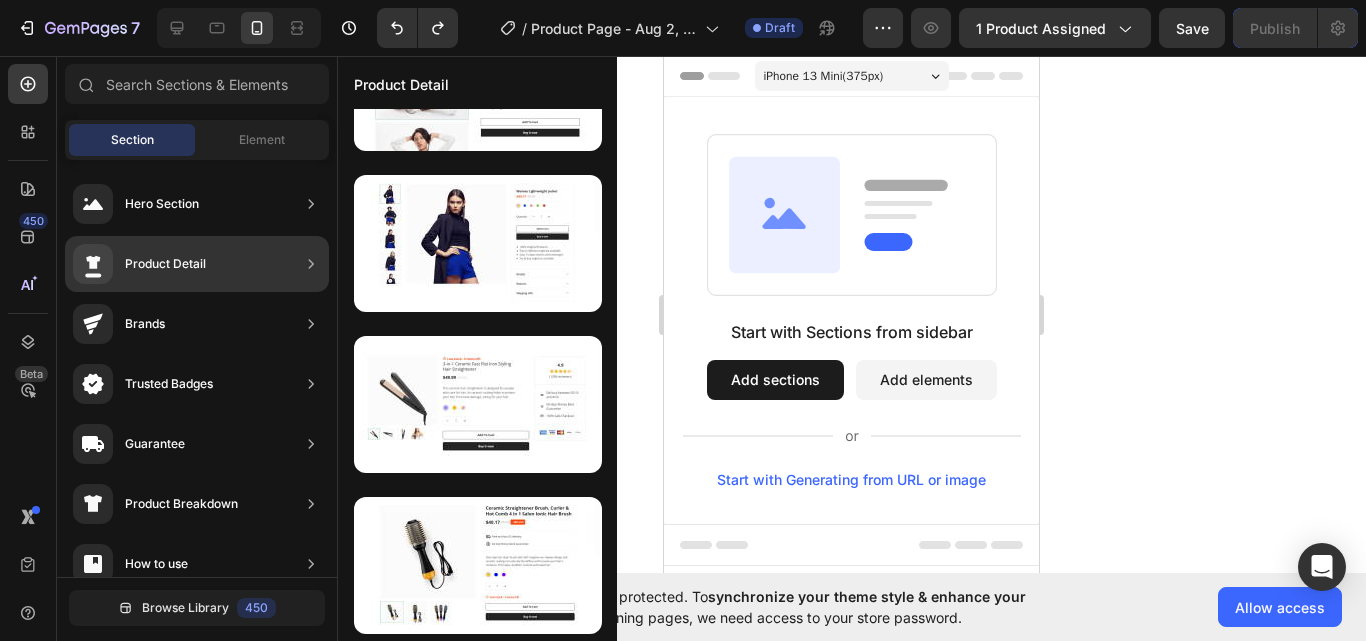 scroll, scrollTop: 1067, scrollLeft: 0, axis: vertical 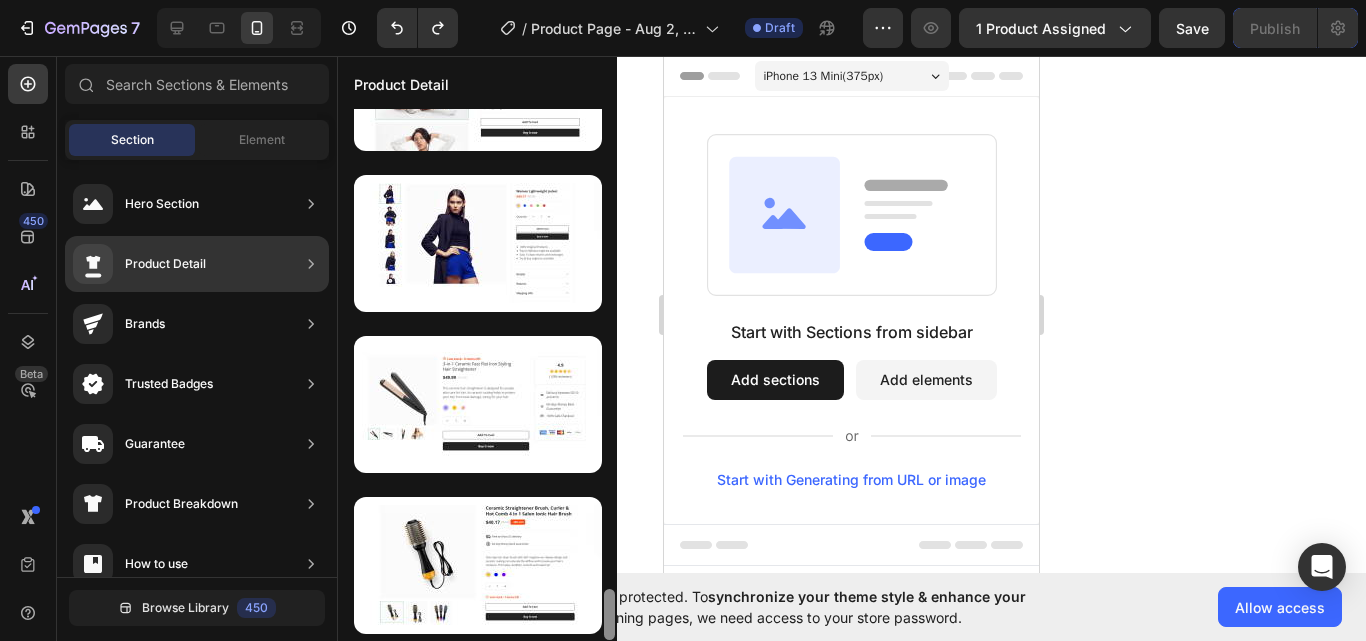 drag, startPoint x: 610, startPoint y: 248, endPoint x: 603, endPoint y: 632, distance: 384.06378 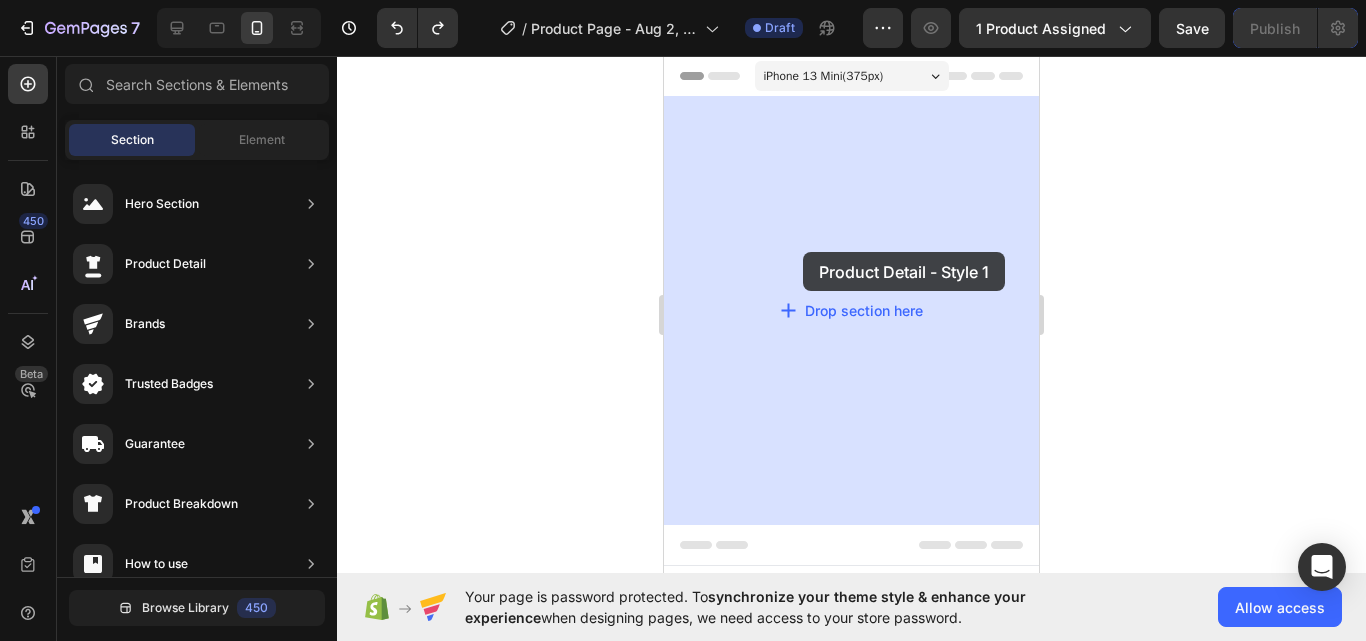 drag, startPoint x: 1191, startPoint y: 500, endPoint x: 803, endPoint y: 252, distance: 460.4867 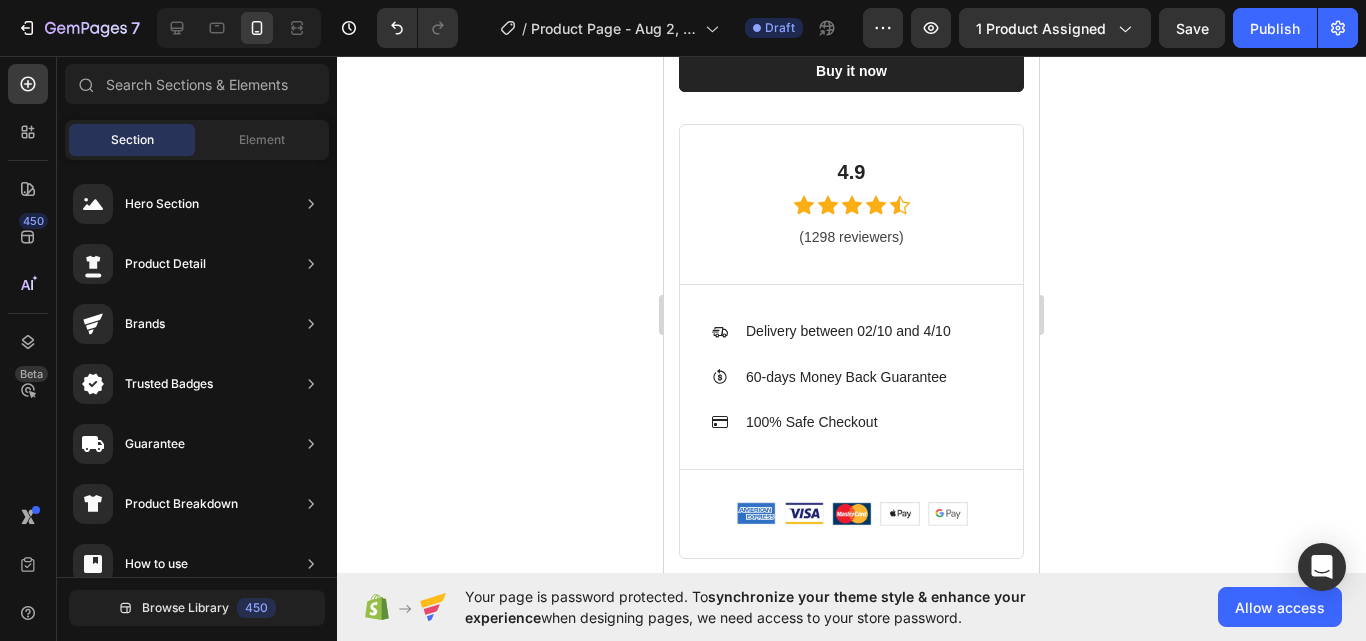 scroll, scrollTop: 1096, scrollLeft: 0, axis: vertical 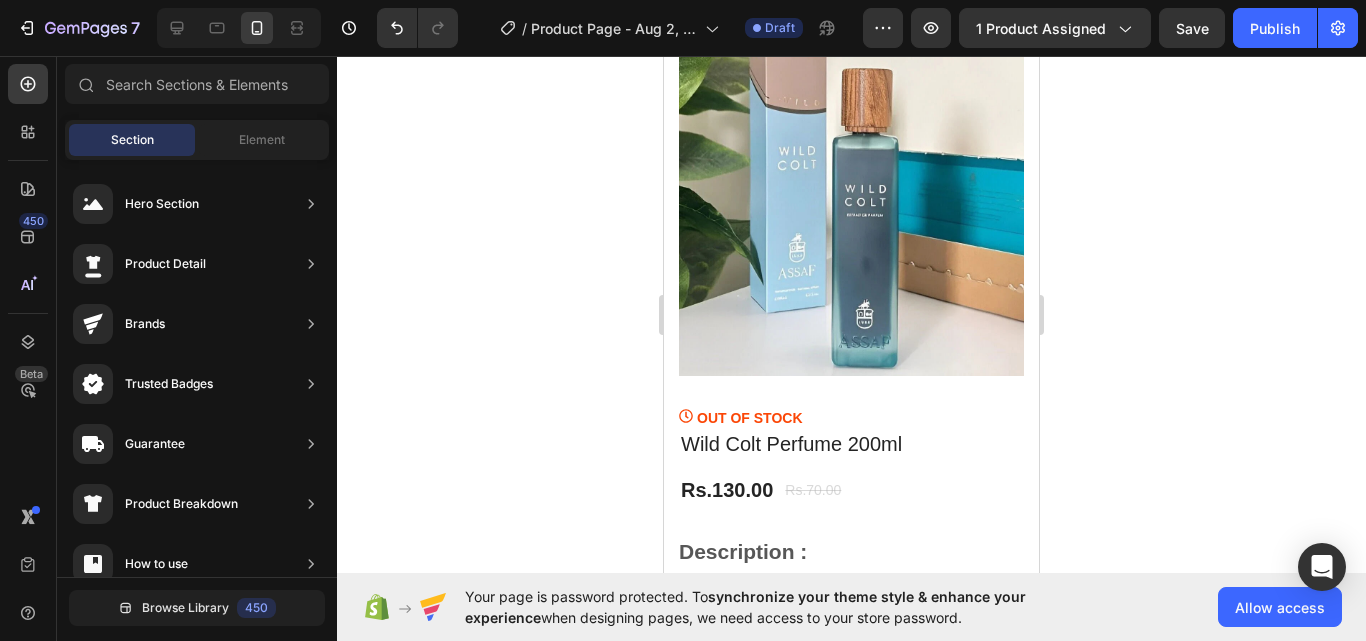 drag, startPoint x: 1034, startPoint y: 353, endPoint x: 927, endPoint y: 177, distance: 205.9733 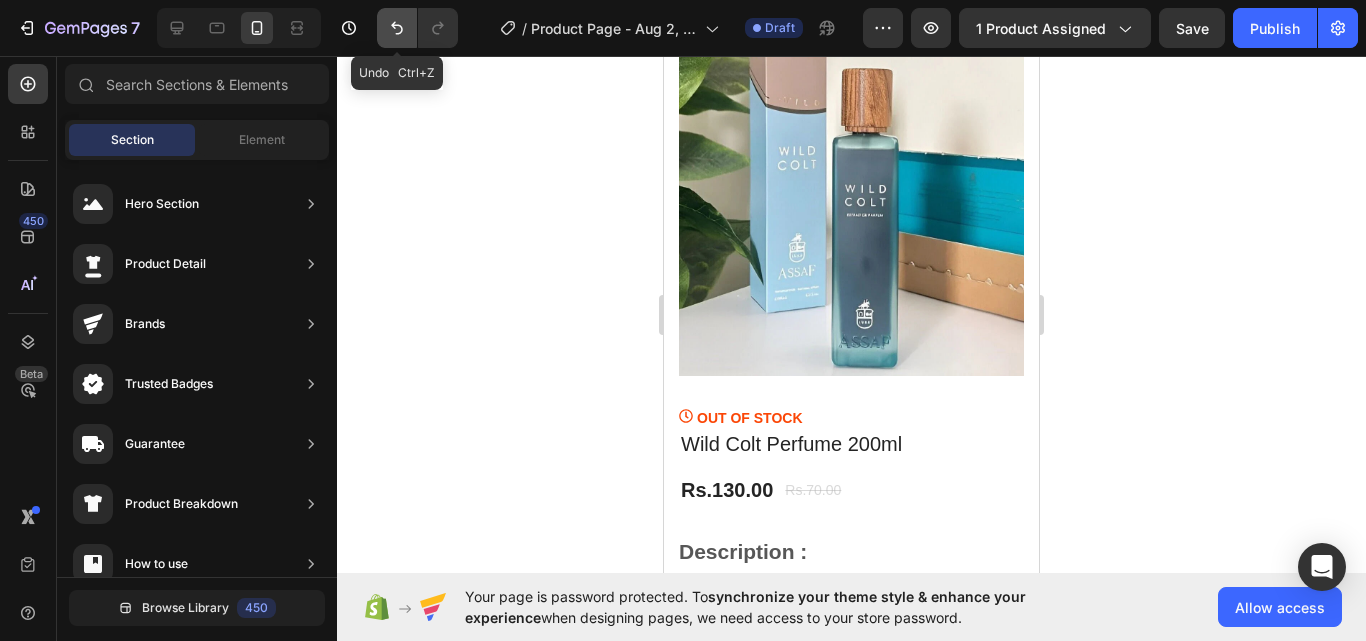 click 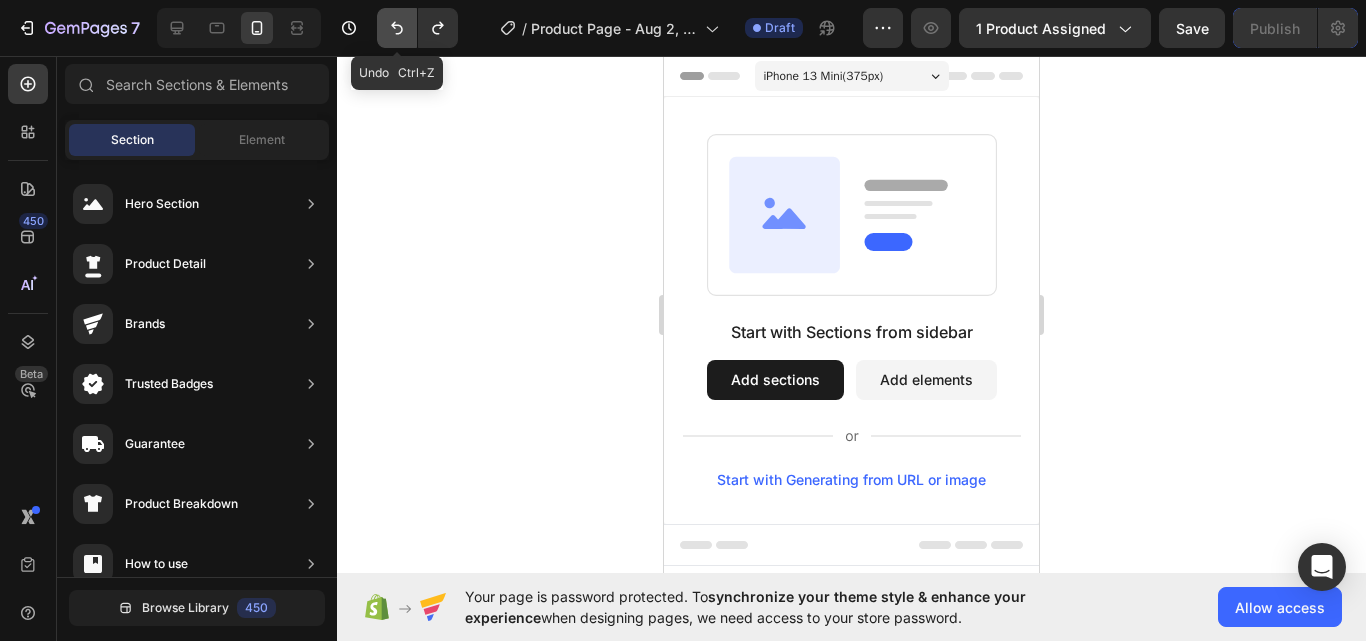 scroll, scrollTop: 0, scrollLeft: 0, axis: both 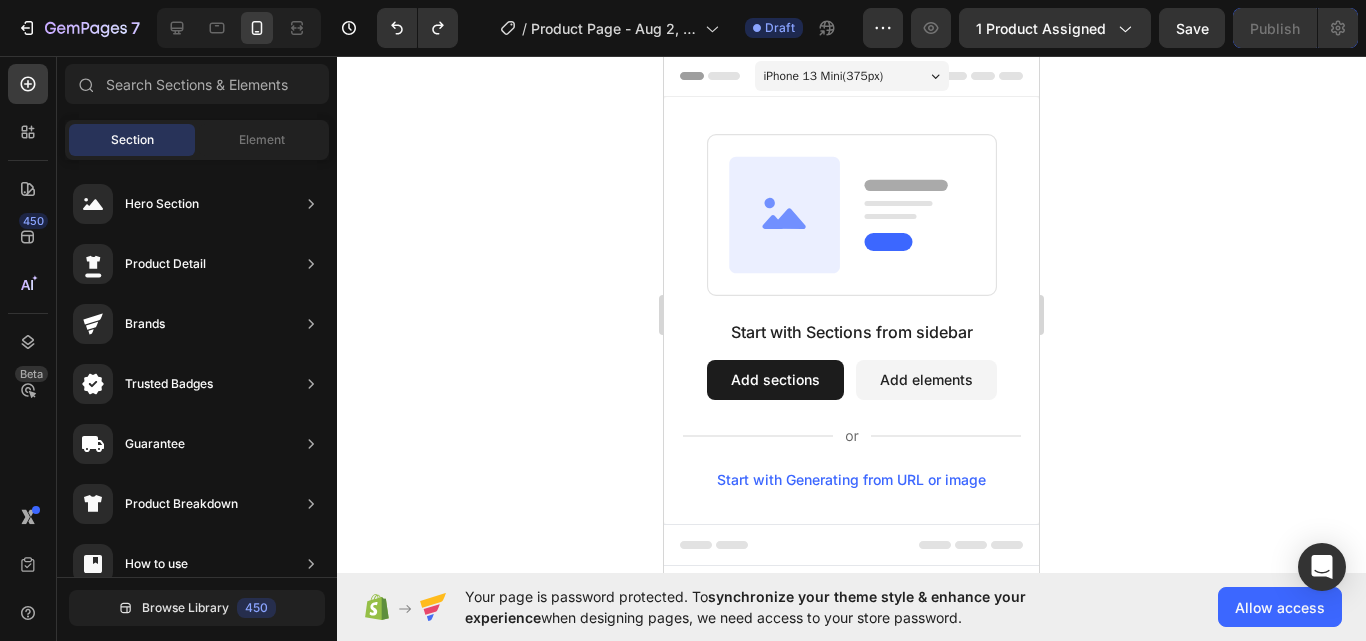 click on "Add sections" at bounding box center (775, 380) 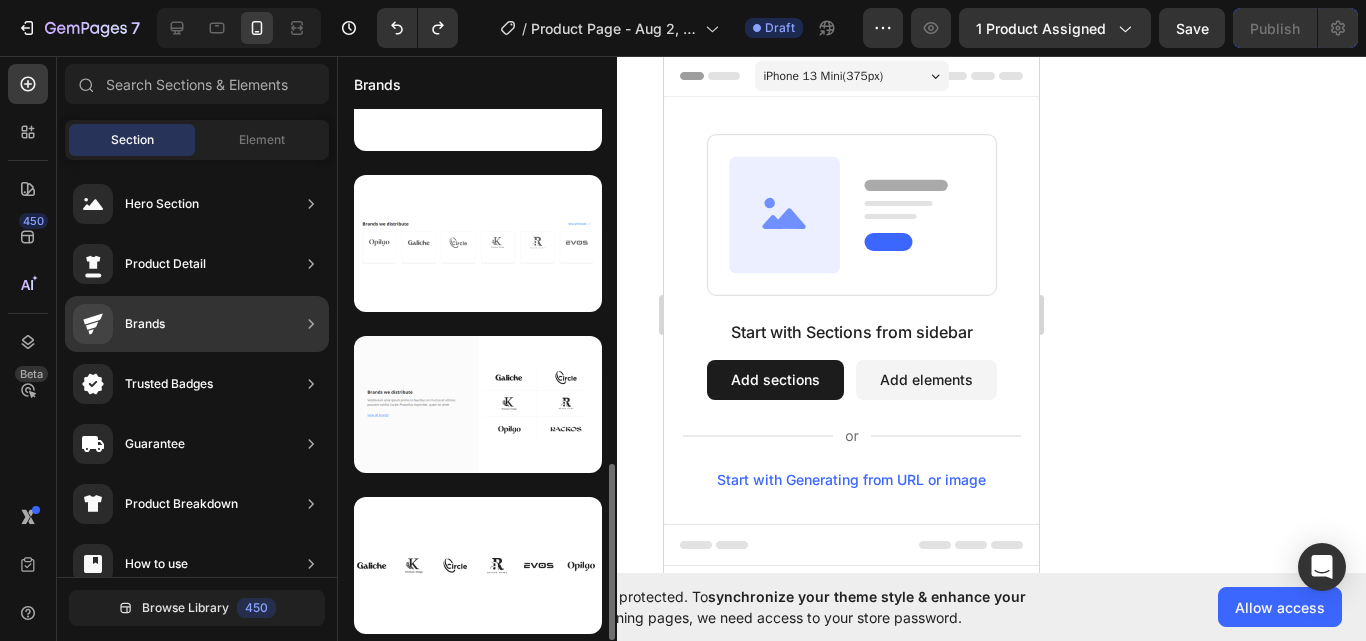 scroll, scrollTop: 1067, scrollLeft: 0, axis: vertical 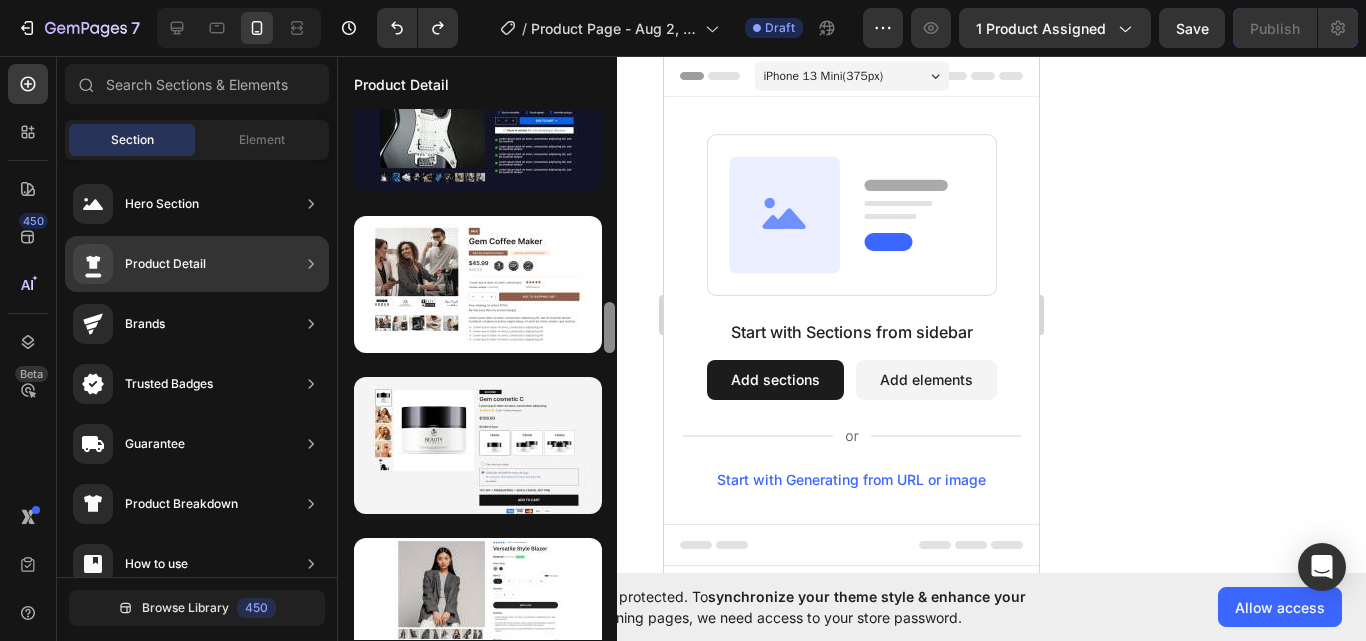 drag, startPoint x: 610, startPoint y: 236, endPoint x: 612, endPoint y: 326, distance: 90.02222 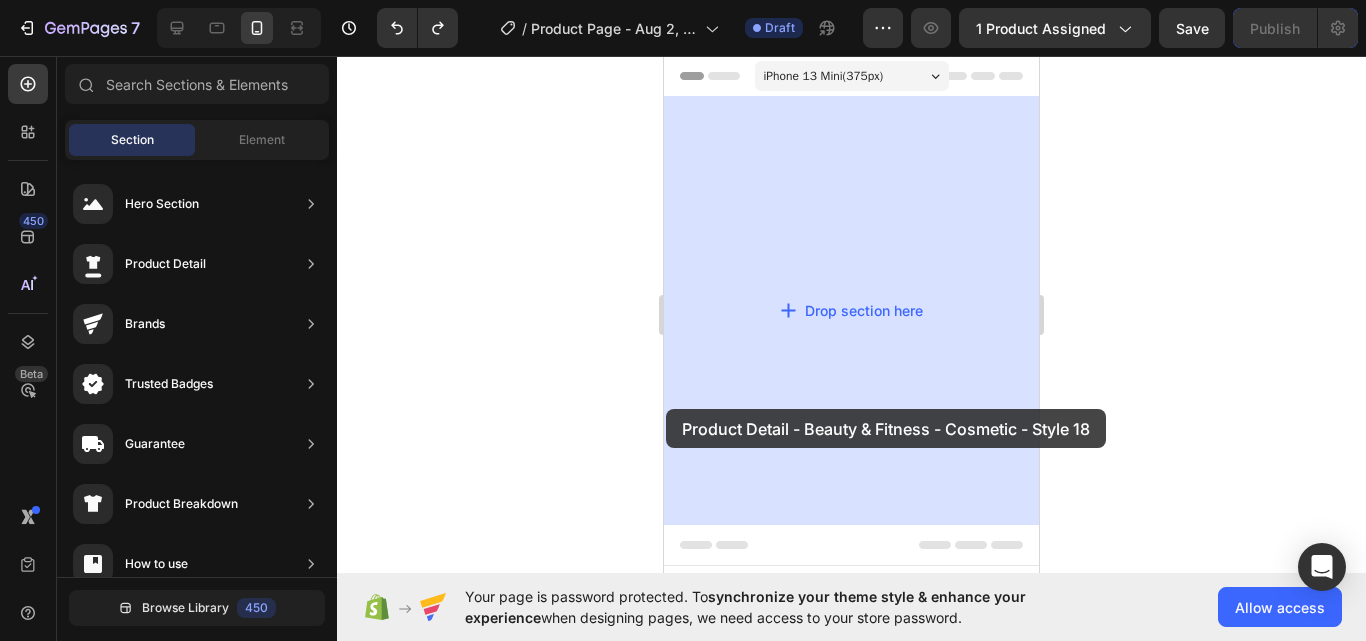 drag, startPoint x: 1170, startPoint y: 519, endPoint x: 666, endPoint y: 409, distance: 515.8643 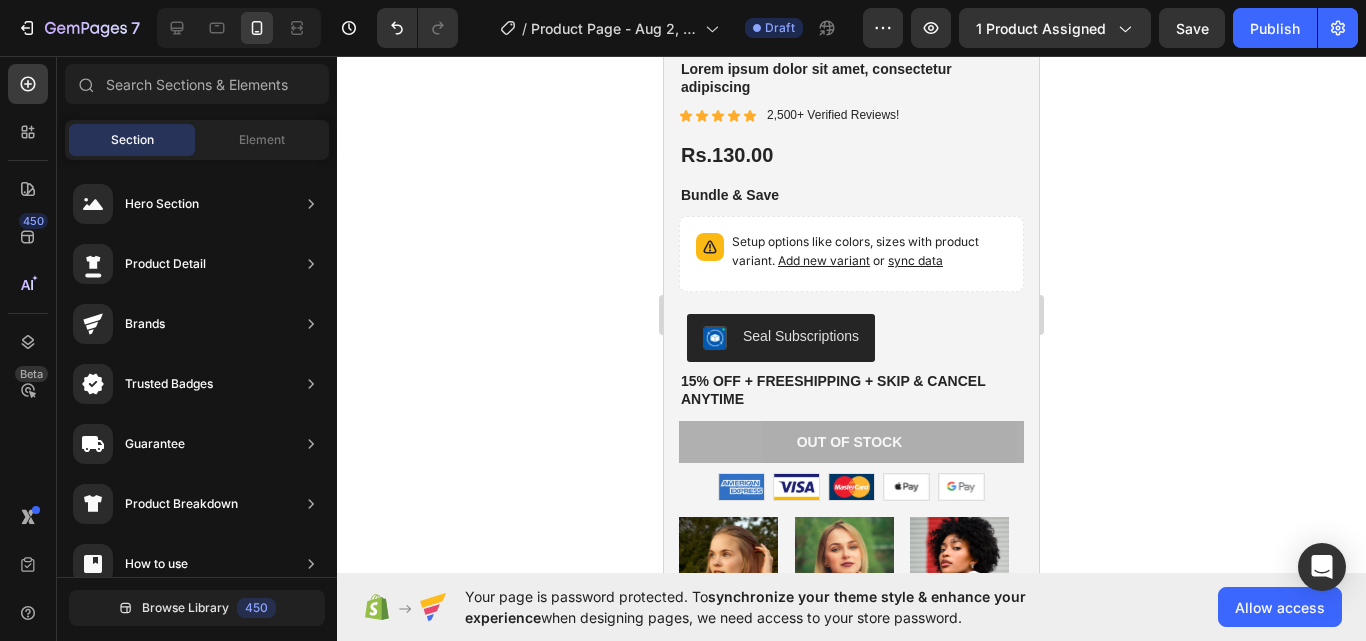 scroll, scrollTop: 559, scrollLeft: 0, axis: vertical 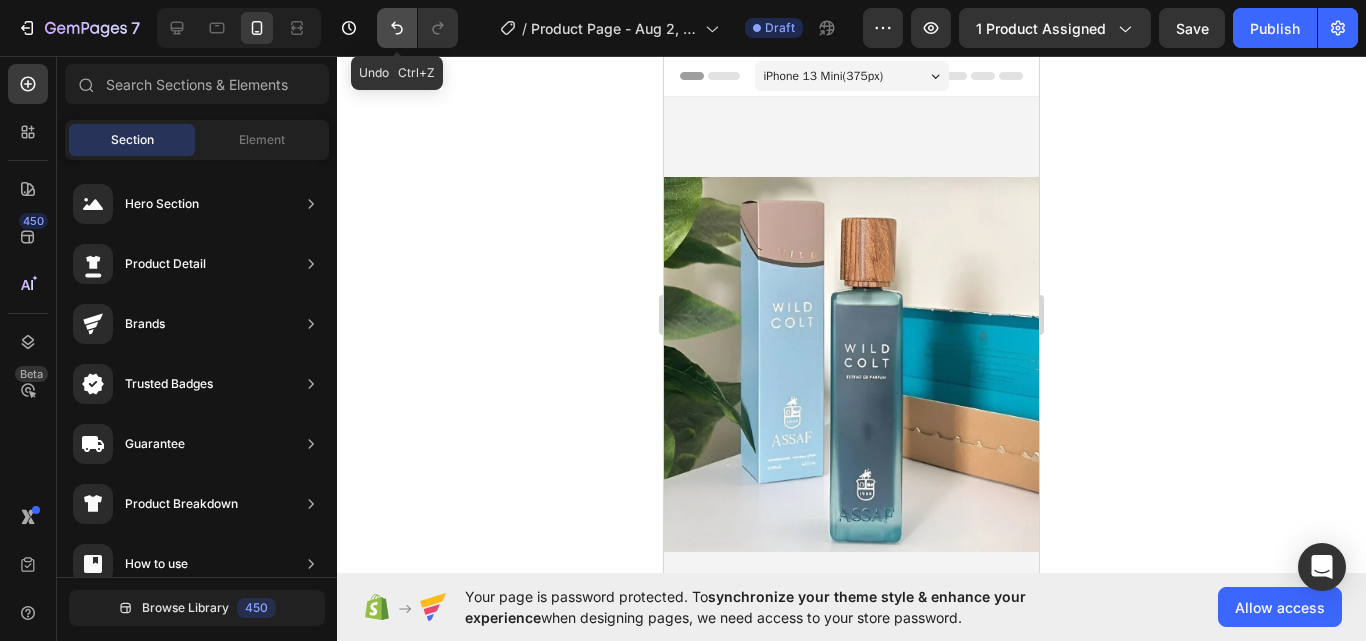 click 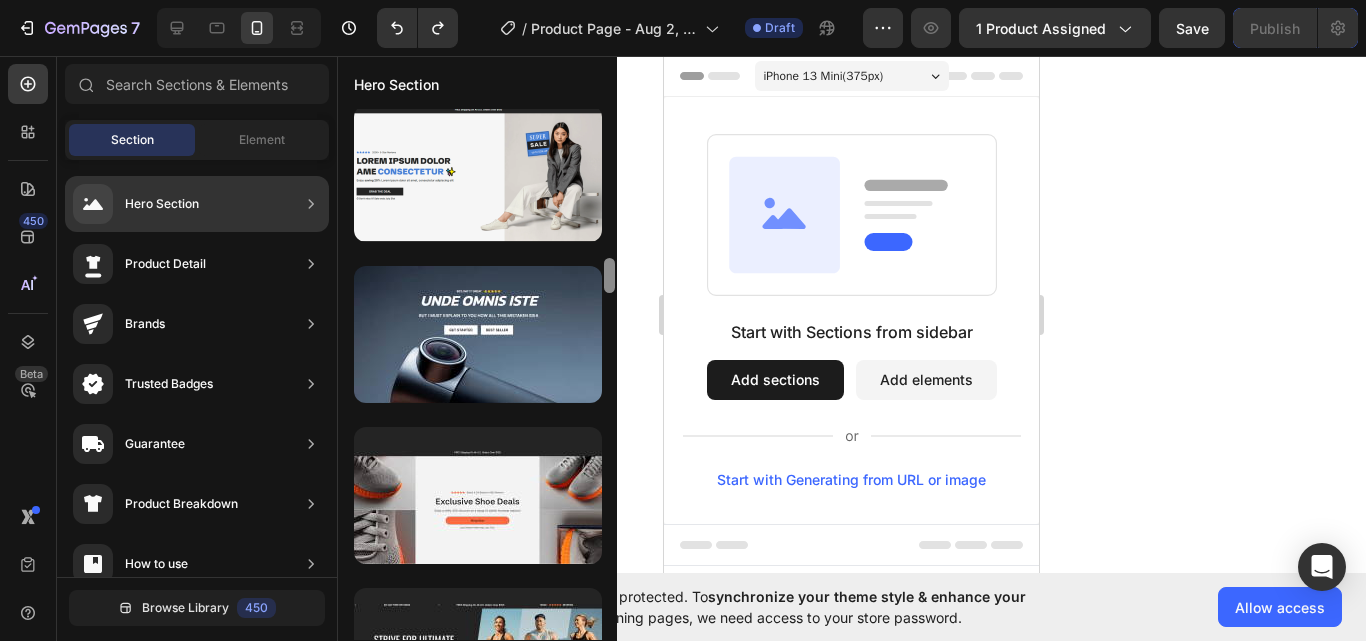 scroll, scrollTop: 2204, scrollLeft: 0, axis: vertical 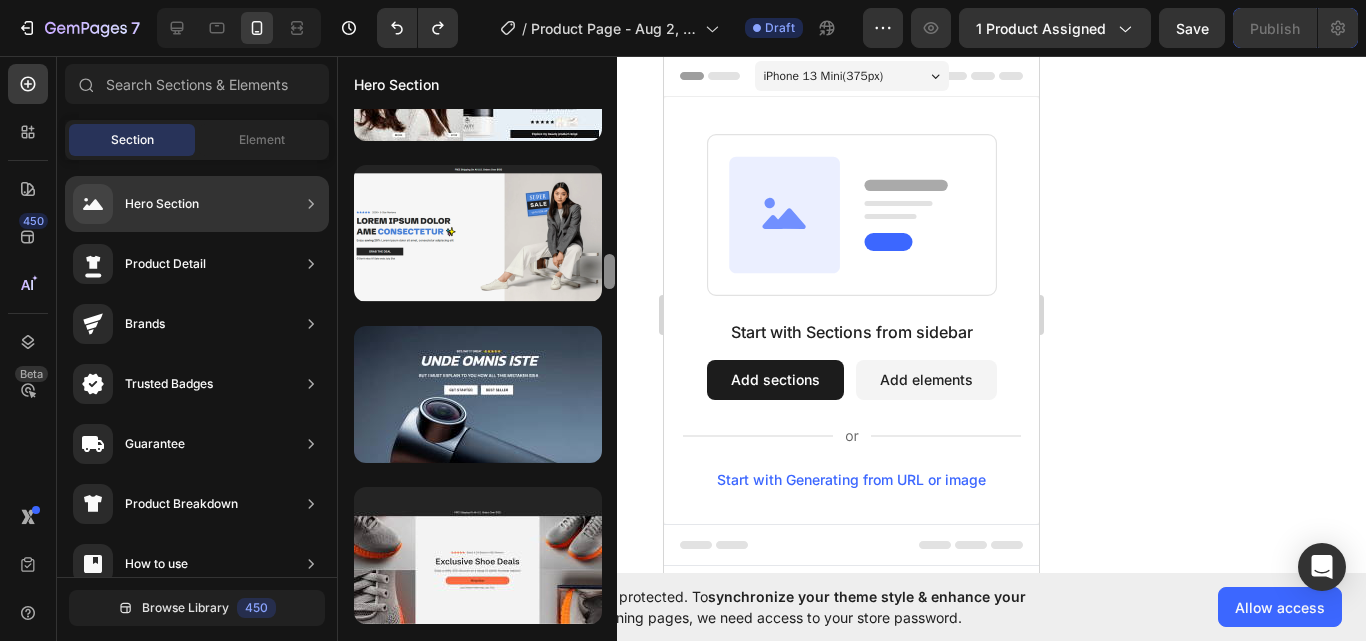 drag, startPoint x: 608, startPoint y: 256, endPoint x: 605, endPoint y: 270, distance: 14.3178215 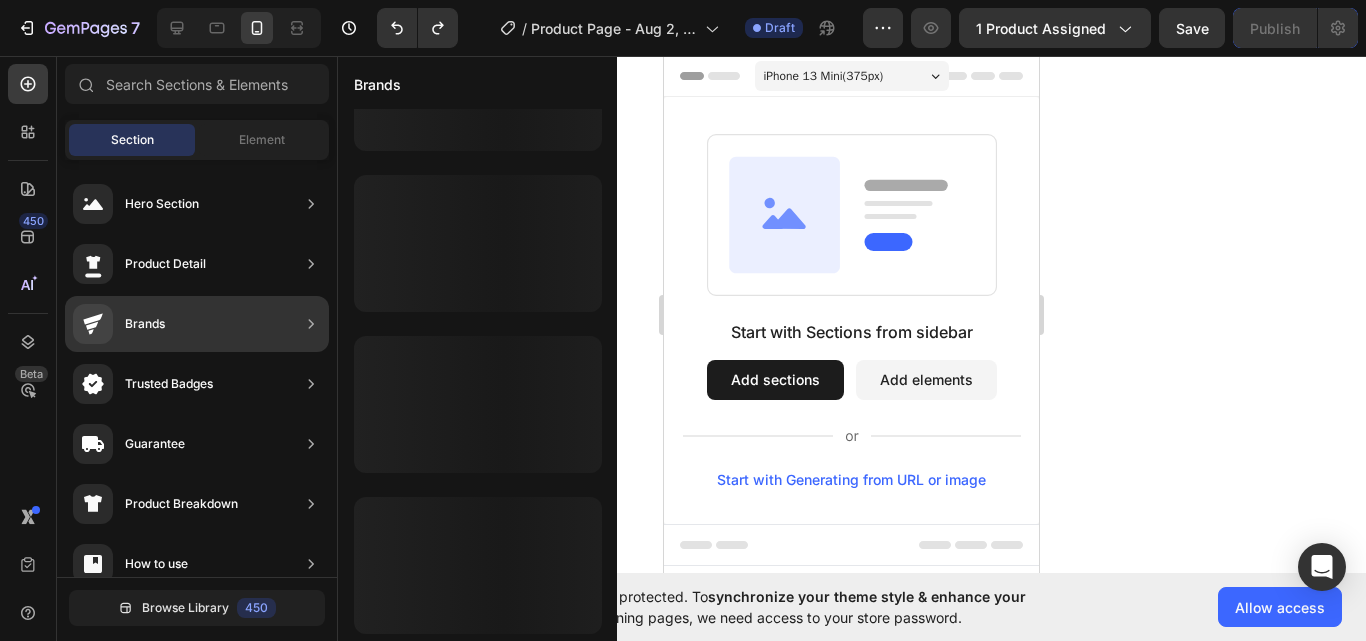 scroll, scrollTop: 1067, scrollLeft: 0, axis: vertical 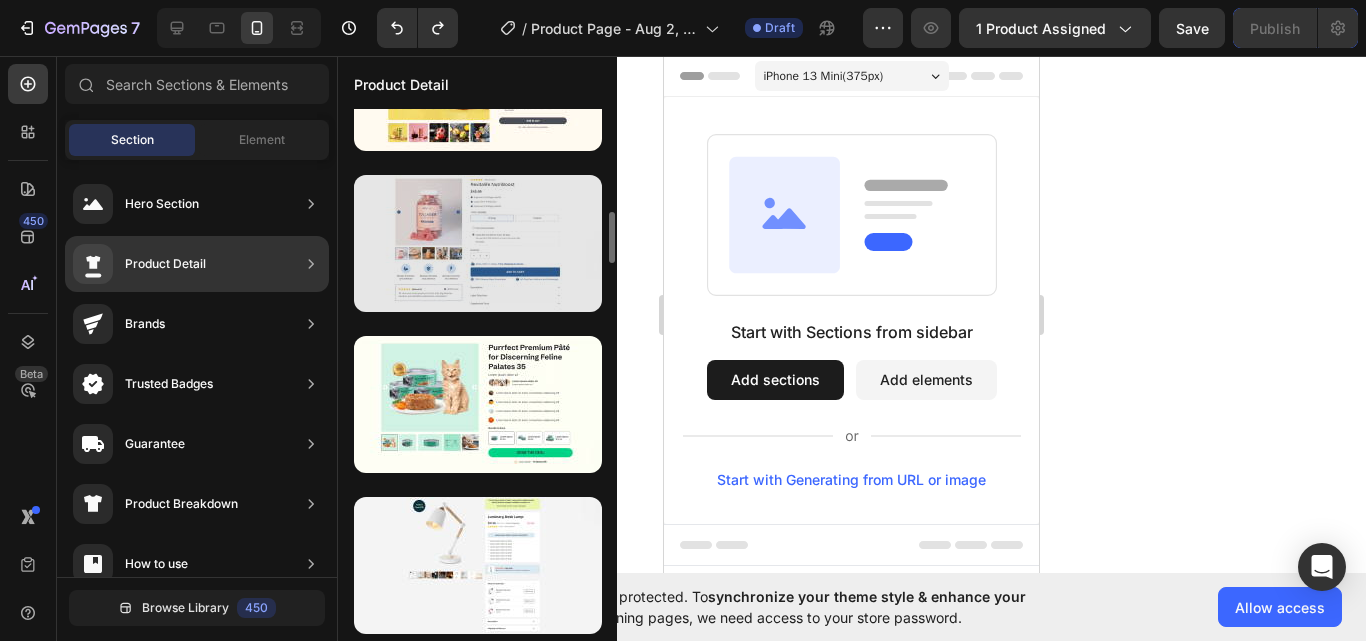 click at bounding box center (478, 243) 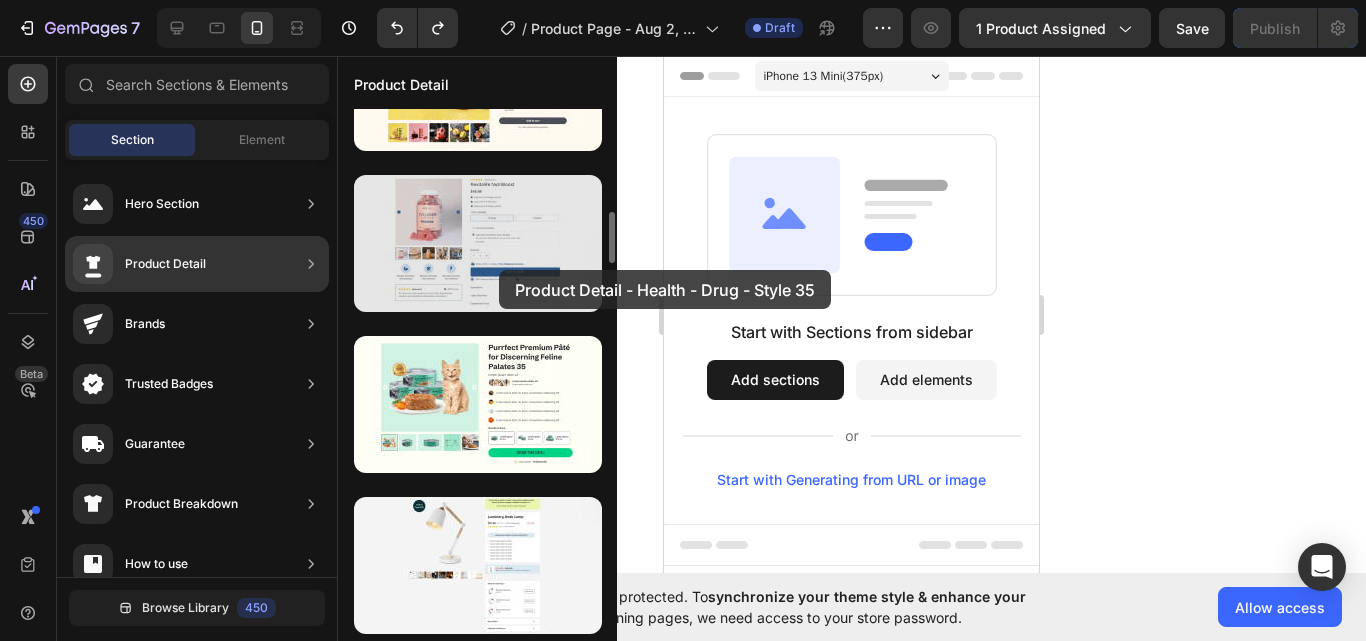 click at bounding box center [478, 243] 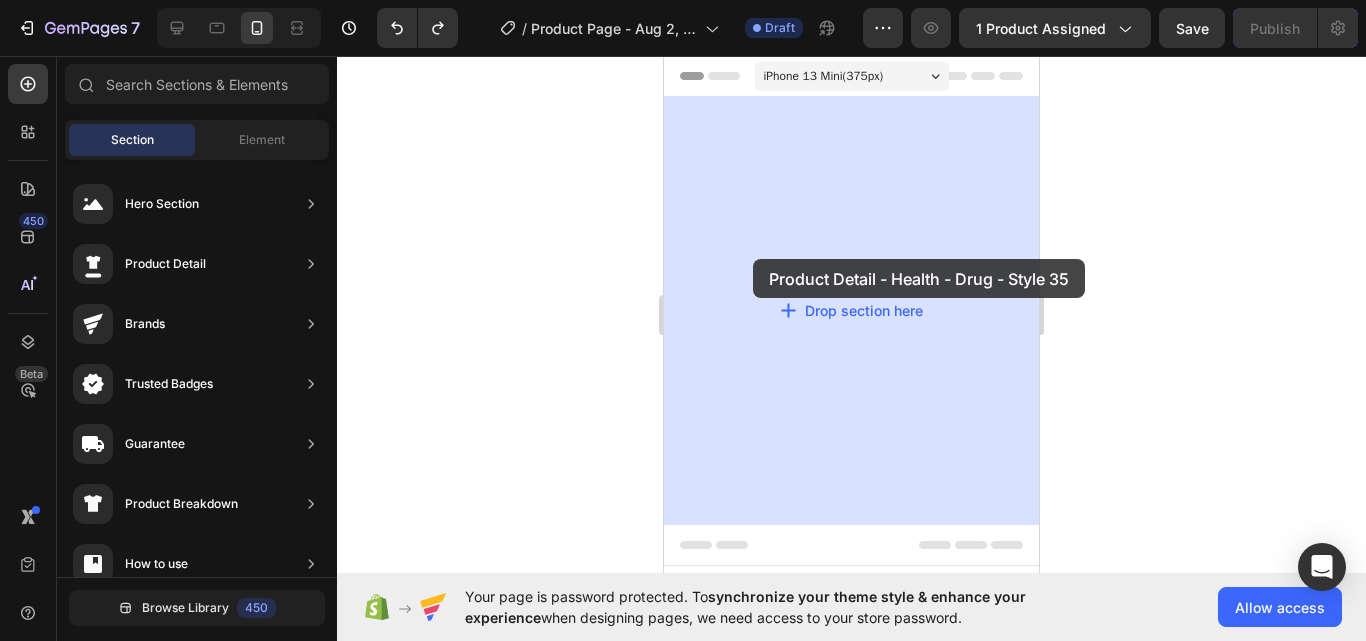 drag, startPoint x: 1163, startPoint y: 326, endPoint x: 753, endPoint y: 259, distance: 415.43832 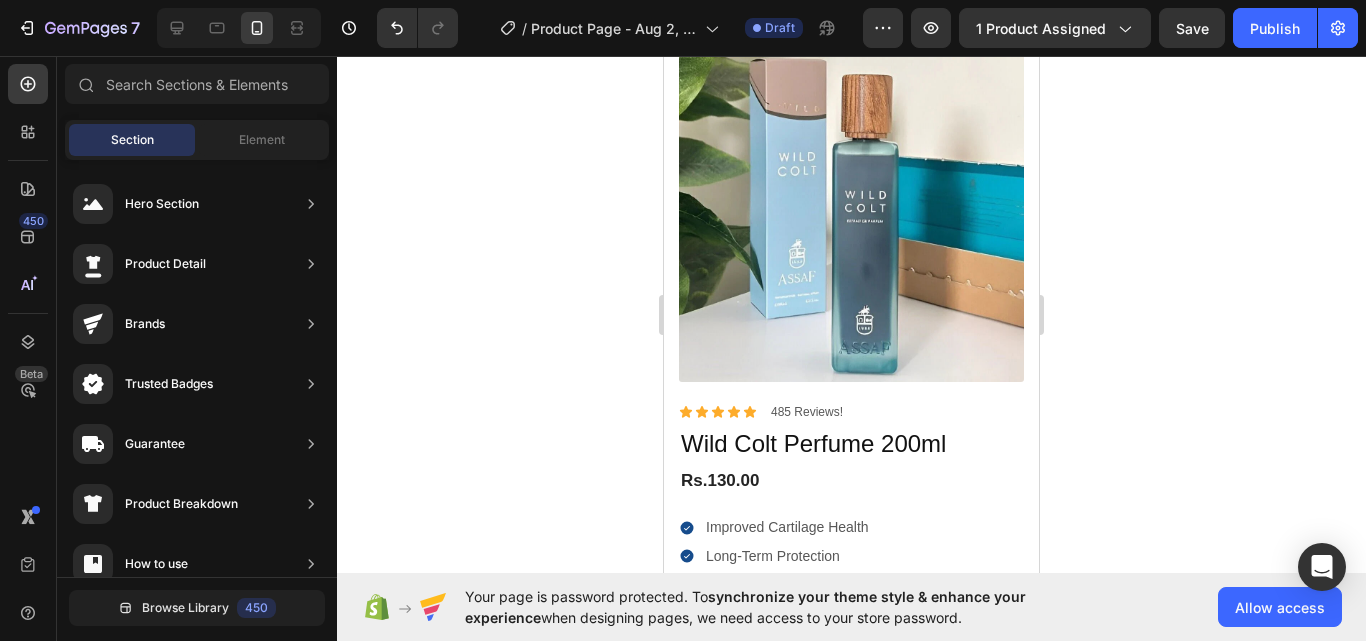scroll, scrollTop: 0, scrollLeft: 0, axis: both 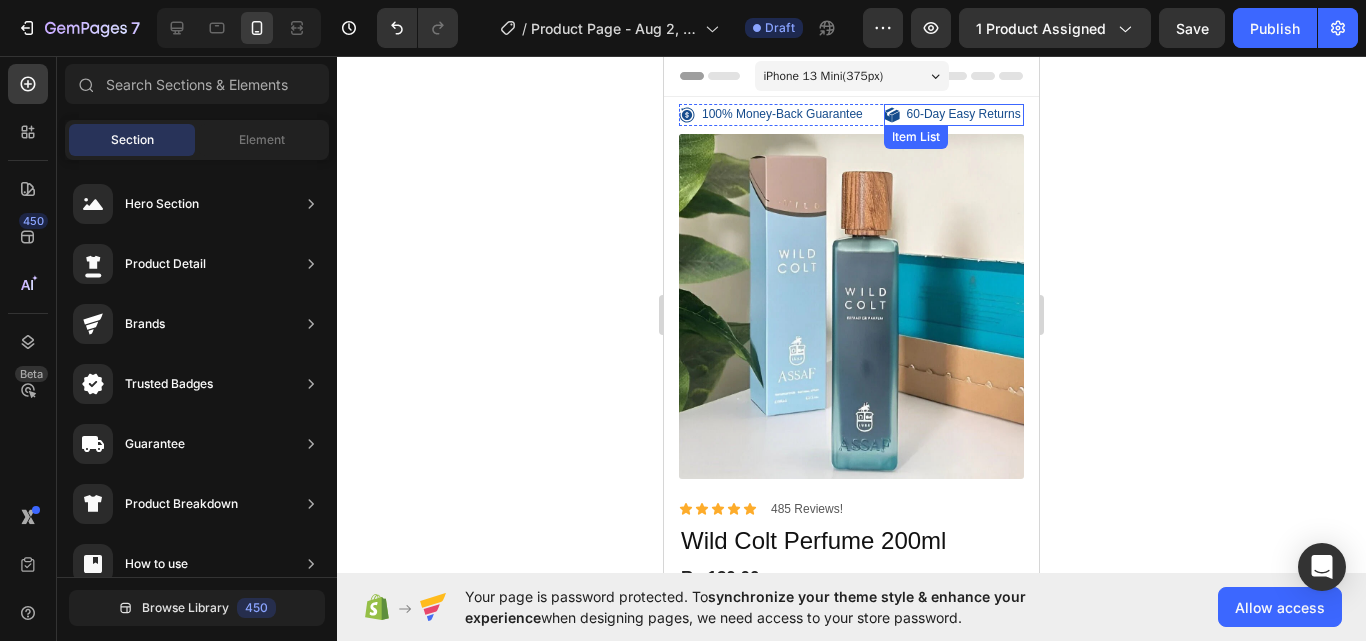 click on "60-Day Easy Returns" at bounding box center [964, 115] 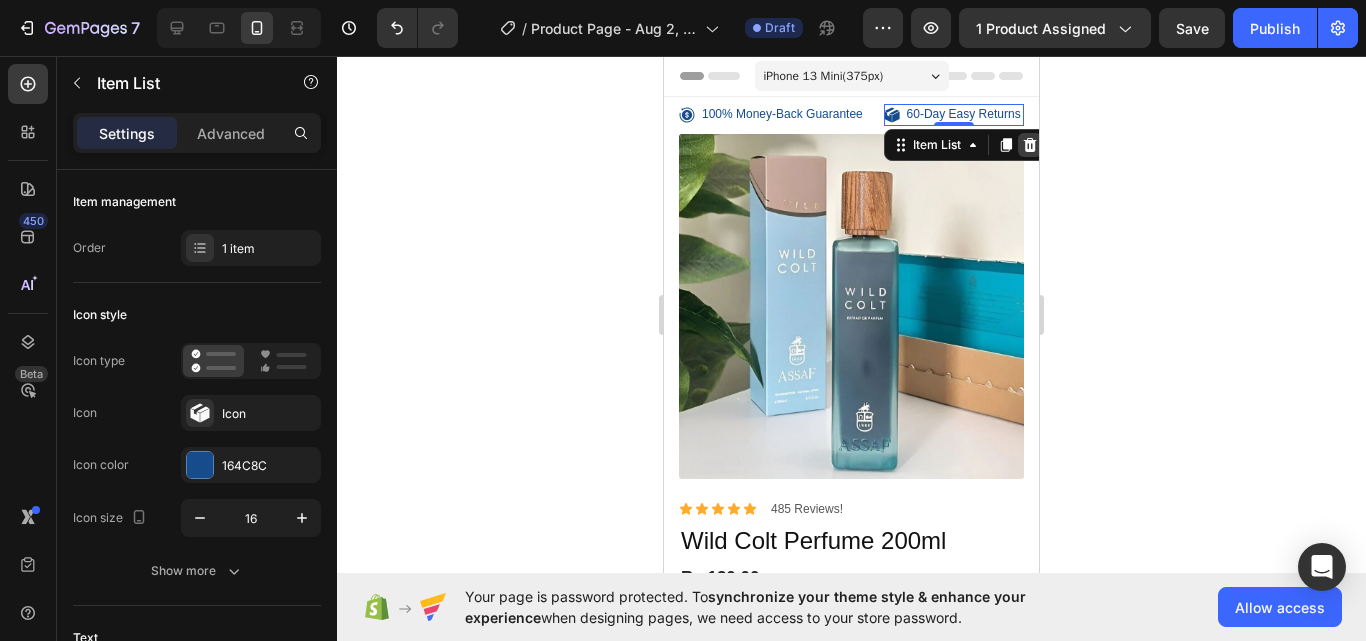 click 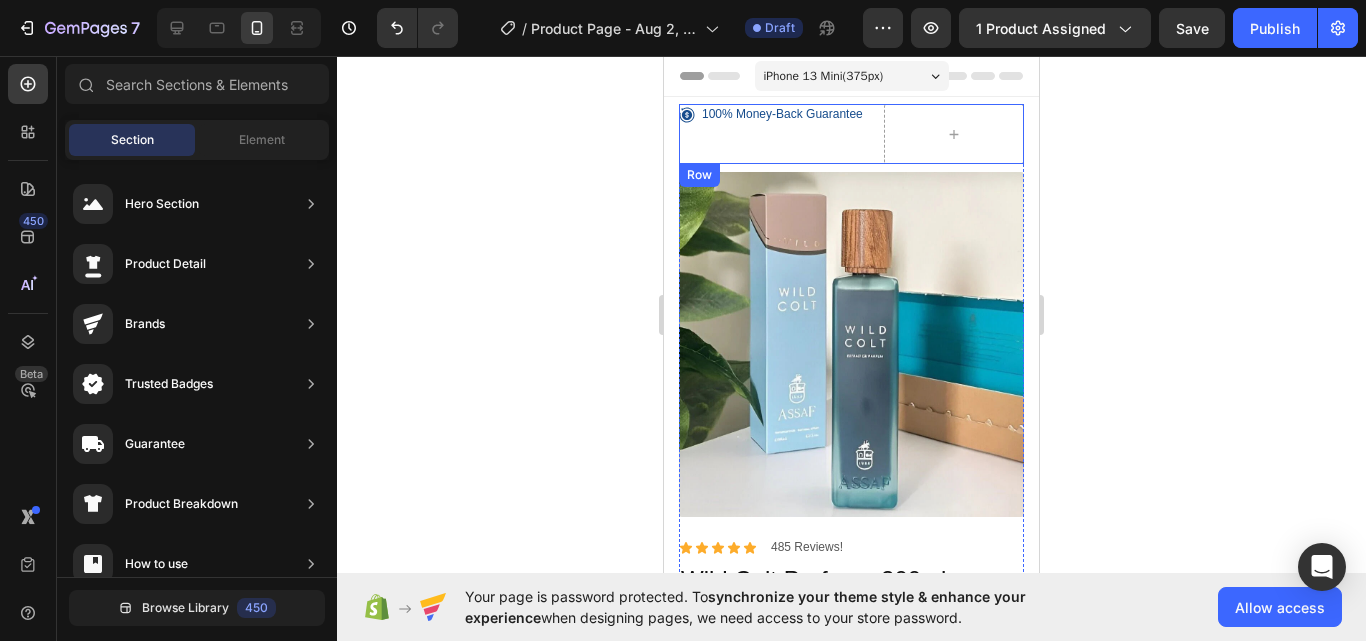 click on "100% Money-Back Guarantee Item List" at bounding box center (777, 134) 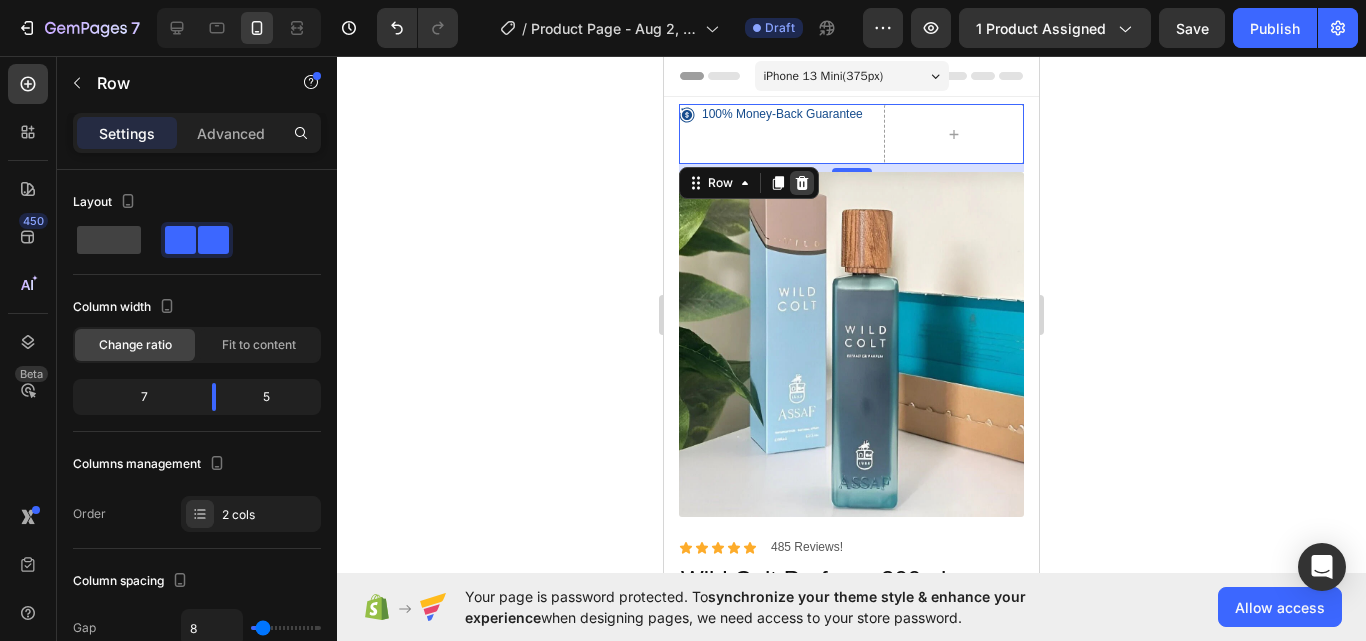 click 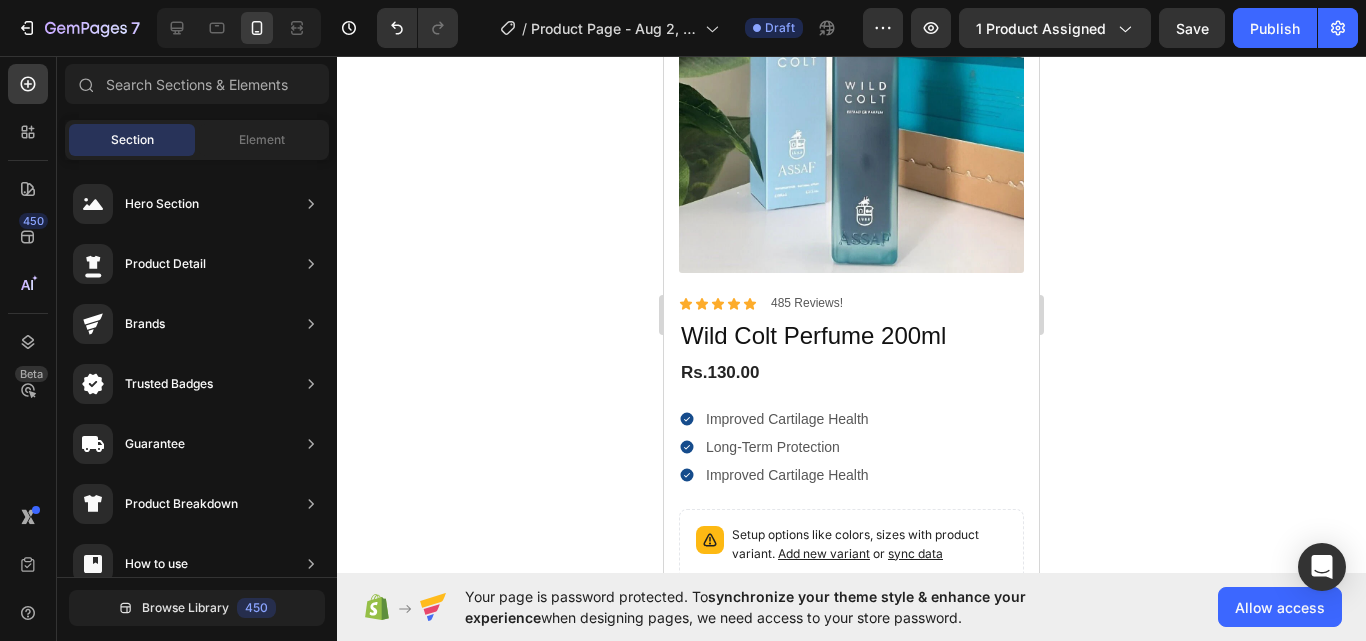 scroll, scrollTop: 214, scrollLeft: 0, axis: vertical 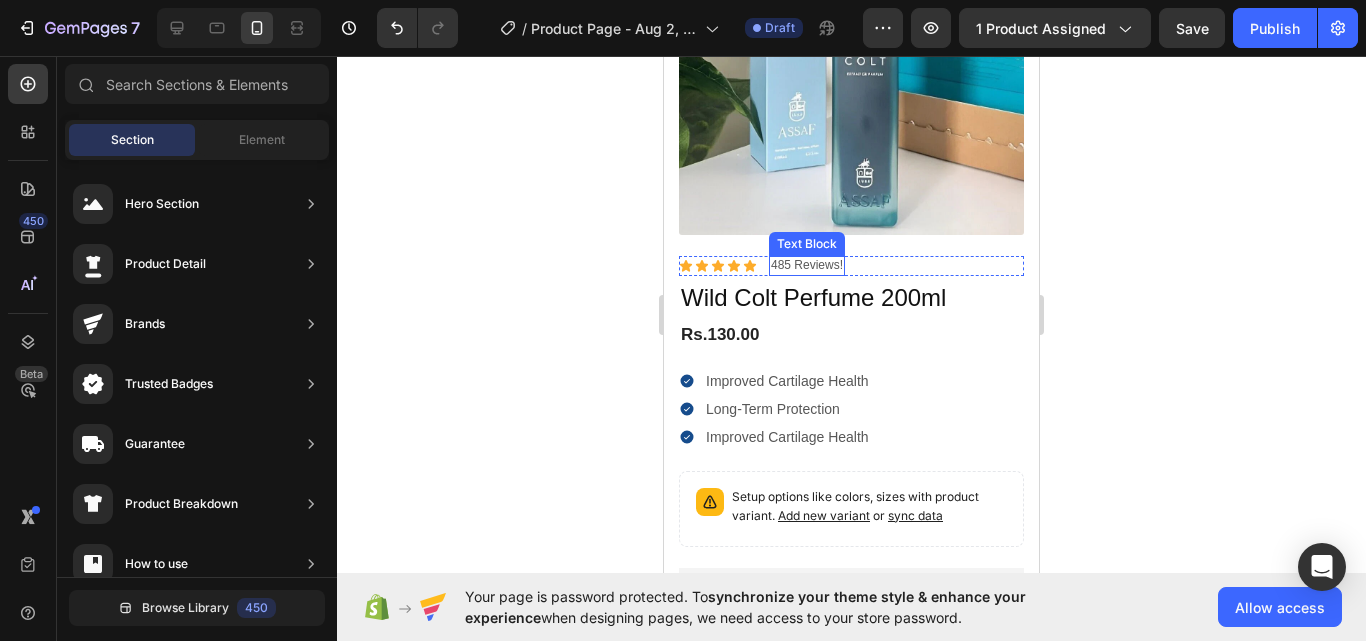 click on "485 Reviews!" at bounding box center [807, 266] 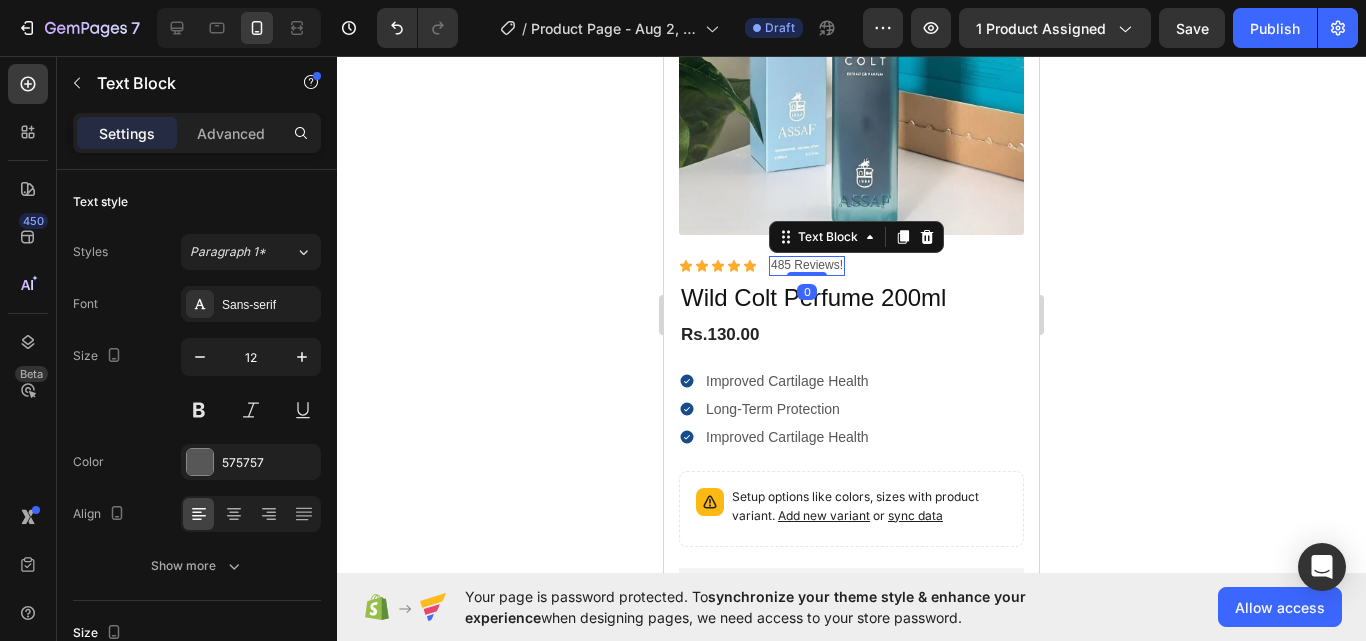 click on "485 Reviews!" at bounding box center [807, 266] 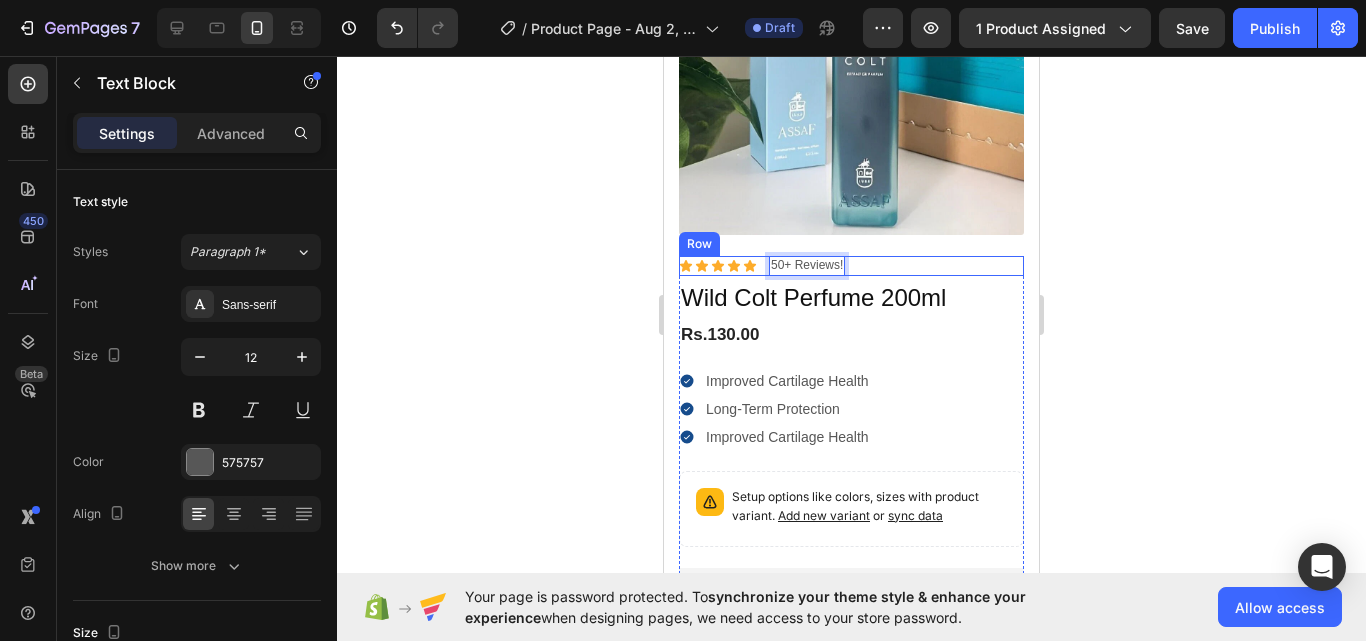 click on "Icon Icon Icon Icon Icon Icon List 50+ Reviews! Text Block   0 Row" at bounding box center (851, 266) 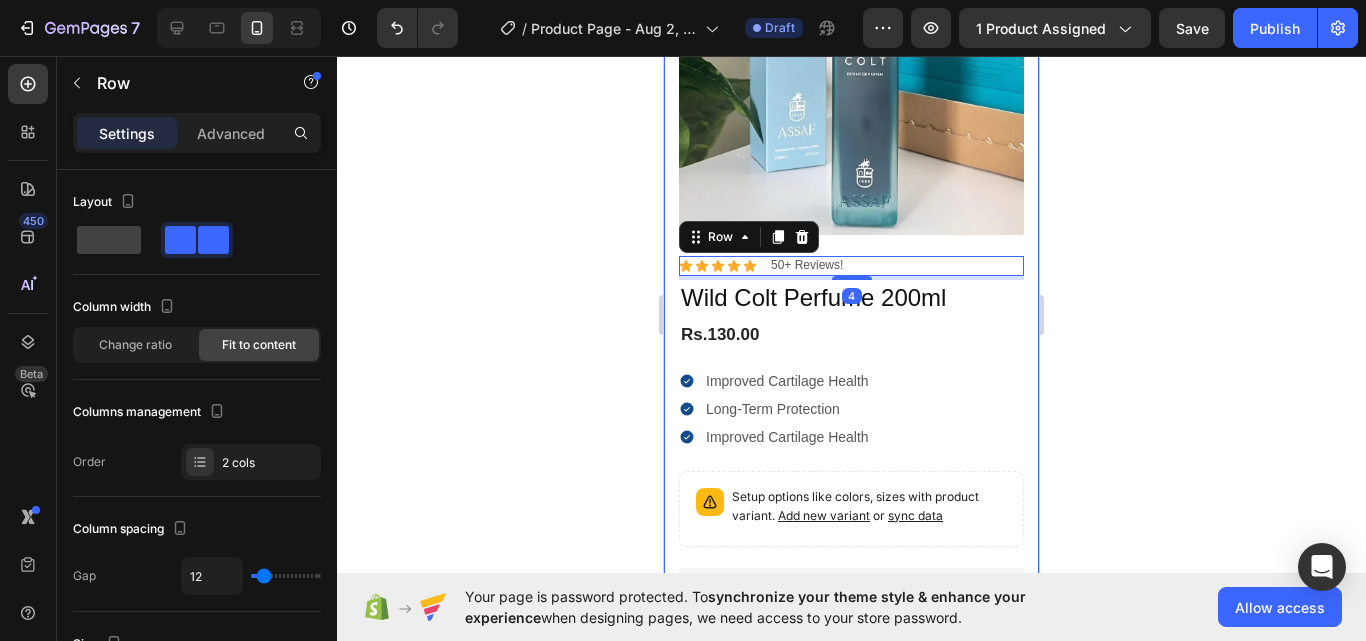 click on "Product Images
Icon Boosts immunity and defense Text Block
Icon Boosts immunity and defense Text Block
Icon Boosts immunity and defense Text Block Row Icon Icon Icon Icon Icon Icon List [FIRST]  . Text Block Row Verified Buyer Item List Row “At vero eos et accusamus et iusto odio dignissimos ducimus qui blanditiis praesentium voluptatum” Text Block Row Icon Icon Icon Icon Icon Icon List 50+ Reviews! Text Block Row   4 Wild Colt Perfume 200ml Product Title Rs.130.00 Product Price Product Price Improved Cartilage Health Long-Term Protection Improved Cartilage Health Item List Setup options like colors, sizes with product variant.       Add new variant   or   sync data Product Variants & Swatches Seal Subscriptions Seal Subscriptions Quantity Text Block
1
Product Quantity
Ships within 1-2days.  Free shipping & returns Item List
1
Product Quantity Out of stock" at bounding box center [851, 415] 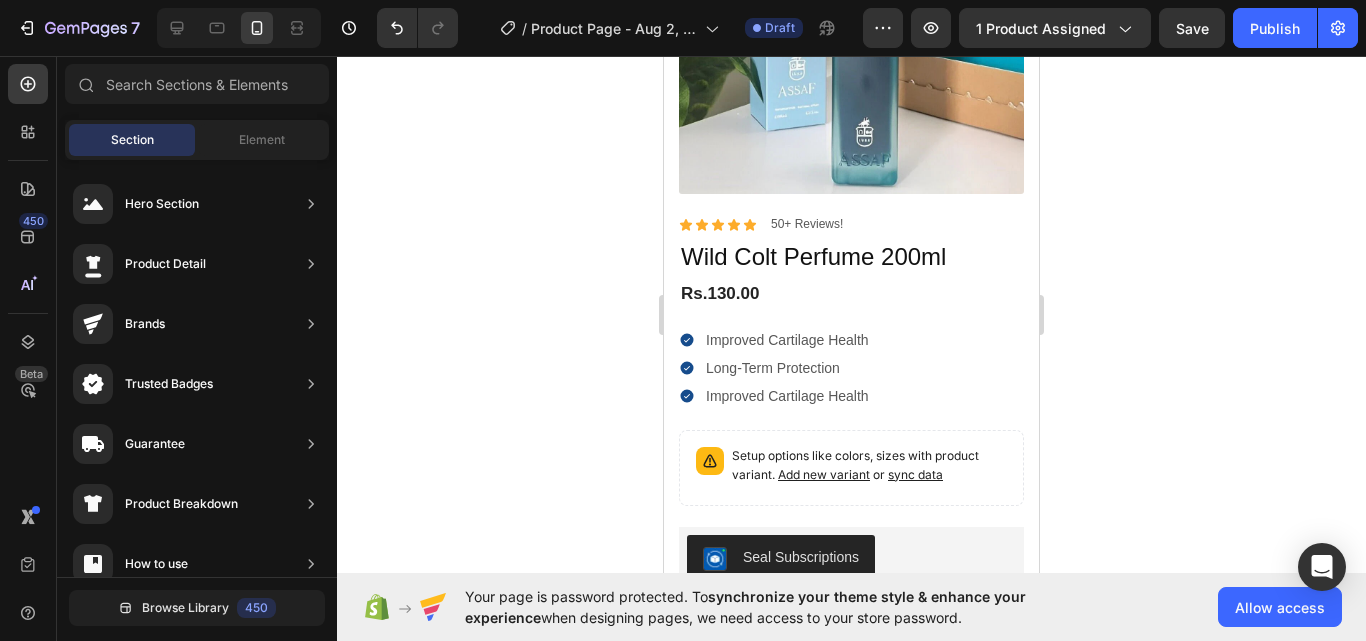 scroll, scrollTop: 258, scrollLeft: 0, axis: vertical 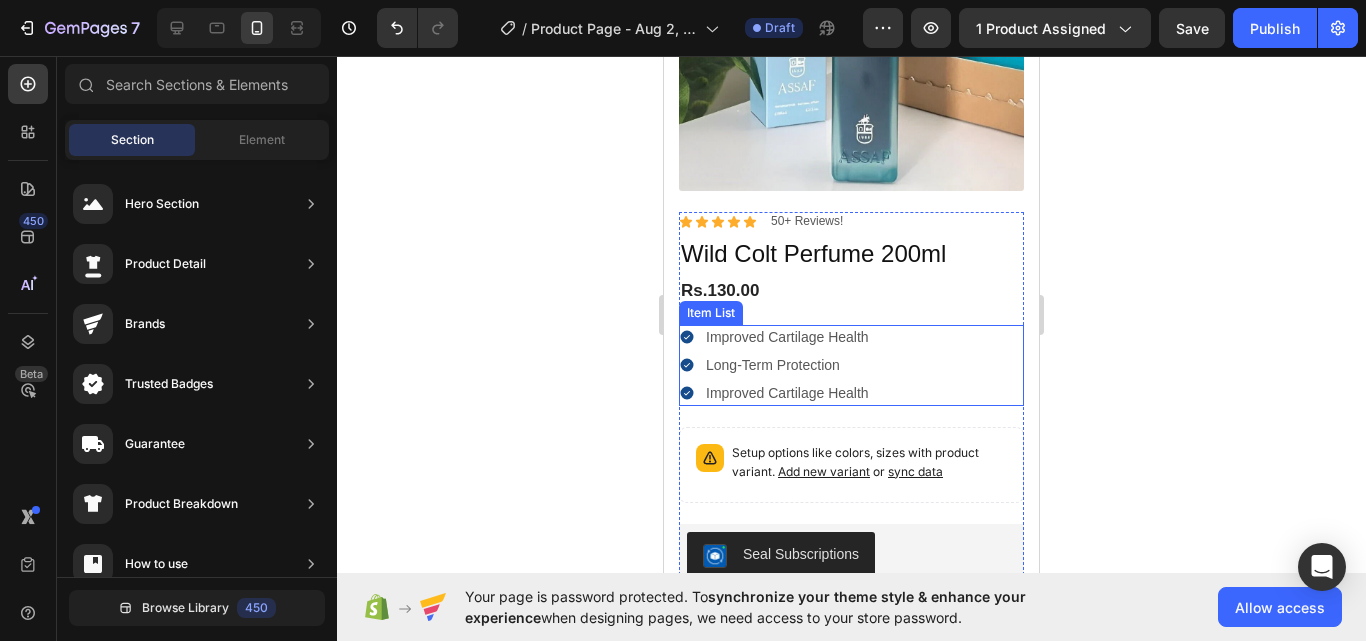 click on "Improved Cartilage Health" at bounding box center (787, 337) 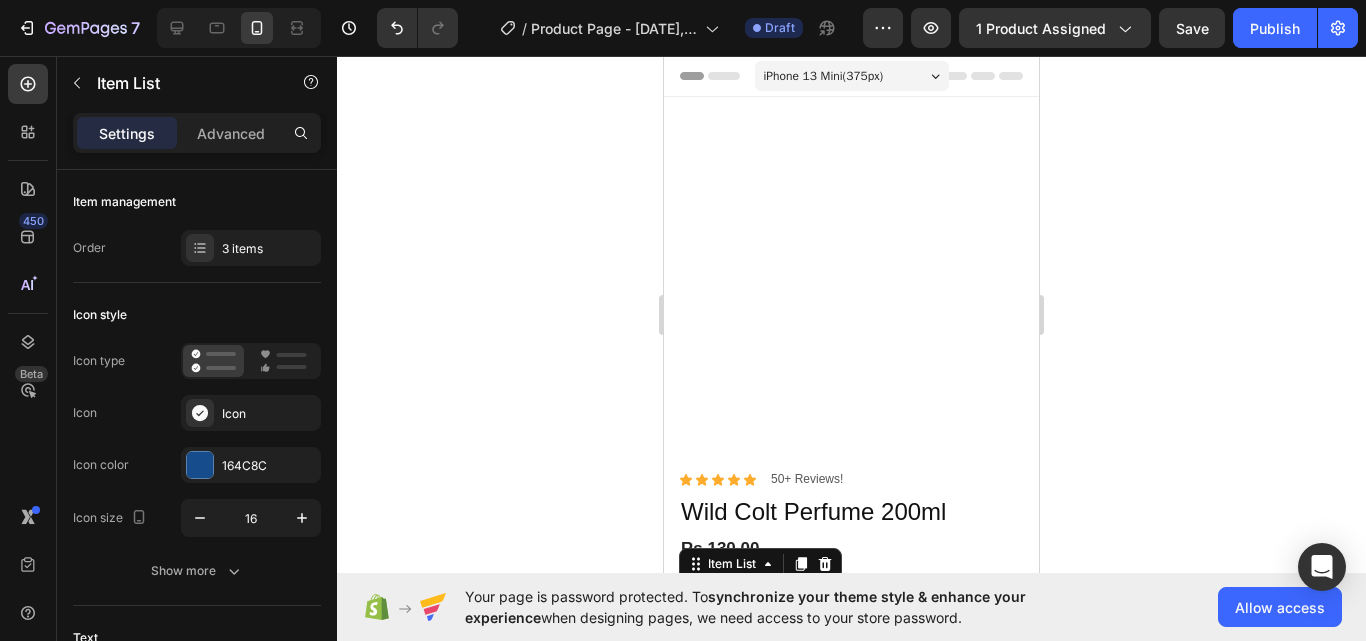 scroll, scrollTop: 0, scrollLeft: 0, axis: both 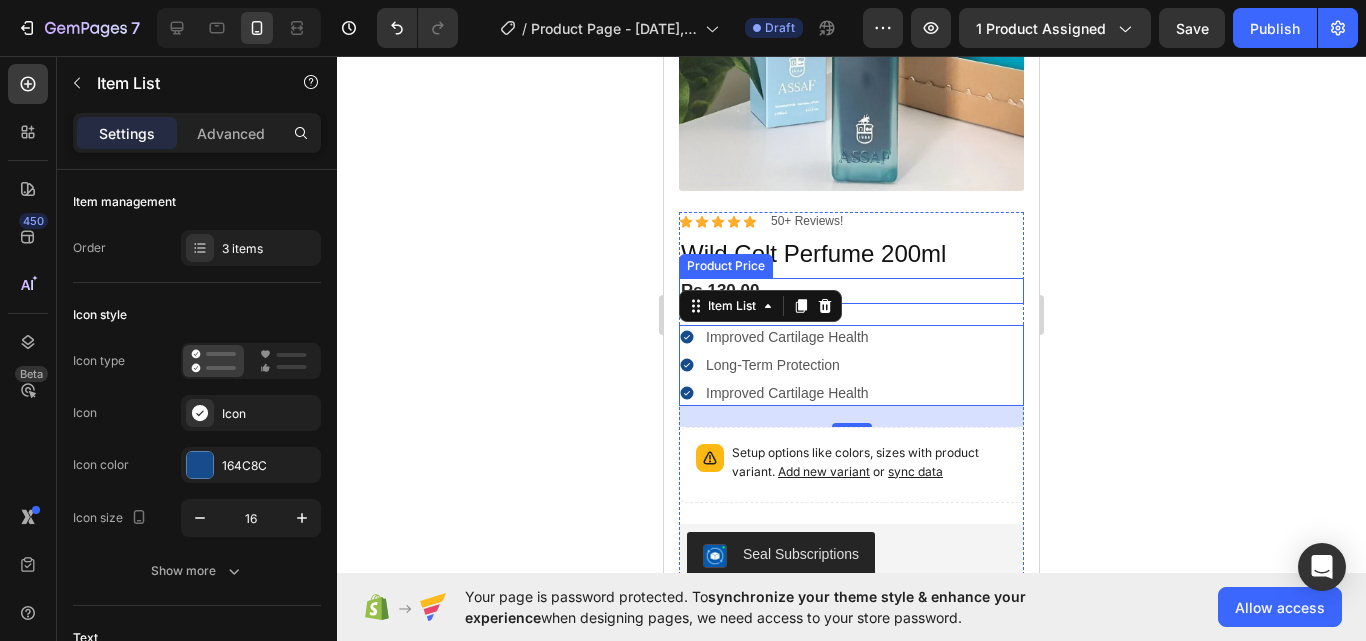 click on "Rs.130.00" at bounding box center [851, 291] 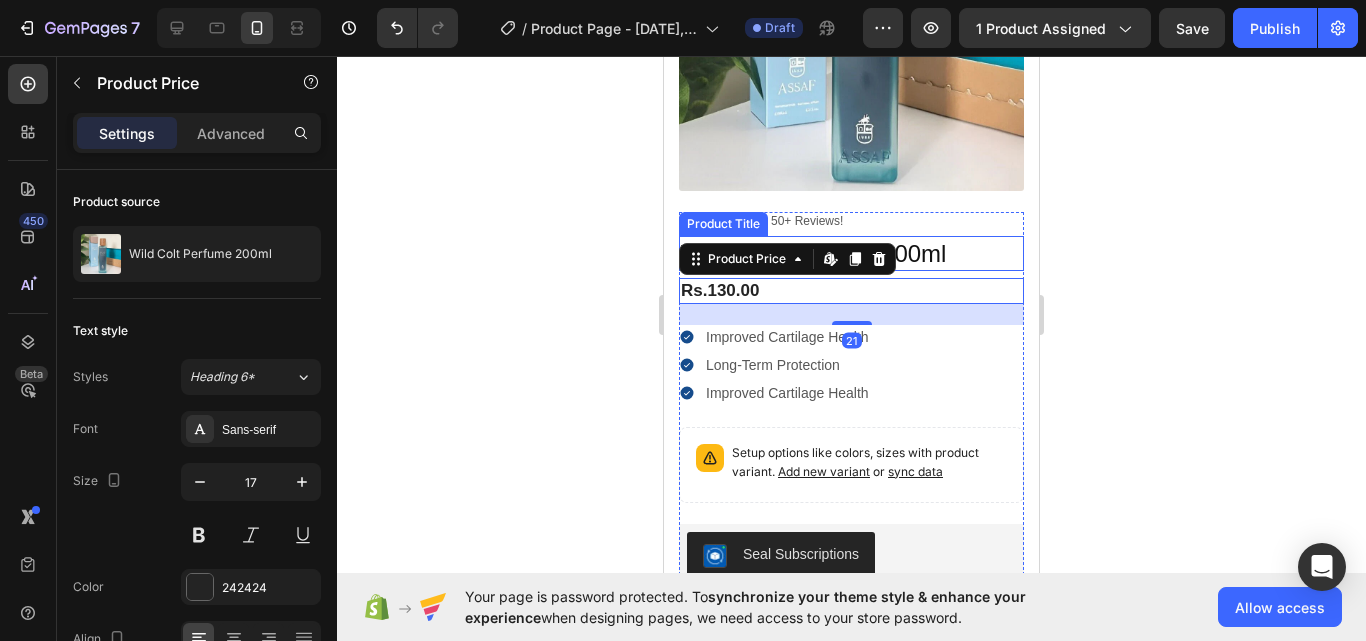 click on "Wild Colt Perfume 200ml" at bounding box center (851, 253) 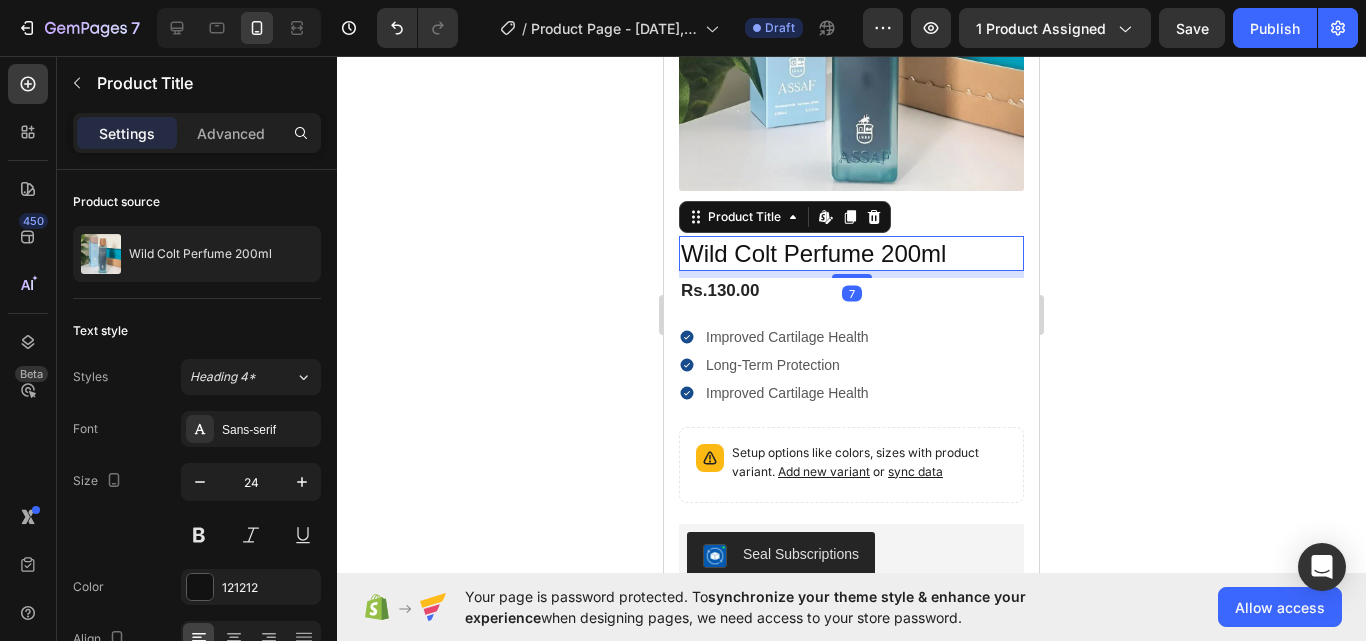 click on "Wild Colt Perfume 200ml" at bounding box center [851, 253] 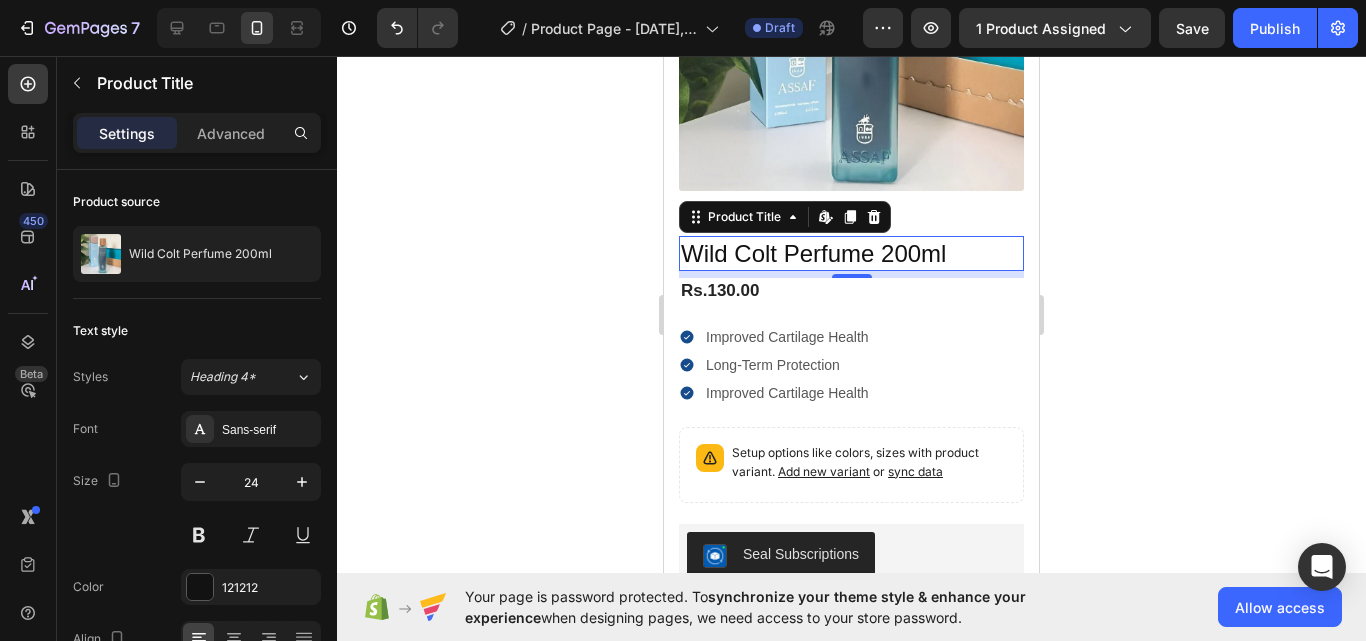 click on "Wild Colt Perfume 200ml" at bounding box center [851, 253] 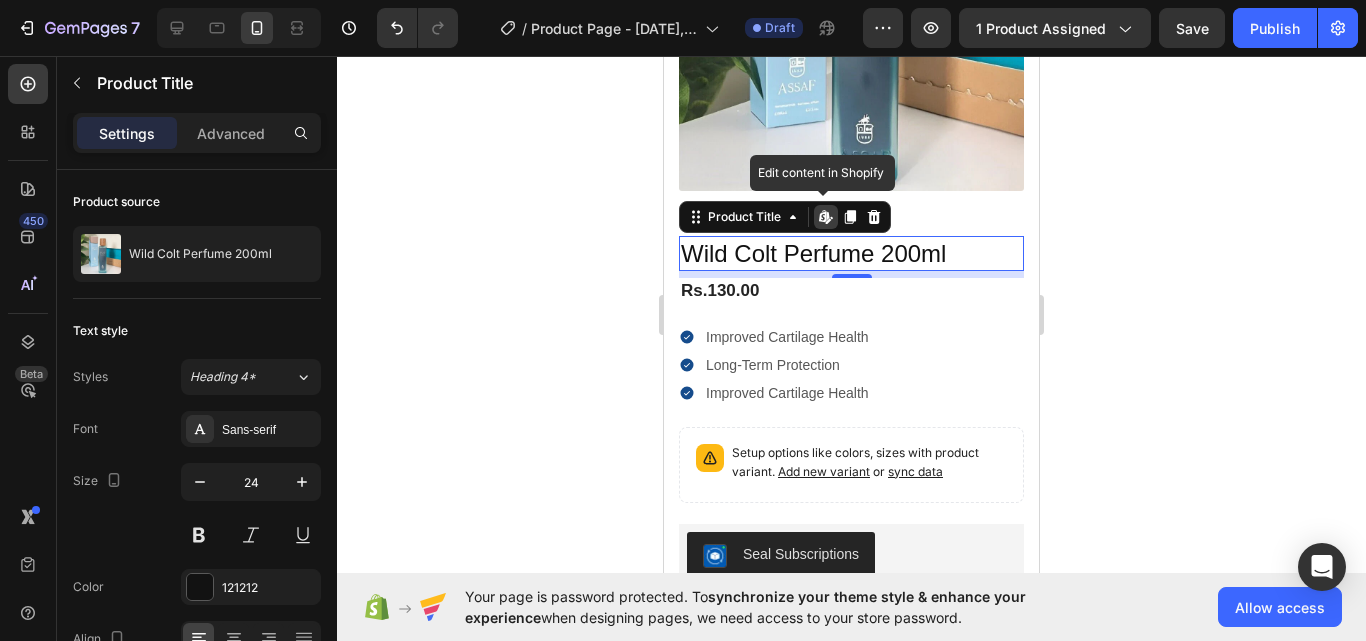 click on "Wild Colt Perfume 200ml" at bounding box center (851, 253) 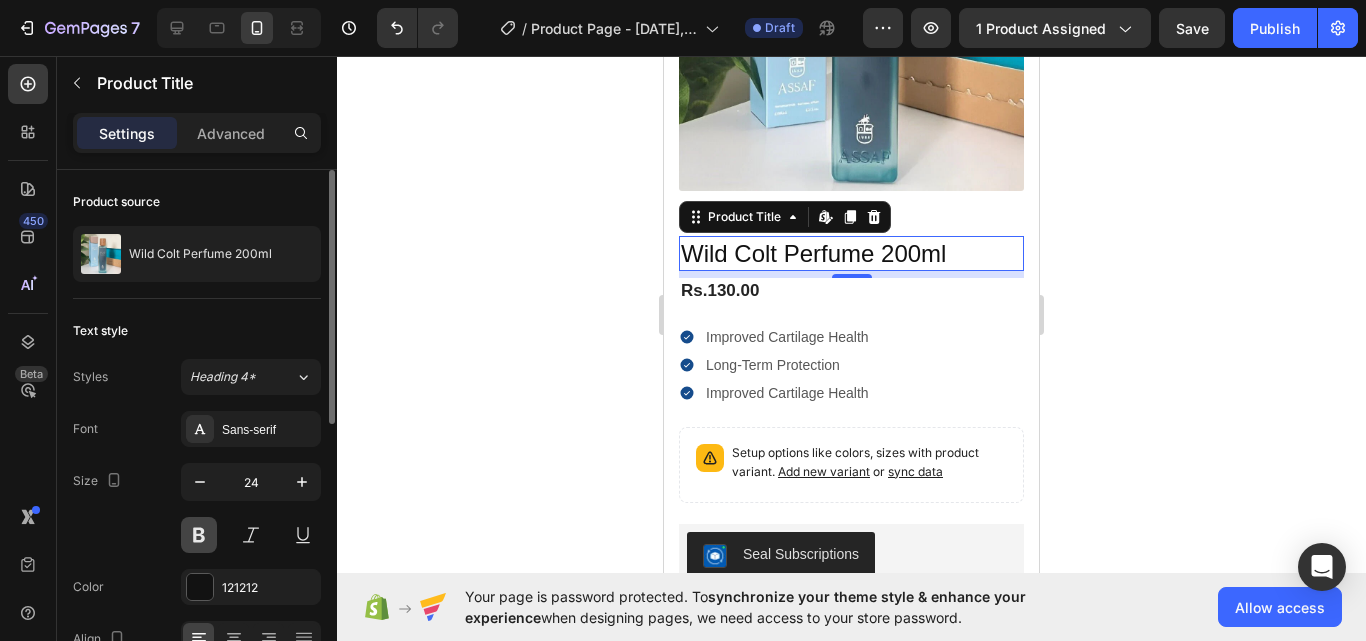click at bounding box center (199, 535) 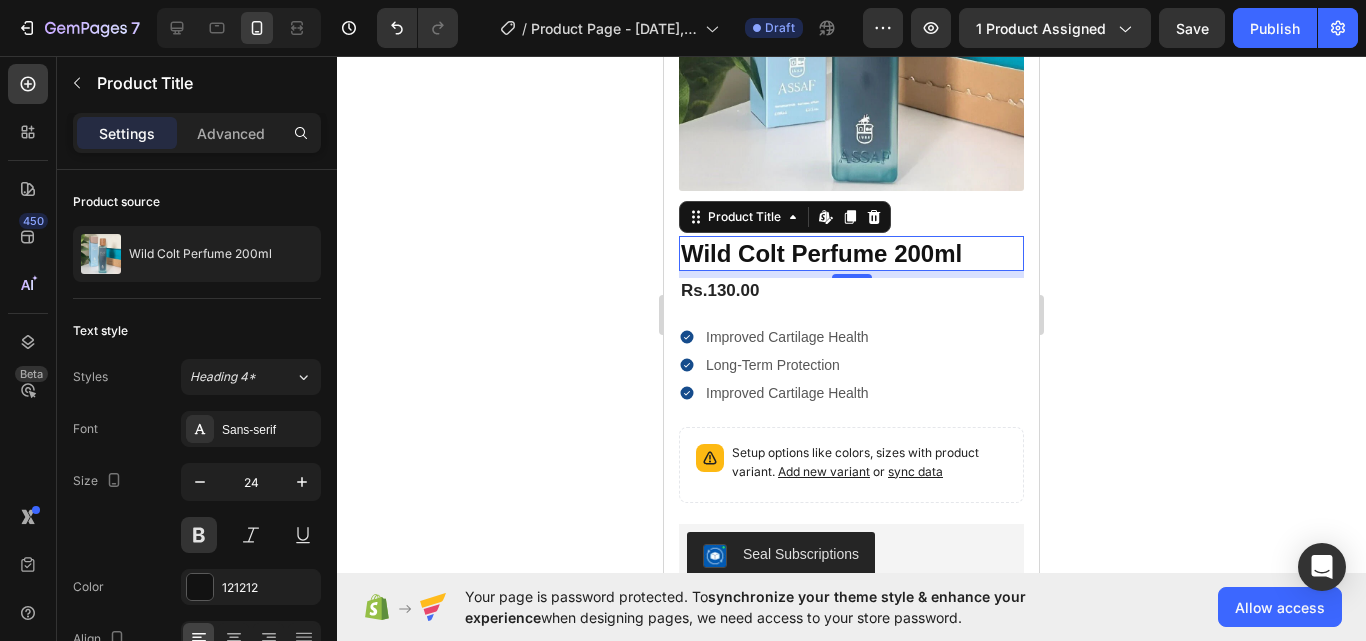 click 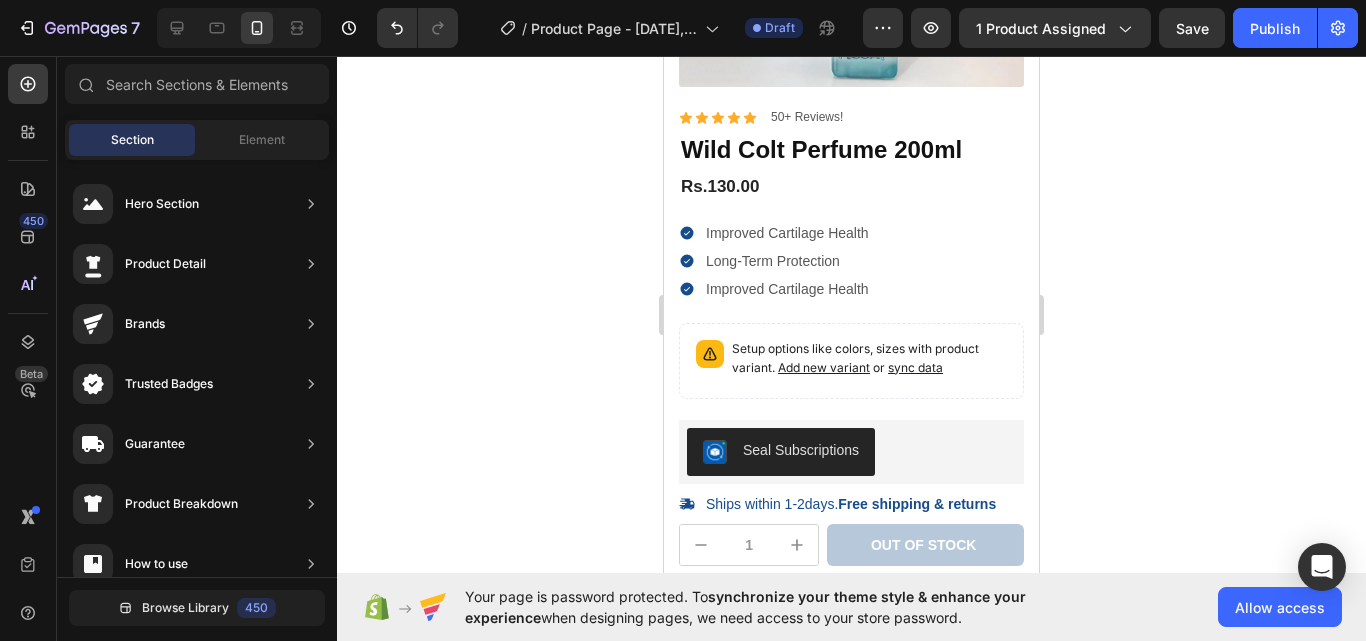 scroll, scrollTop: 371, scrollLeft: 0, axis: vertical 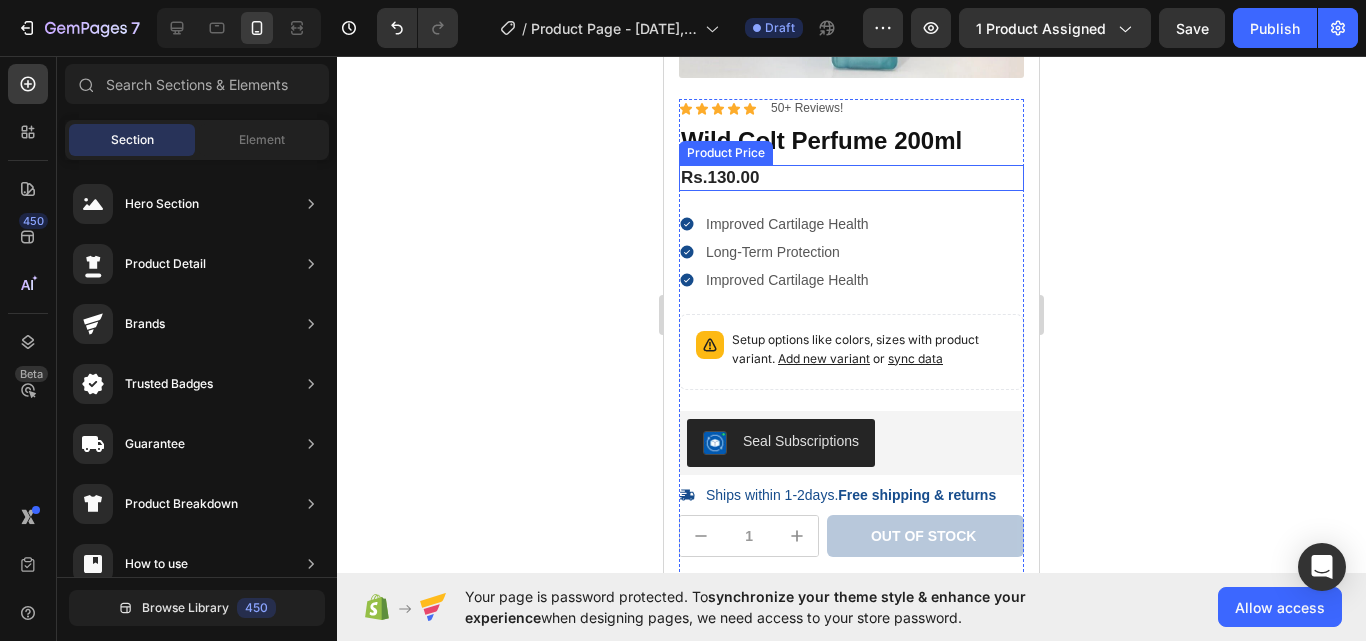 click on "Rs.130.00" at bounding box center (851, 178) 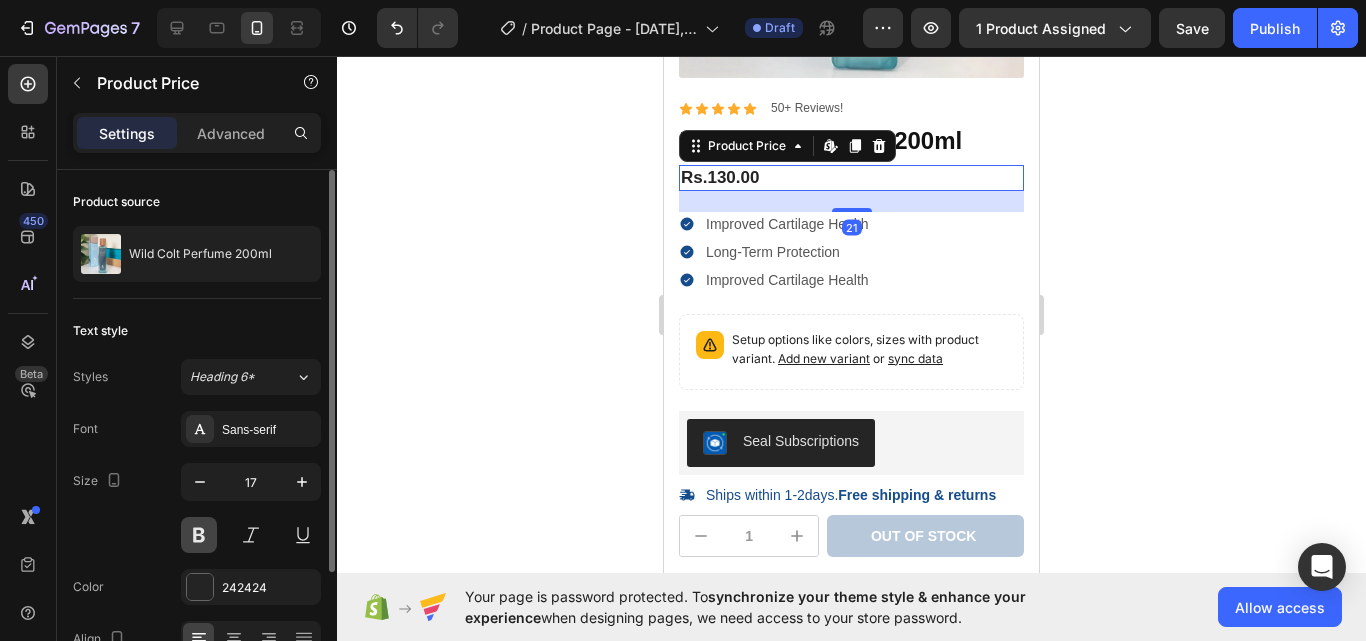 click at bounding box center (199, 535) 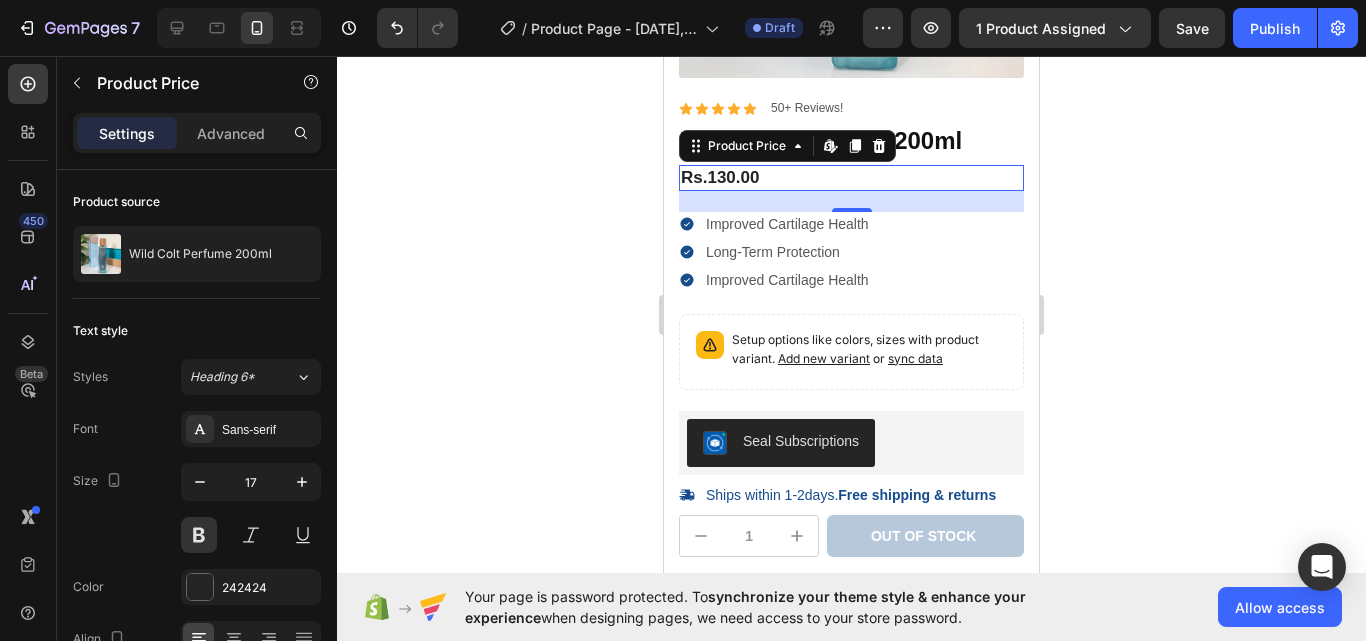 click 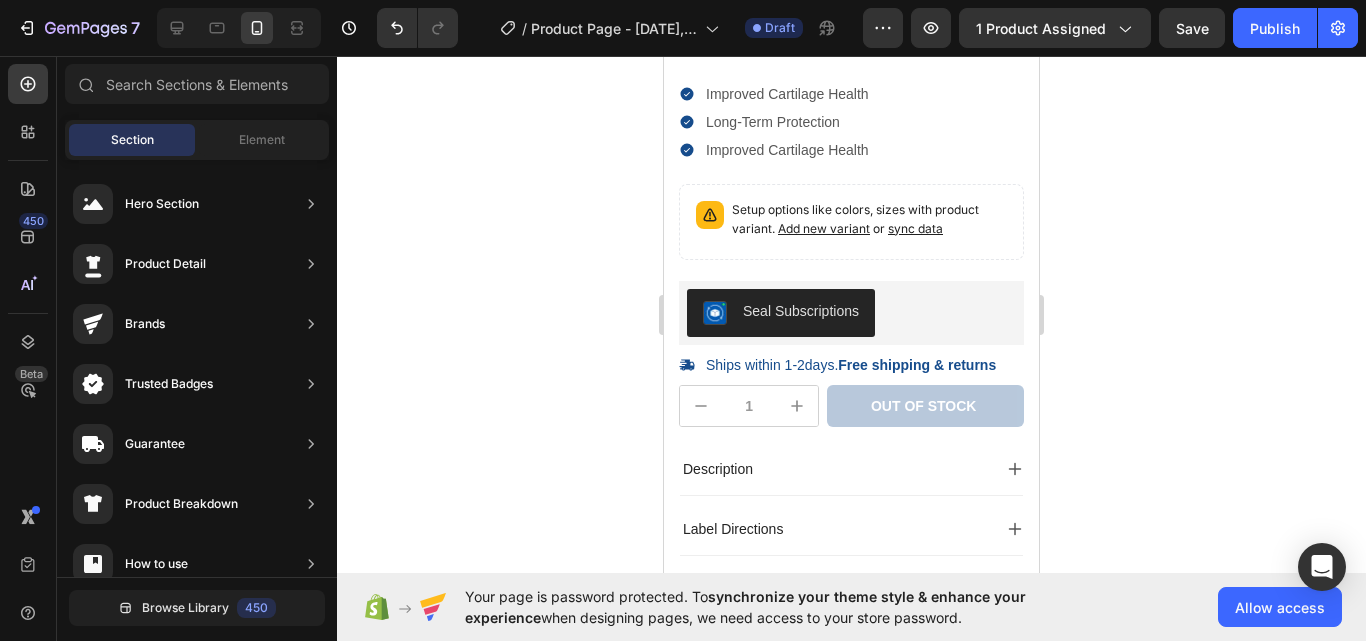 scroll, scrollTop: 510, scrollLeft: 0, axis: vertical 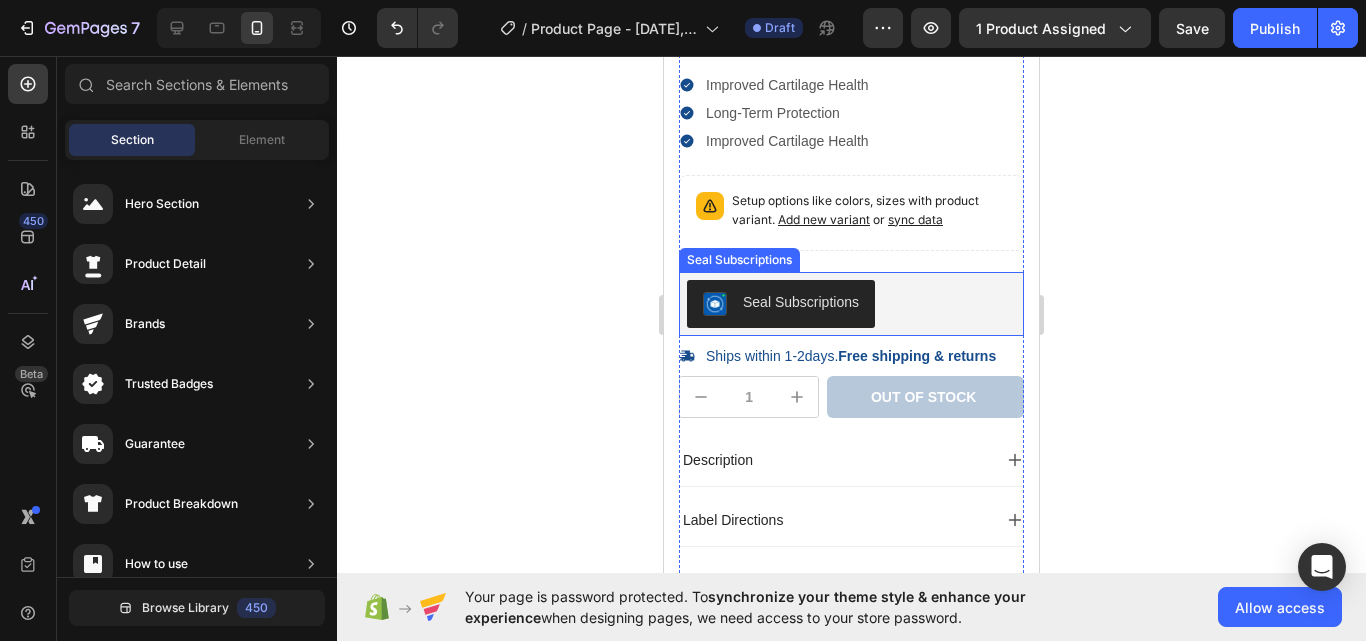 click on "Seal Subscriptions" at bounding box center [851, 304] 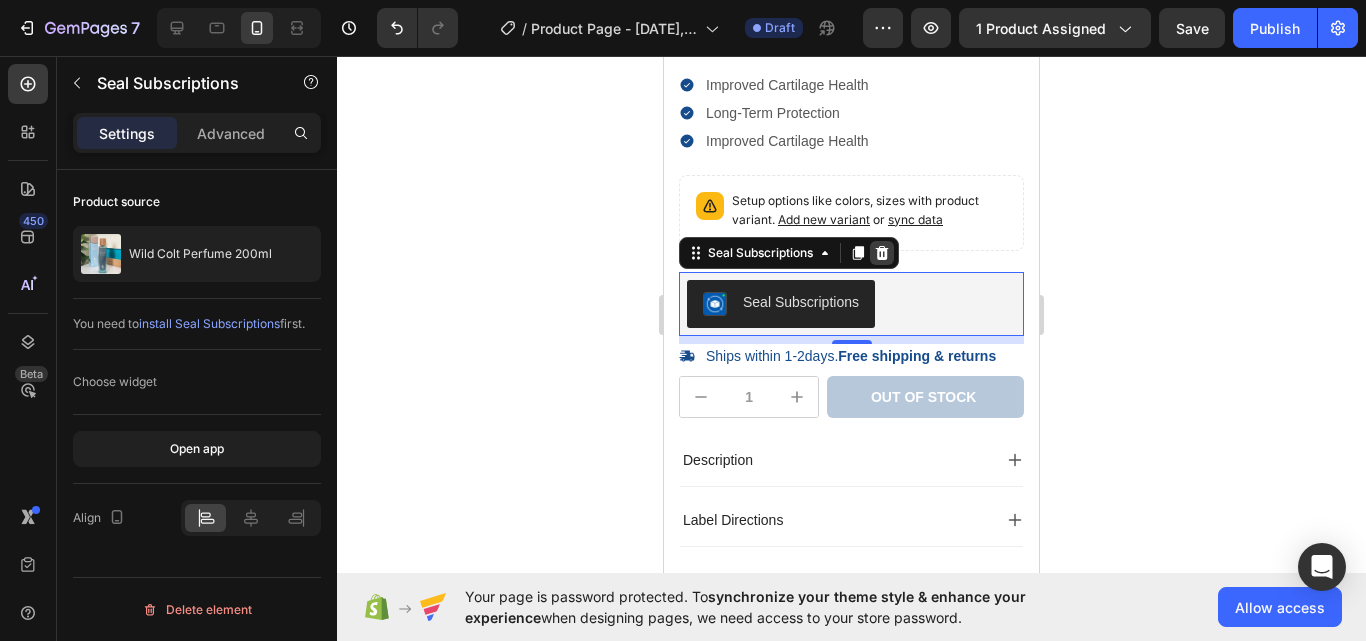 click at bounding box center (882, 253) 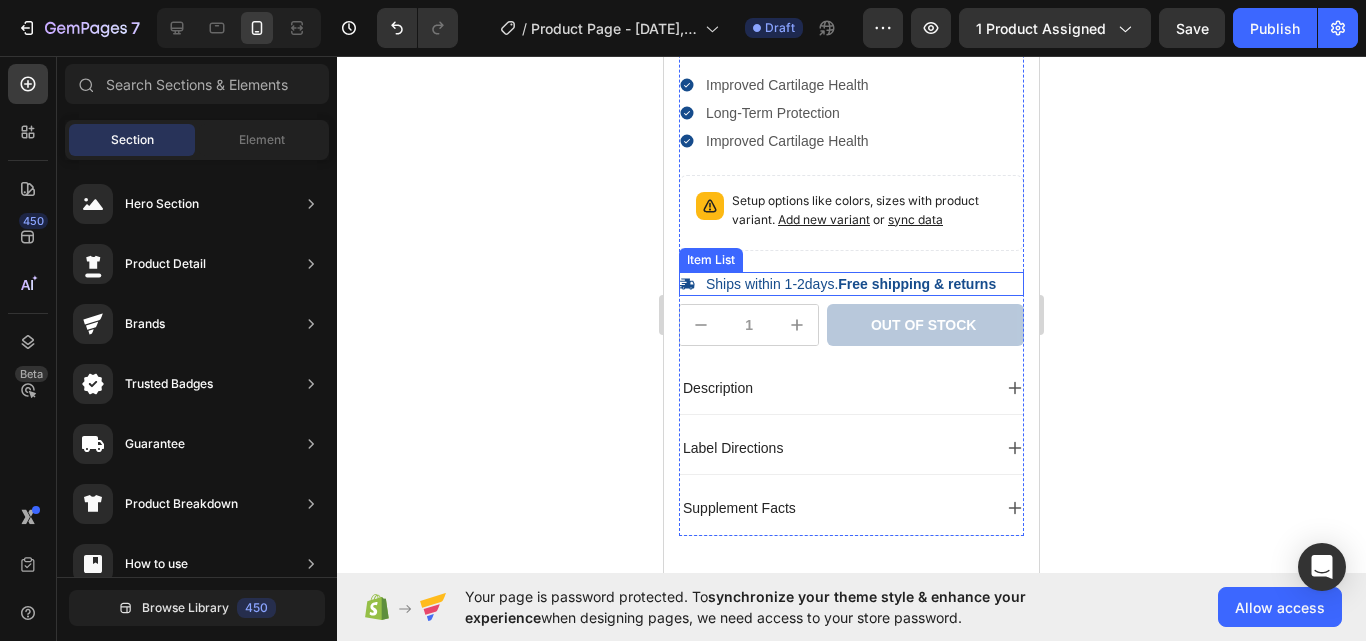 click on "Ships within 1-2days.  Free shipping & returns" at bounding box center (851, 284) 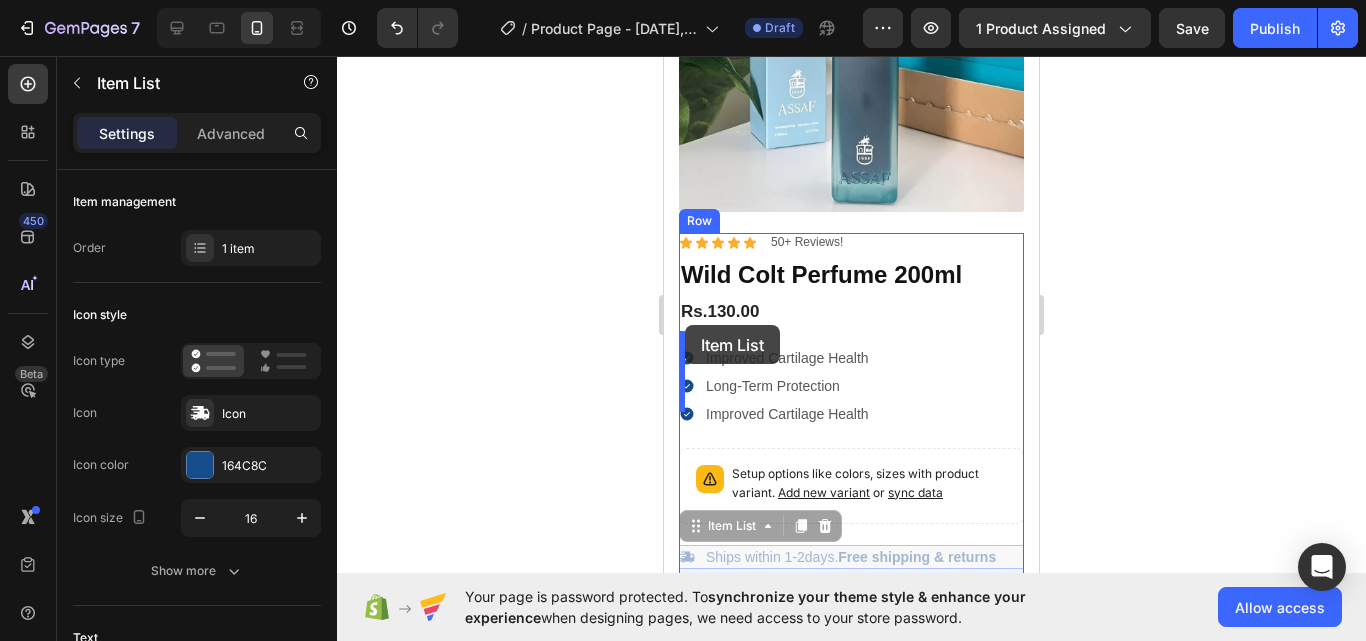 scroll, scrollTop: 228, scrollLeft: 0, axis: vertical 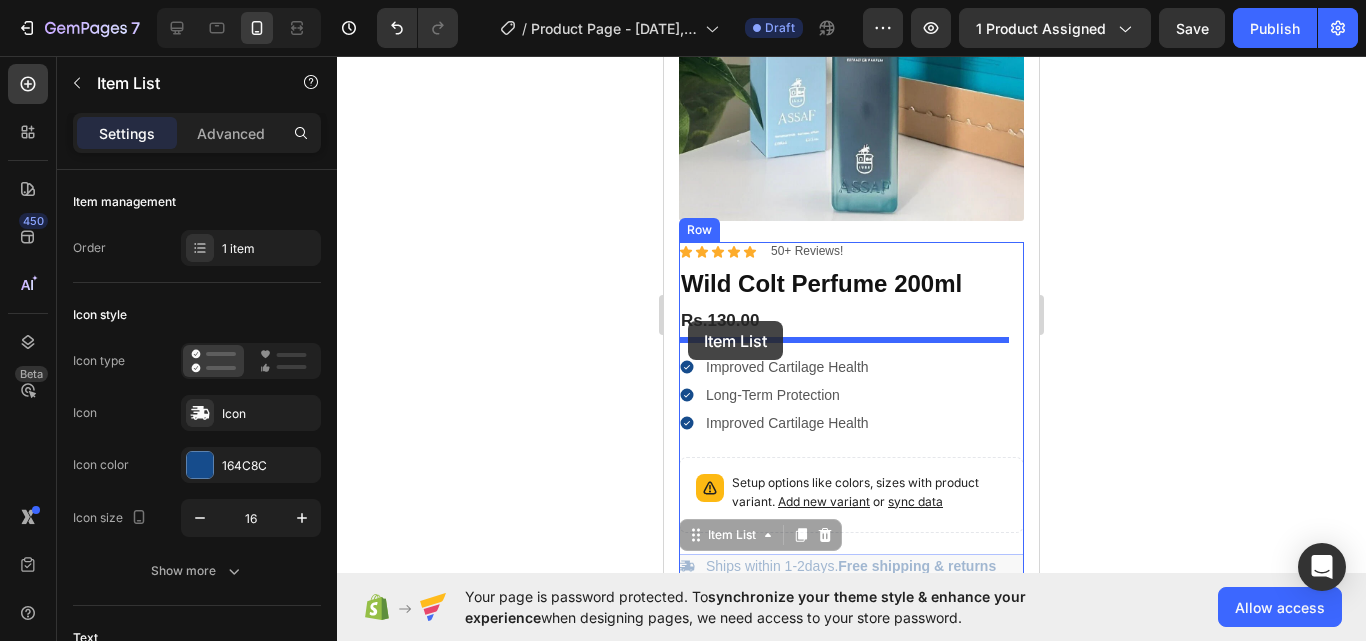 drag, startPoint x: 695, startPoint y: 243, endPoint x: 688, endPoint y: 321, distance: 78.31347 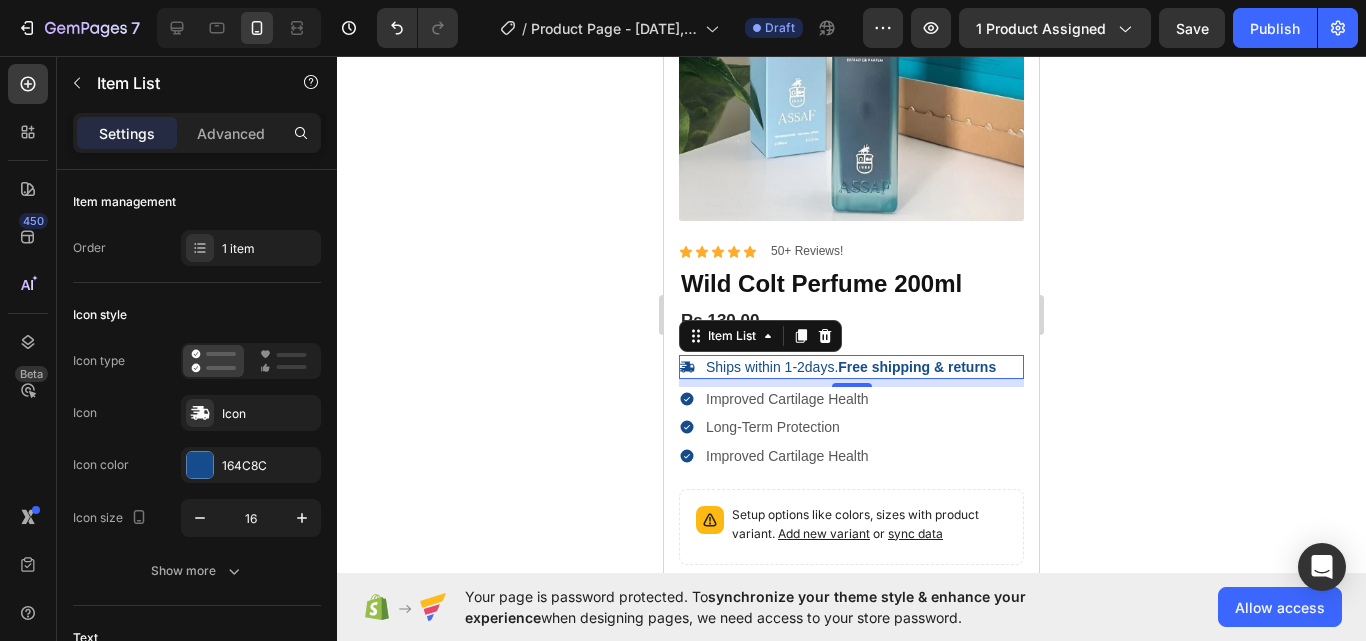 click 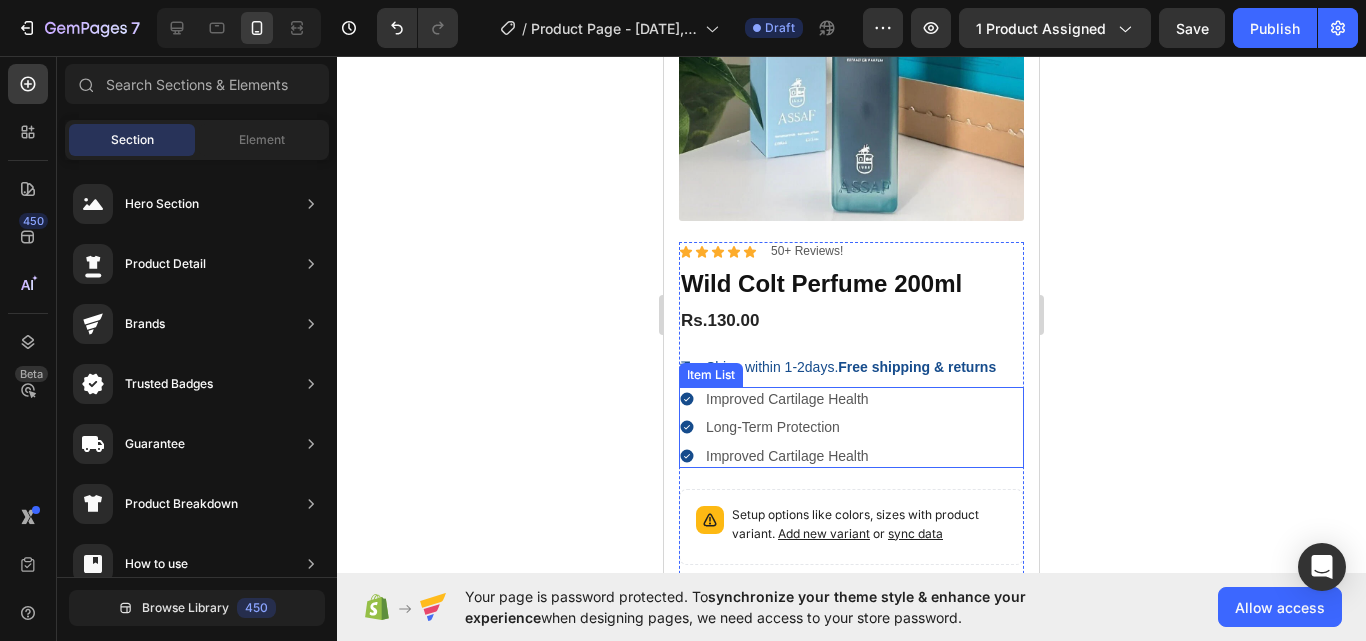 click on "Improved Cartilage Health Long-Term Protection Improved Cartilage Health" at bounding box center [851, 427] 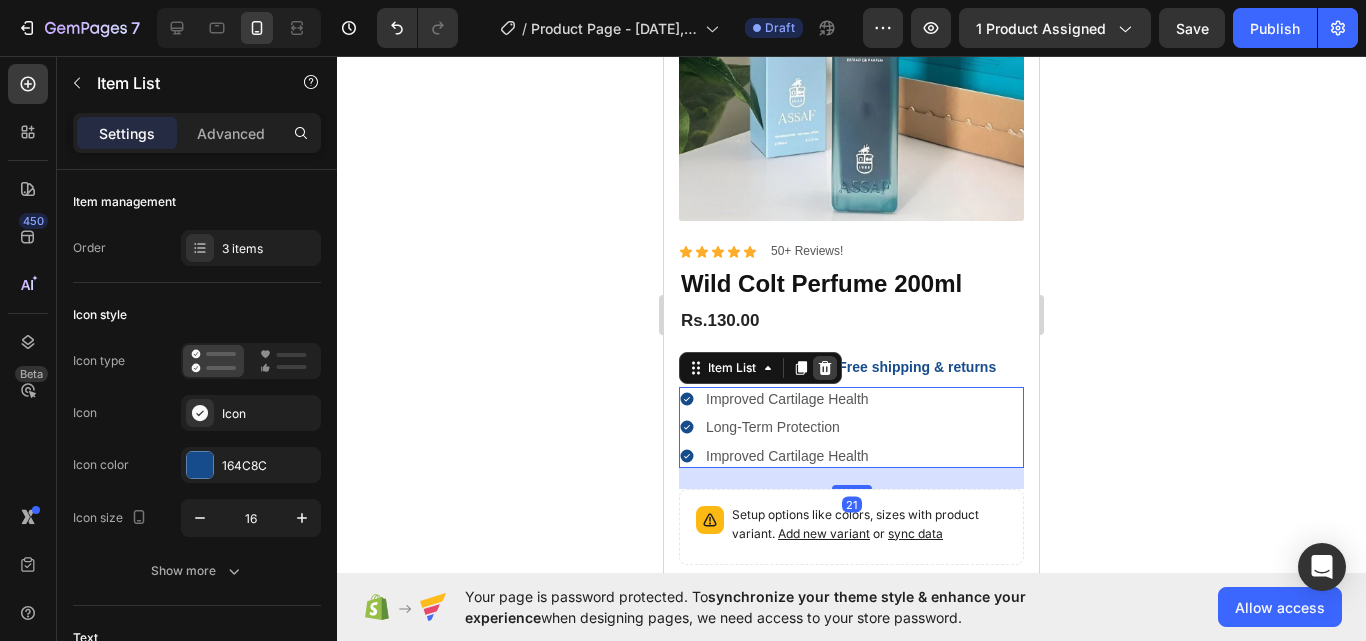 click 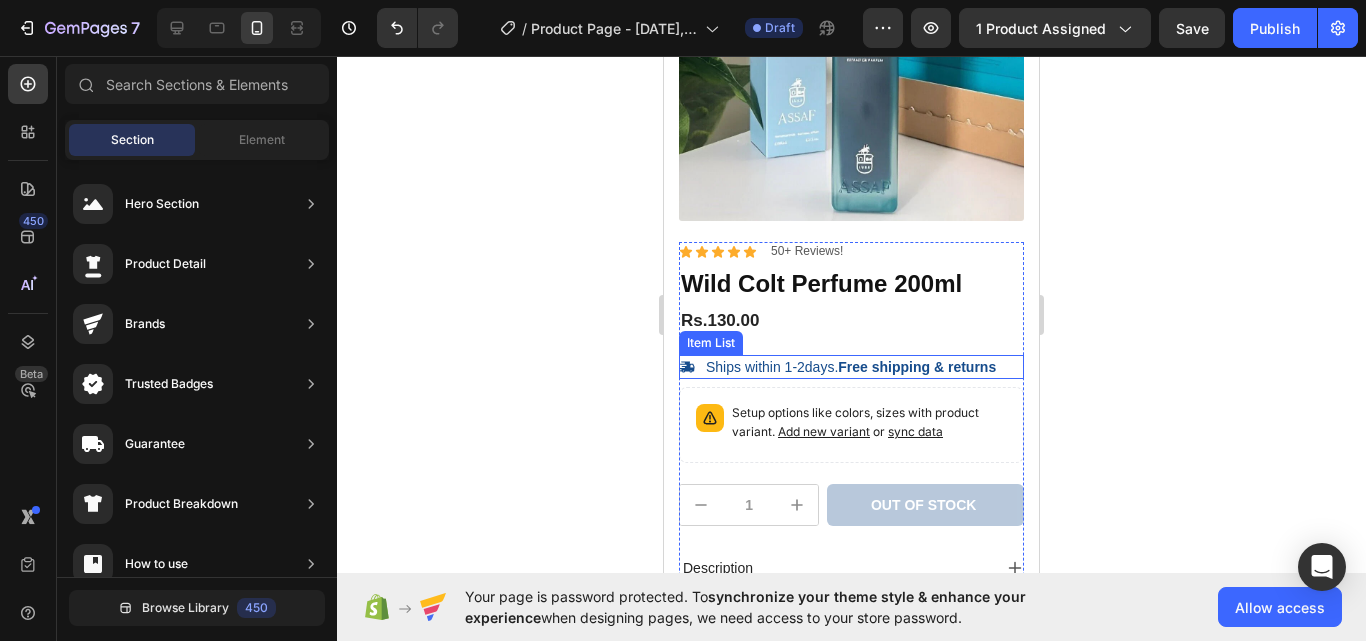 click on "Ships within 1-2days.  Free shipping & returns" at bounding box center (851, 367) 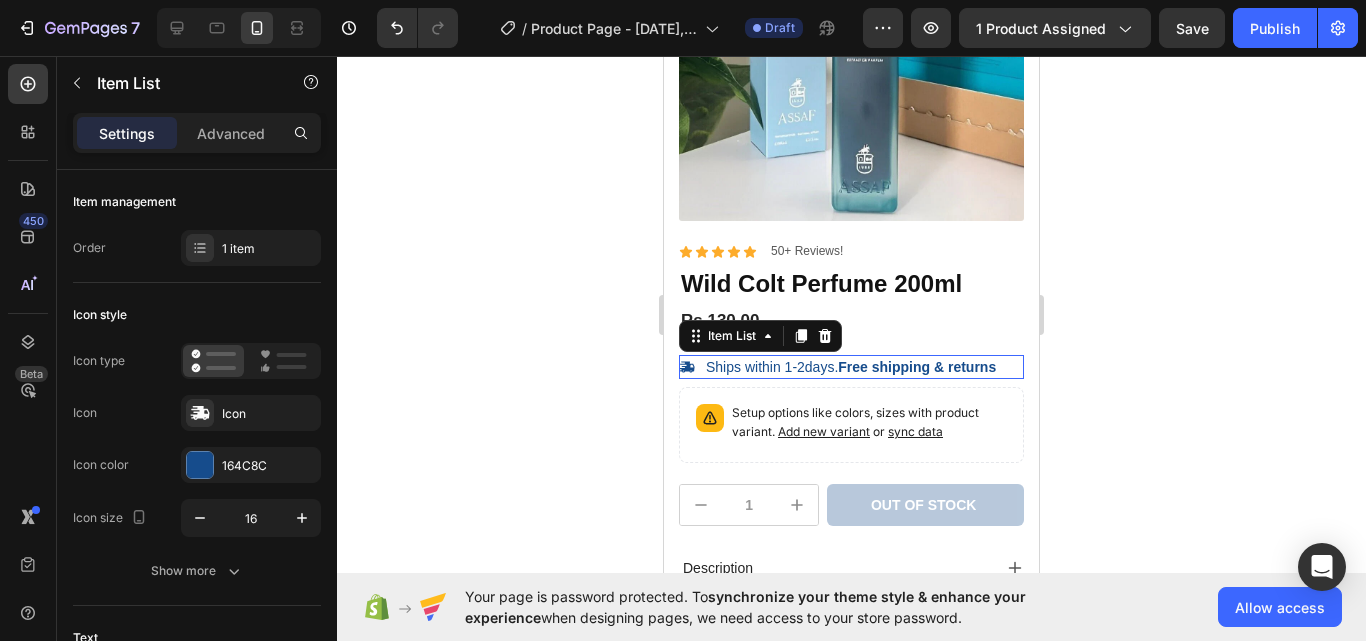 click on "Ships within 1-2days.  Free shipping & returns" at bounding box center (851, 367) 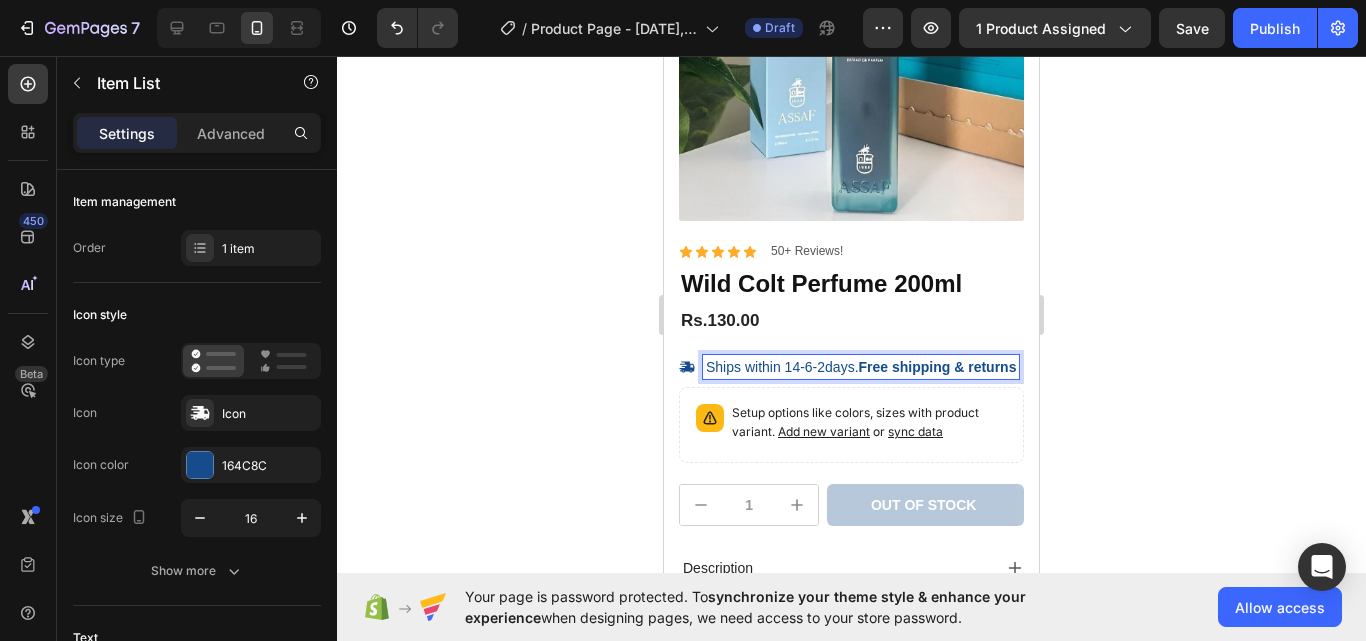 click on "Ships within 14-6-2days.  Free shipping & returns" at bounding box center [861, 367] 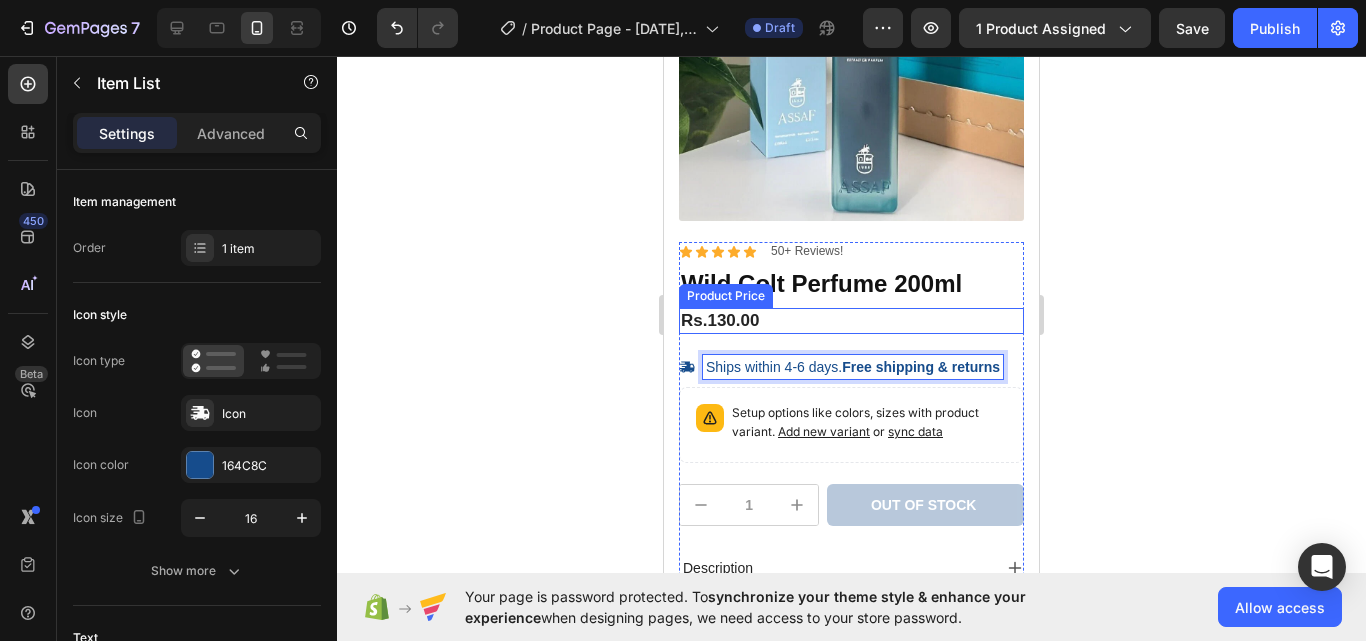 click on "Rs.130.00" at bounding box center (851, 321) 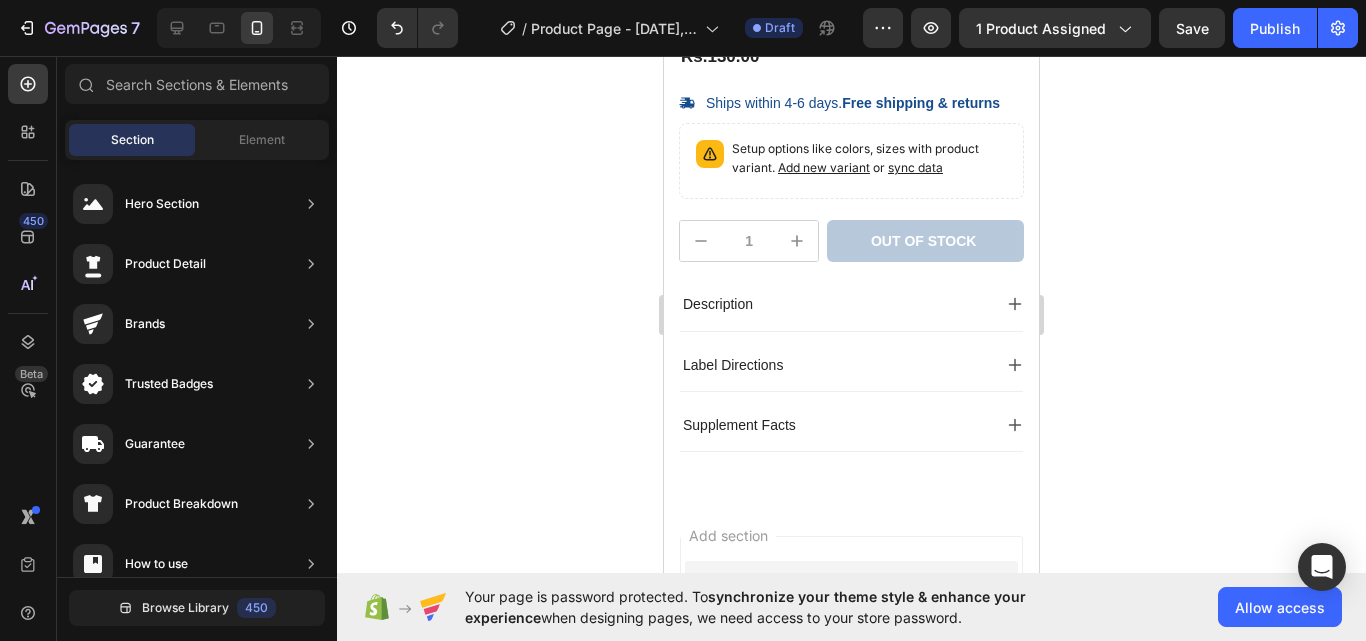 scroll, scrollTop: 448, scrollLeft: 0, axis: vertical 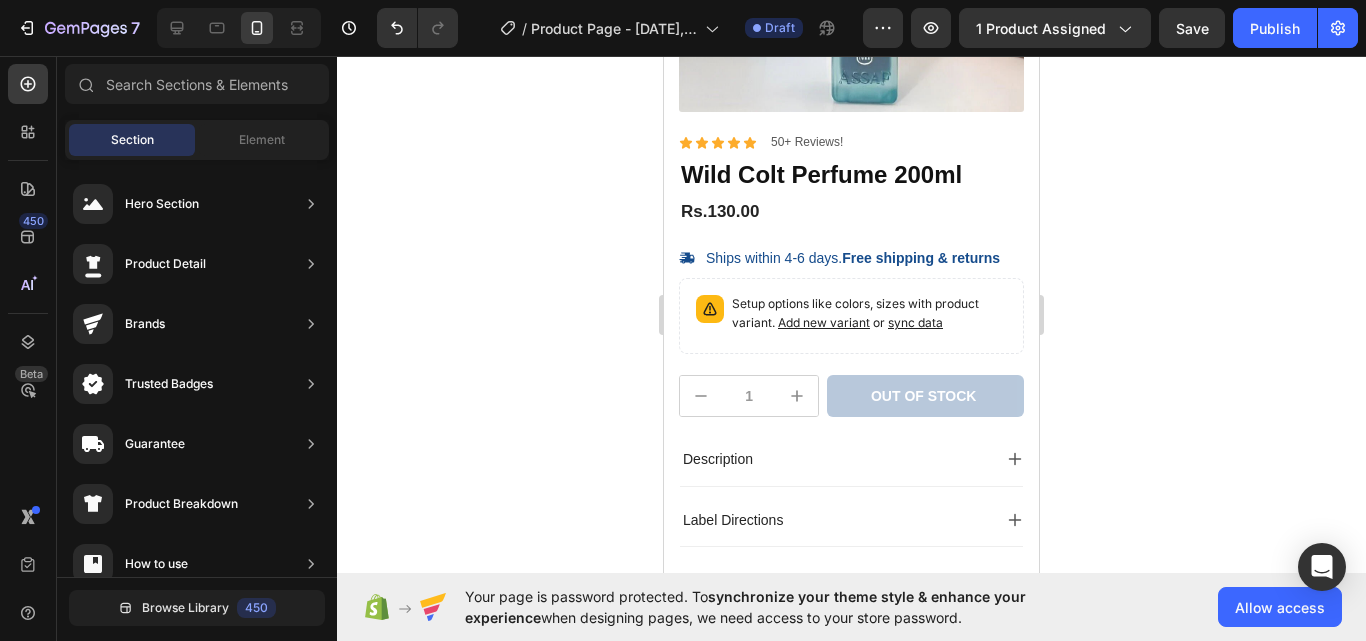 drag, startPoint x: 1028, startPoint y: 257, endPoint x: 1705, endPoint y: 280, distance: 677.39056 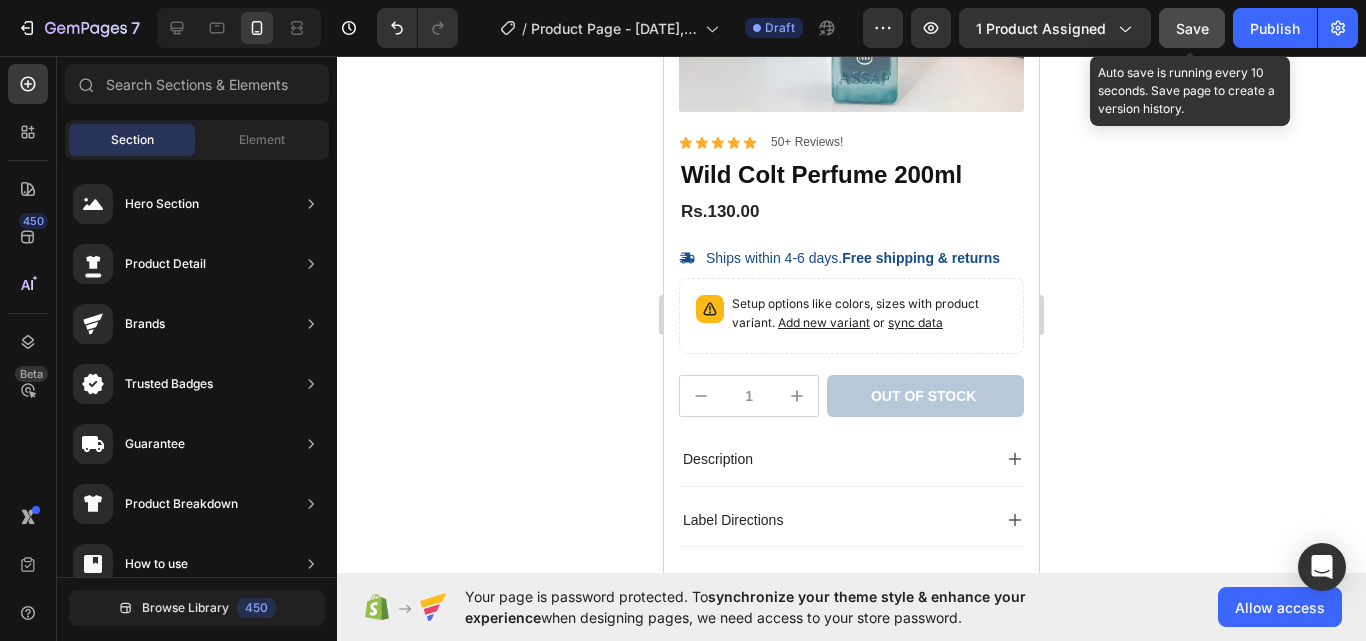 click on "Save" at bounding box center [1192, 28] 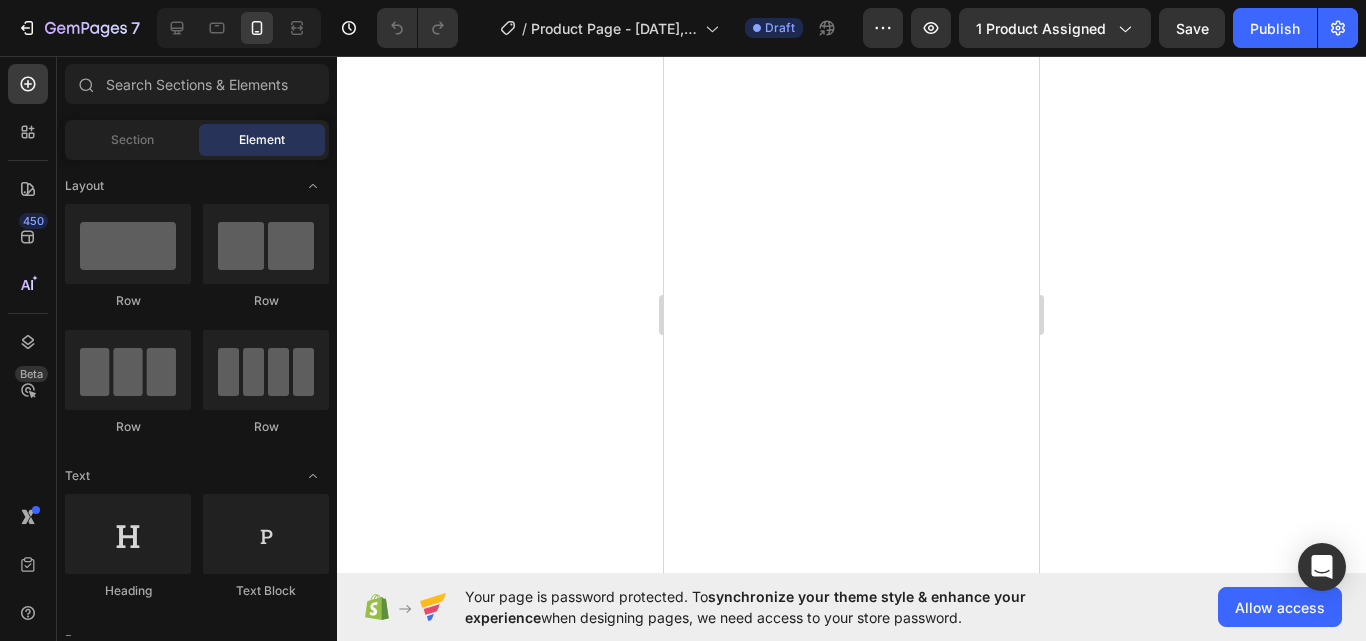 scroll, scrollTop: 0, scrollLeft: 0, axis: both 